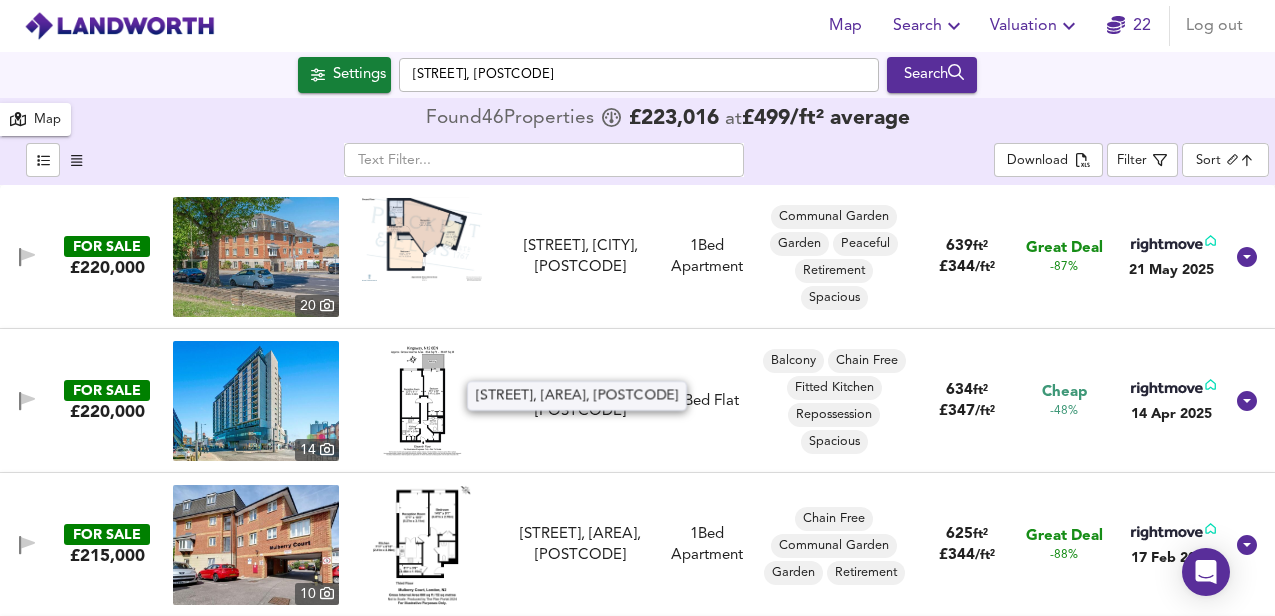 scroll, scrollTop: 0, scrollLeft: 0, axis: both 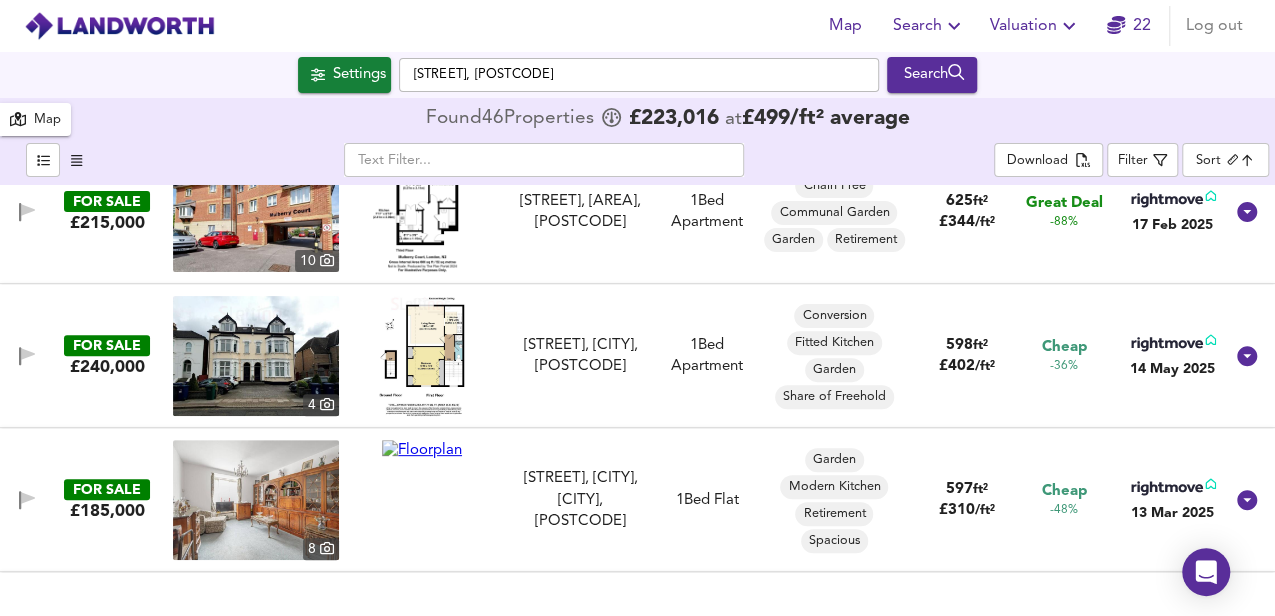 click at bounding box center (422, 356) 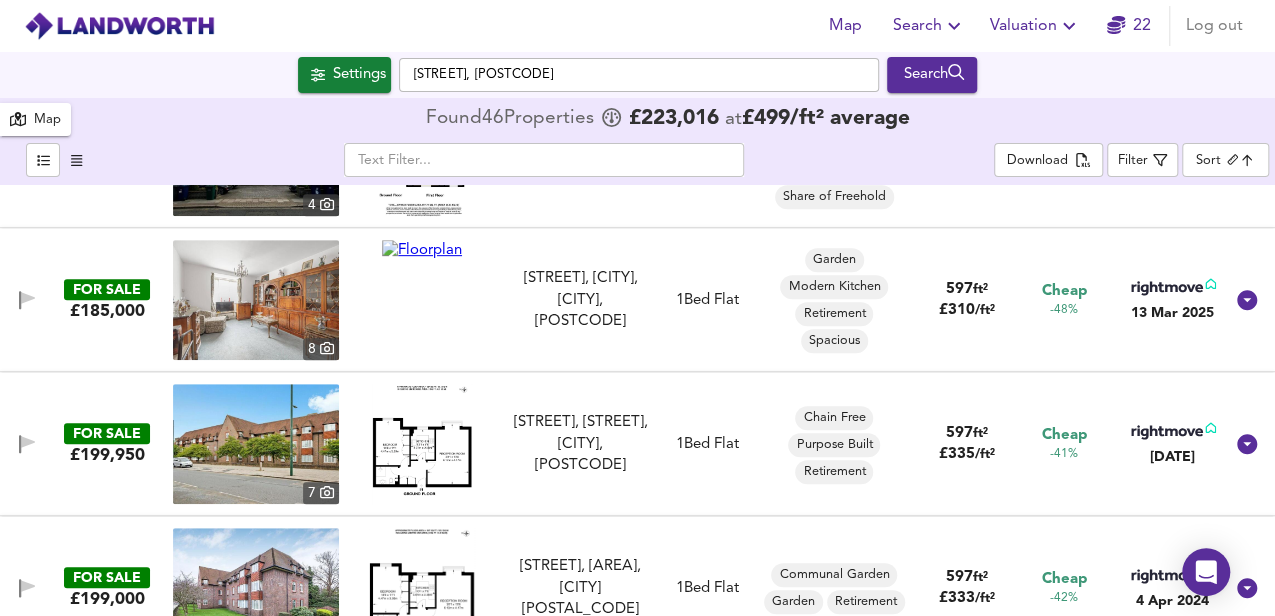 scroll, scrollTop: 600, scrollLeft: 0, axis: vertical 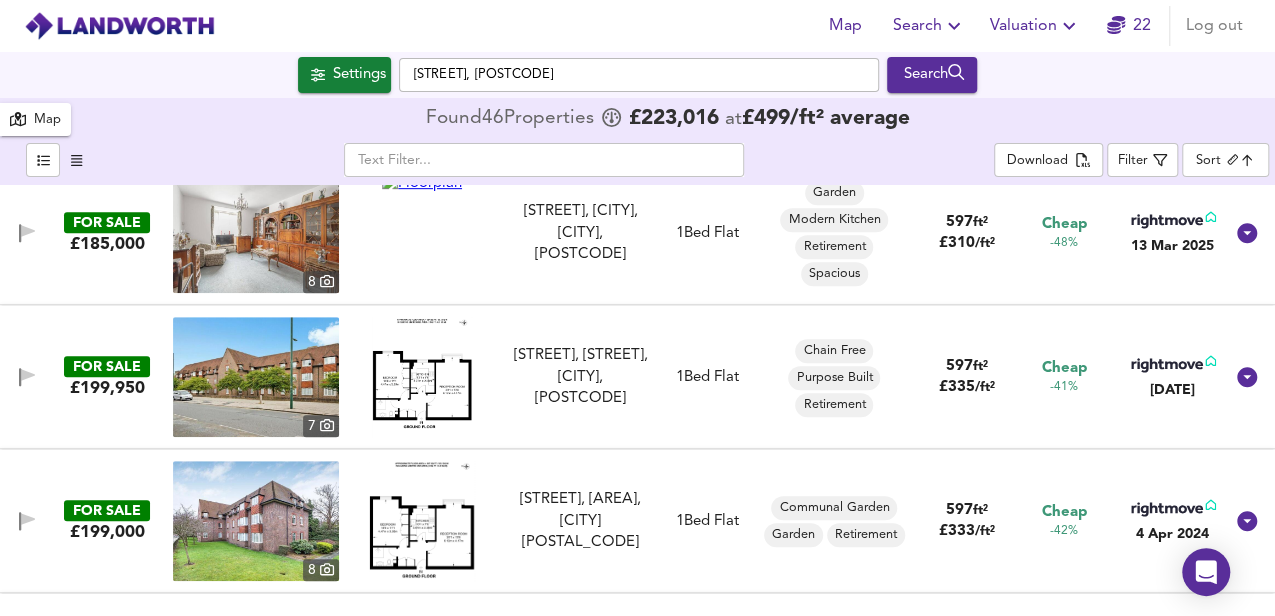 click at bounding box center [422, 377] 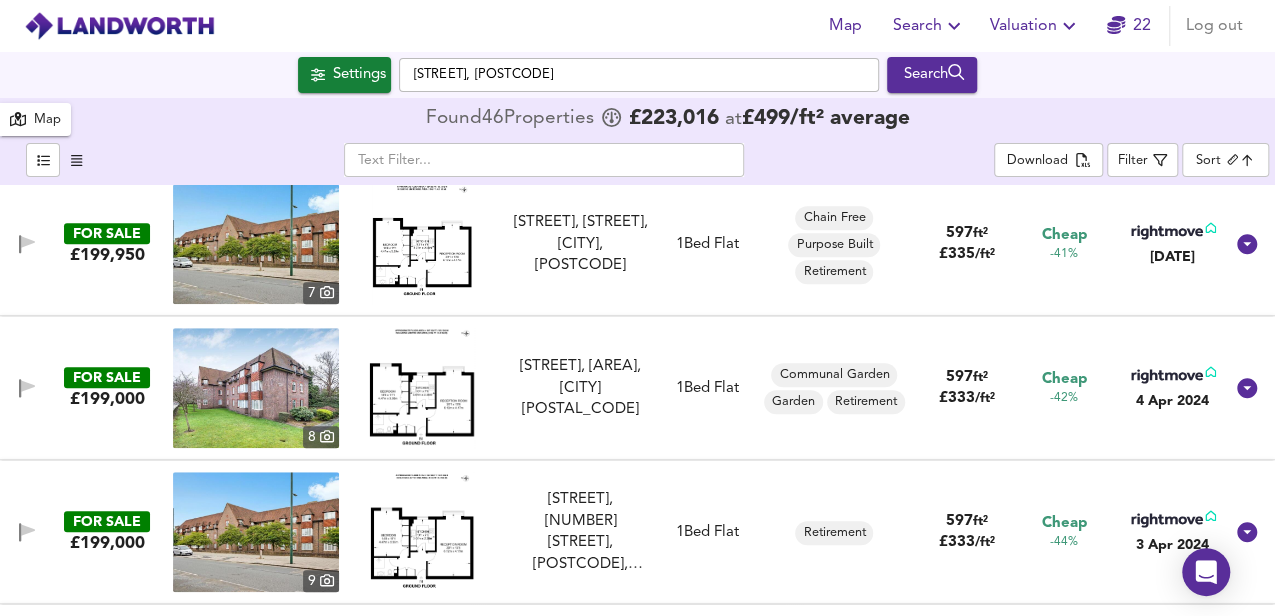 scroll, scrollTop: 666, scrollLeft: 0, axis: vertical 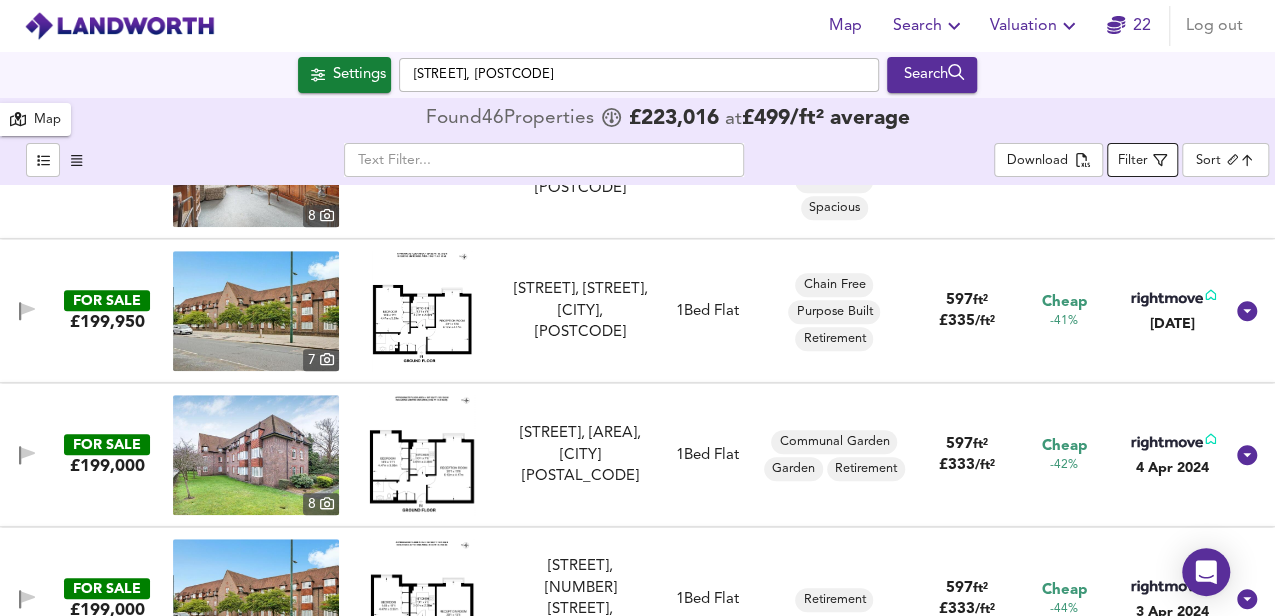 click at bounding box center [1160, 160] 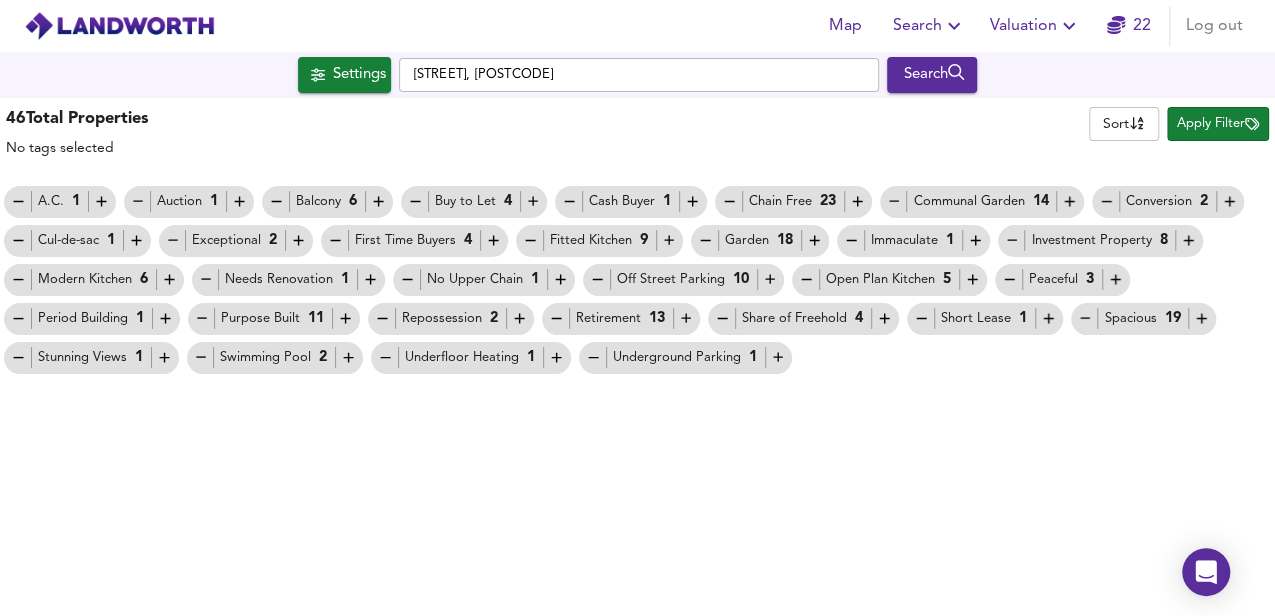 click at bounding box center (18, 201) 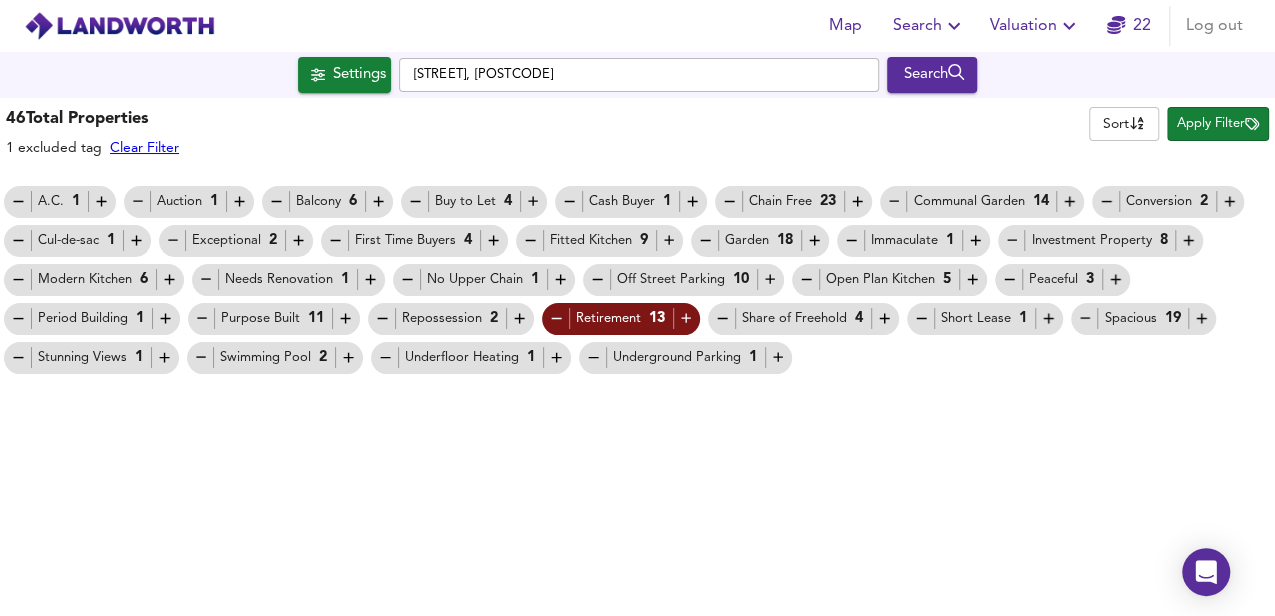 click at bounding box center [18, 201] 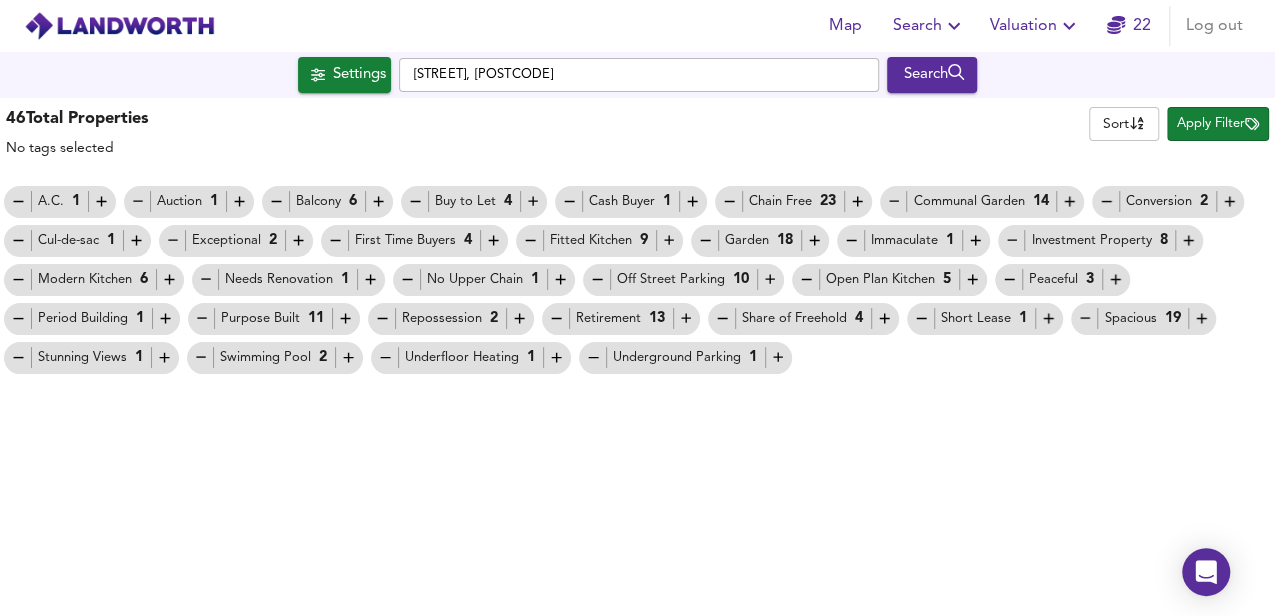 click at bounding box center [18, 201] 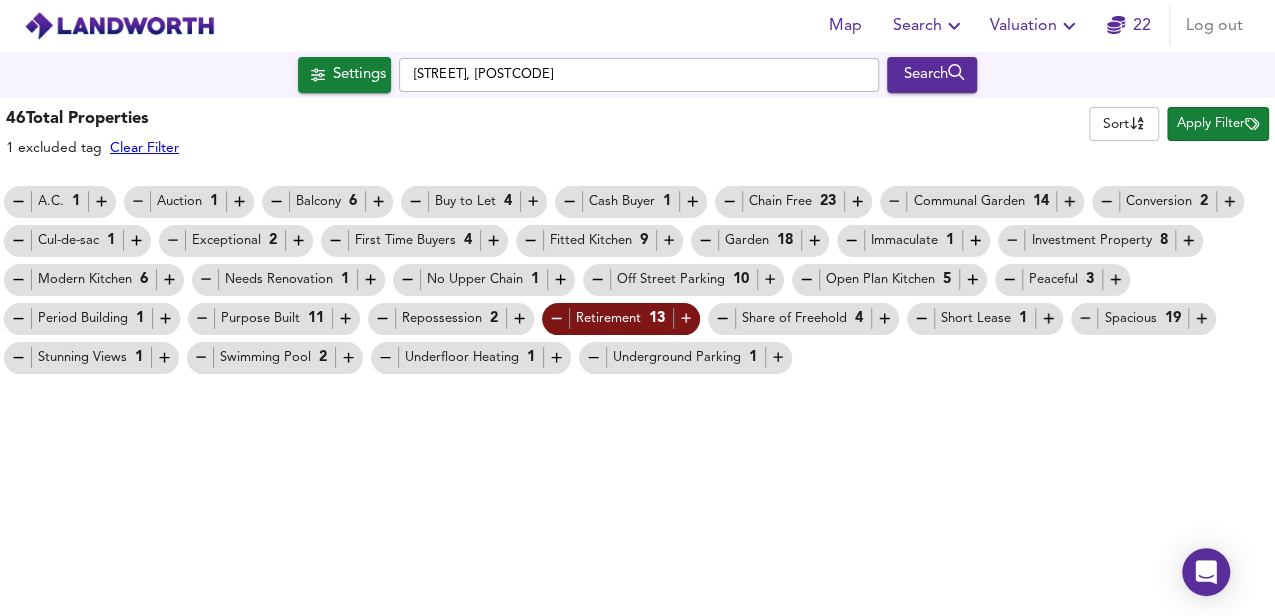 click on "Apply Filter" at bounding box center (1218, 124) 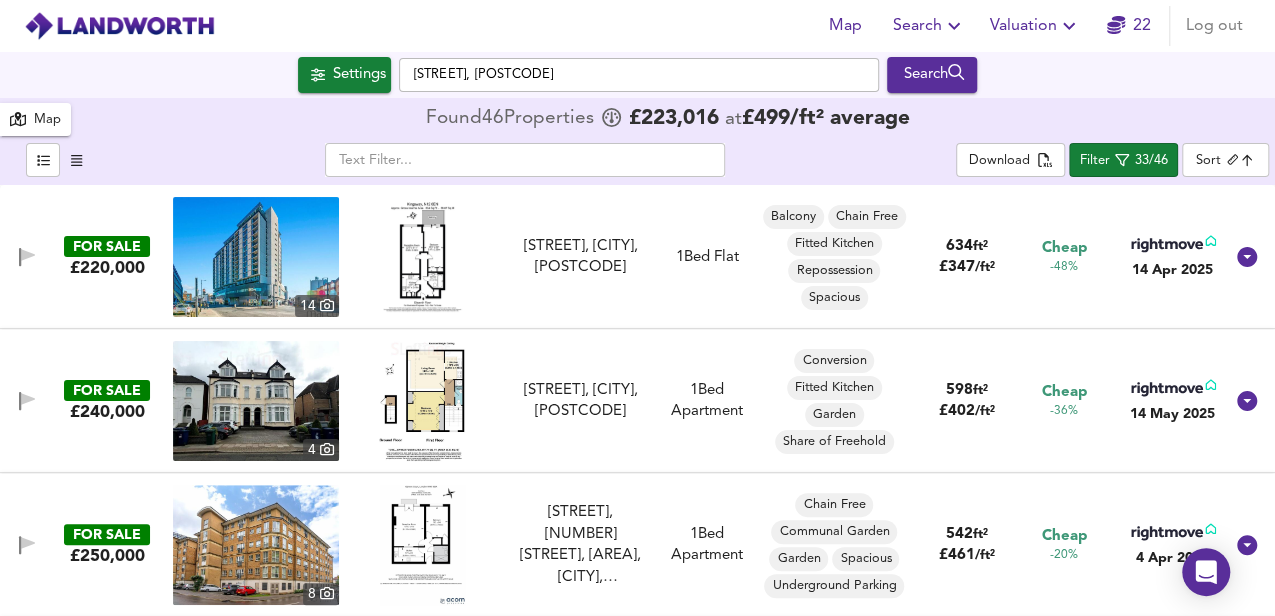 scroll, scrollTop: 66, scrollLeft: 0, axis: vertical 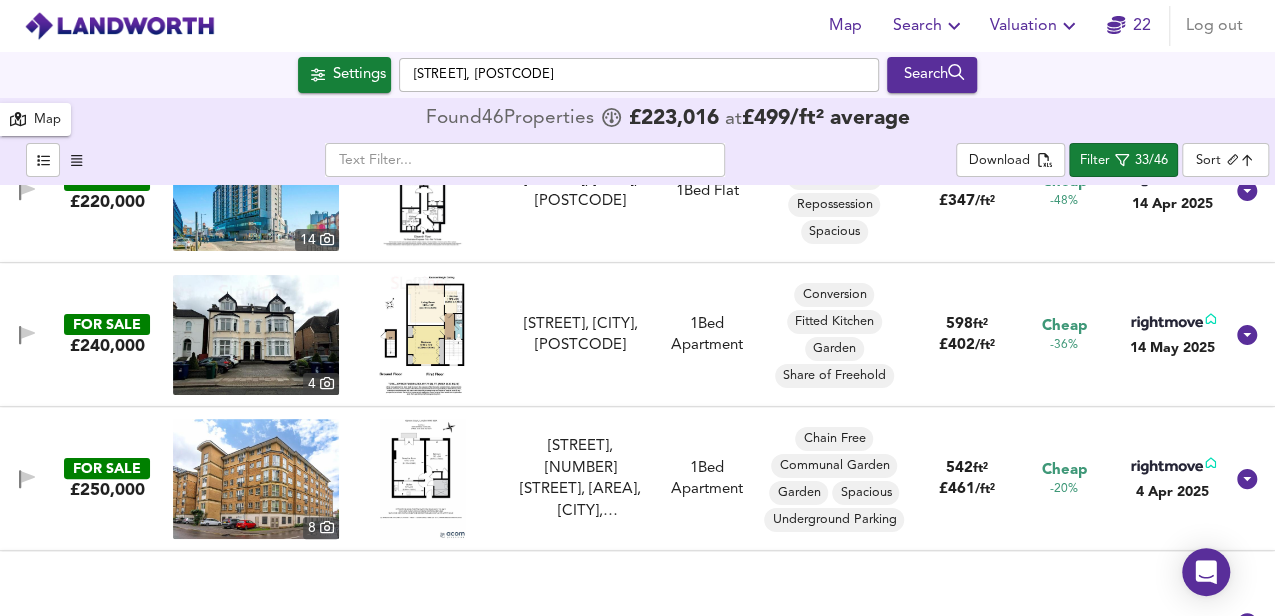 click at bounding box center (422, 479) 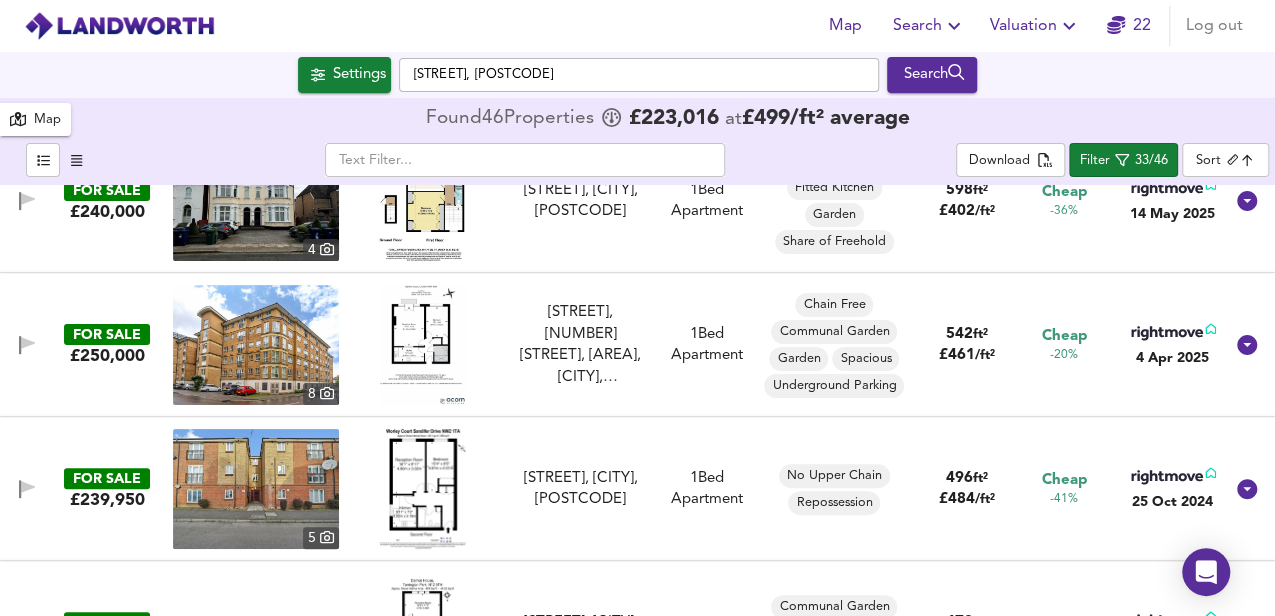 scroll, scrollTop: 266, scrollLeft: 0, axis: vertical 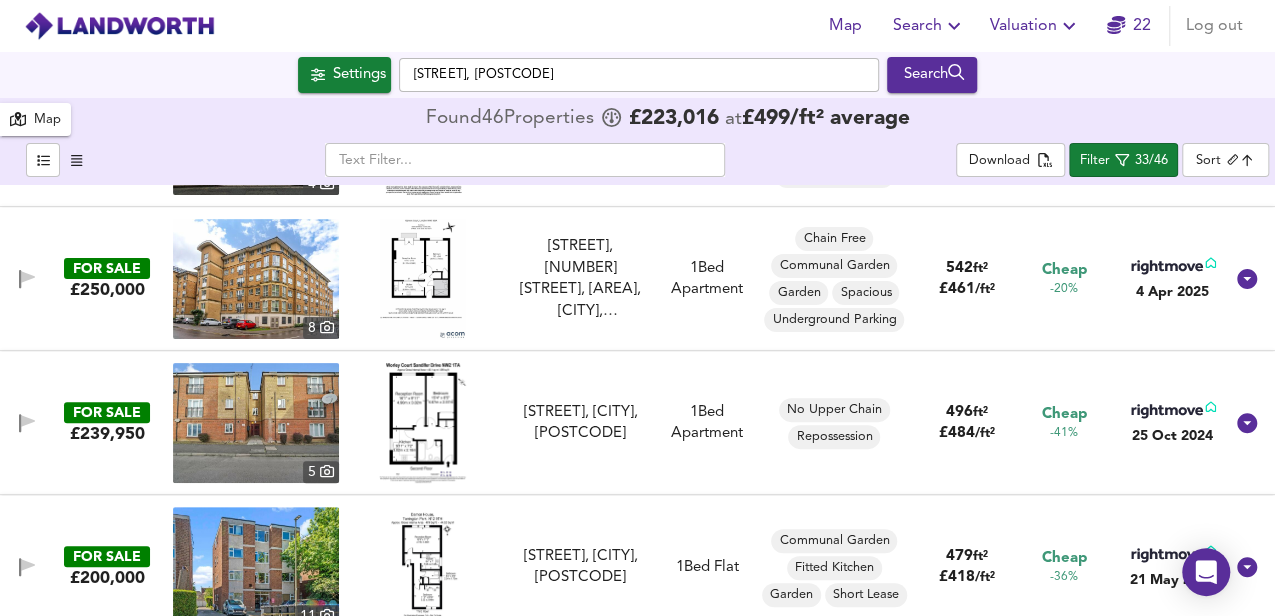 click at bounding box center [422, 423] 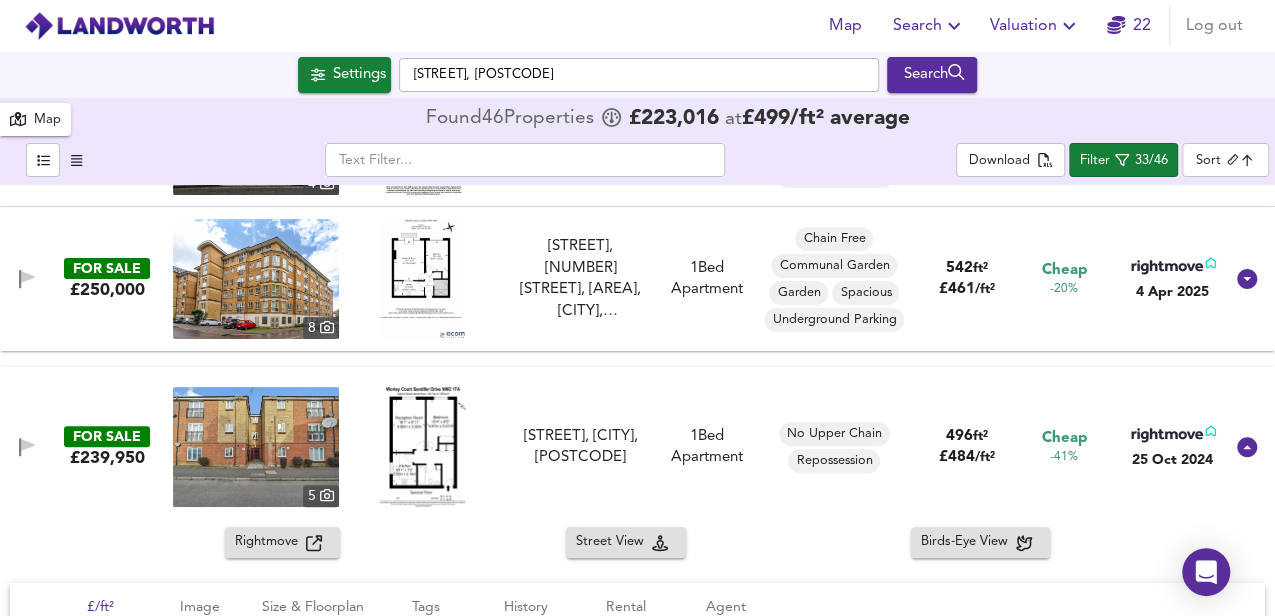 scroll, scrollTop: 333, scrollLeft: 0, axis: vertical 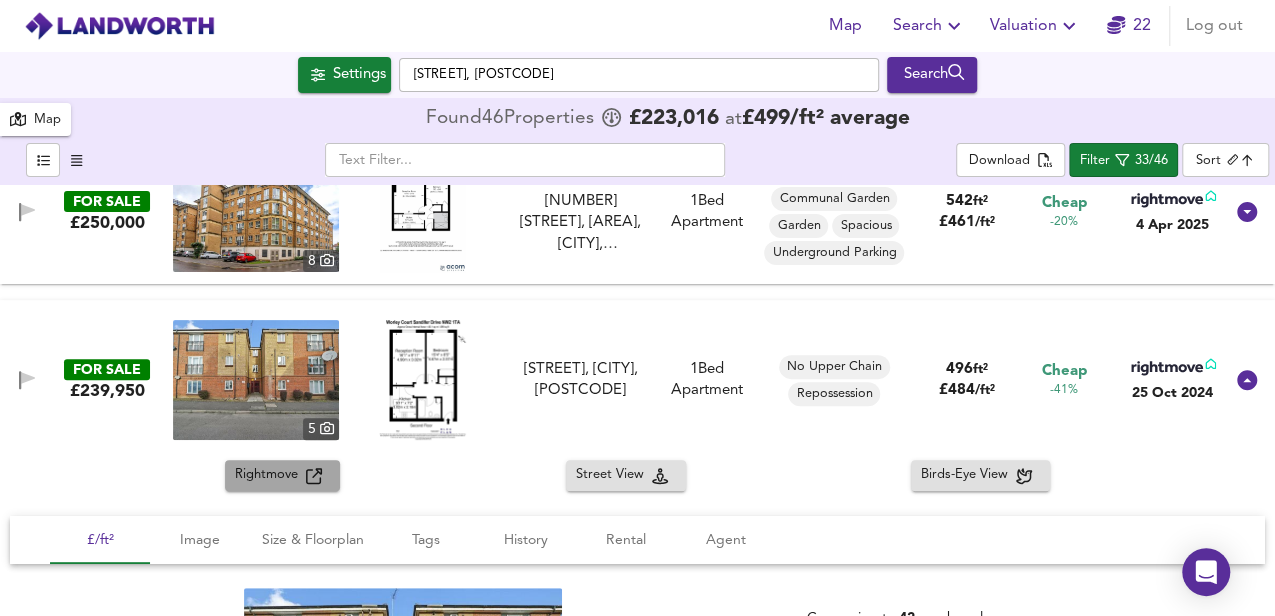 click on "Rightmove" at bounding box center [270, 475] 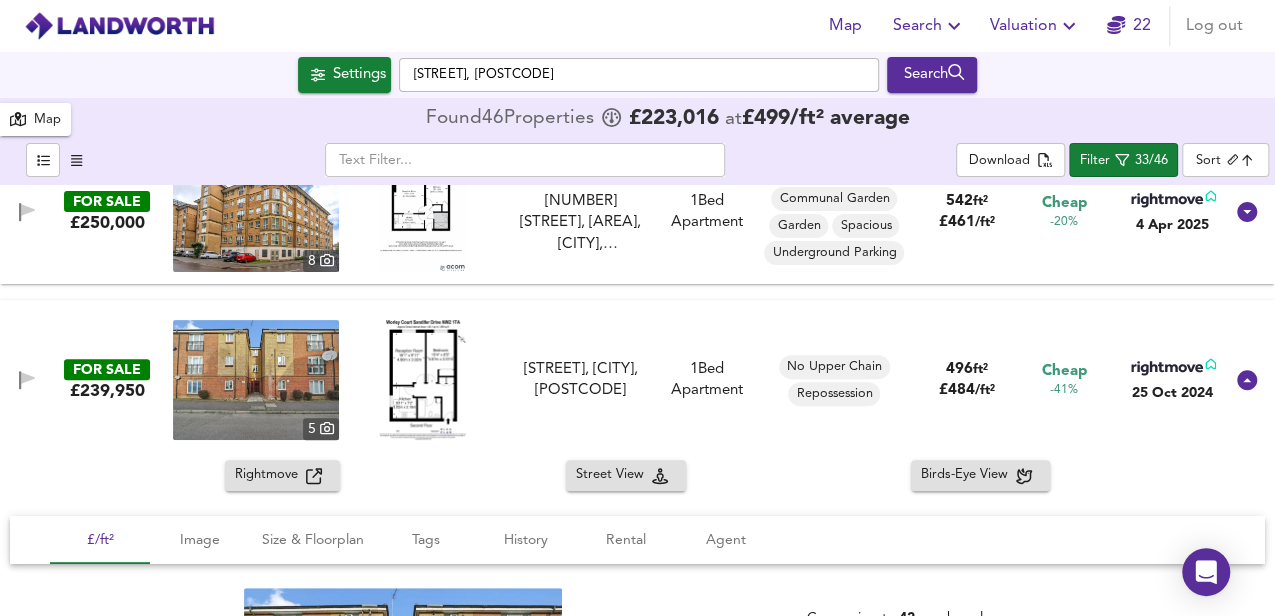 scroll, scrollTop: 400, scrollLeft: 0, axis: vertical 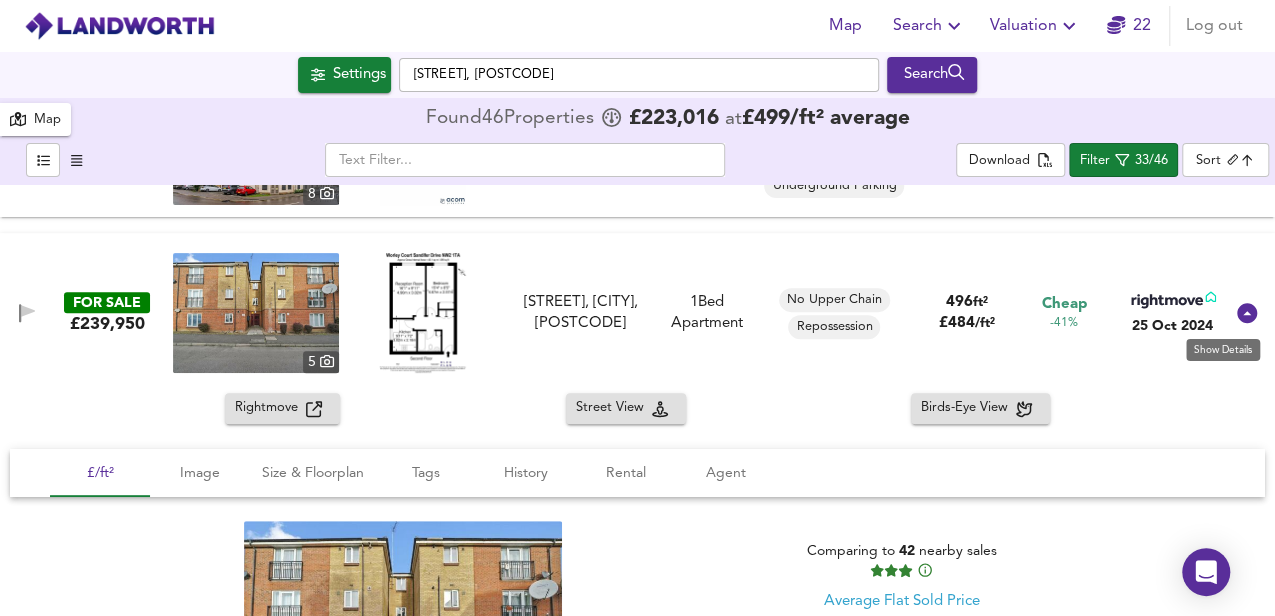 click at bounding box center [1247, 313] 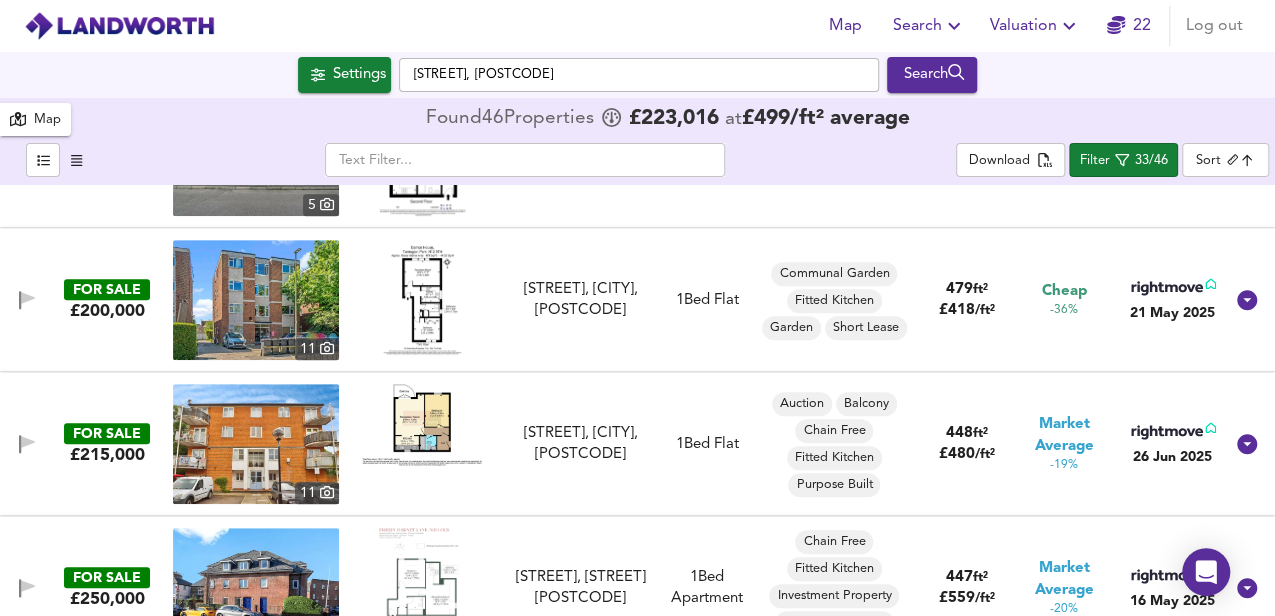 scroll, scrollTop: 466, scrollLeft: 0, axis: vertical 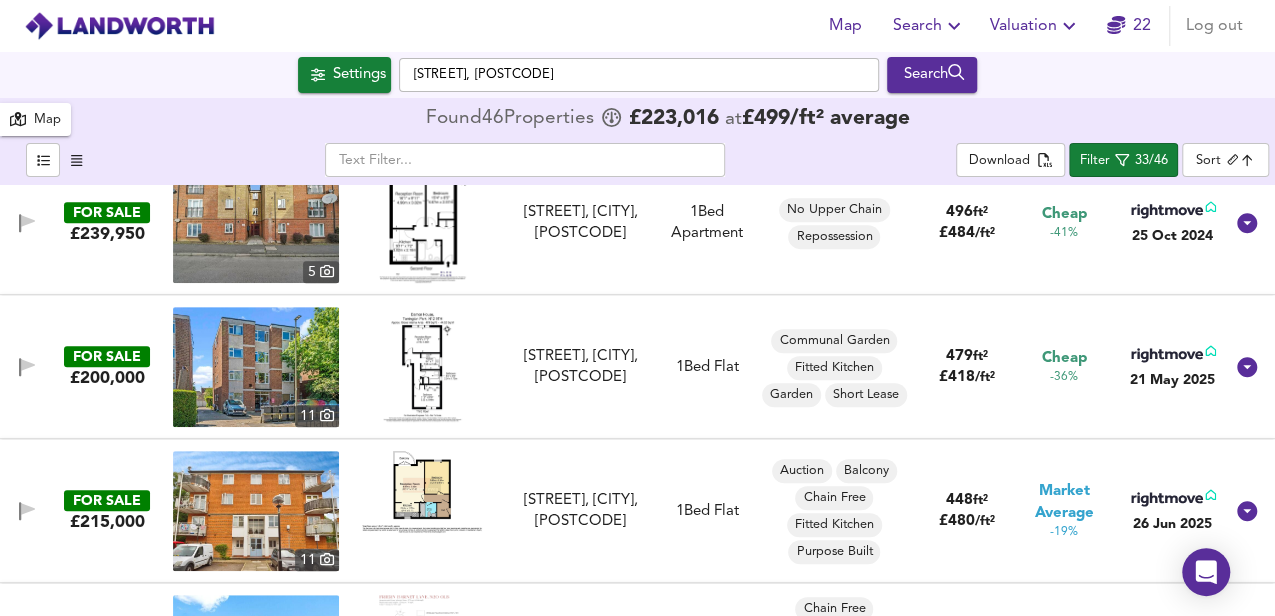 click at bounding box center [422, 367] 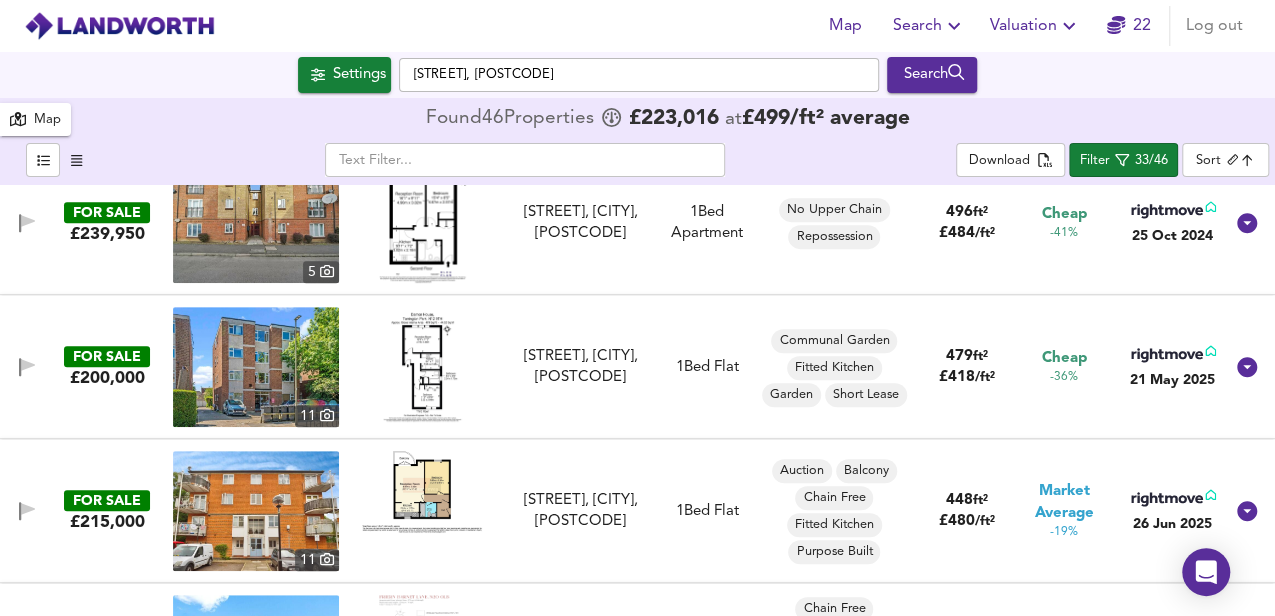 scroll, scrollTop: 533, scrollLeft: 0, axis: vertical 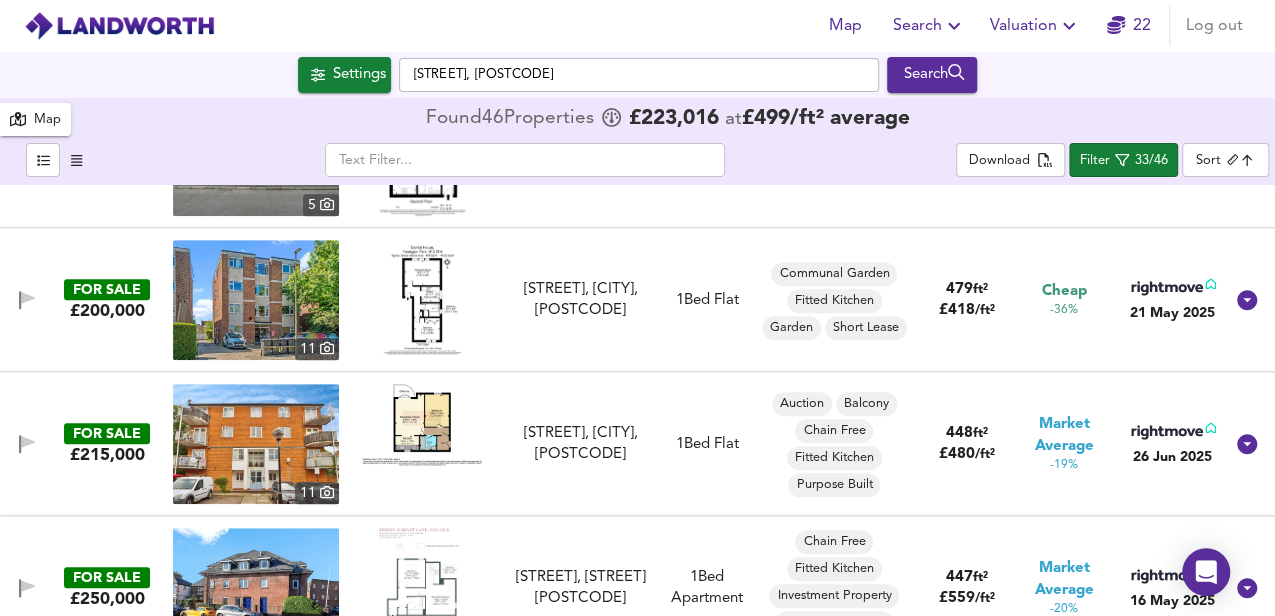 click at bounding box center (422, 424) 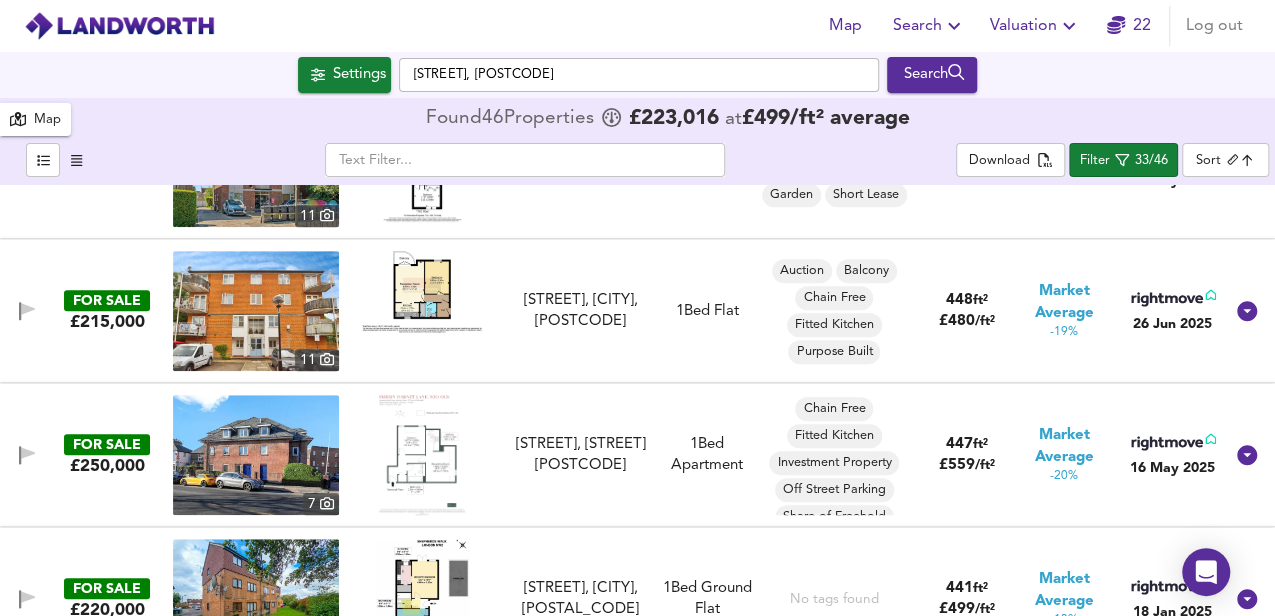 scroll, scrollTop: 733, scrollLeft: 0, axis: vertical 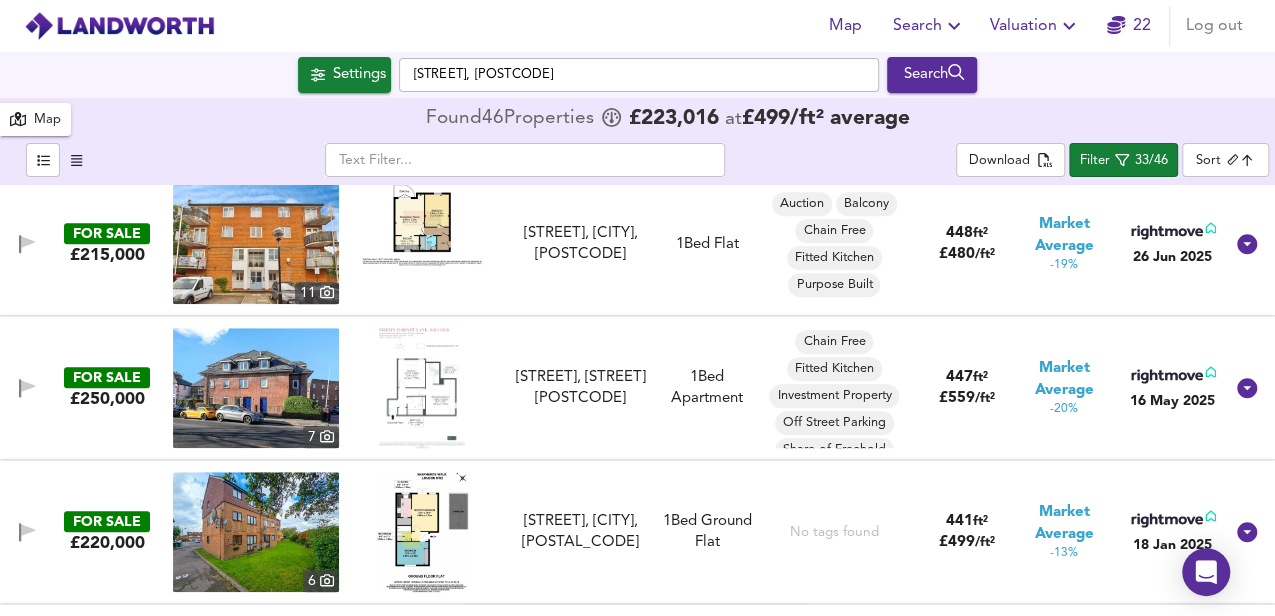 click at bounding box center (422, 388) 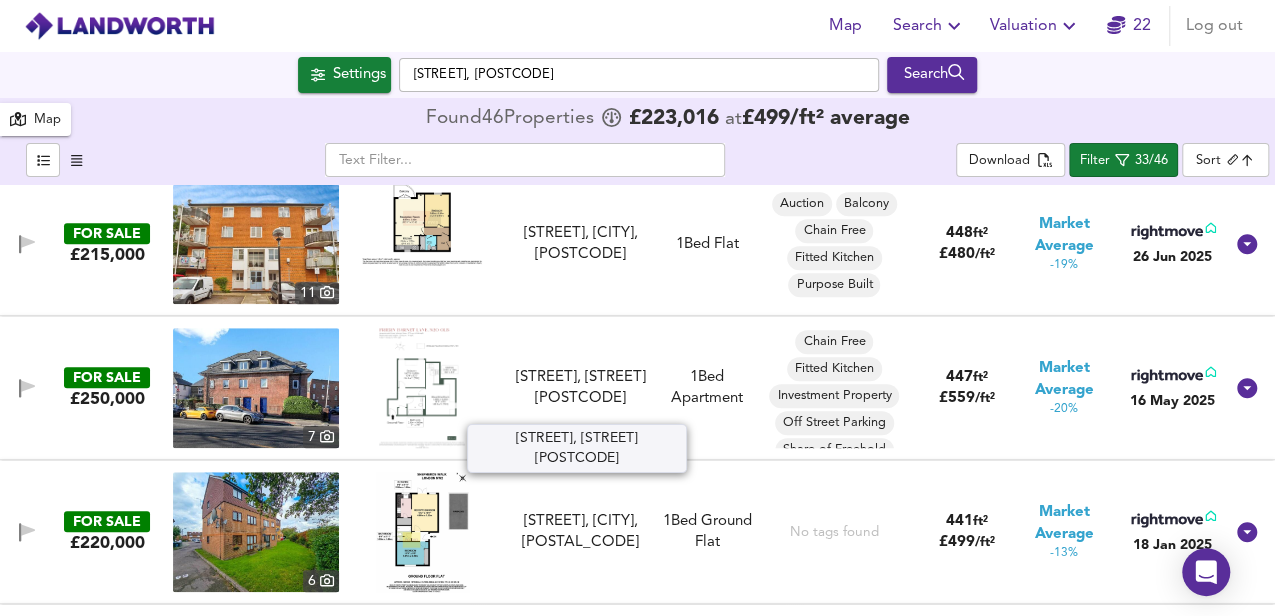 scroll, scrollTop: 800, scrollLeft: 0, axis: vertical 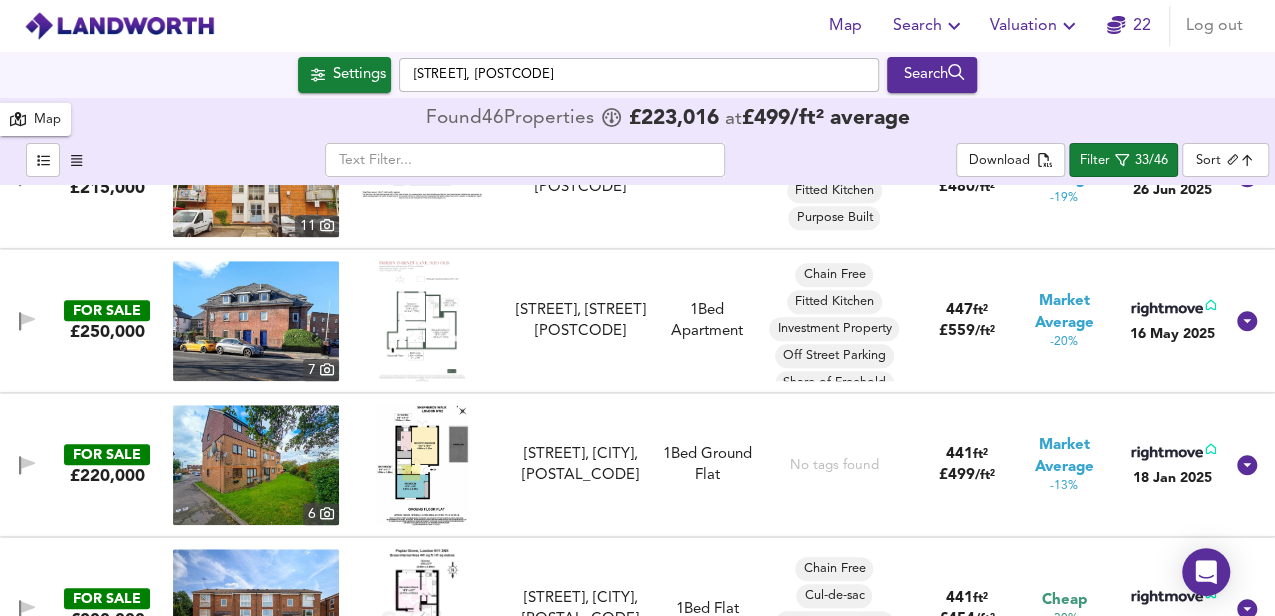 click at bounding box center [422, 465] 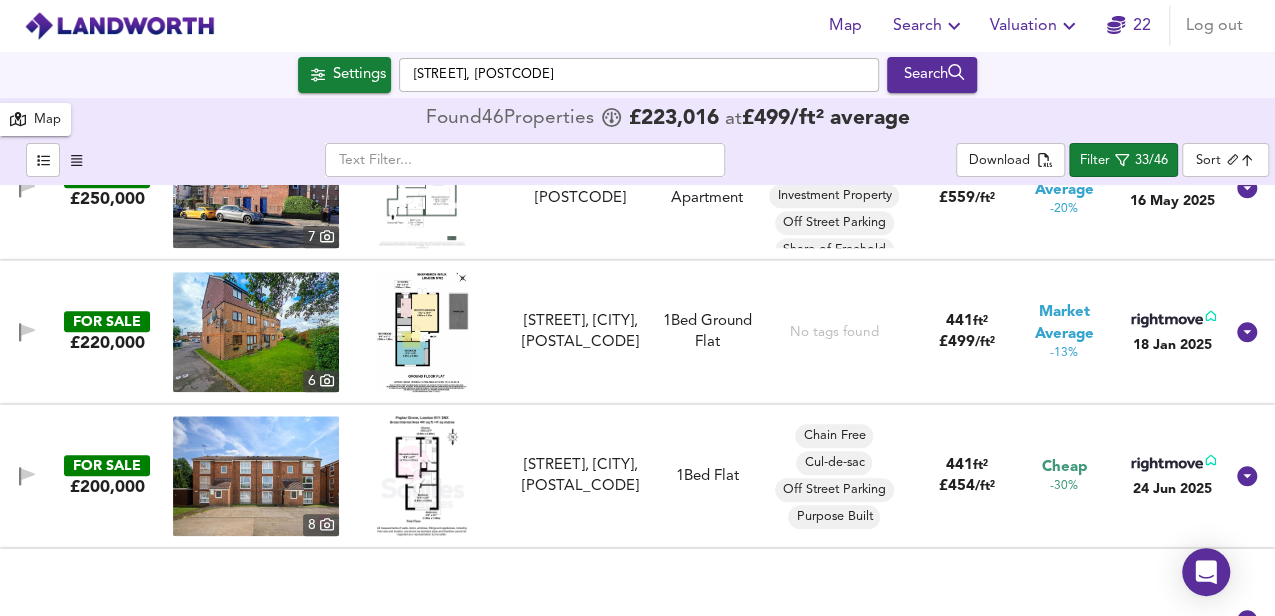 scroll, scrollTop: 1000, scrollLeft: 0, axis: vertical 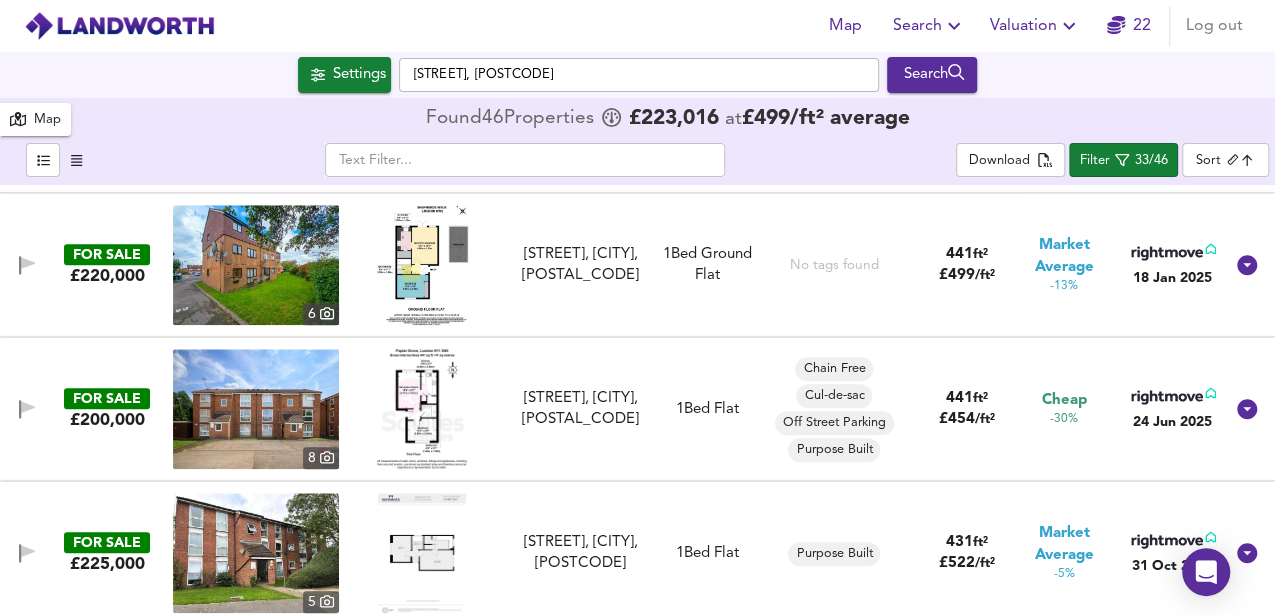 click at bounding box center (422, 409) 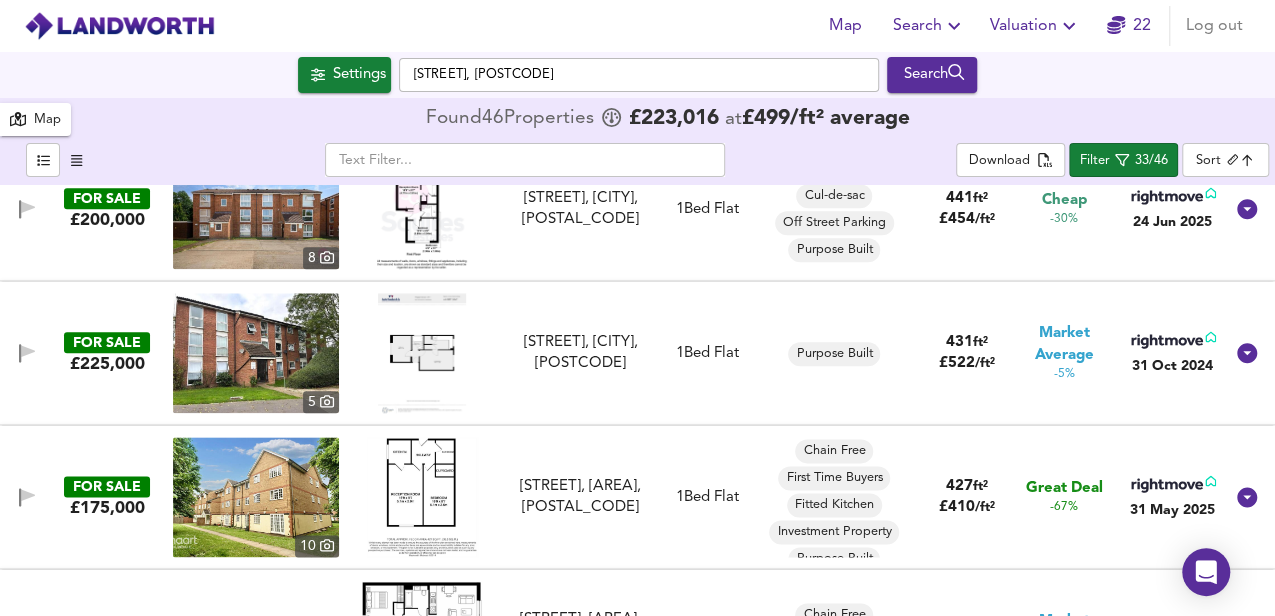 scroll, scrollTop: 1266, scrollLeft: 0, axis: vertical 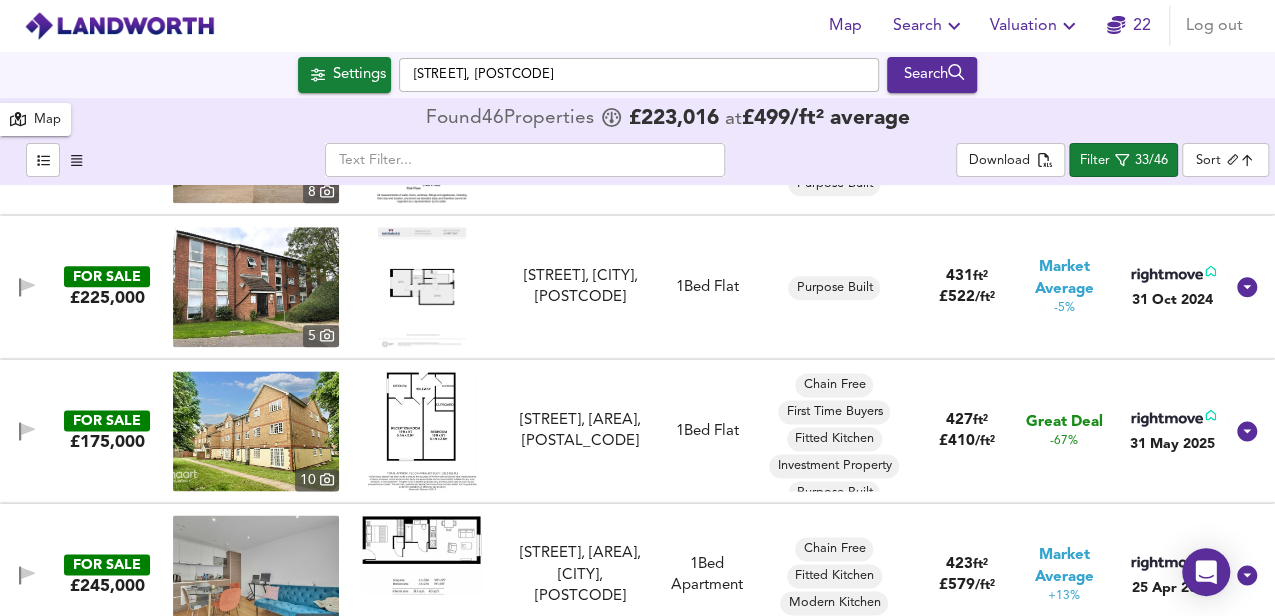 click at bounding box center (422, 431) 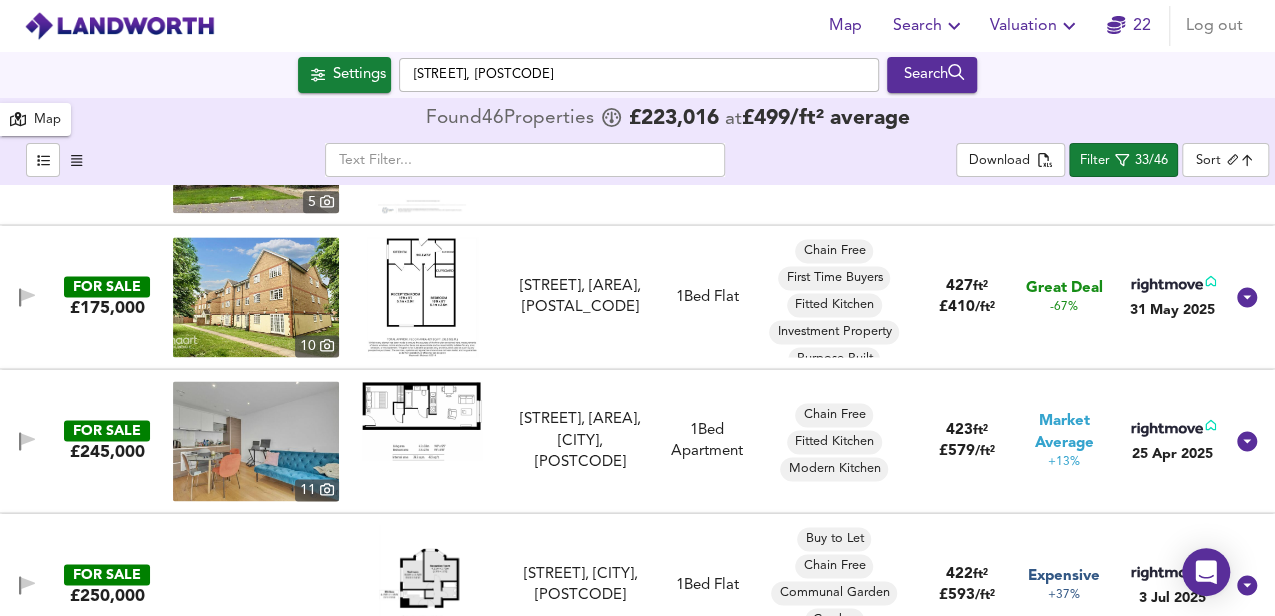 scroll, scrollTop: 1466, scrollLeft: 0, axis: vertical 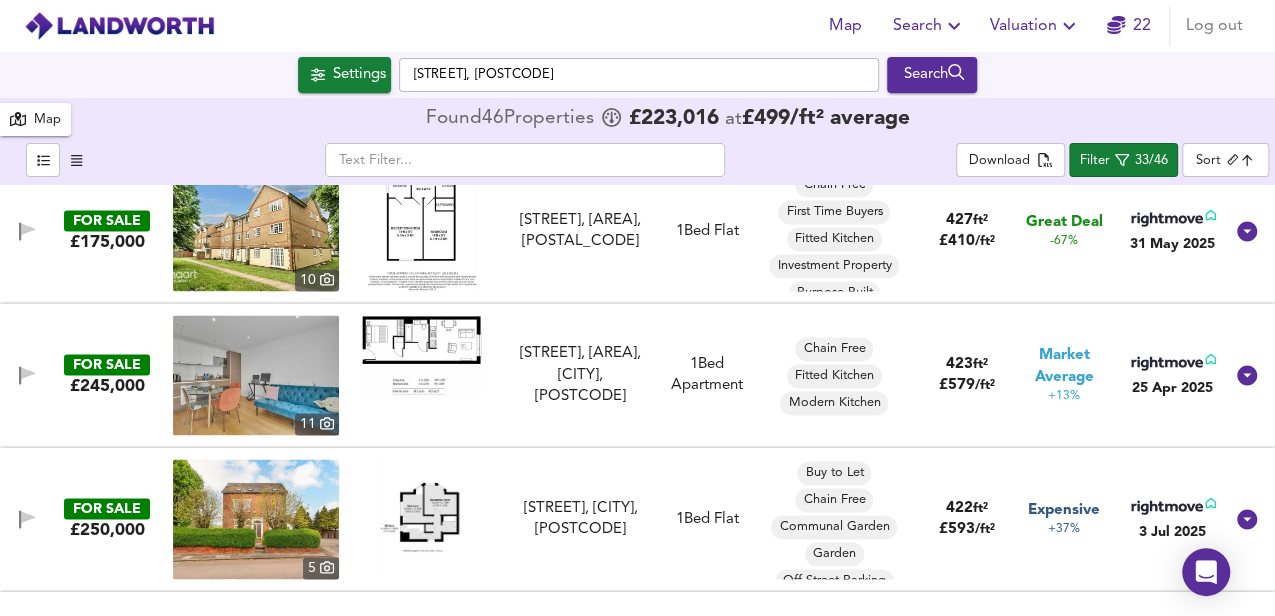 click at bounding box center (422, 354) 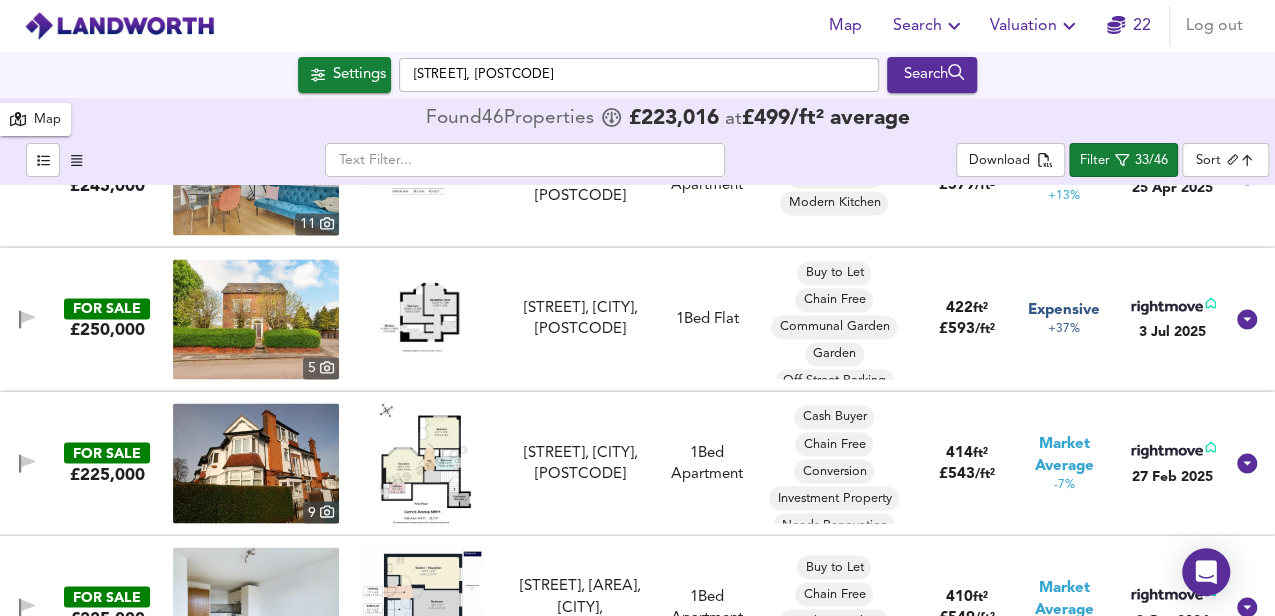 scroll, scrollTop: 1733, scrollLeft: 0, axis: vertical 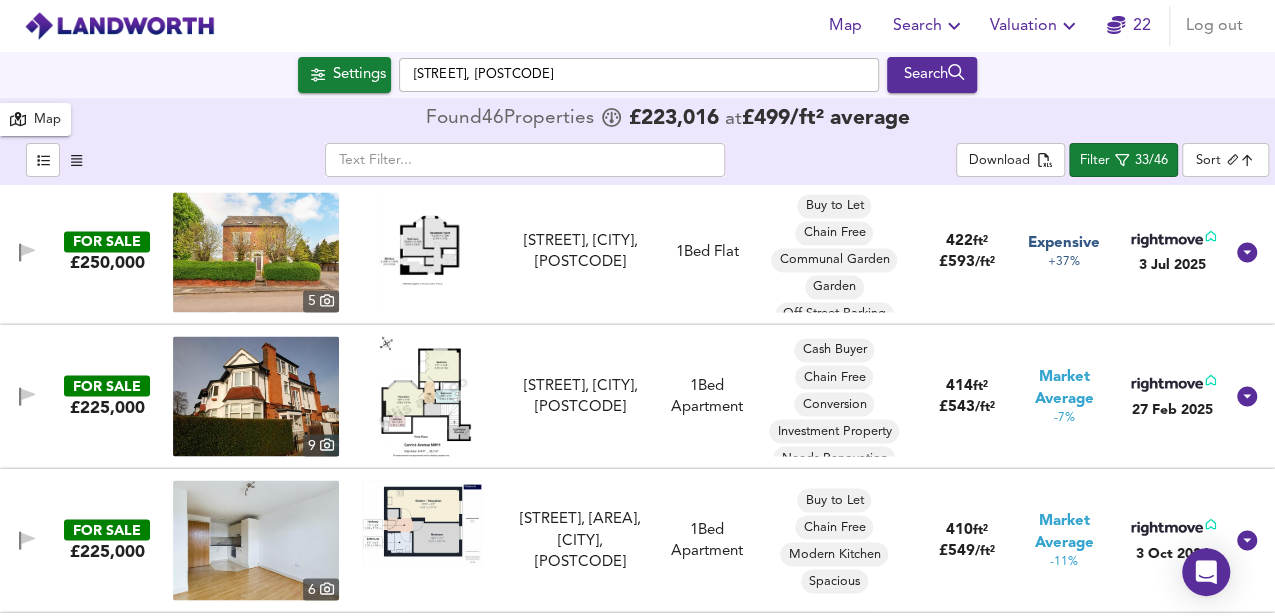 click at bounding box center [422, 396] 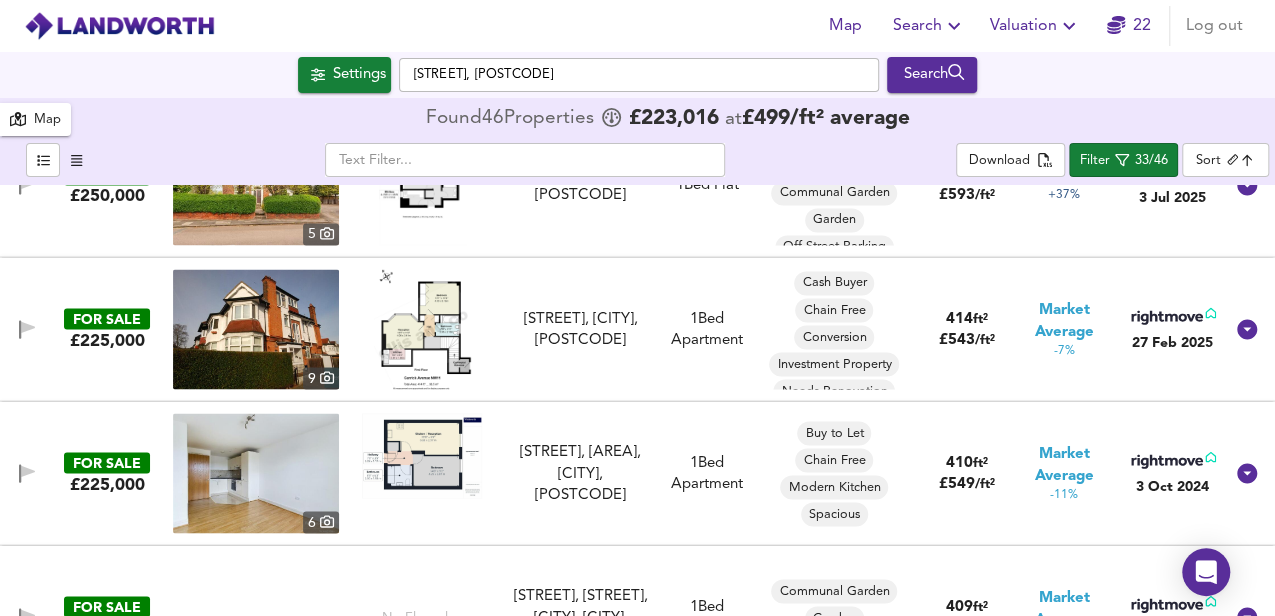 scroll, scrollTop: 1866, scrollLeft: 0, axis: vertical 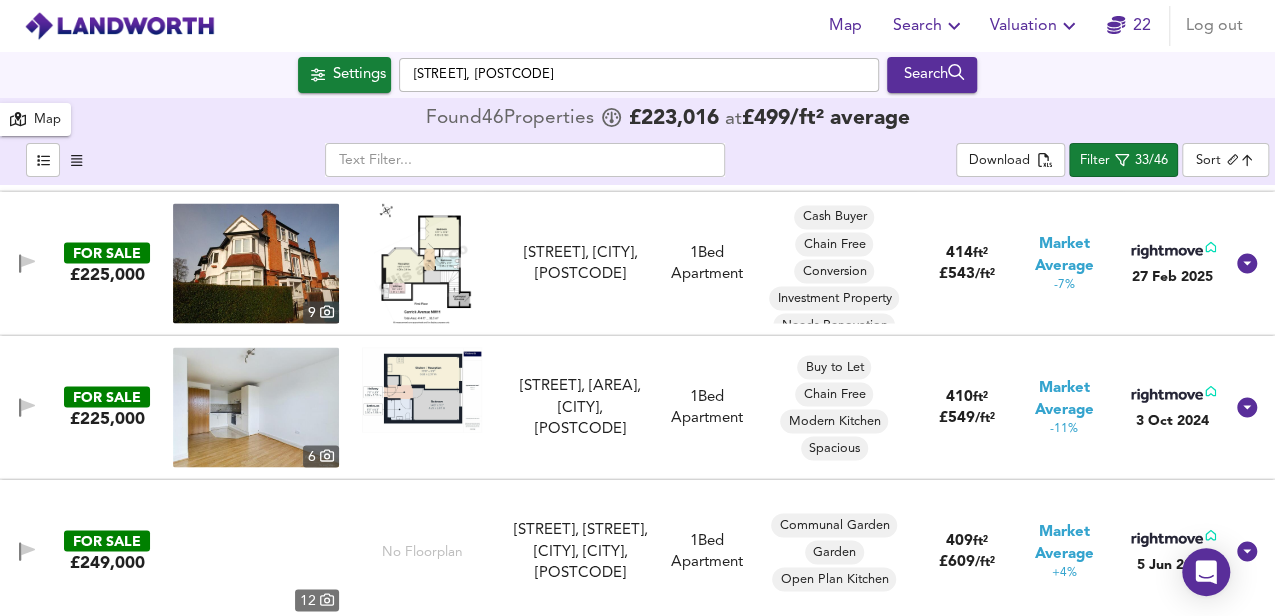 click at bounding box center [422, 389] 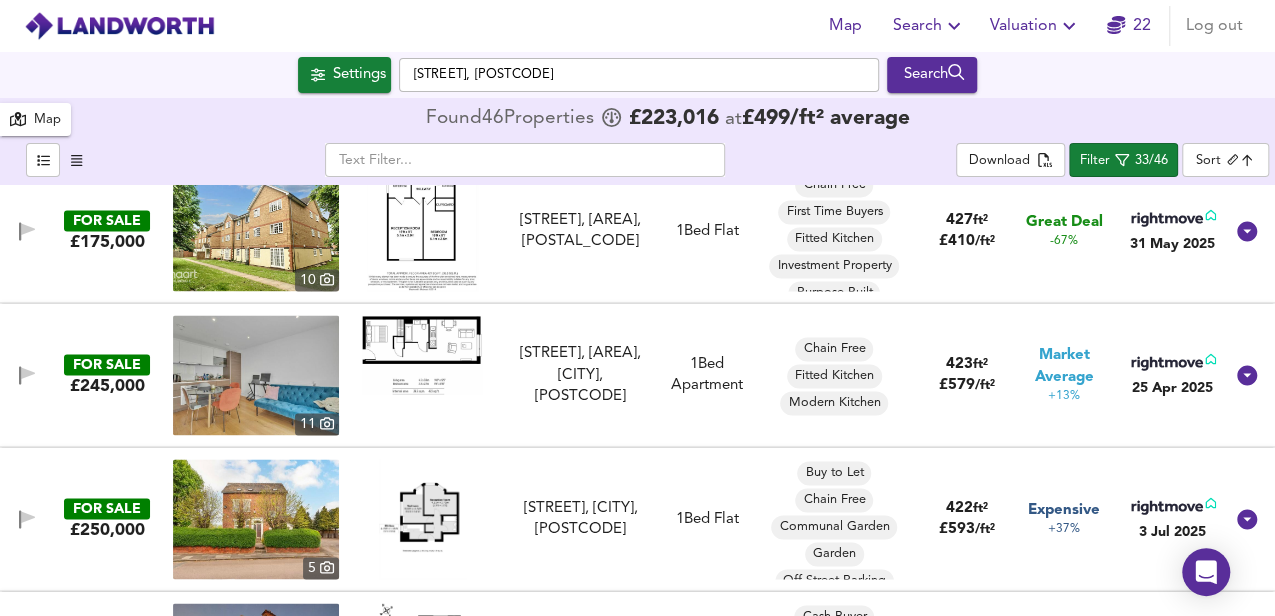 scroll, scrollTop: 1533, scrollLeft: 0, axis: vertical 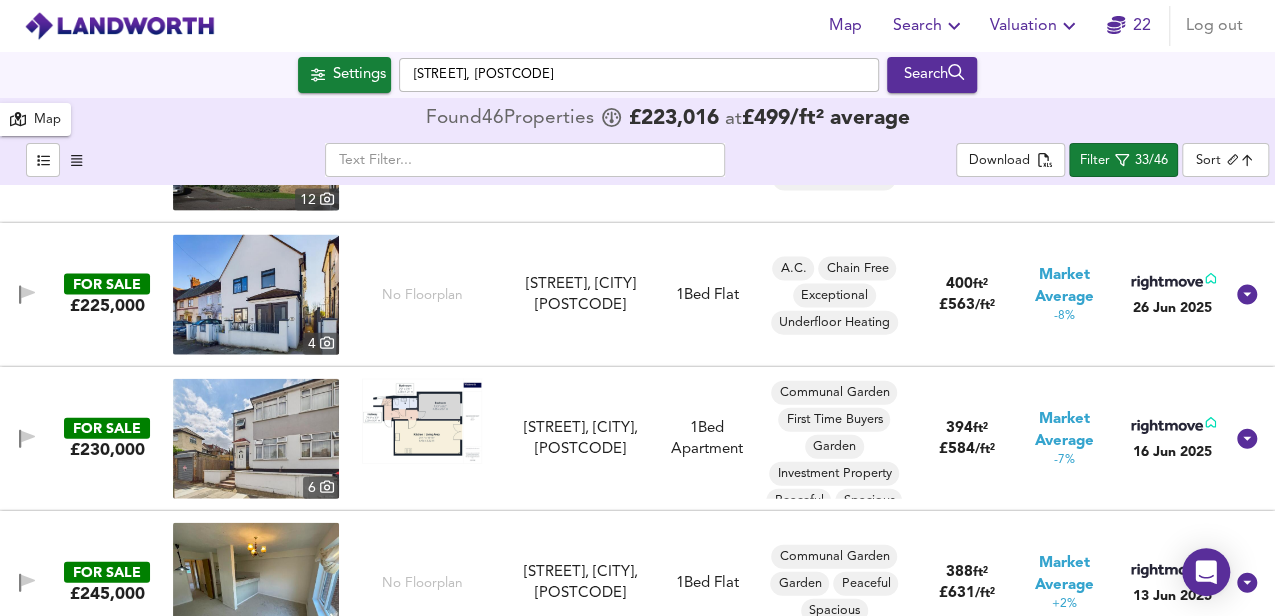 click at bounding box center [422, 421] 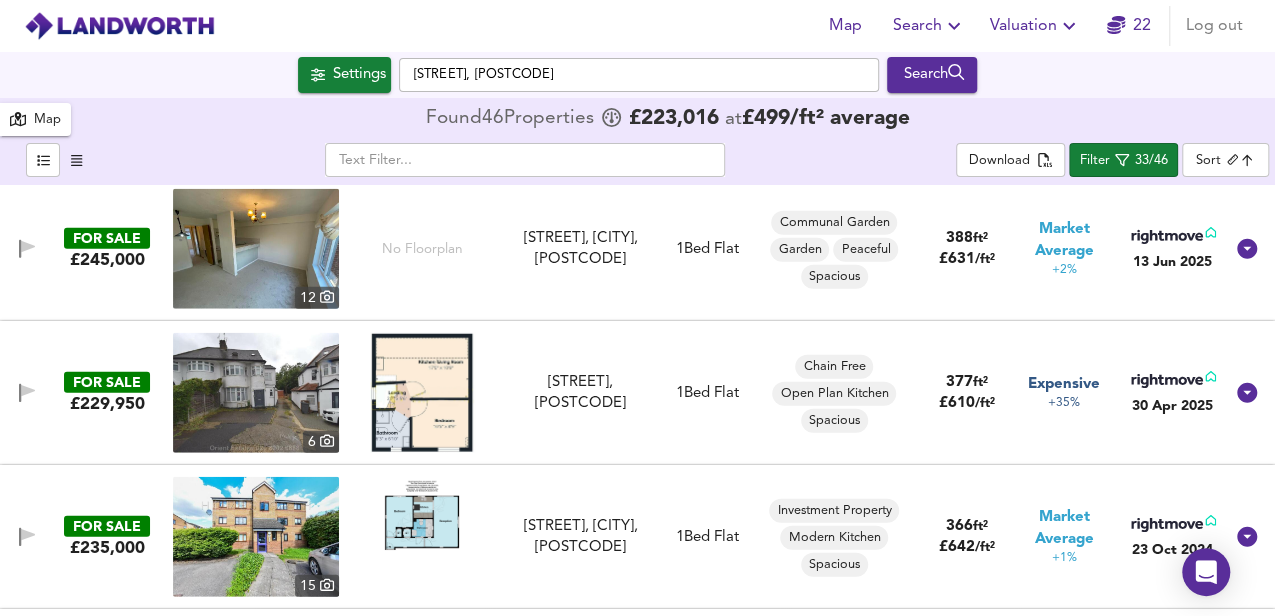 scroll, scrollTop: 2733, scrollLeft: 0, axis: vertical 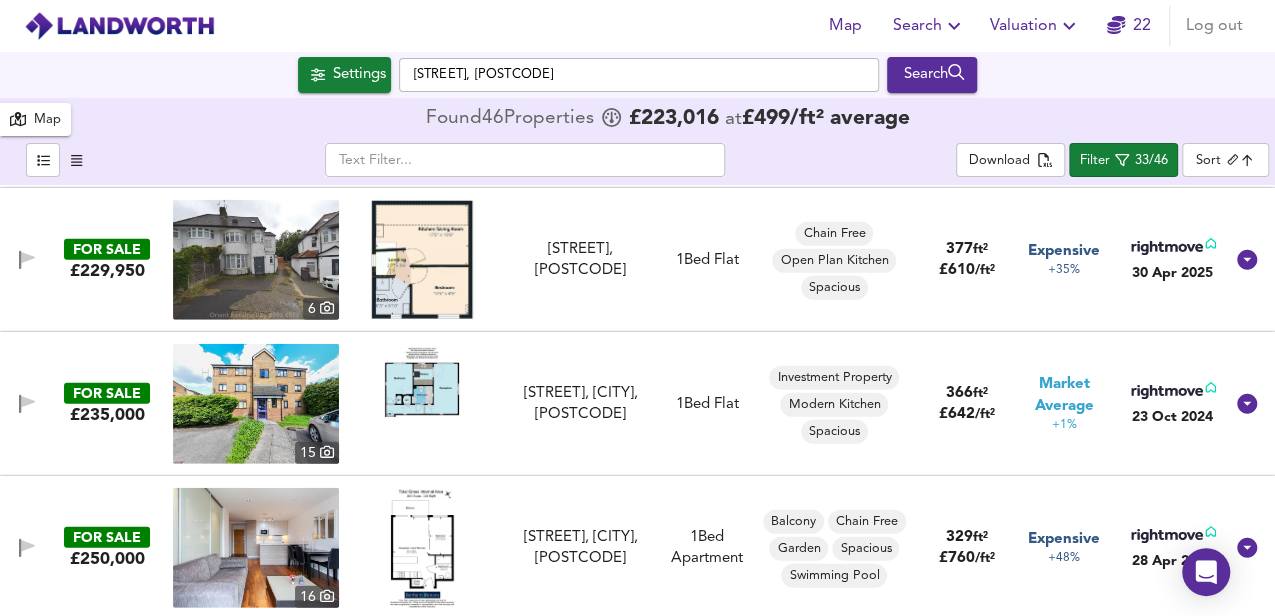 click at bounding box center (954, 26) 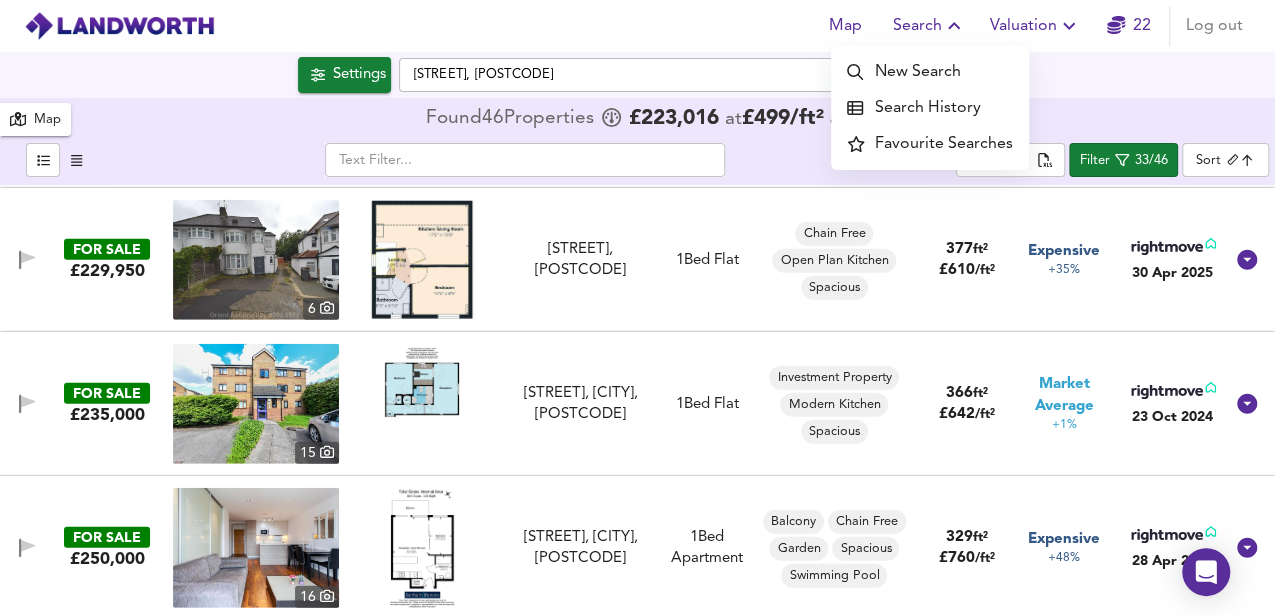 click on "Search History" at bounding box center (930, 108) 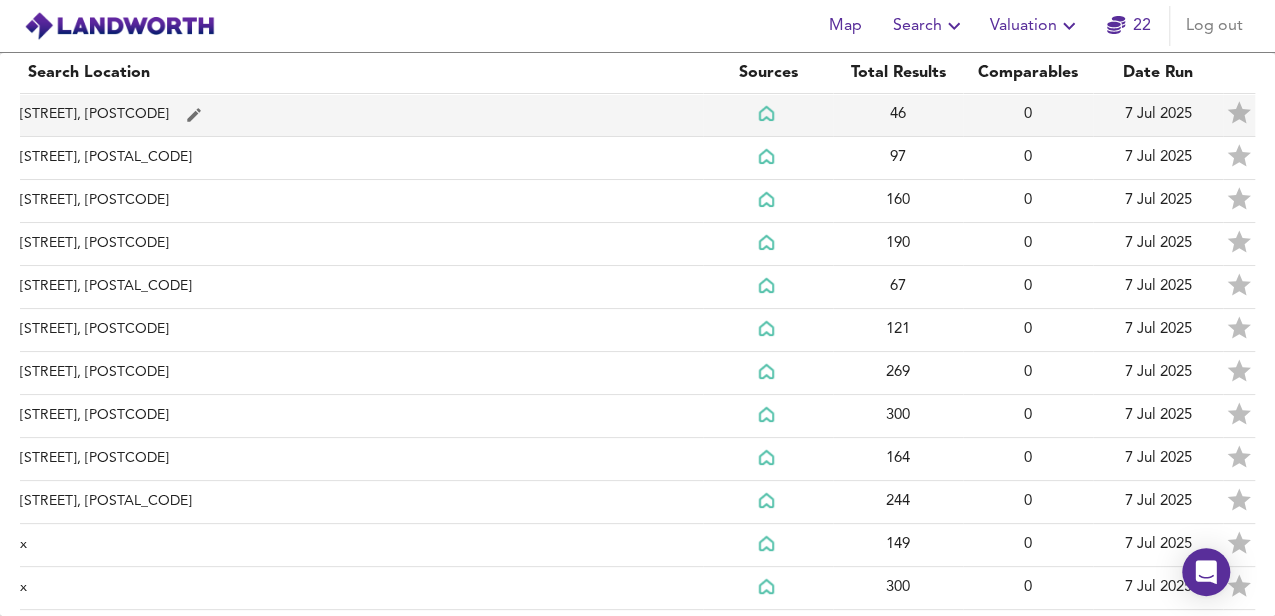 click at bounding box center [194, 115] 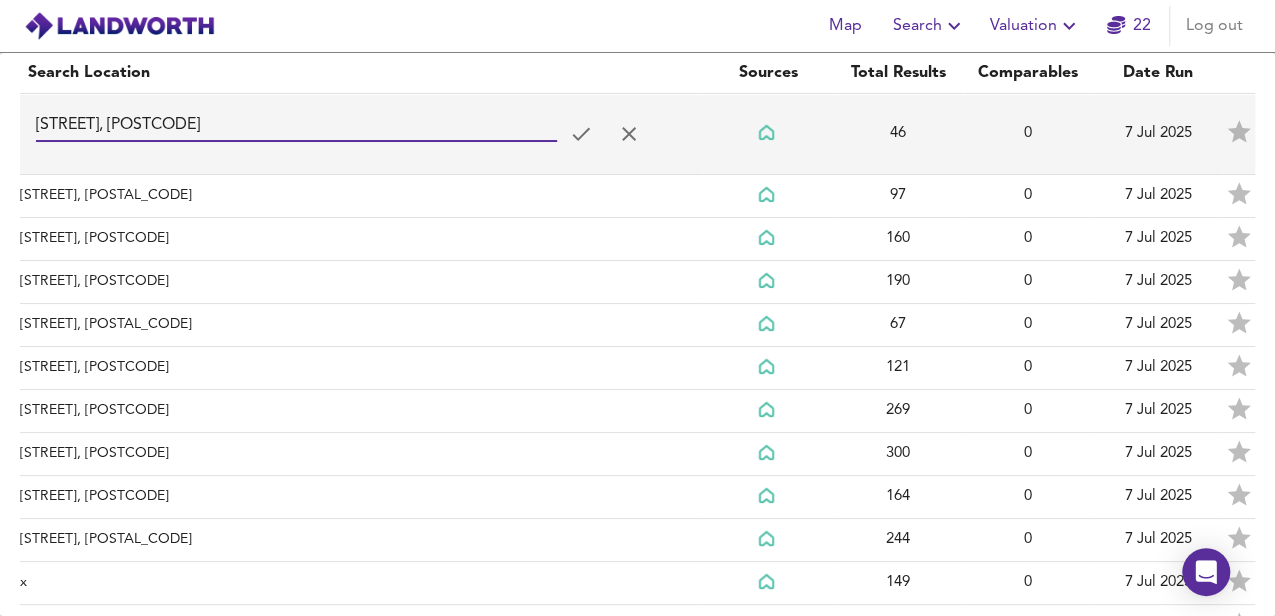 click on "[STREET], [POSTCODE]" at bounding box center (296, 126) 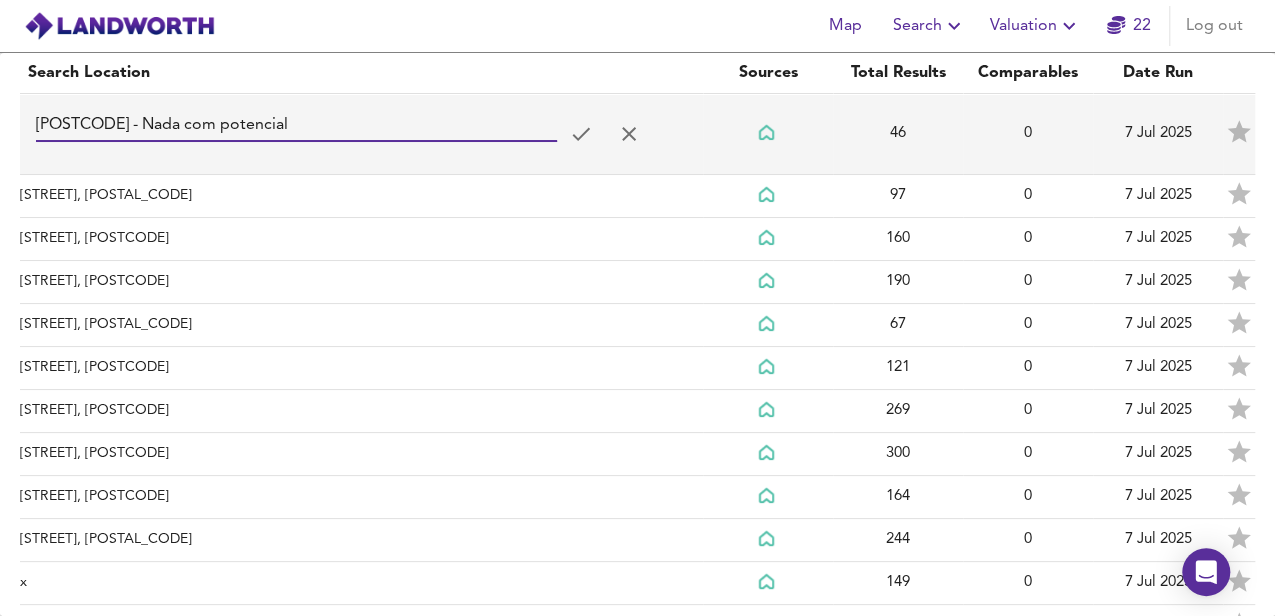 type on "[POSTCODE] - Nada com potencial" 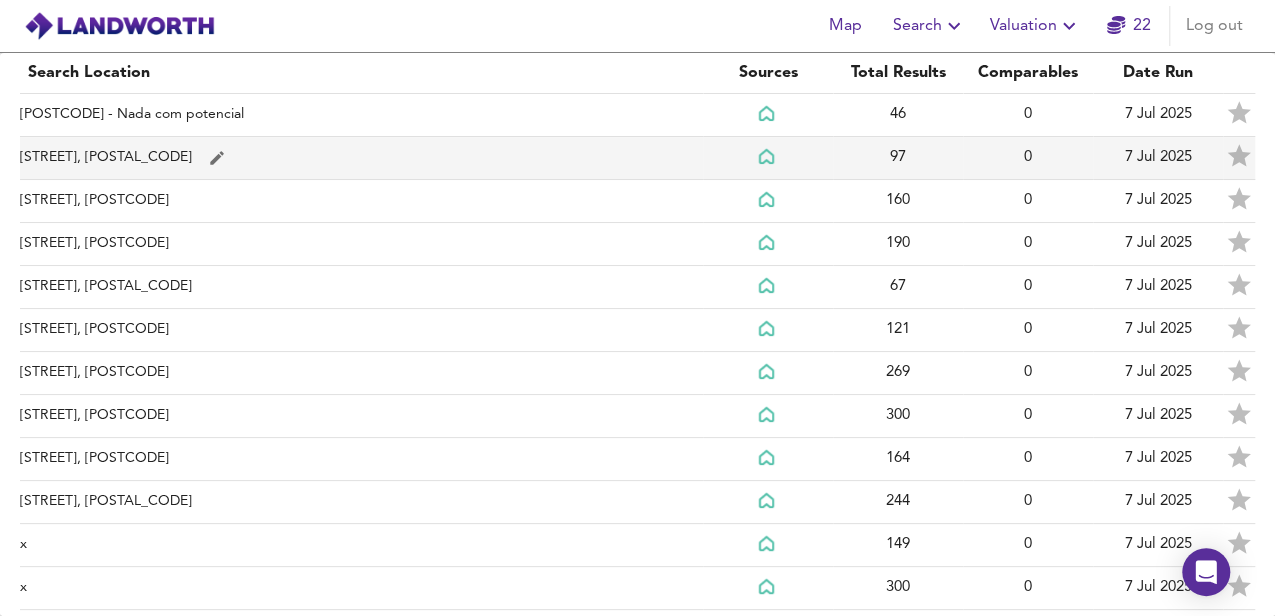 click on "[STREET], [POSTAL_CODE]" at bounding box center (361, 115) 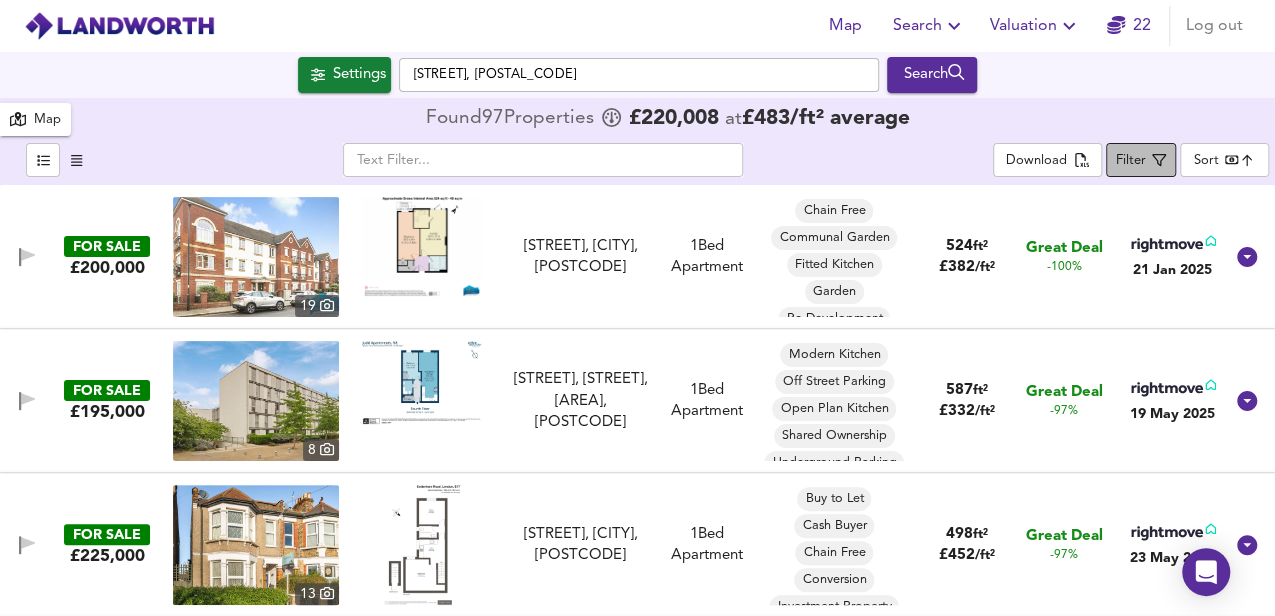 click at bounding box center (1159, 160) 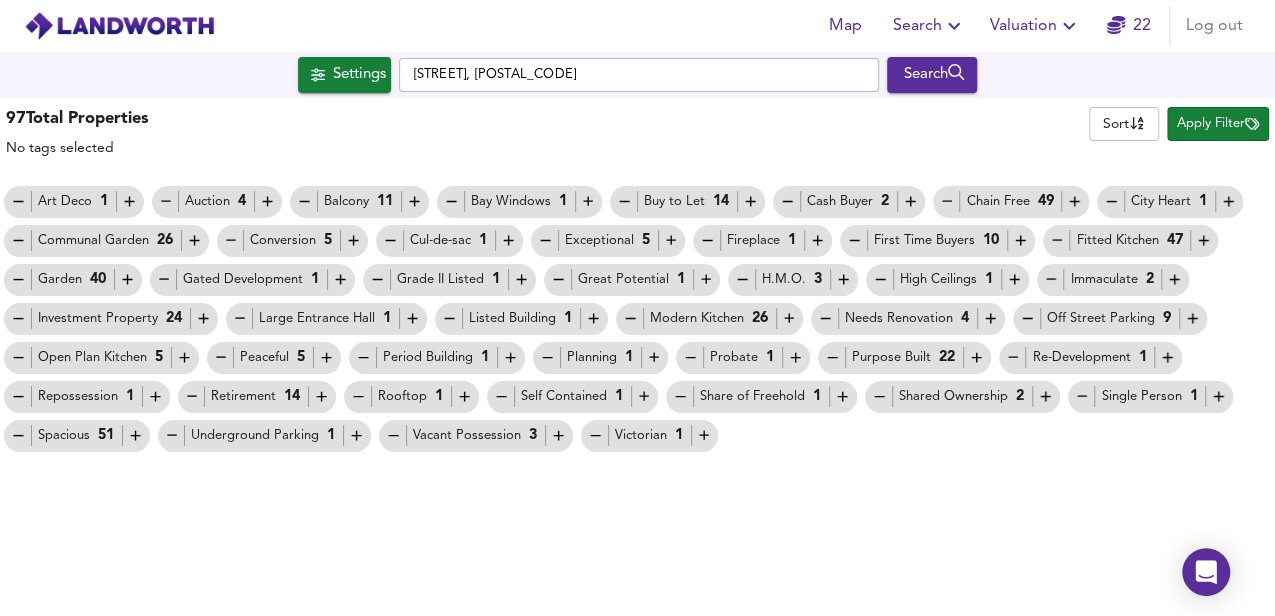 click at bounding box center [18, 201] 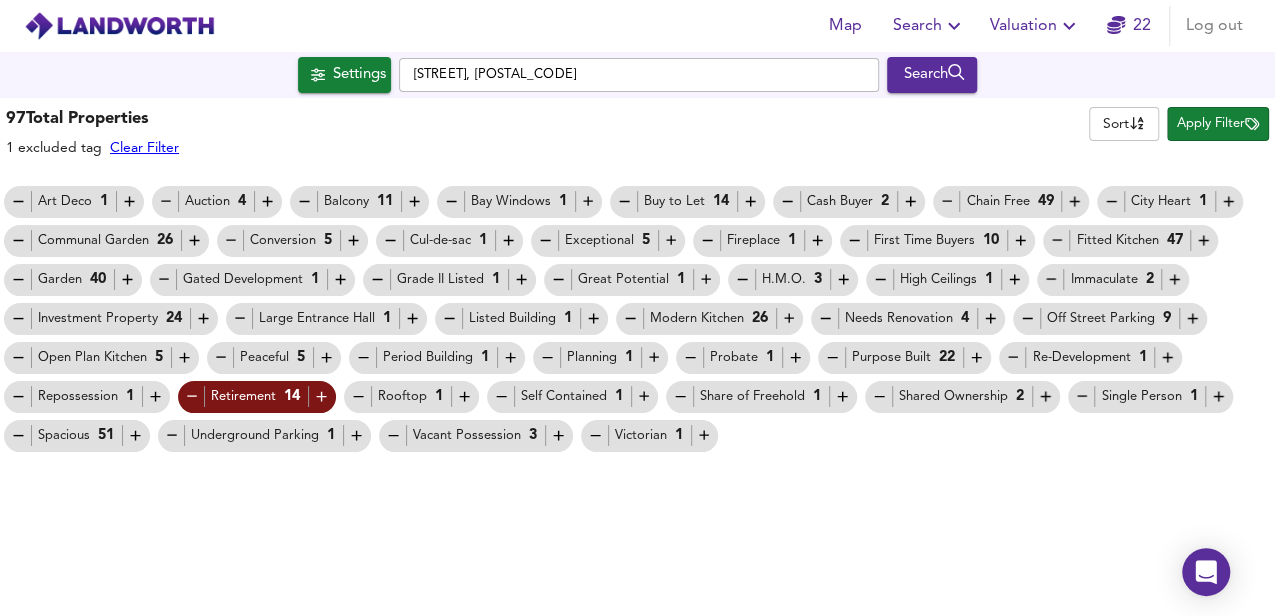 click on "Apply Filter" at bounding box center (1218, 124) 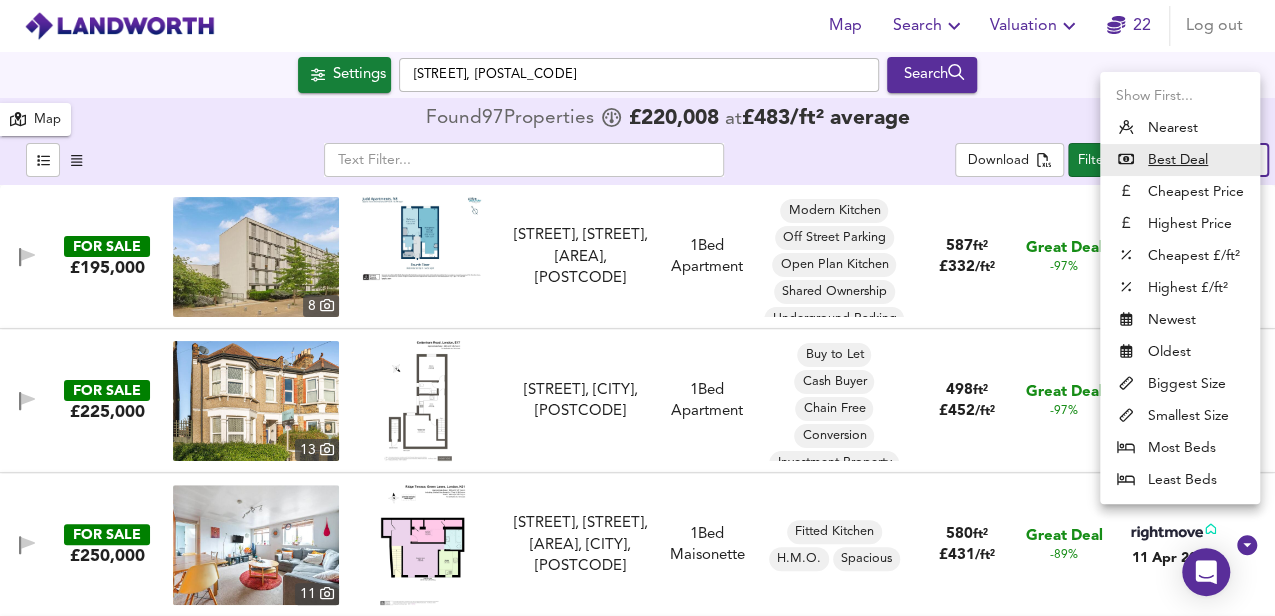 click on "Map Search Valuation    22 Log out        Settings    [STREET], [POSTCODE]        Search            97  Results   Legend   Map Found  97  Propert ies     £ 220,008   at  £ 483 / ft²   average              ​ Download   Filter 83/97   Sort   bestdeal ​ FOR SALE £195,000     8     [STREET], [STREET], [AREA], [POSTCODE] [STREET], [STREET], [AREA], [POSTCODE] 1  Bed   Apartment Modern Kitchen Off Street Parking Open Plan Kitchen Shared Ownership Underground Parking 587 ft² £ 332 / ft² Great Deal -97% [DATE] FOR SALE £225,000     13     [STREET], [CITY], [POSTCODE] [STREET], [CITY] 1  Bed   Apartment Buy to Let Cash Buyer Chain Free Conversion Investment Property Needs Renovation Spacious Victorian 498 ft² £ 452 / ft² Great Deal -97% [DATE] FOR SALE £250,000     11     [STREET], [STREET], [AREA], [CITY], [POSTCODE] [STREET], [STREET], [AREA], [CITY], [POSTCODE] 1  Bed   H.M.O." at bounding box center (637, 308) 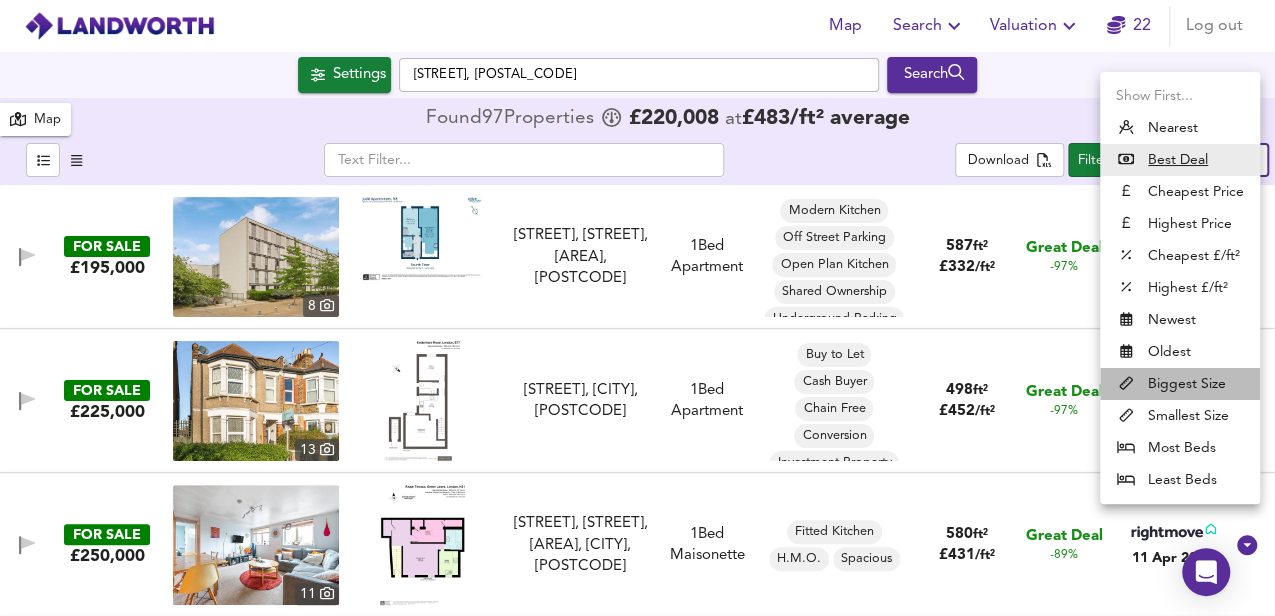 click on "Biggest Size" at bounding box center (1180, 384) 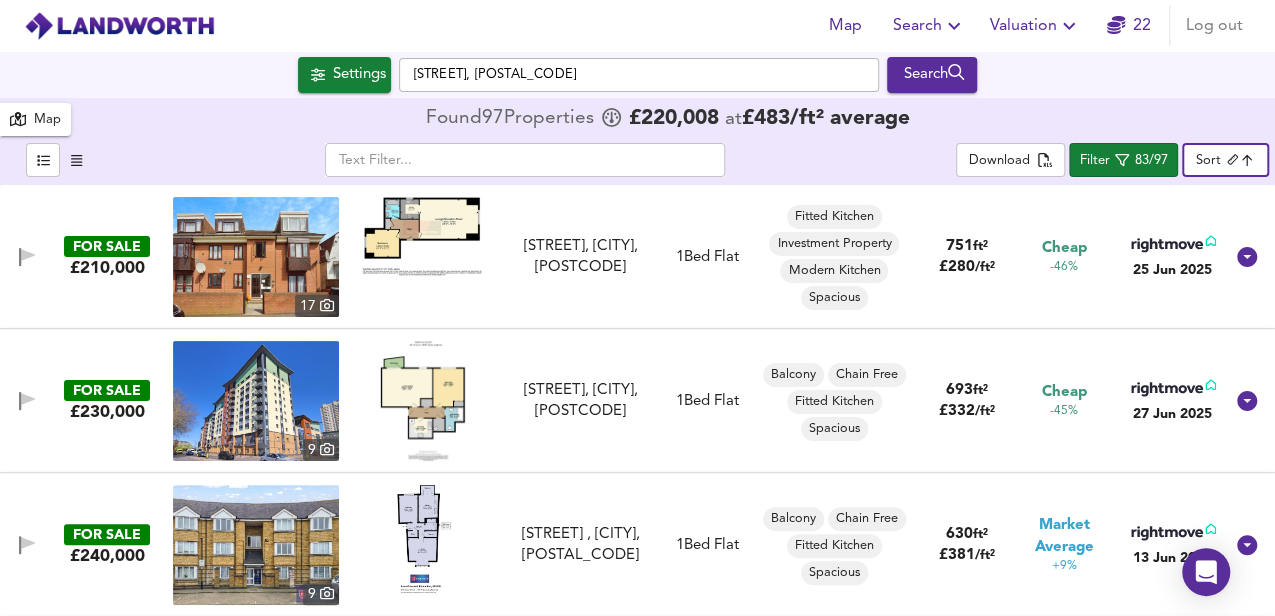 click at bounding box center (422, 236) 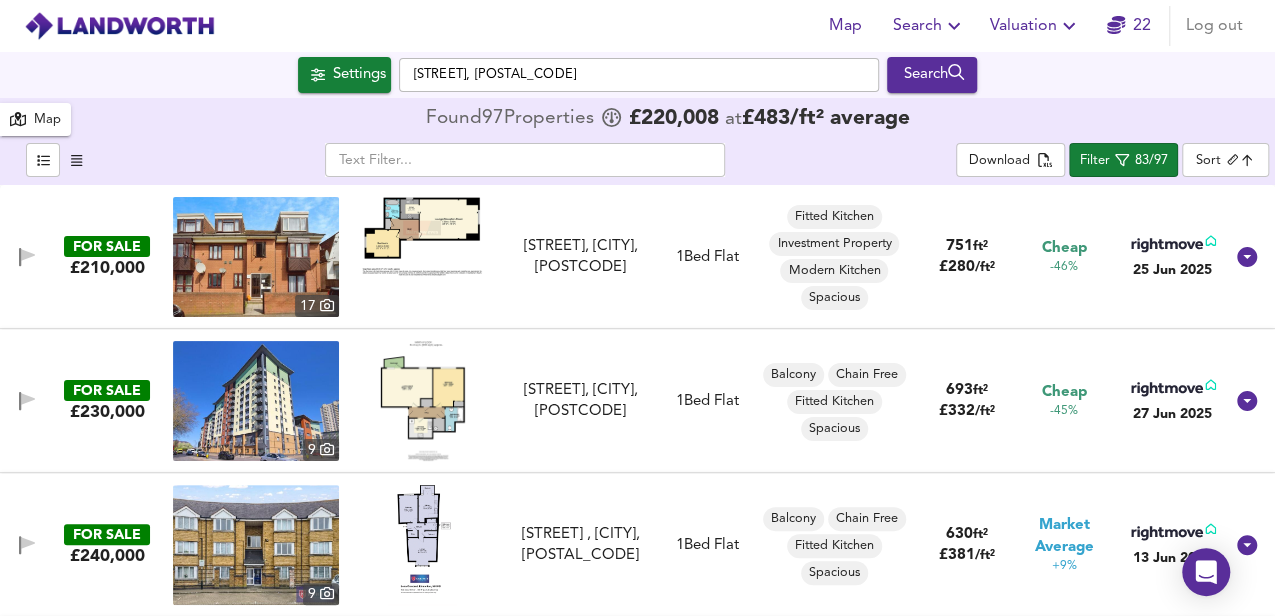 click on "FOR SALE" at bounding box center [107, 246] 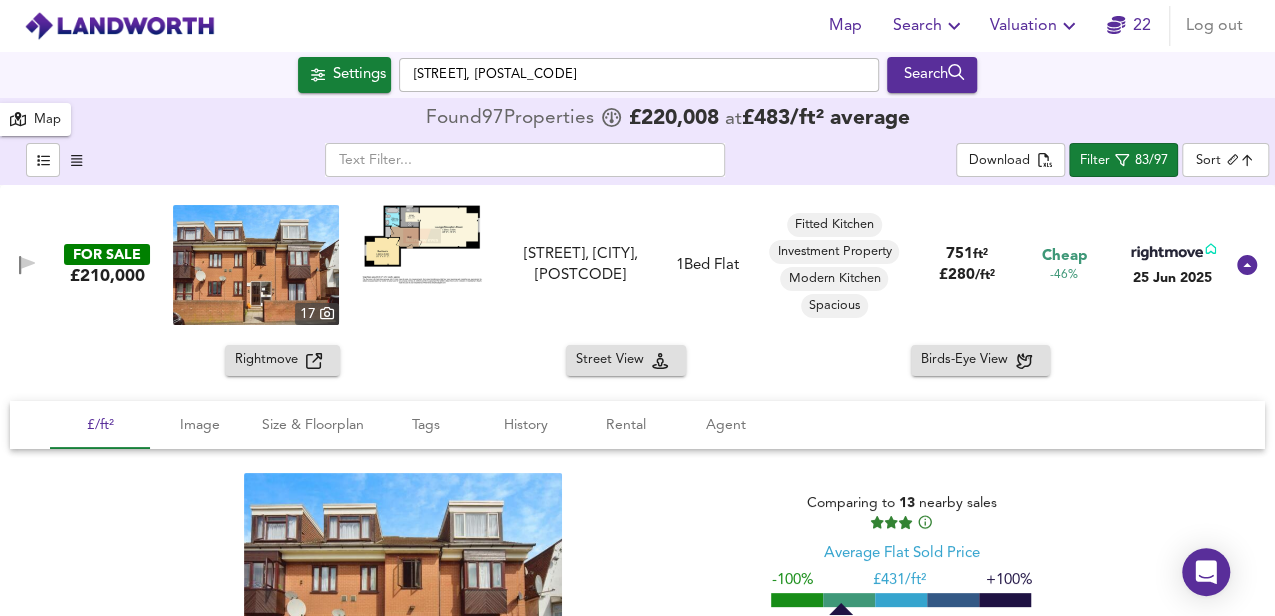 click on "Rightmove" at bounding box center [270, 360] 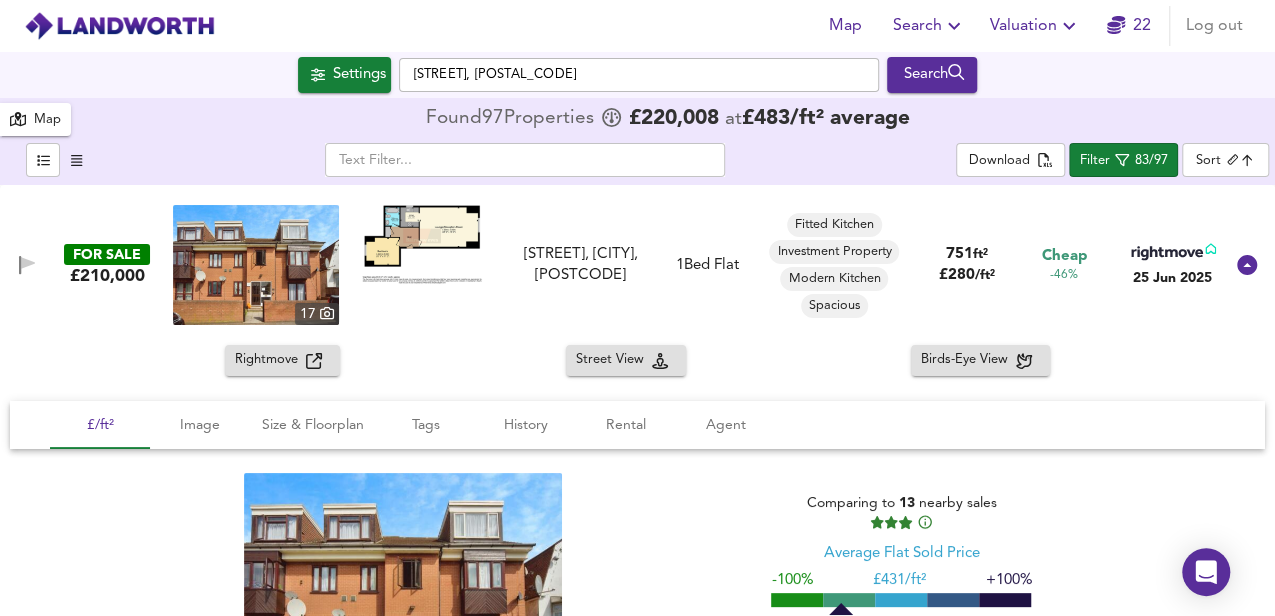click at bounding box center [422, 244] 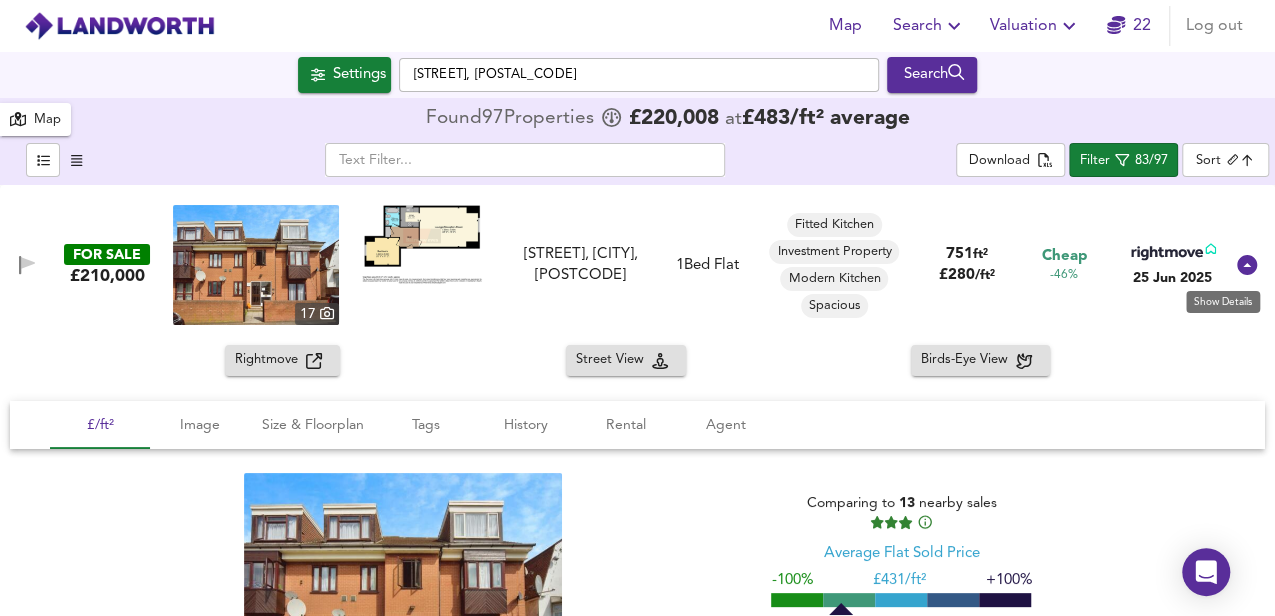 click at bounding box center (1247, 265) 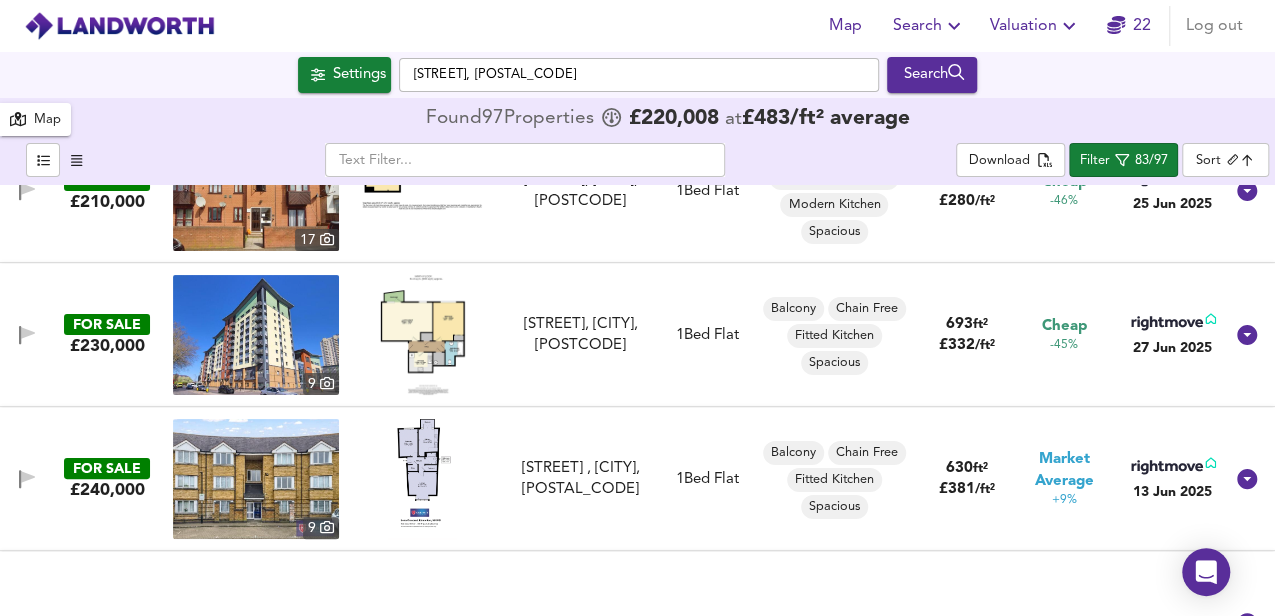 scroll, scrollTop: 133, scrollLeft: 0, axis: vertical 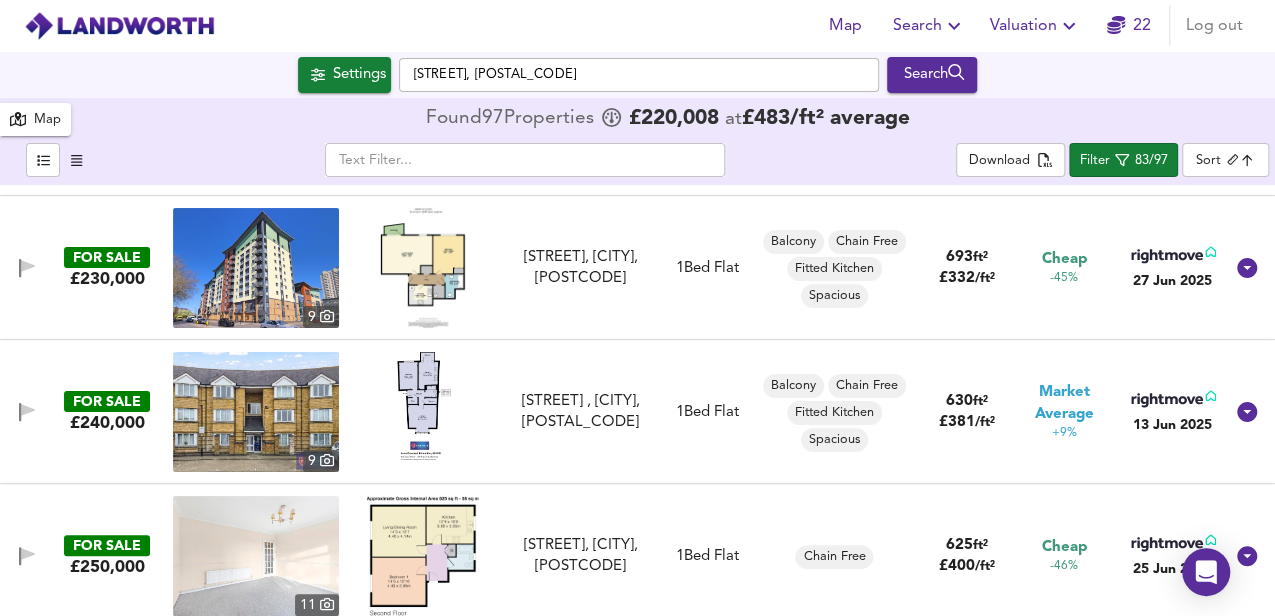 click at bounding box center [422, 412] 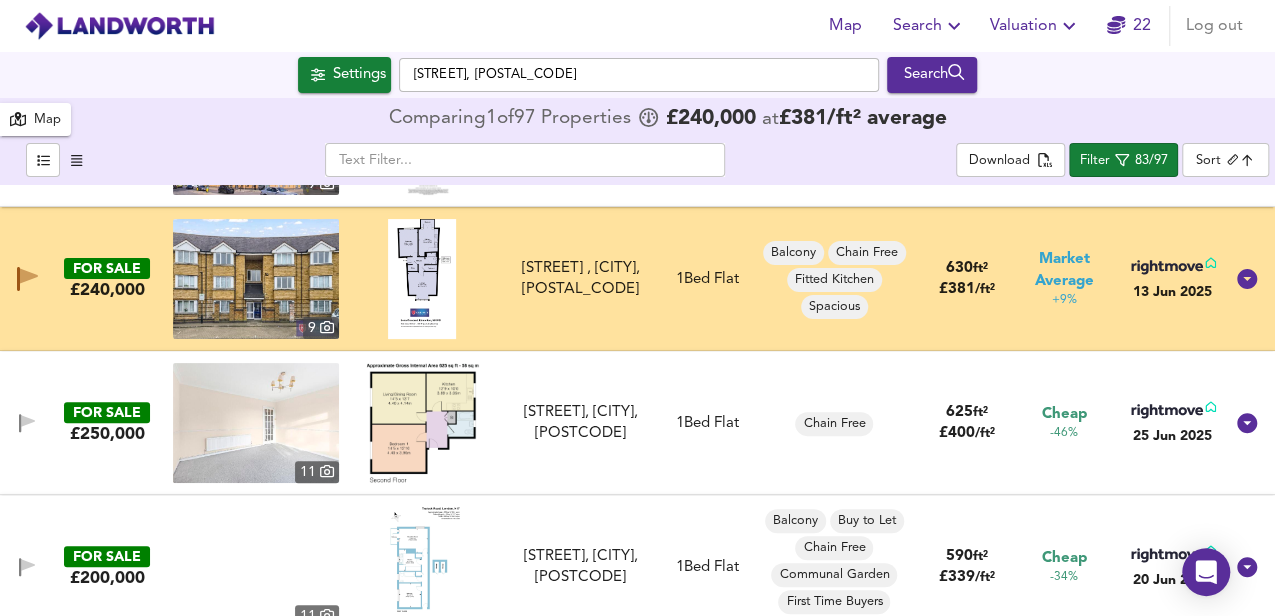 scroll, scrollTop: 333, scrollLeft: 0, axis: vertical 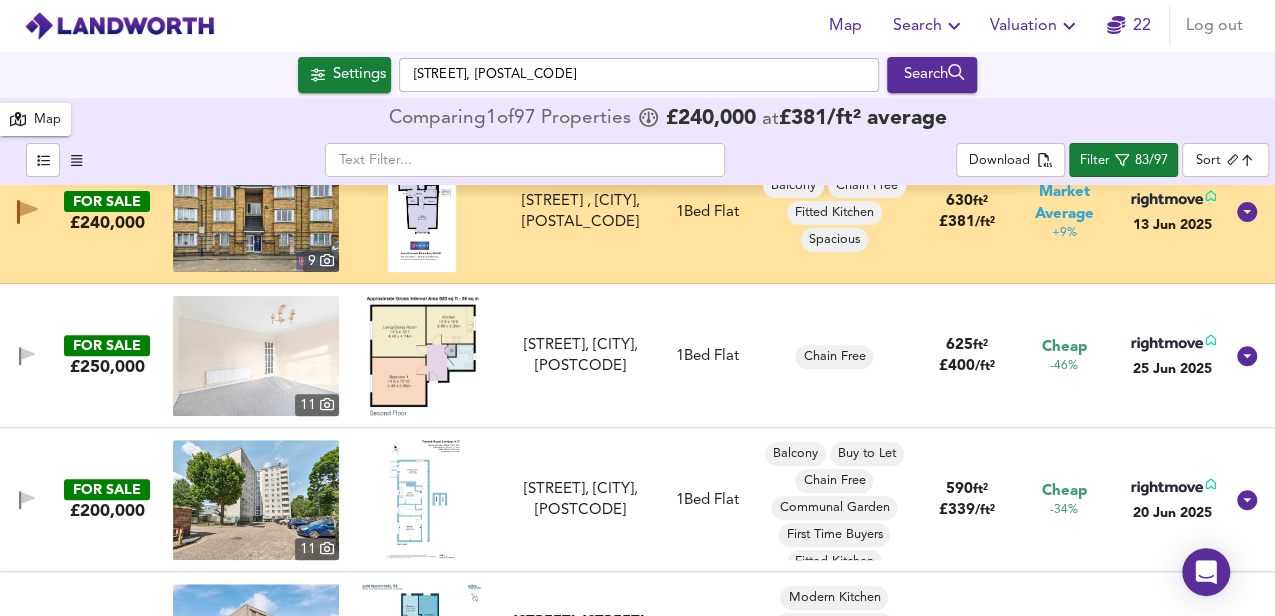 click at bounding box center (422, 356) 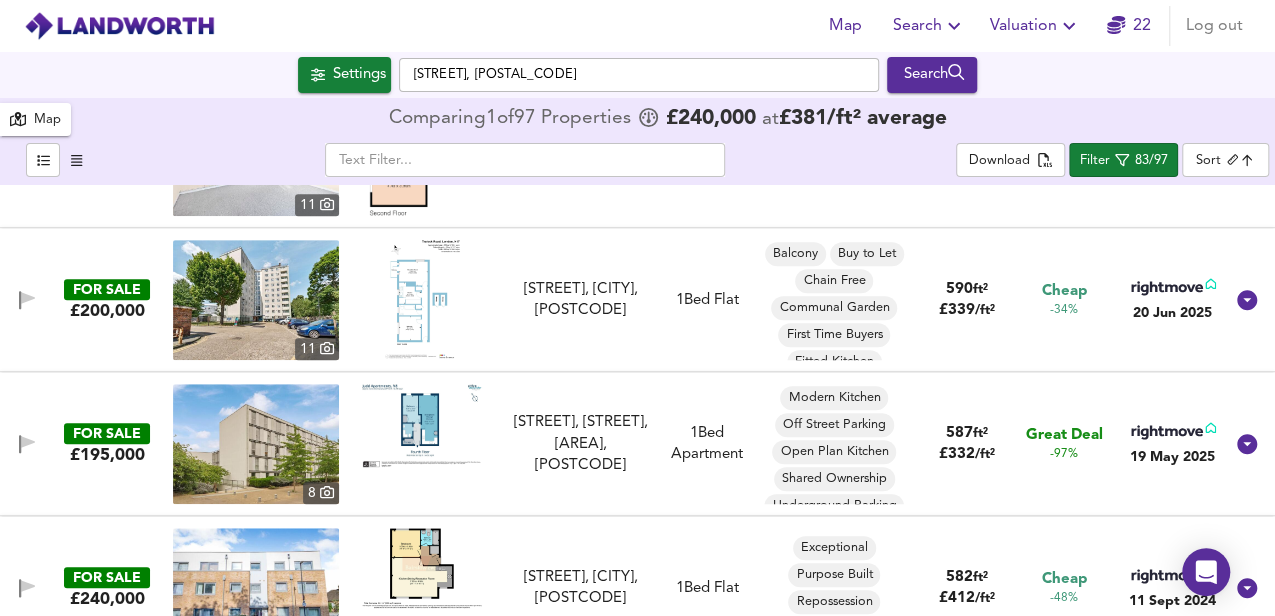 scroll, scrollTop: 666, scrollLeft: 0, axis: vertical 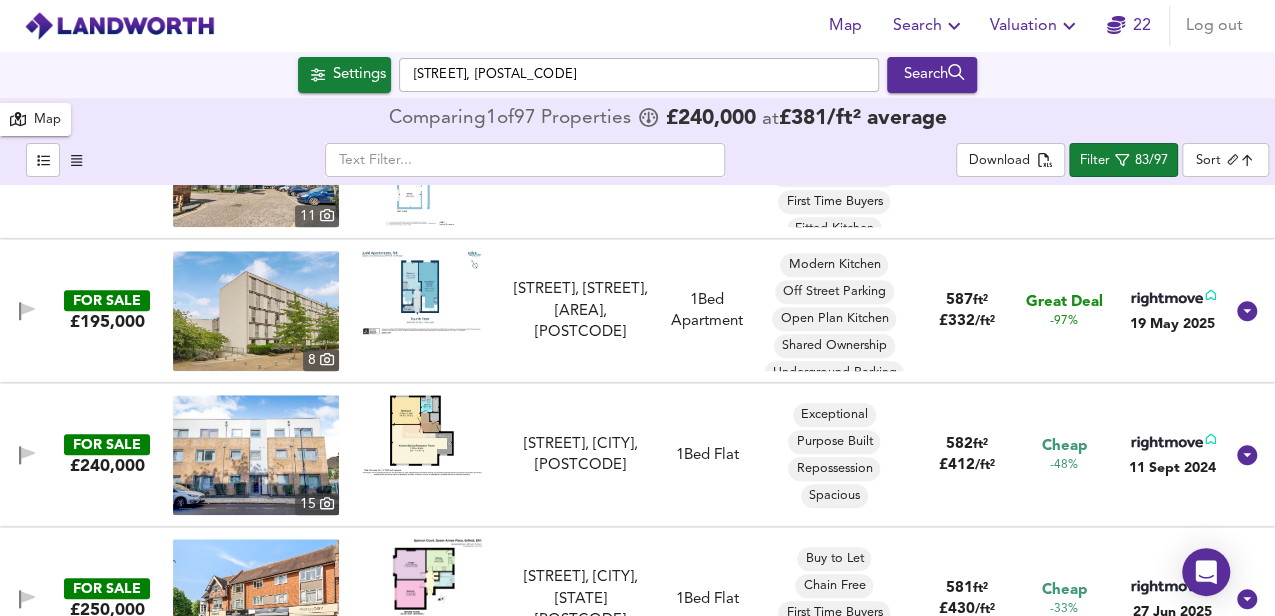 click at bounding box center [422, 292] 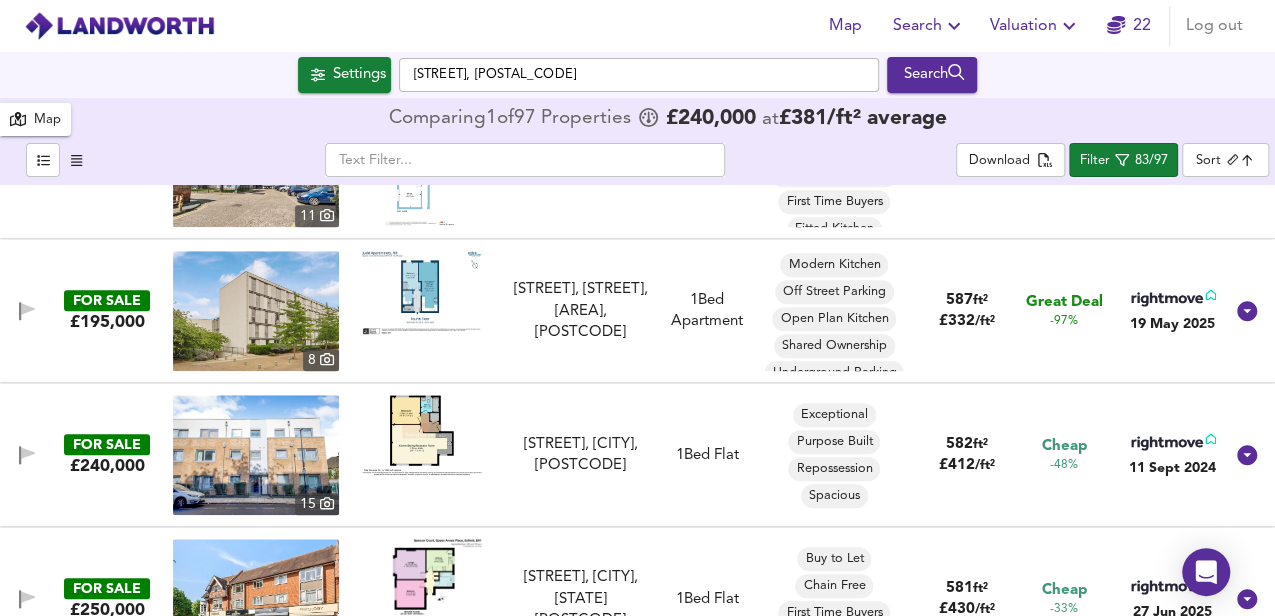 scroll, scrollTop: 800, scrollLeft: 0, axis: vertical 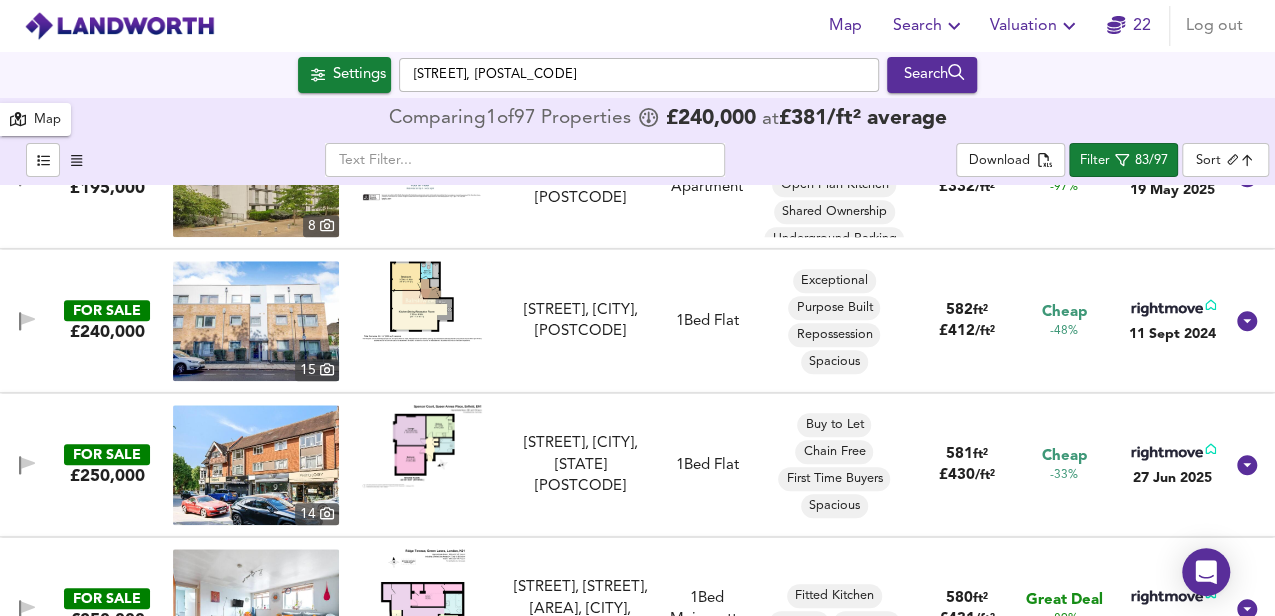 click at bounding box center (422, 301) 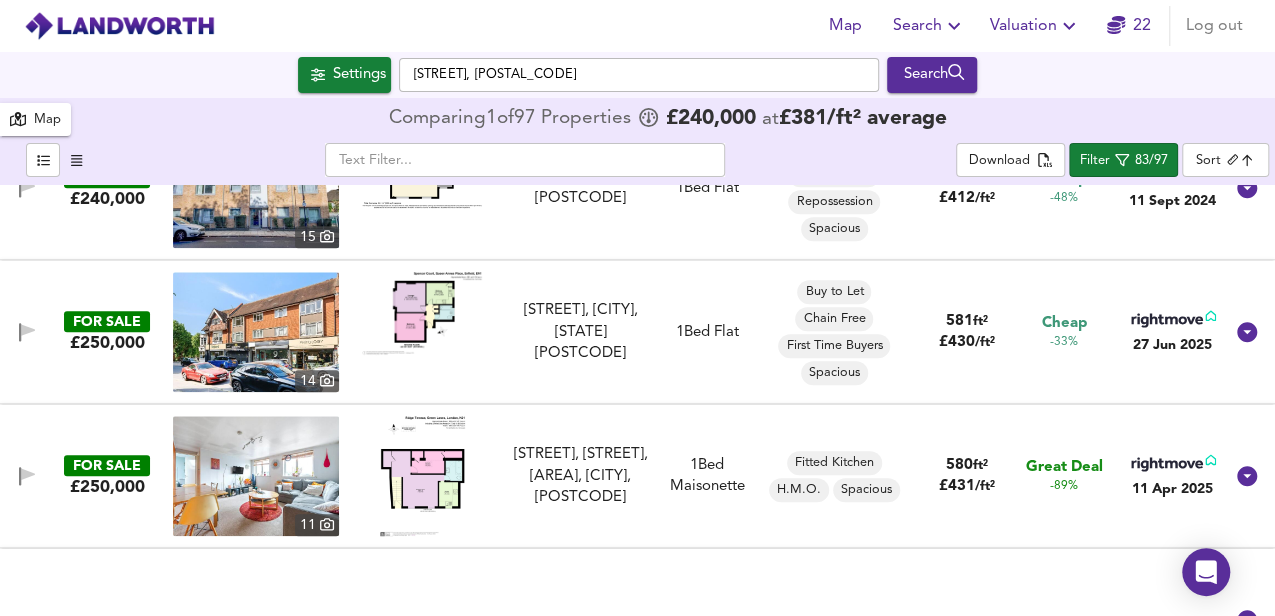 scroll, scrollTop: 1066, scrollLeft: 0, axis: vertical 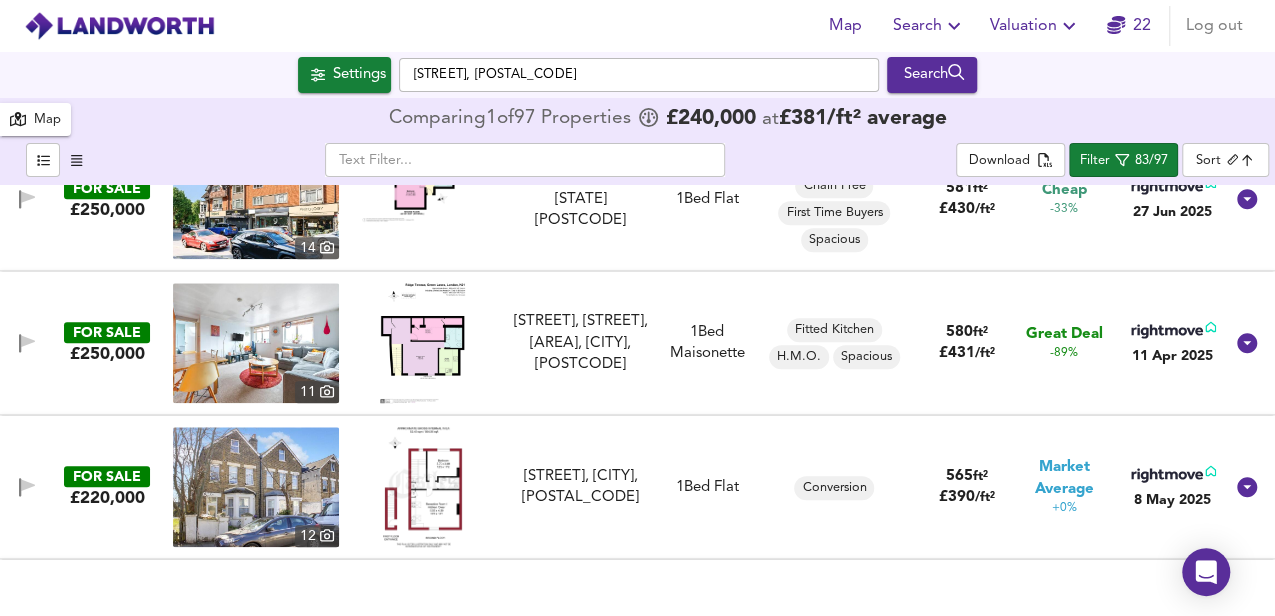 click at bounding box center [422, 343] 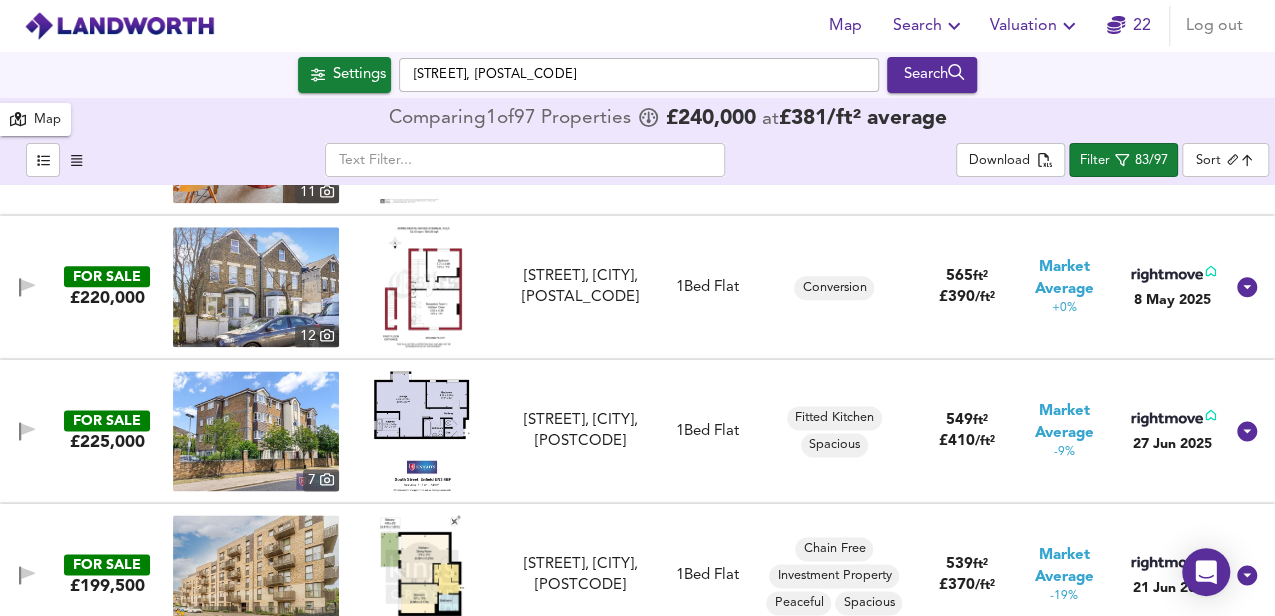 scroll, scrollTop: 1333, scrollLeft: 0, axis: vertical 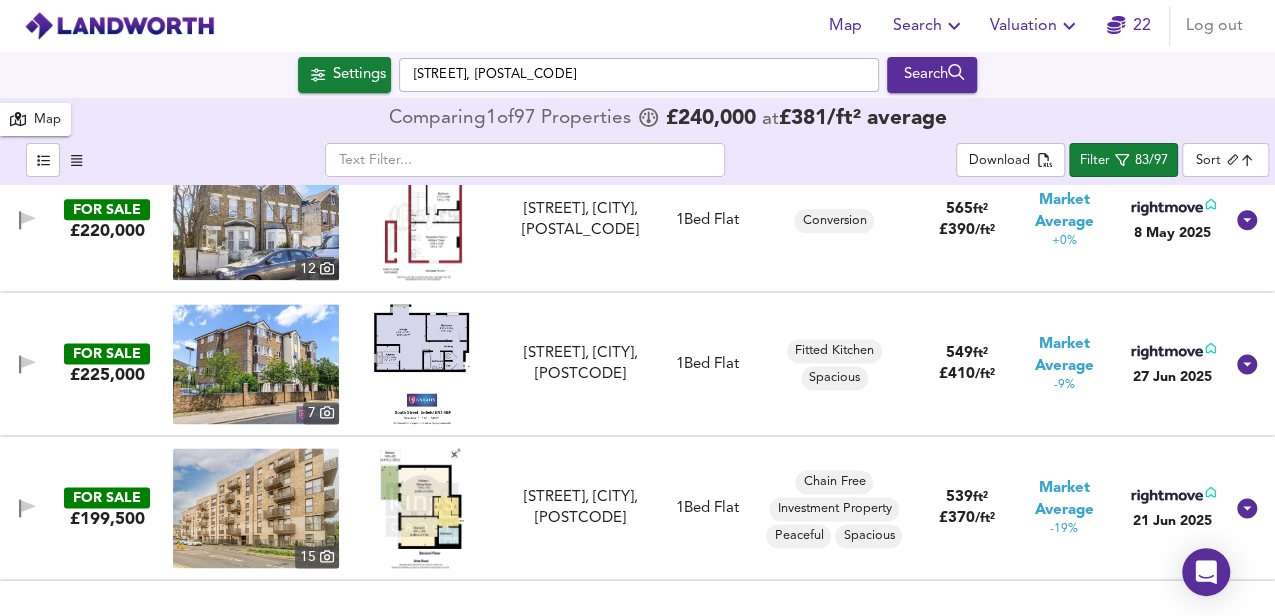click at bounding box center [422, 364] 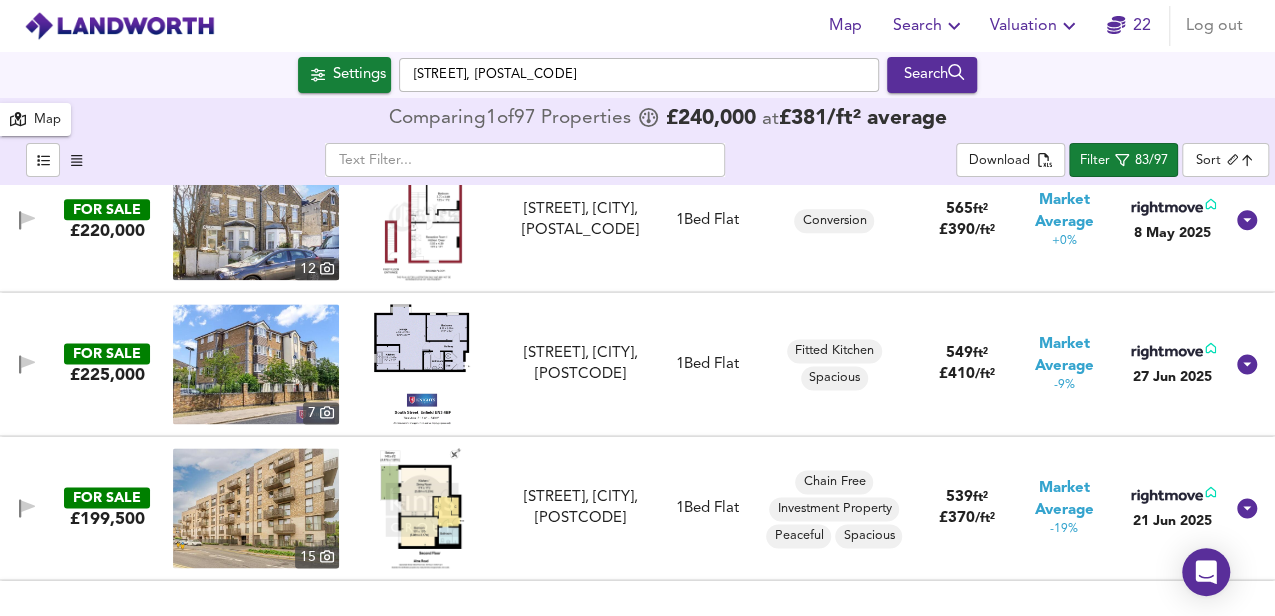 scroll, scrollTop: 1400, scrollLeft: 0, axis: vertical 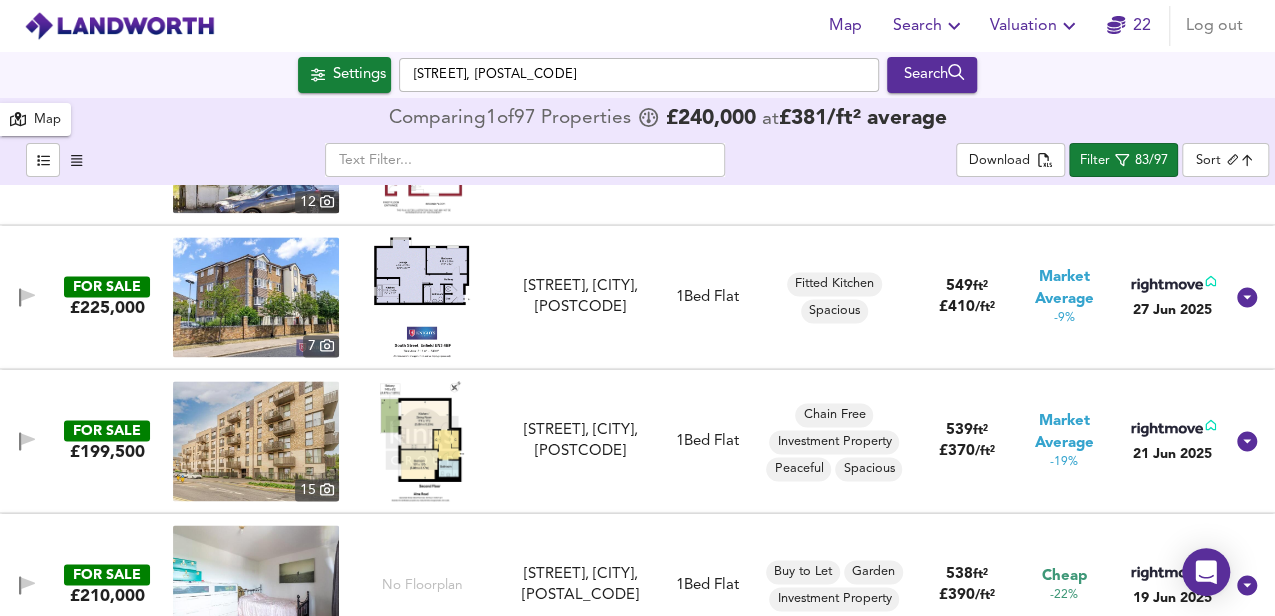 click at bounding box center [422, 441] 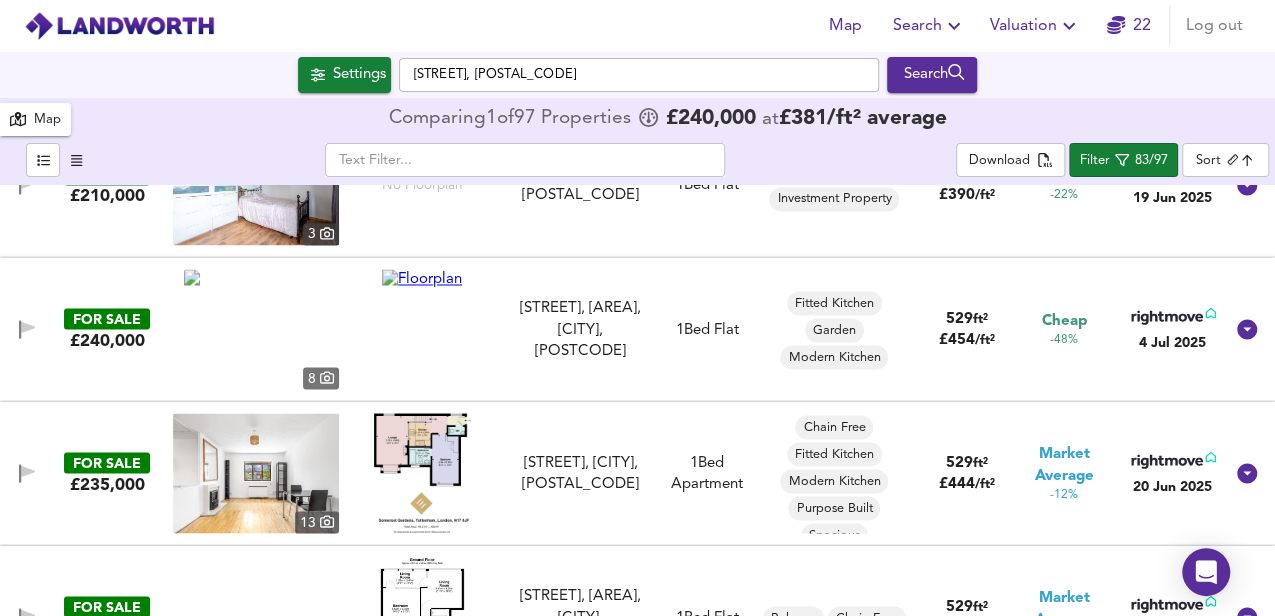 scroll, scrollTop: 1866, scrollLeft: 0, axis: vertical 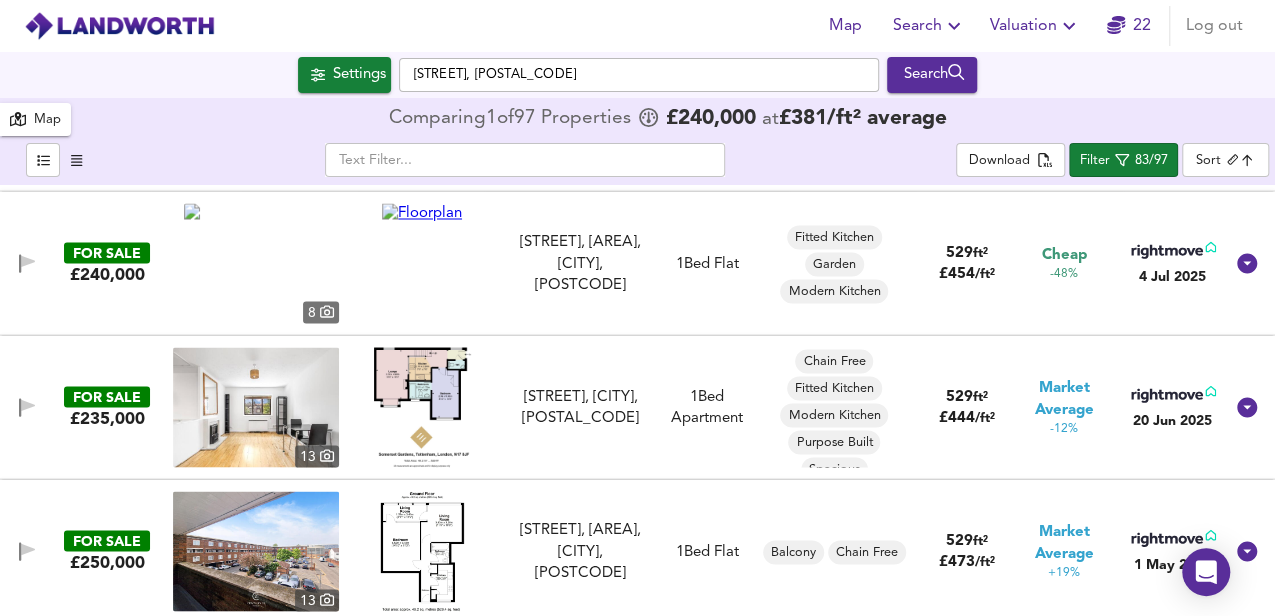 click at bounding box center [422, 407] 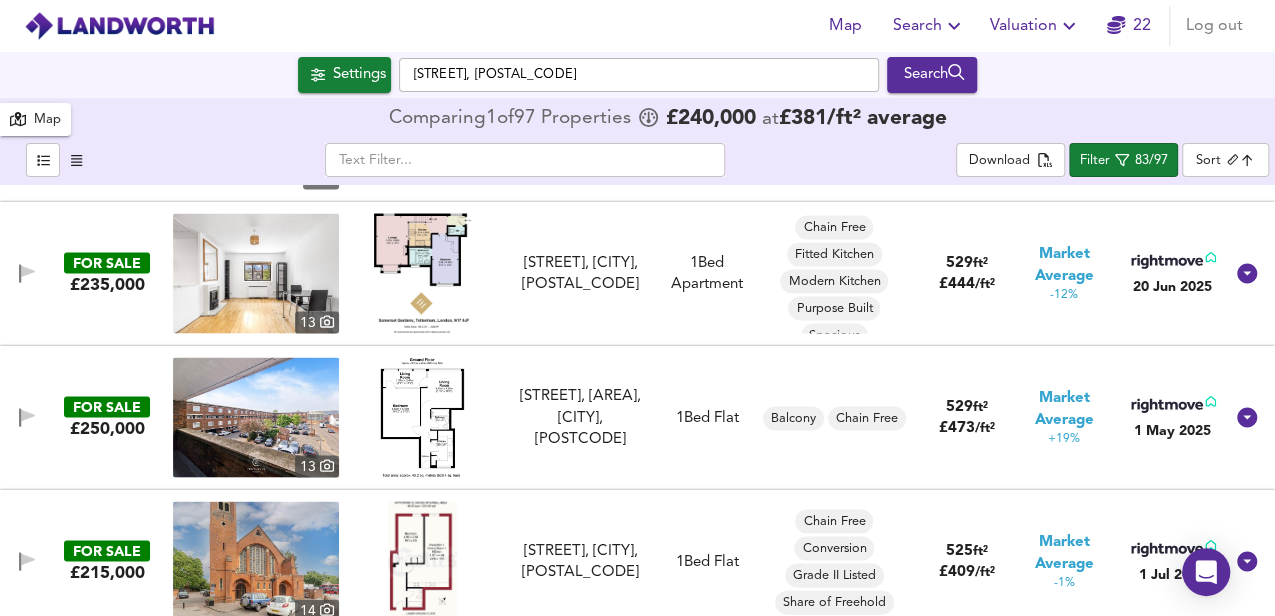 scroll, scrollTop: 2066, scrollLeft: 0, axis: vertical 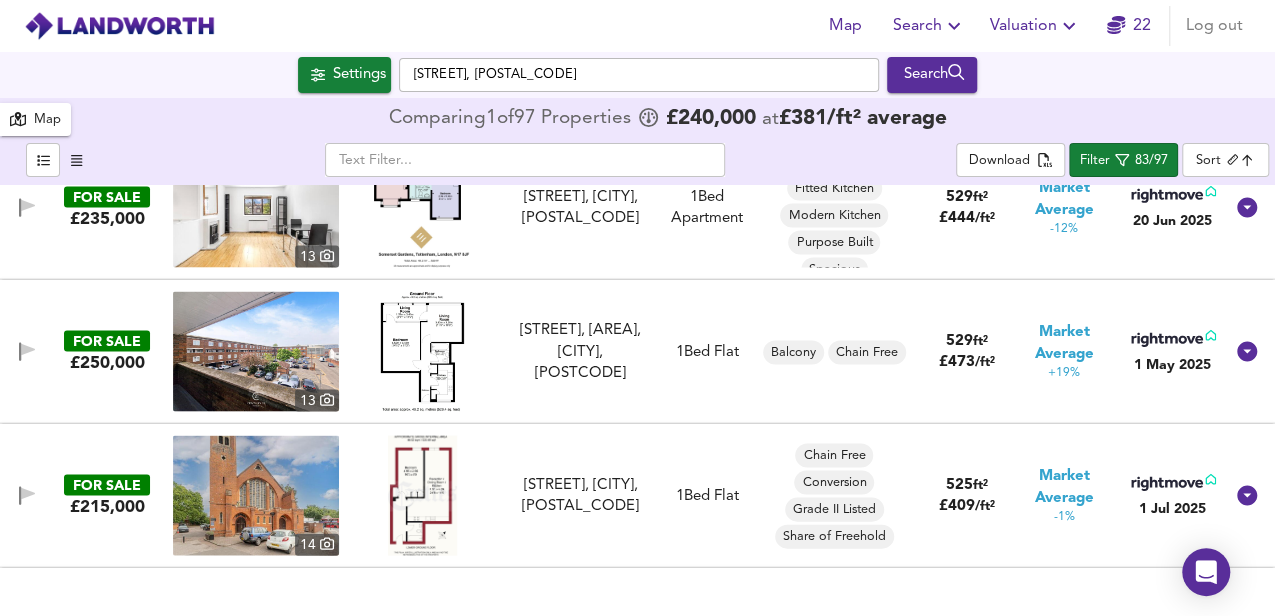 click at bounding box center (422, 351) 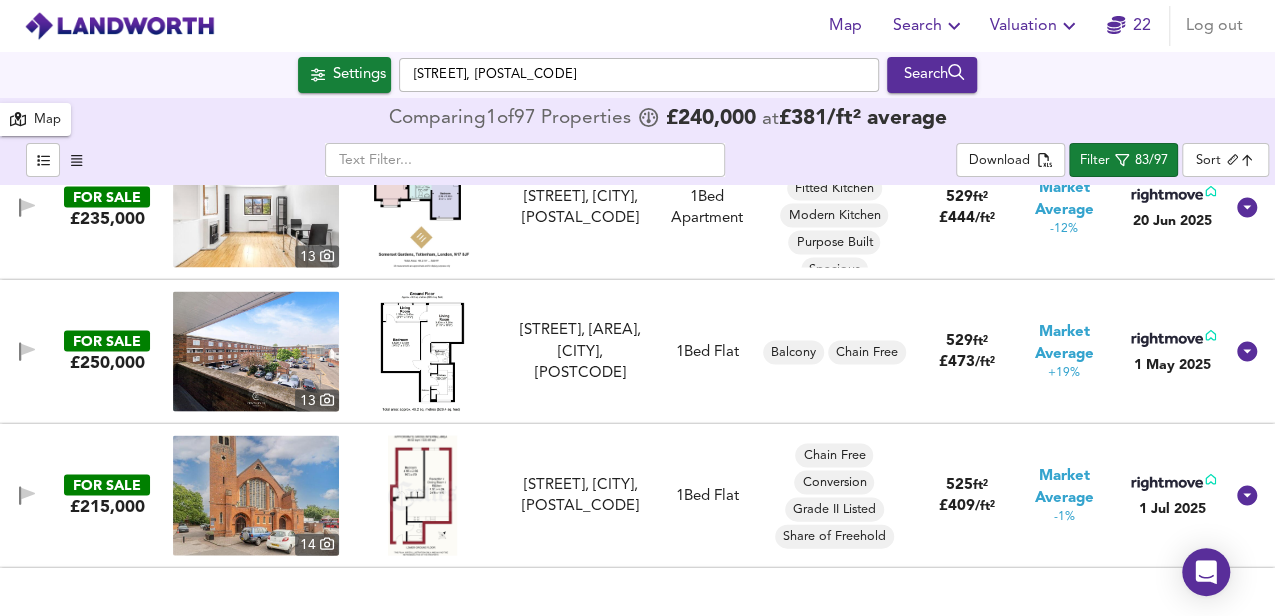 scroll, scrollTop: 2000, scrollLeft: 0, axis: vertical 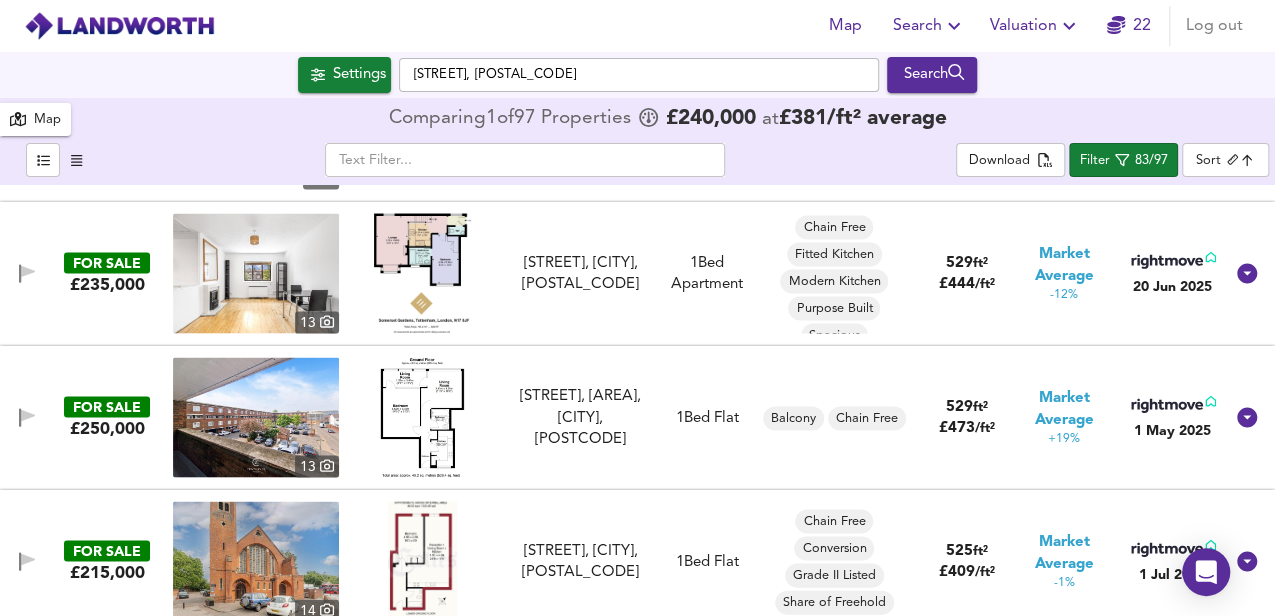 click at bounding box center (256, 417) 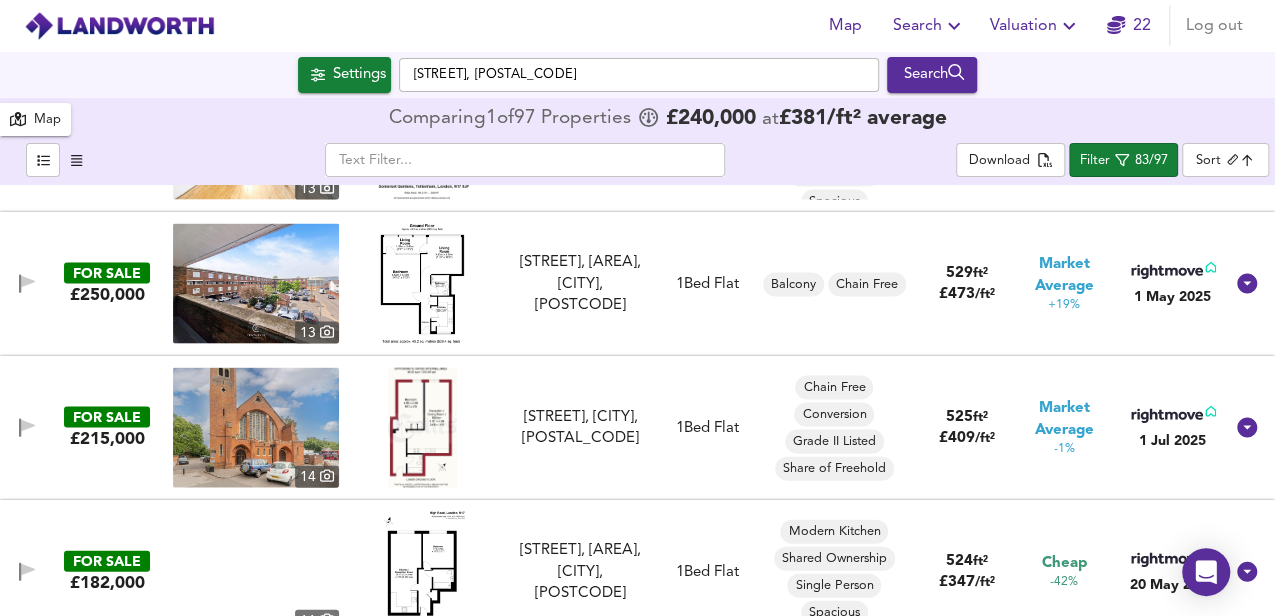 scroll, scrollTop: 2200, scrollLeft: 0, axis: vertical 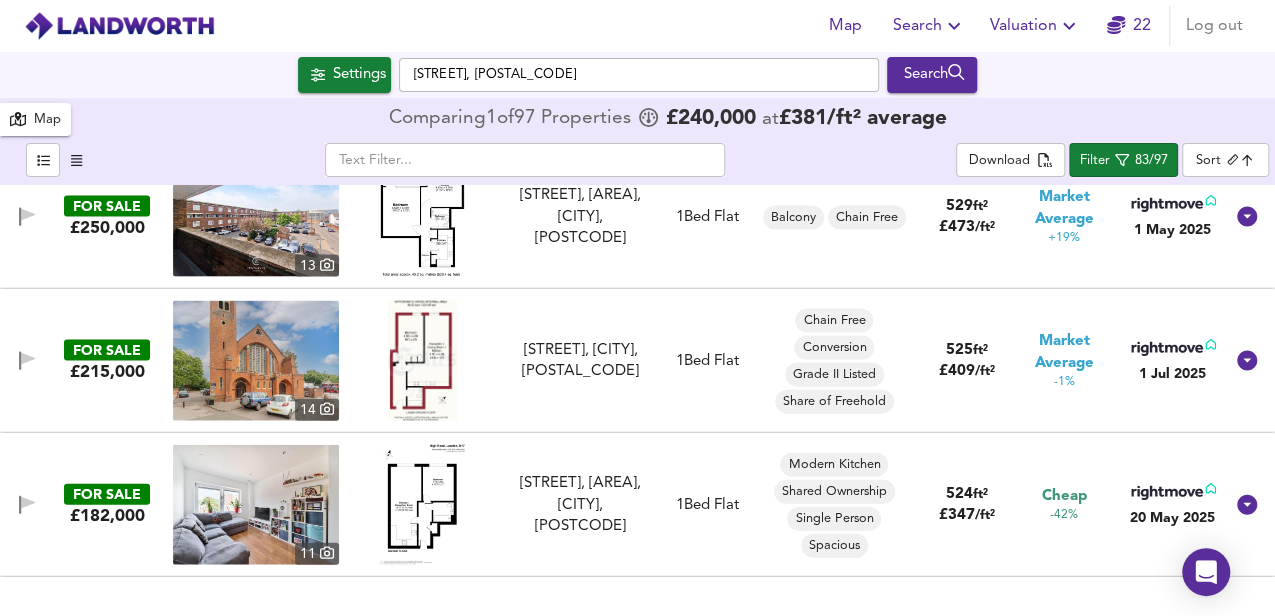 click at bounding box center (422, 361) 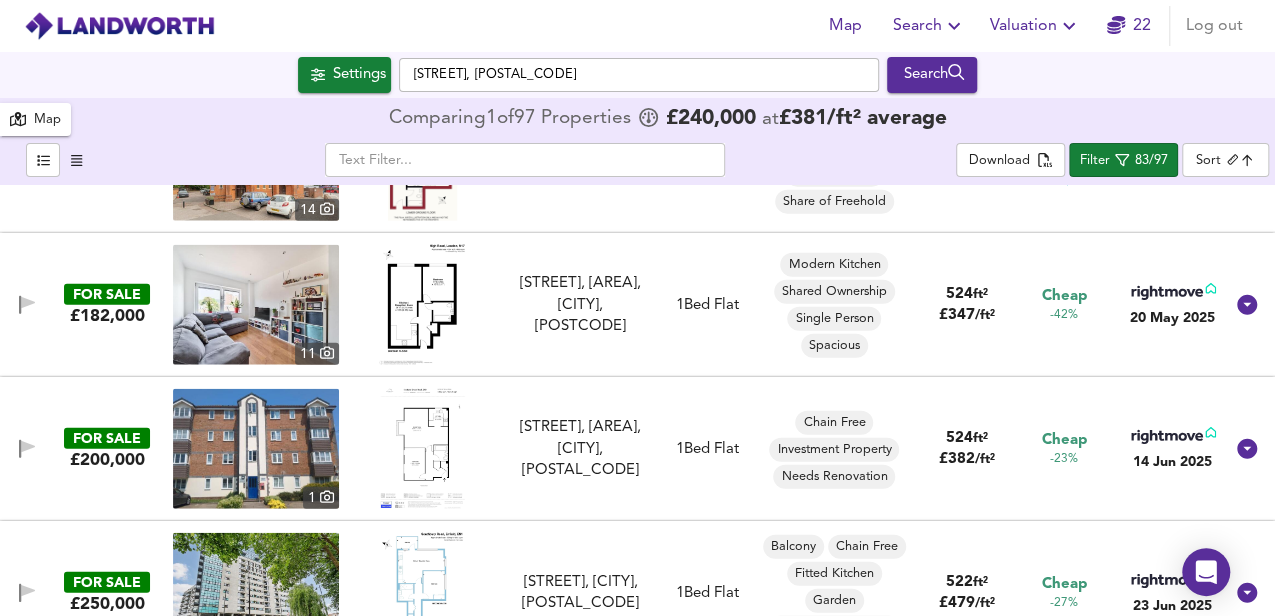 scroll, scrollTop: 2466, scrollLeft: 0, axis: vertical 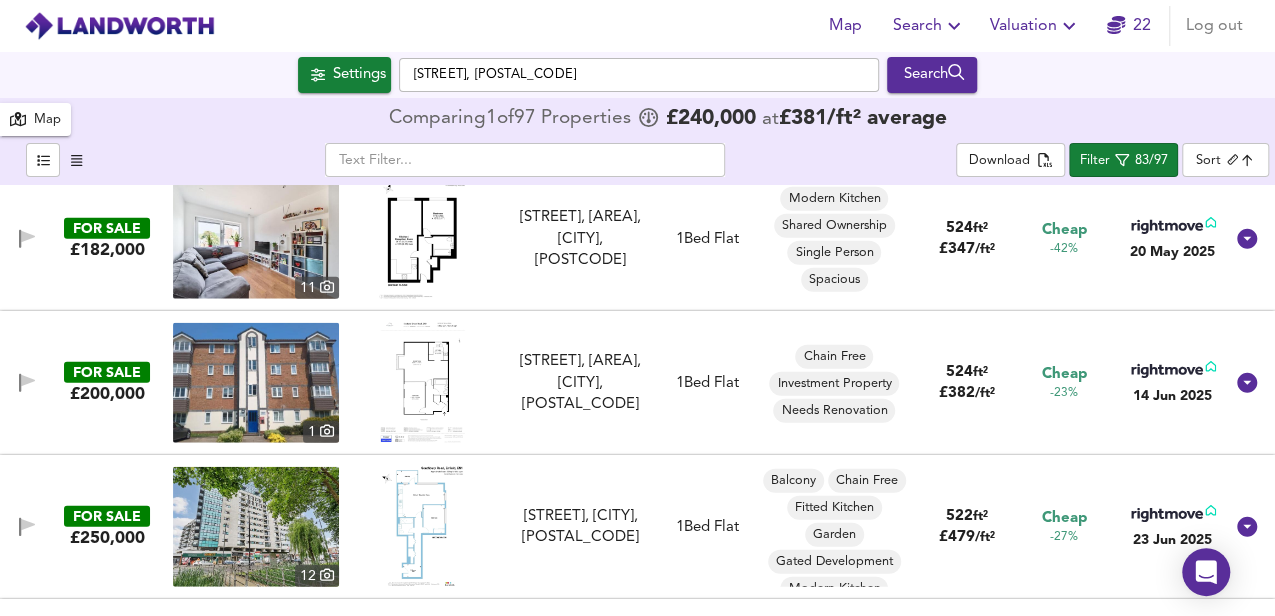 click at bounding box center (422, 383) 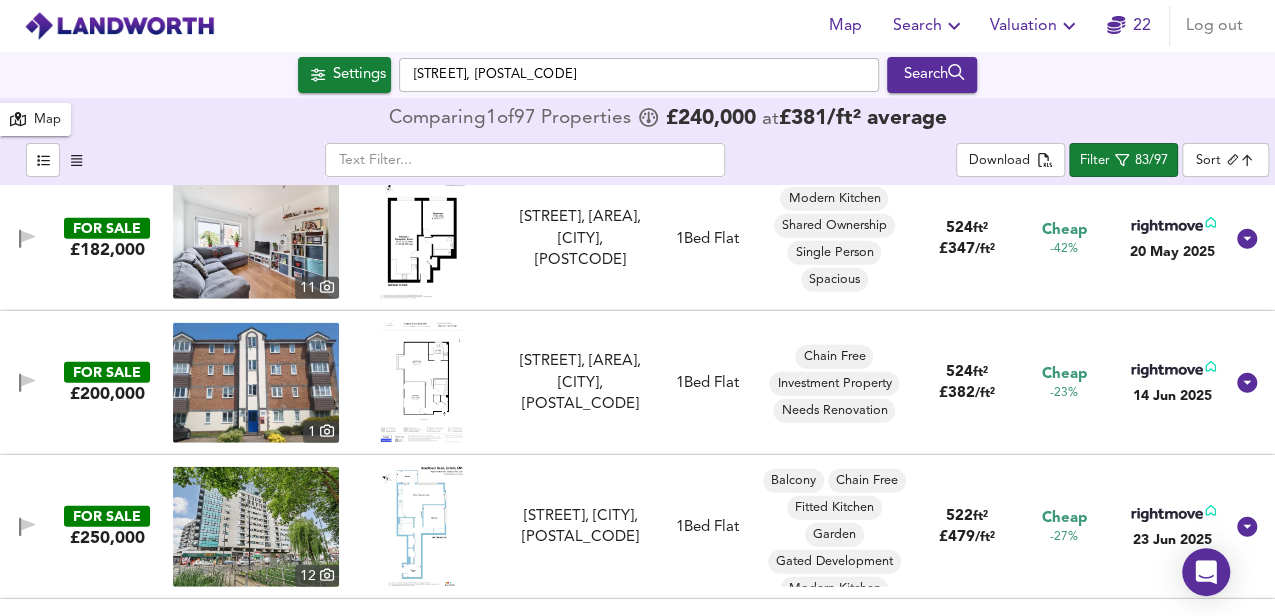scroll, scrollTop: 2600, scrollLeft: 0, axis: vertical 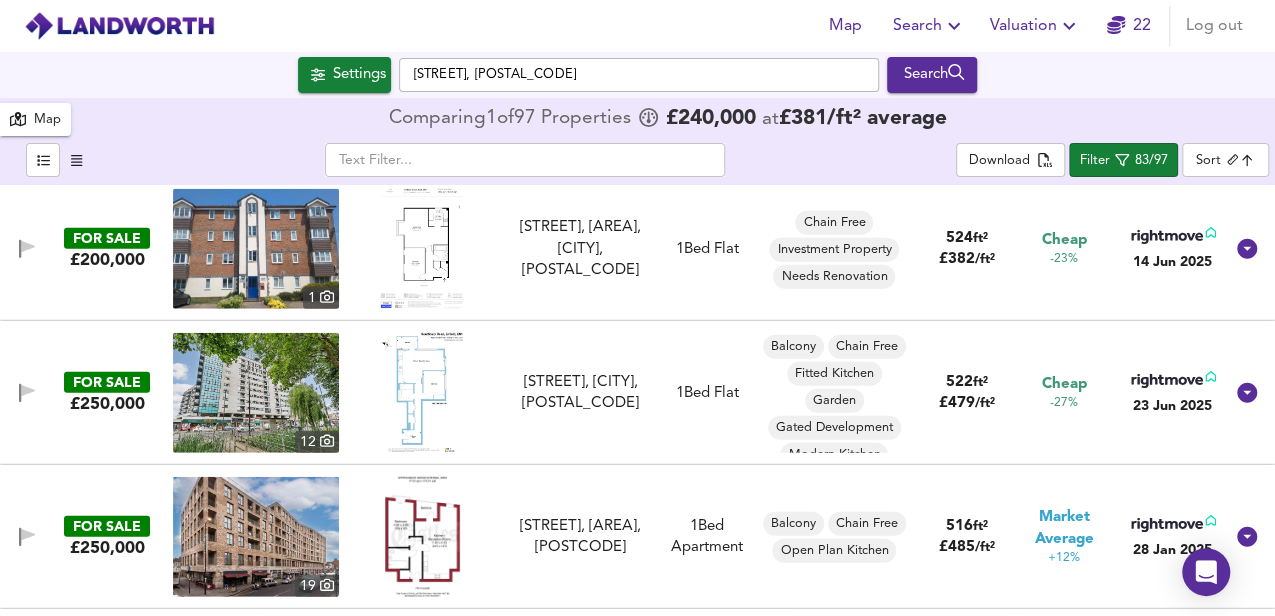 click at bounding box center [422, 393] 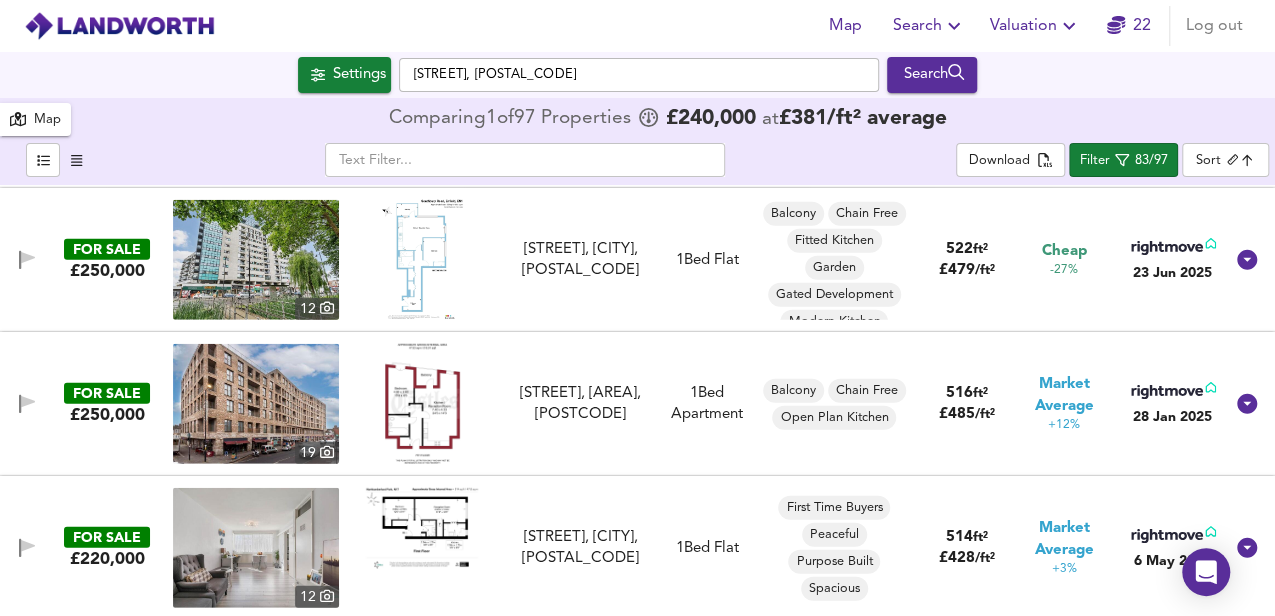 click at bounding box center (422, 404) 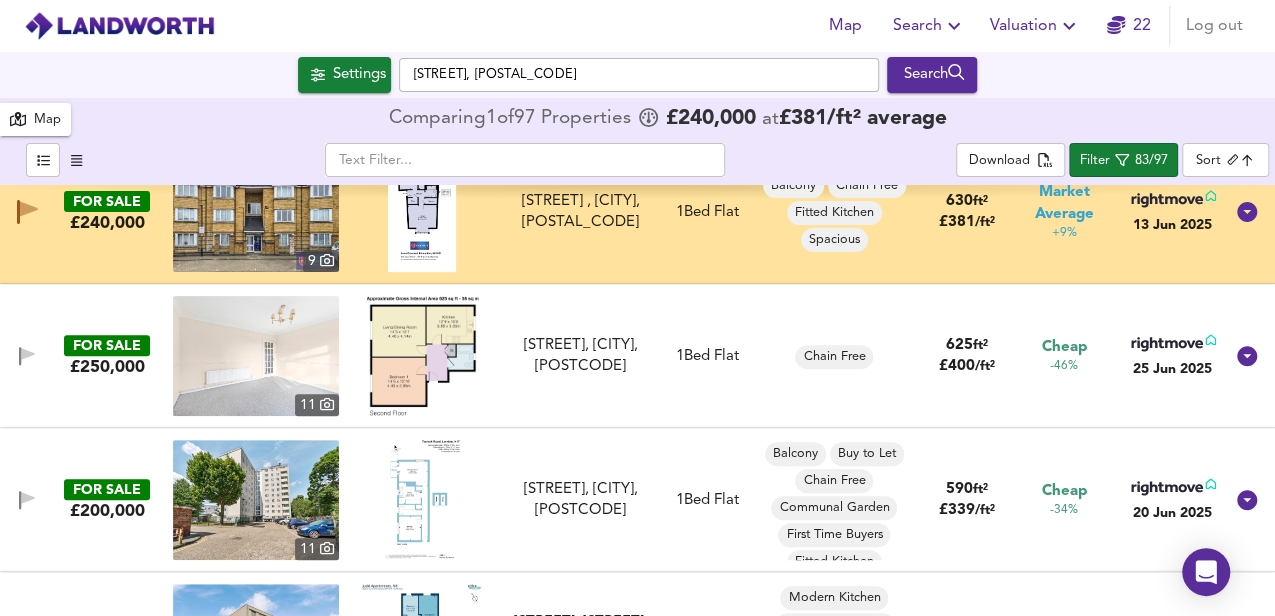 scroll, scrollTop: 200, scrollLeft: 0, axis: vertical 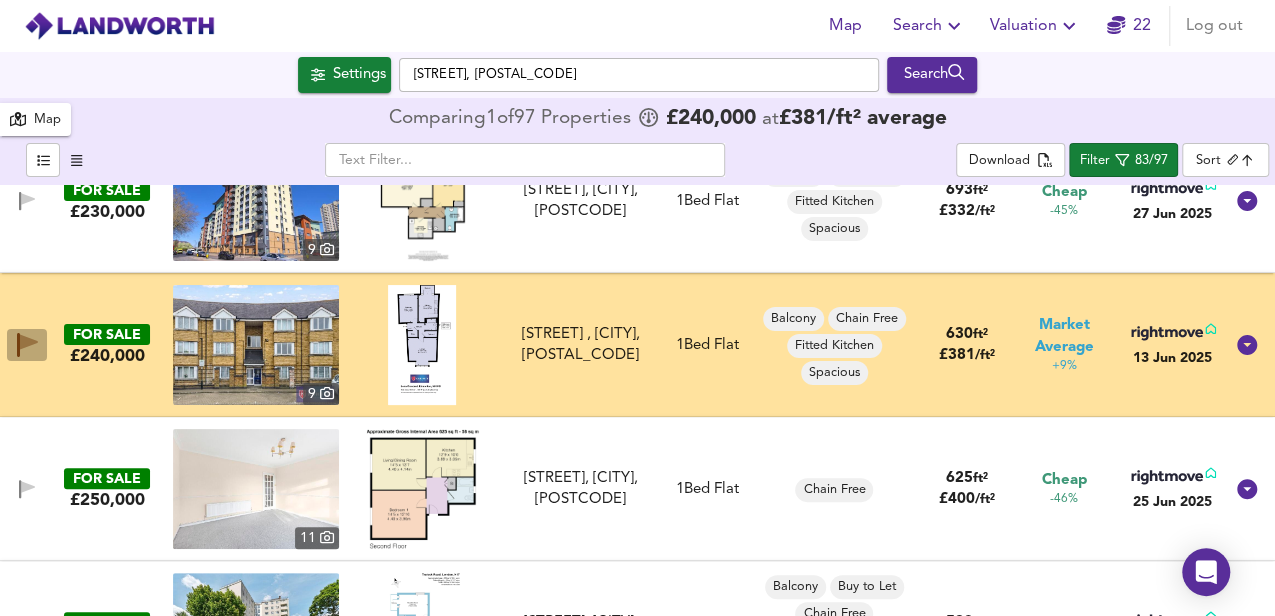 click at bounding box center (29, 342) 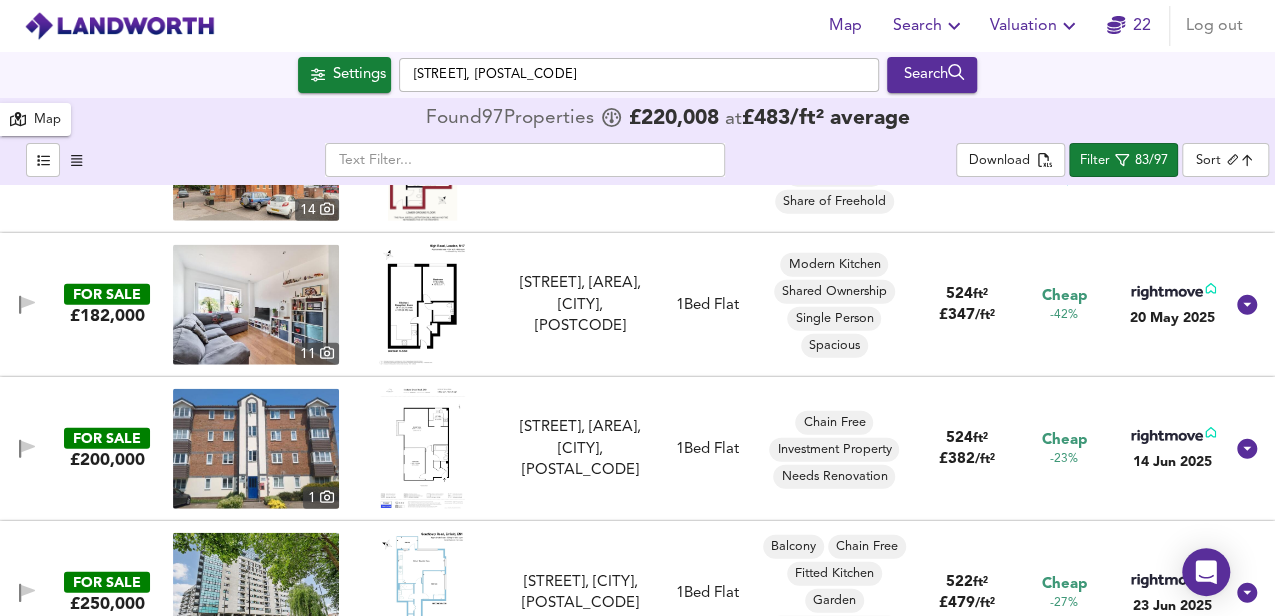 scroll, scrollTop: 2466, scrollLeft: 0, axis: vertical 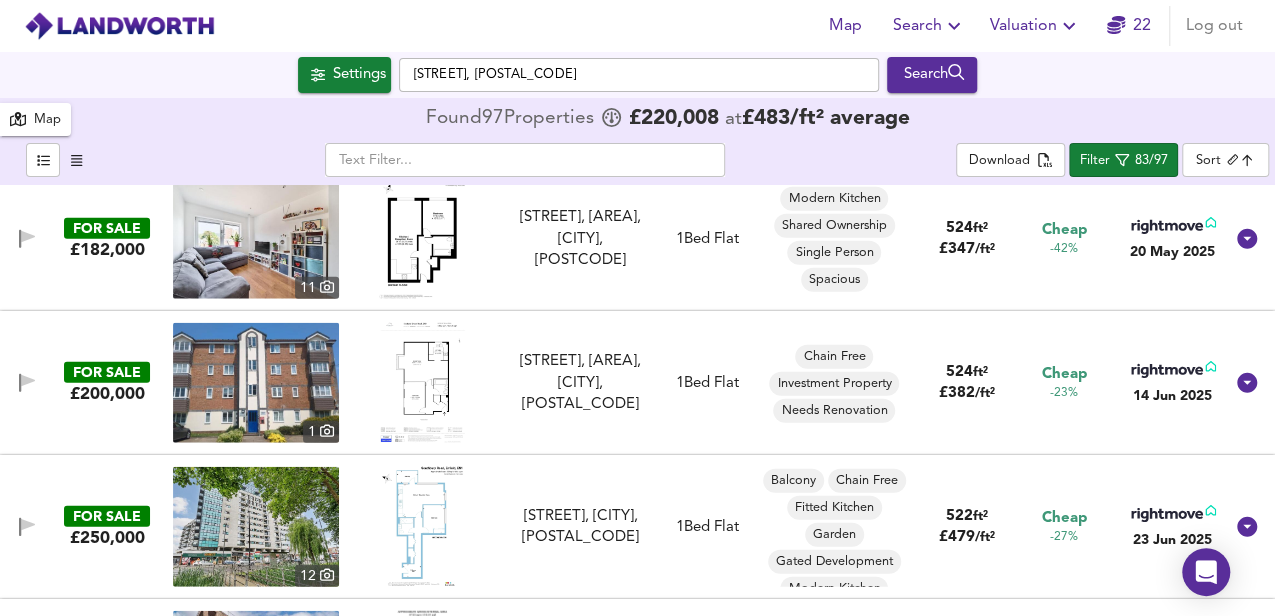 click at bounding box center [422, 383] 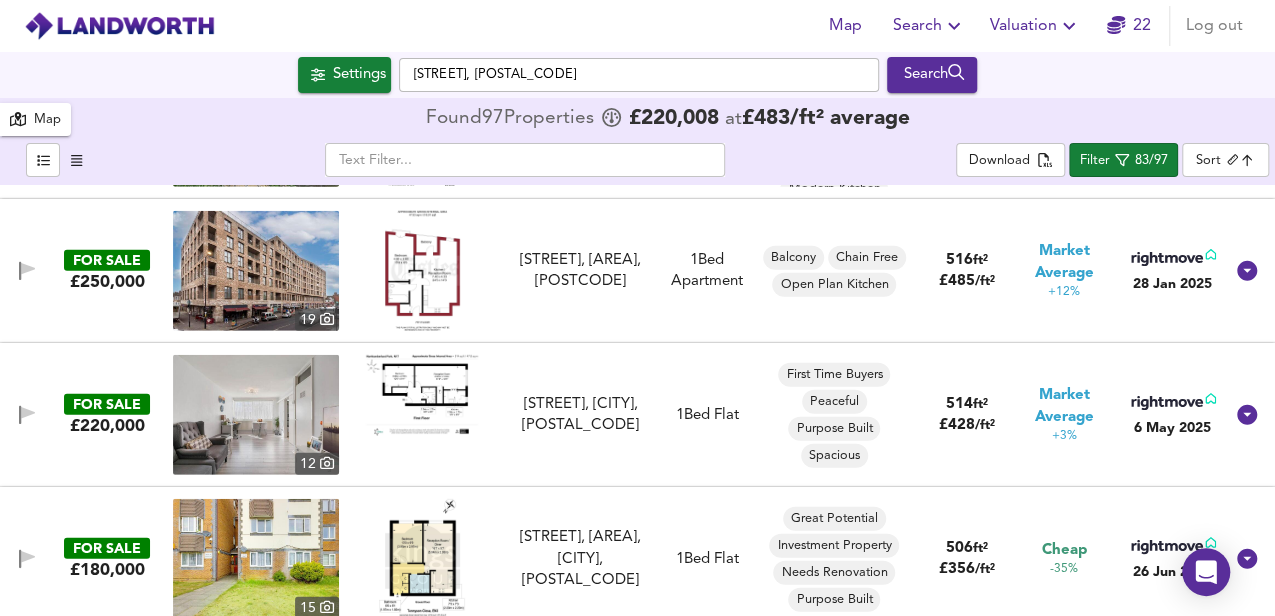 scroll, scrollTop: 3000, scrollLeft: 0, axis: vertical 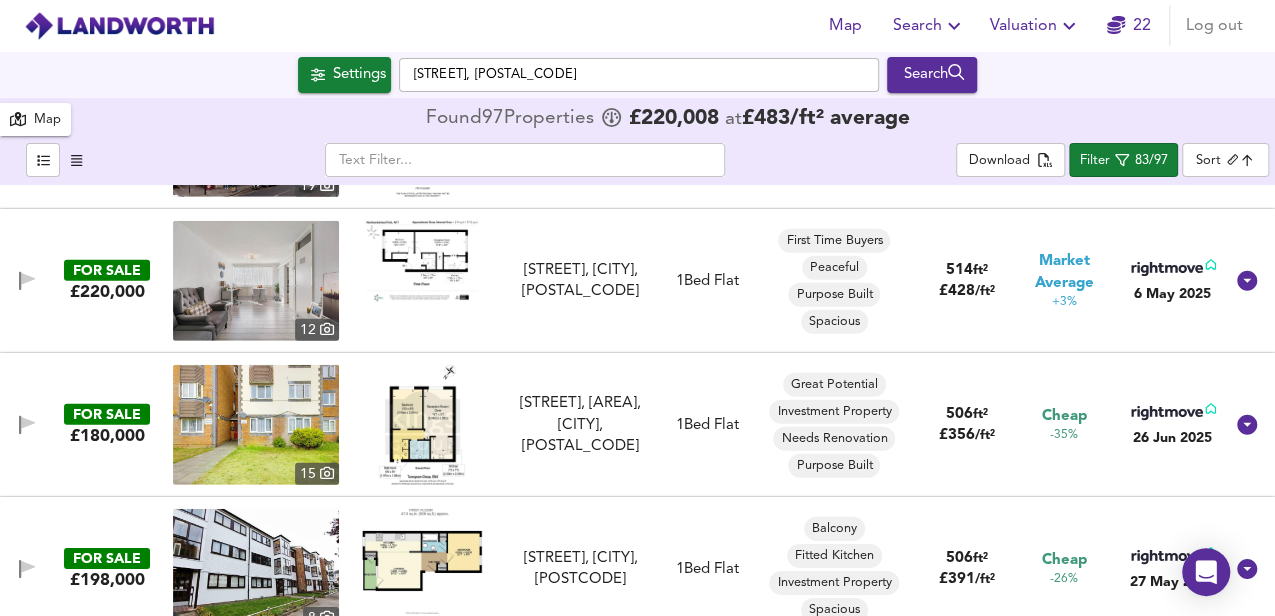 click at bounding box center (422, 425) 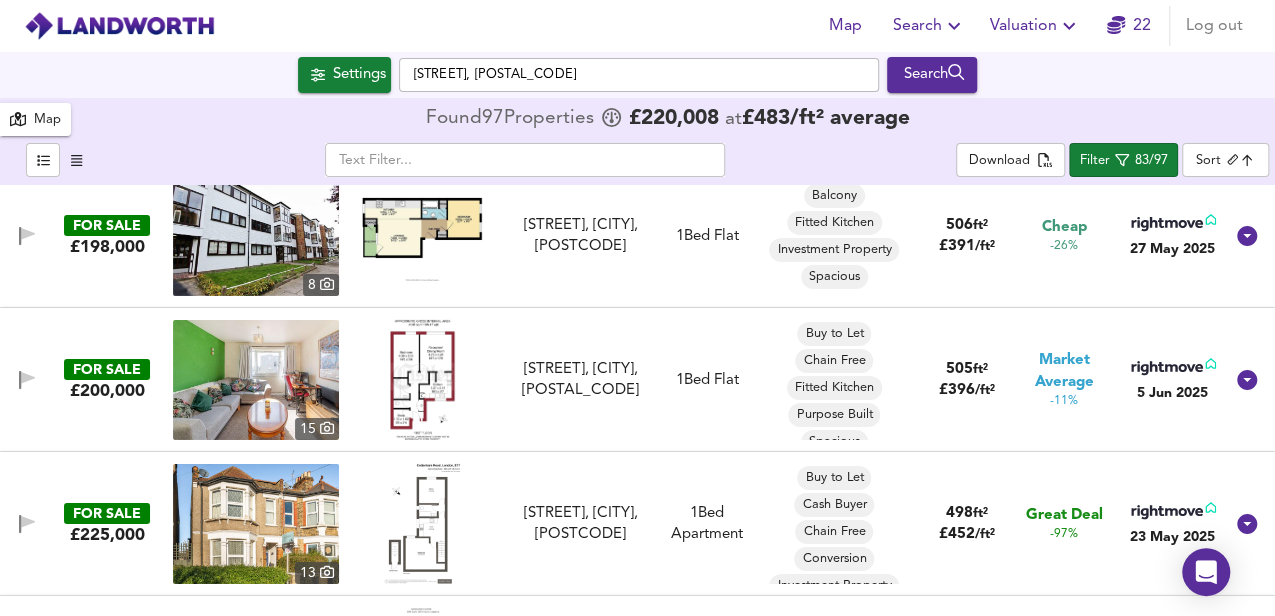 scroll, scrollTop: 3400, scrollLeft: 0, axis: vertical 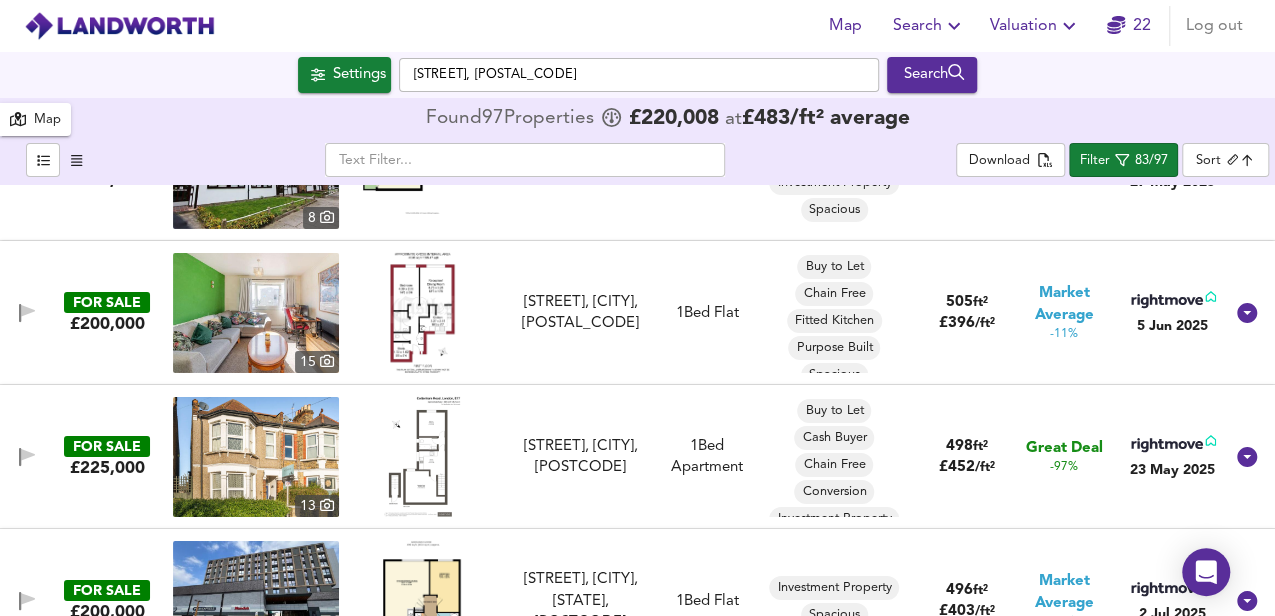 click at bounding box center (422, 313) 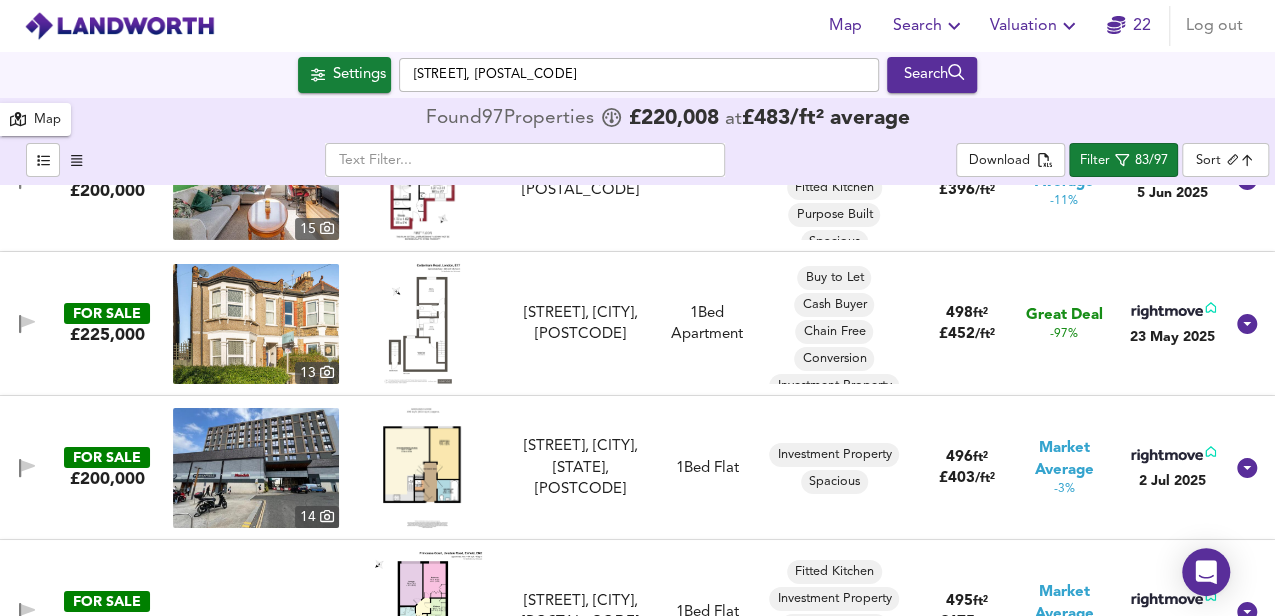 scroll, scrollTop: 3600, scrollLeft: 0, axis: vertical 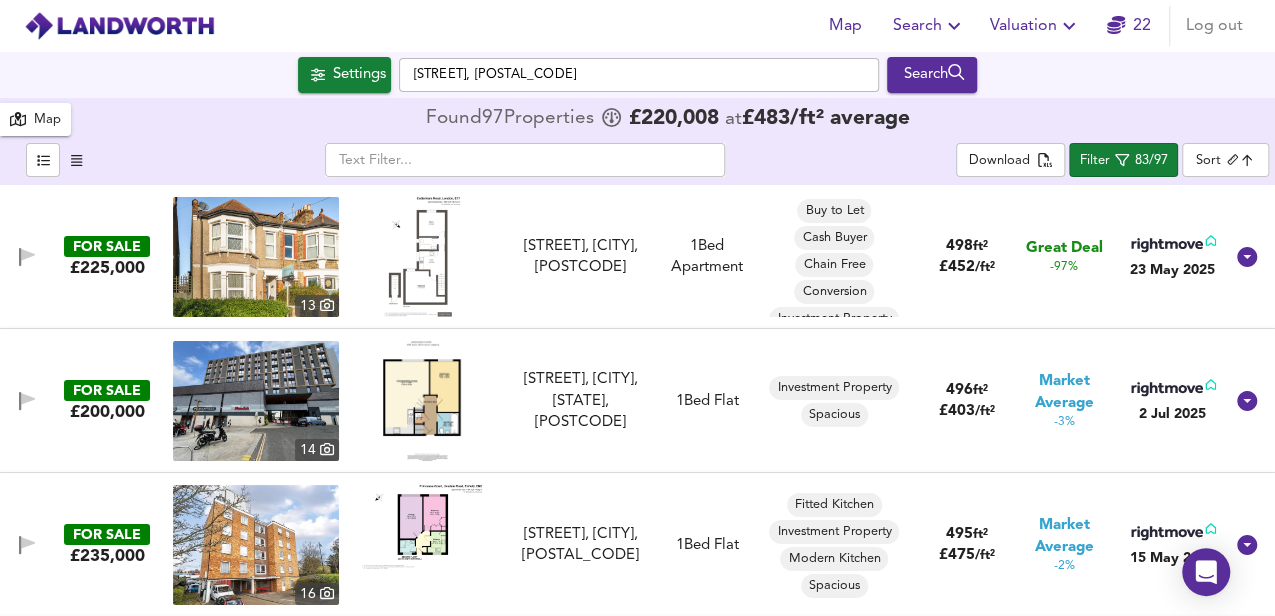 click at bounding box center [422, 401] 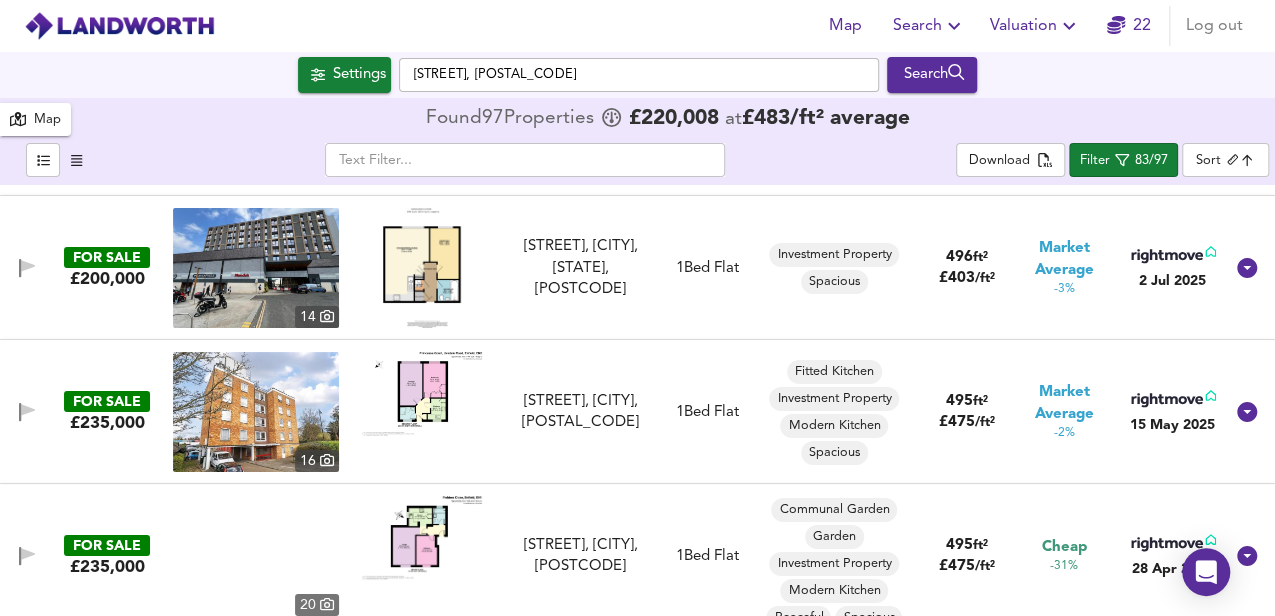 scroll, scrollTop: 3800, scrollLeft: 0, axis: vertical 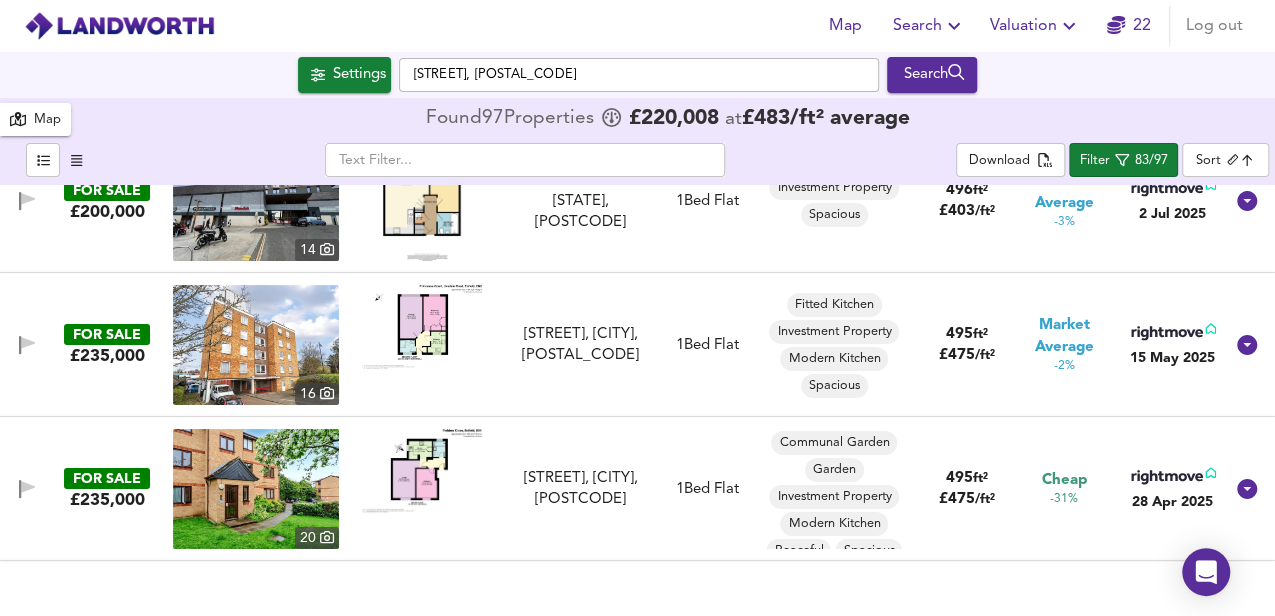 click at bounding box center [422, 326] 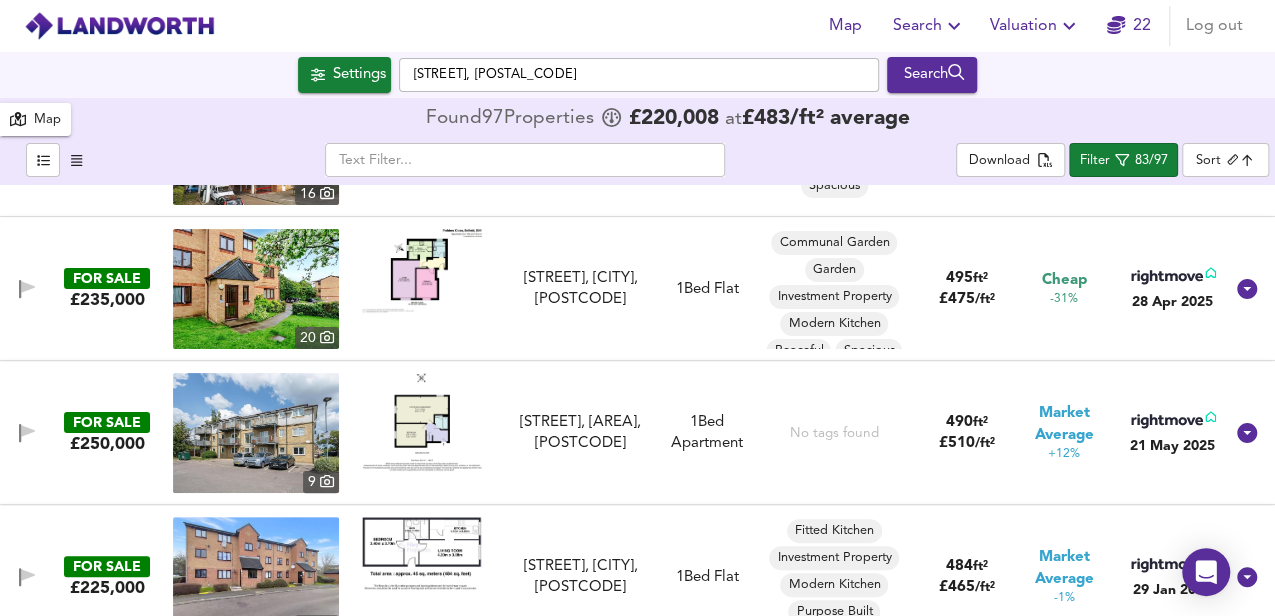 scroll, scrollTop: 4066, scrollLeft: 0, axis: vertical 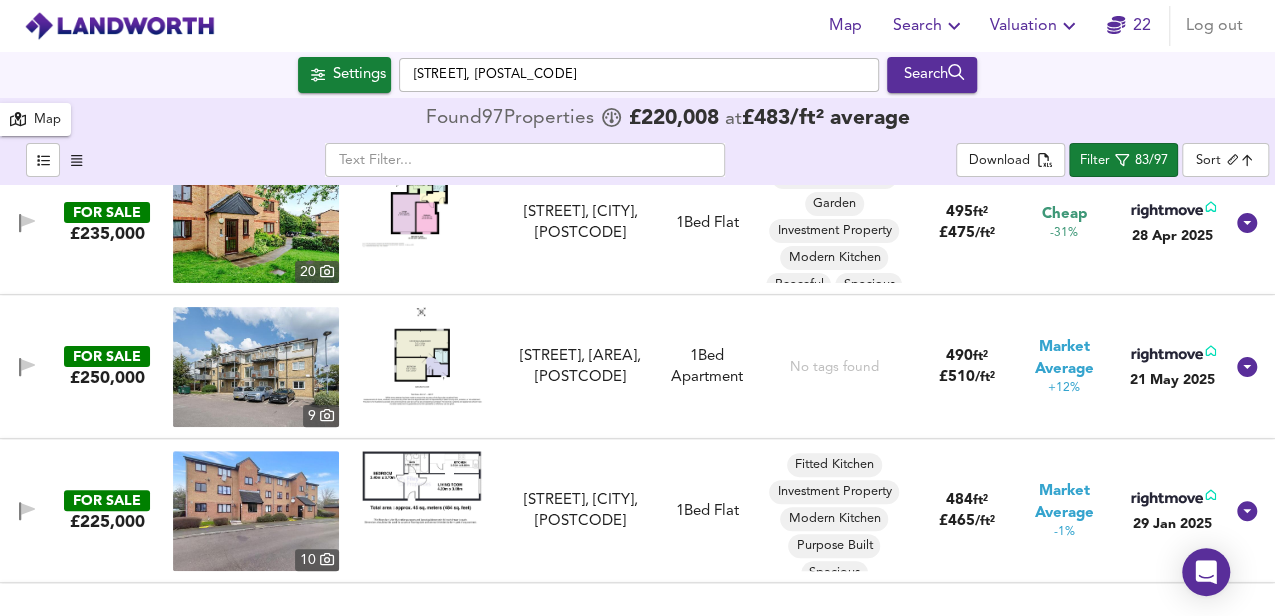 click at bounding box center [422, 487] 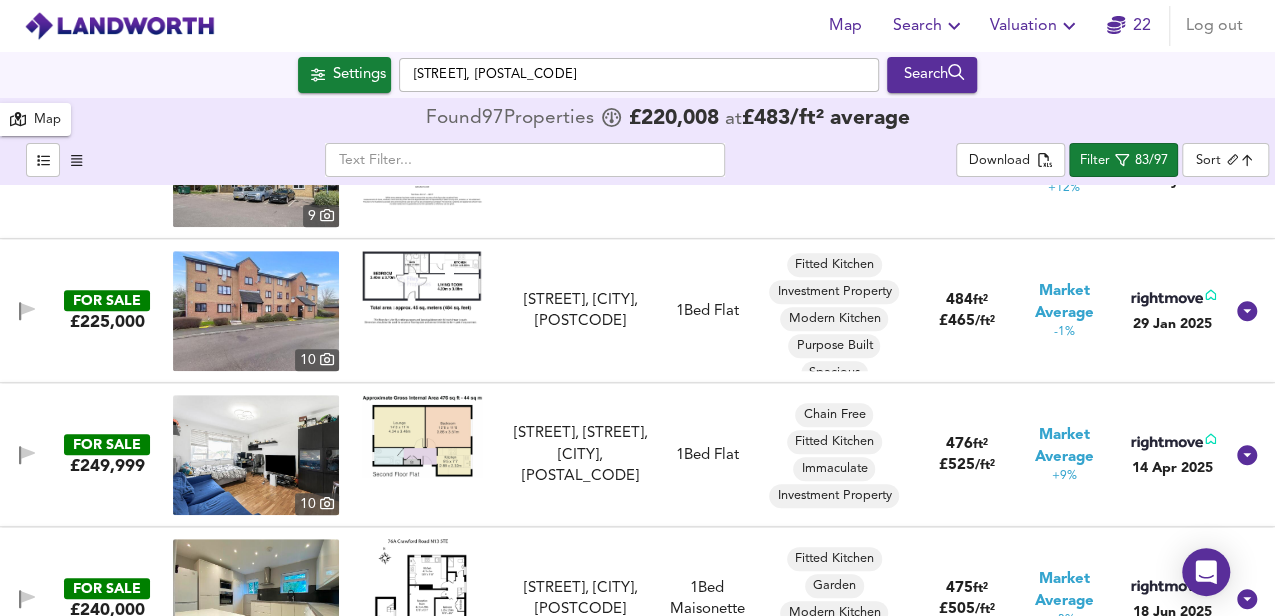 scroll, scrollTop: 4333, scrollLeft: 0, axis: vertical 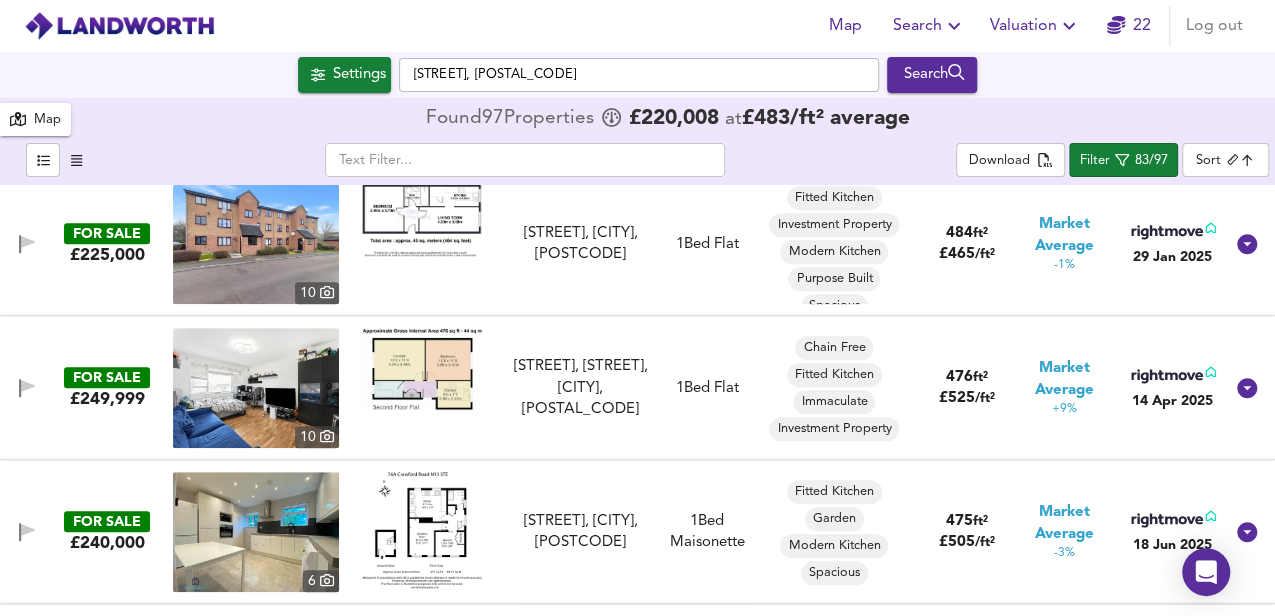 click at bounding box center [422, 369] 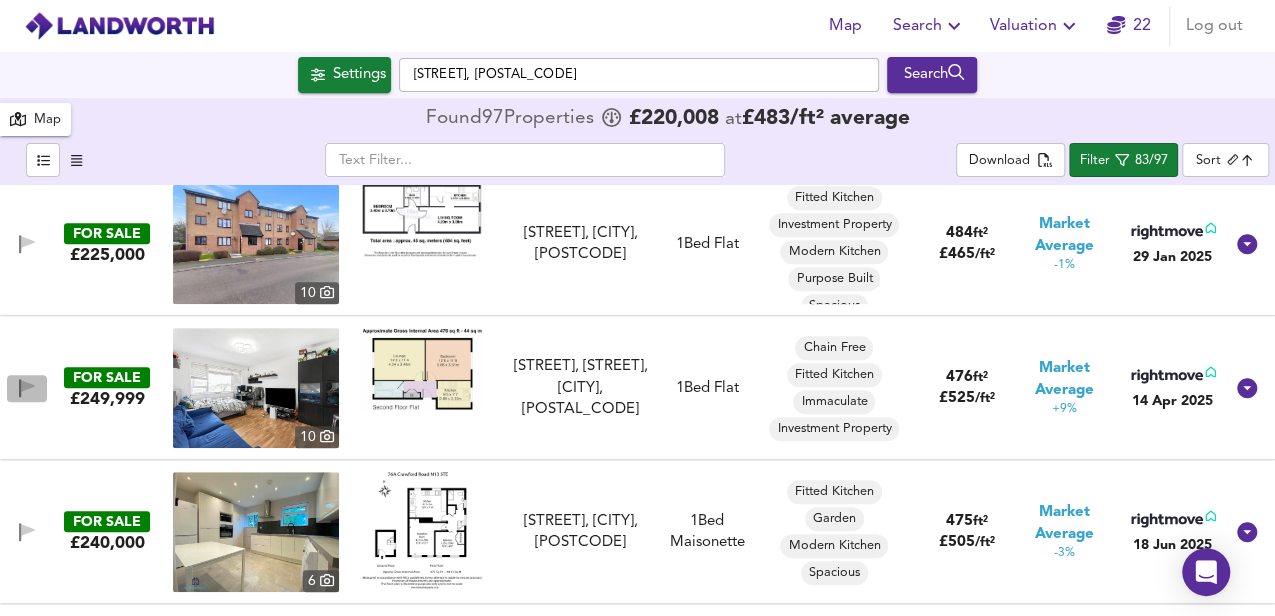 click at bounding box center [28, 386] 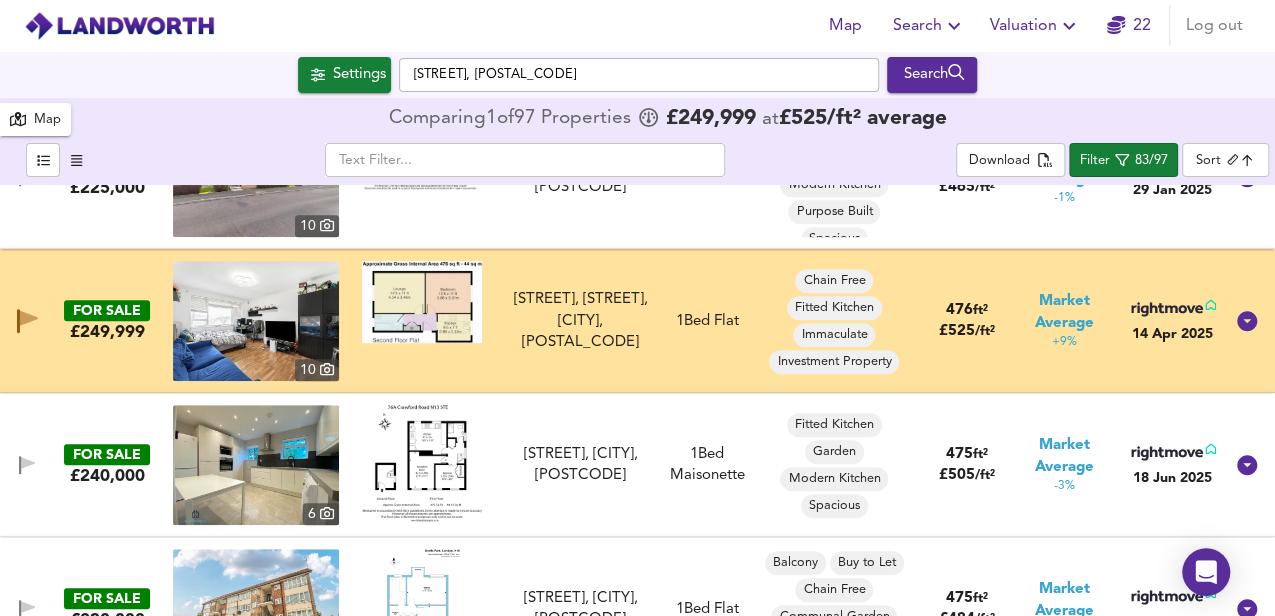 scroll, scrollTop: 4466, scrollLeft: 0, axis: vertical 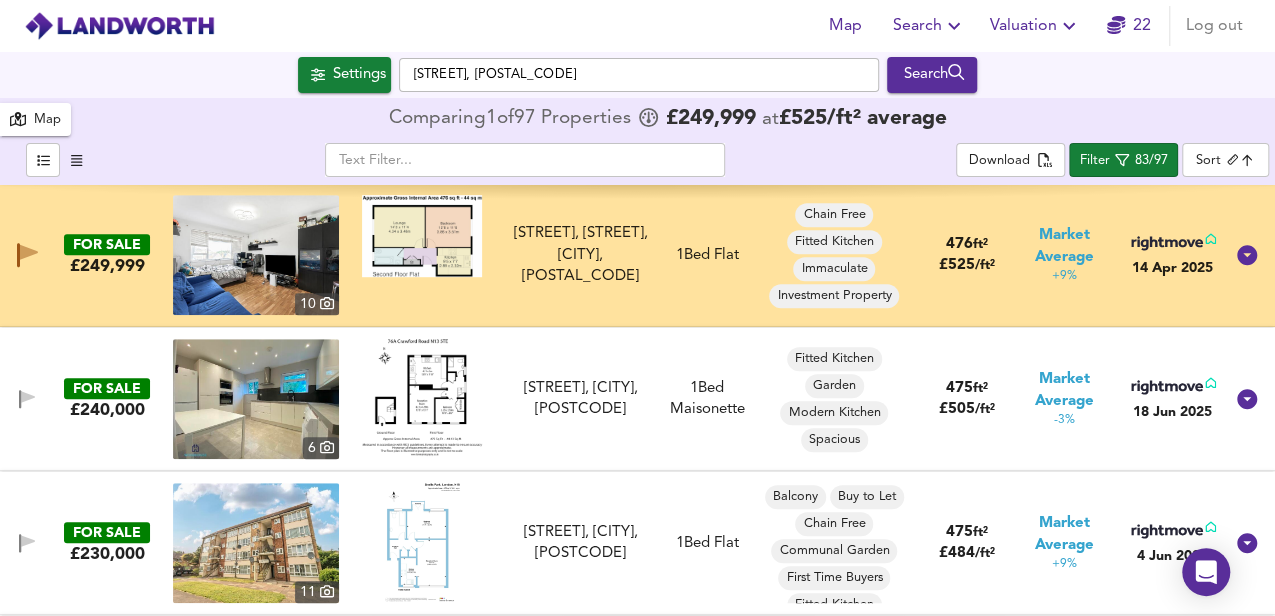 click at bounding box center (422, 397) 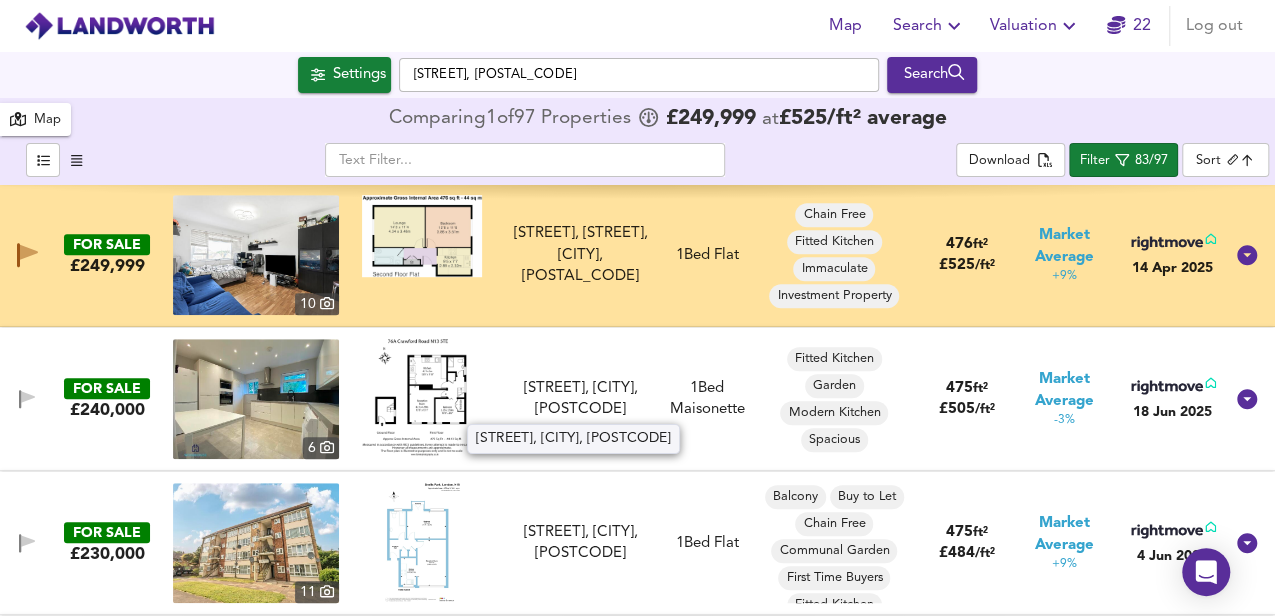 click on "[STREET], [CITY], [POSTCODE]" at bounding box center [580, 399] 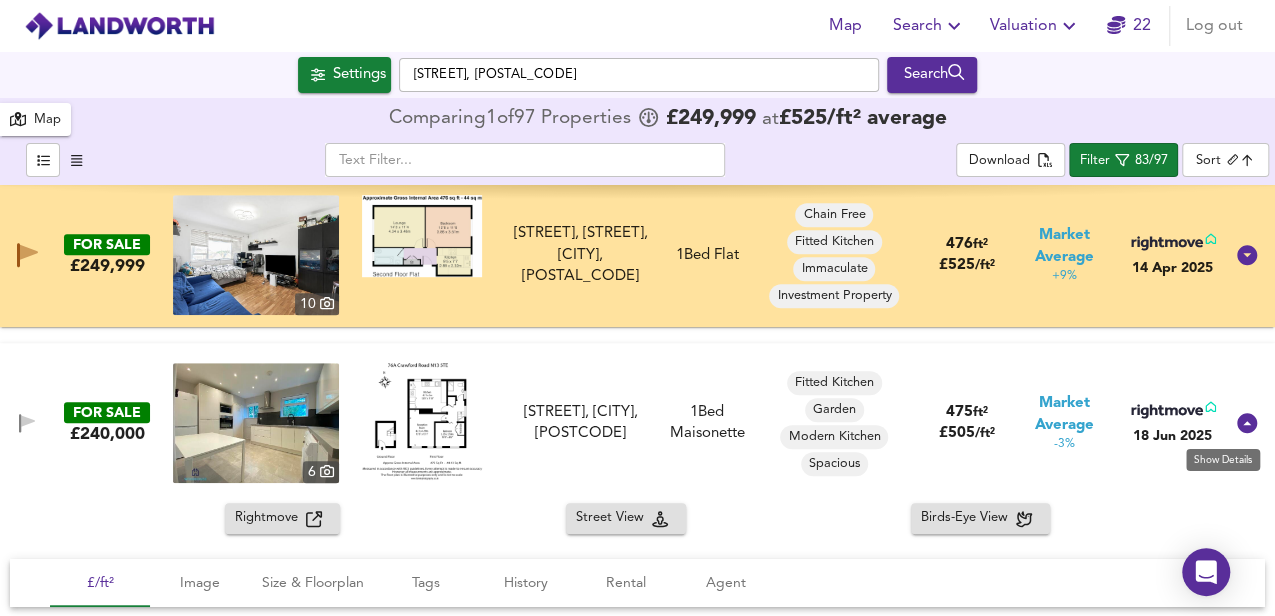 click at bounding box center [1247, 423] 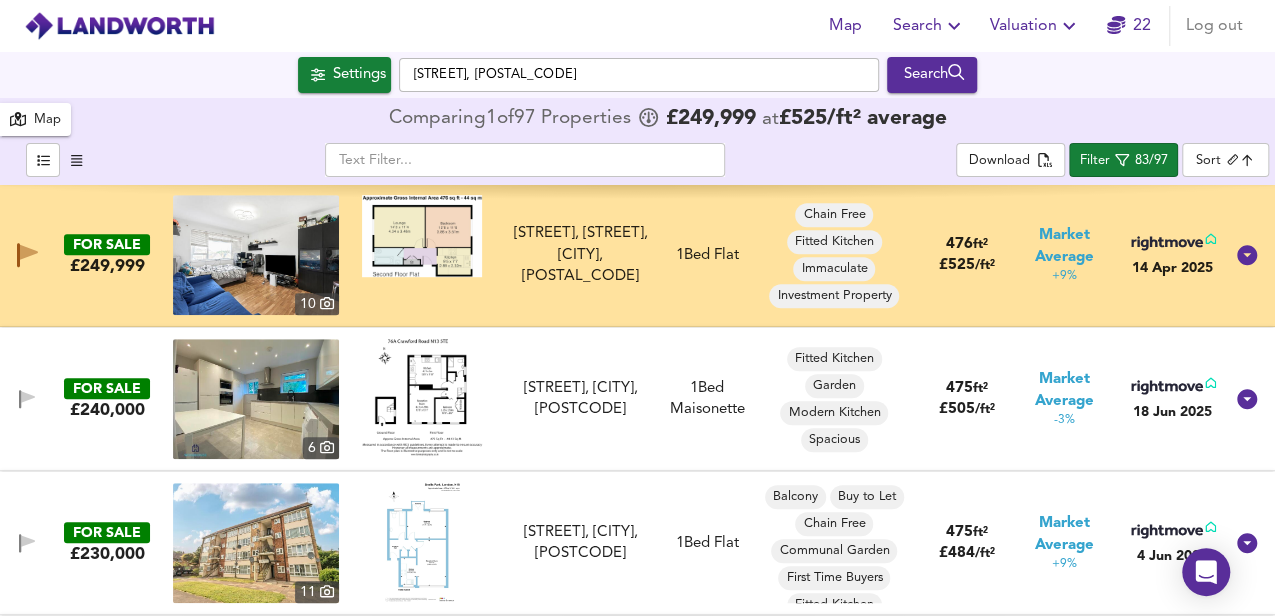 scroll, scrollTop: 4533, scrollLeft: 0, axis: vertical 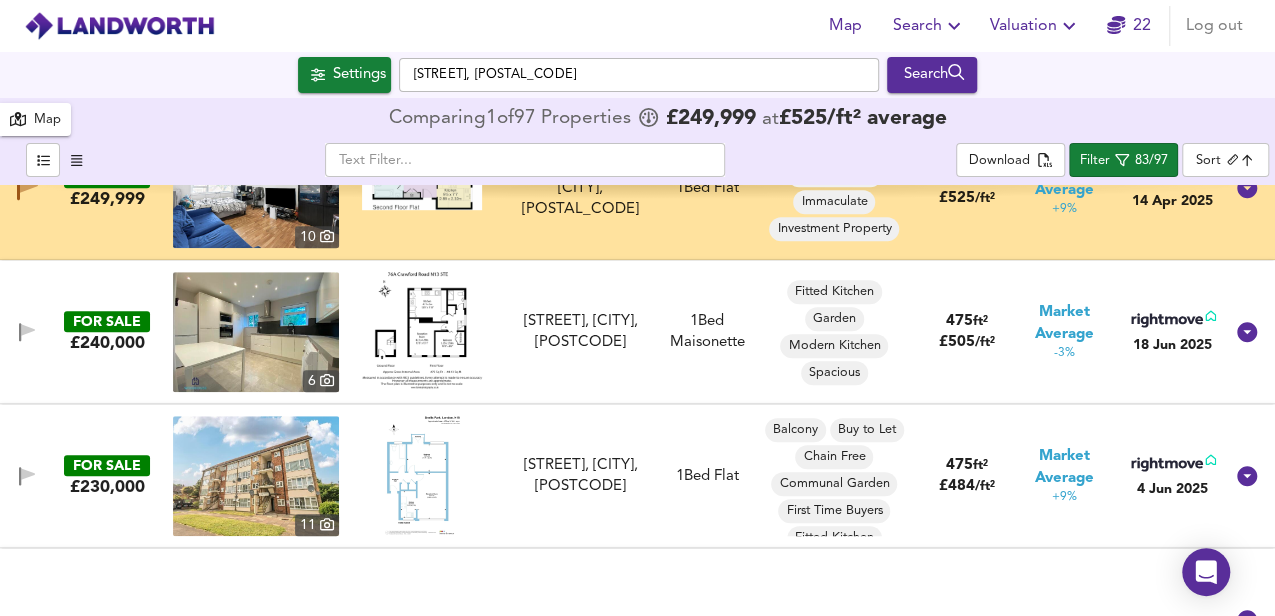 click at bounding box center (422, 330) 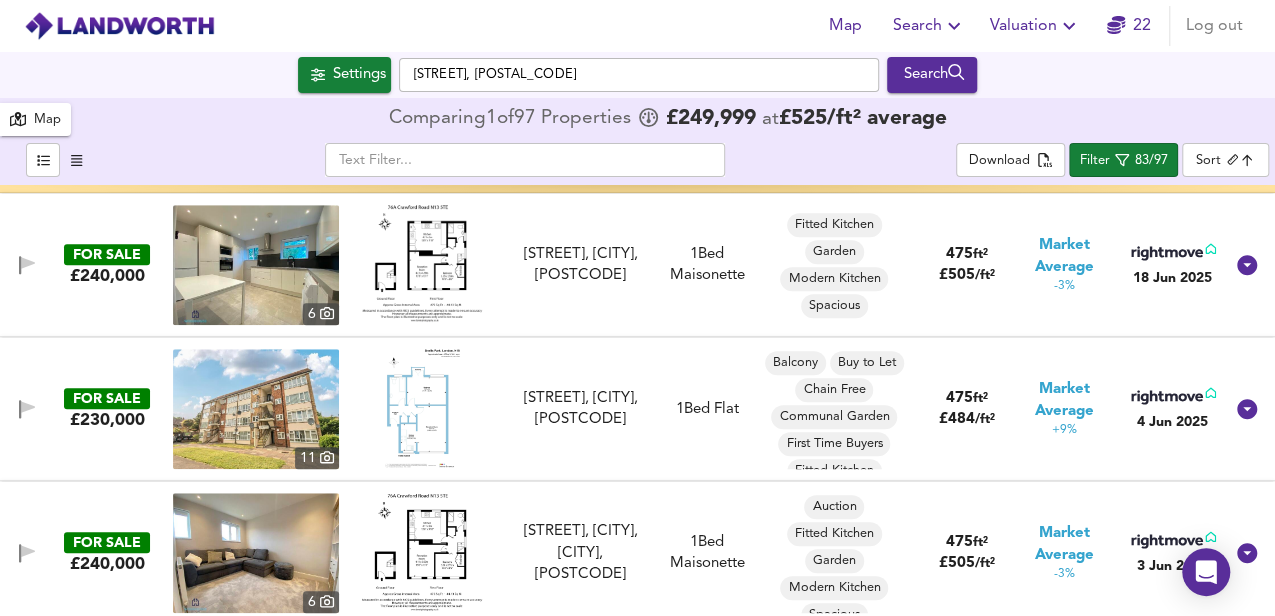 scroll, scrollTop: 4666, scrollLeft: 0, axis: vertical 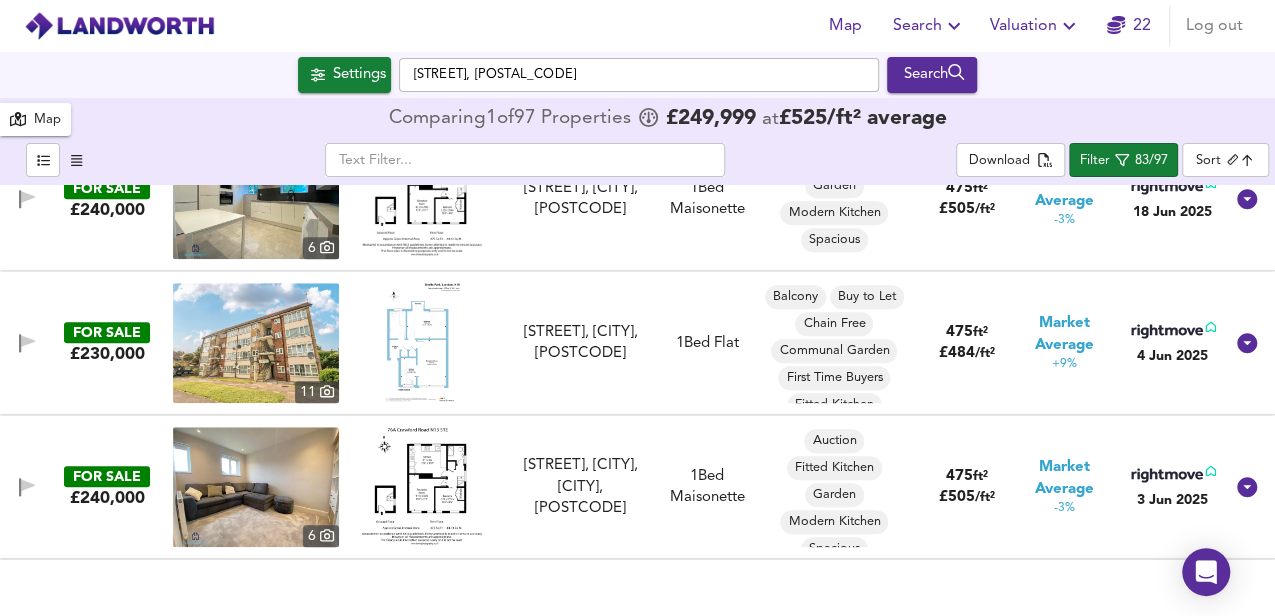 click at bounding box center (422, 343) 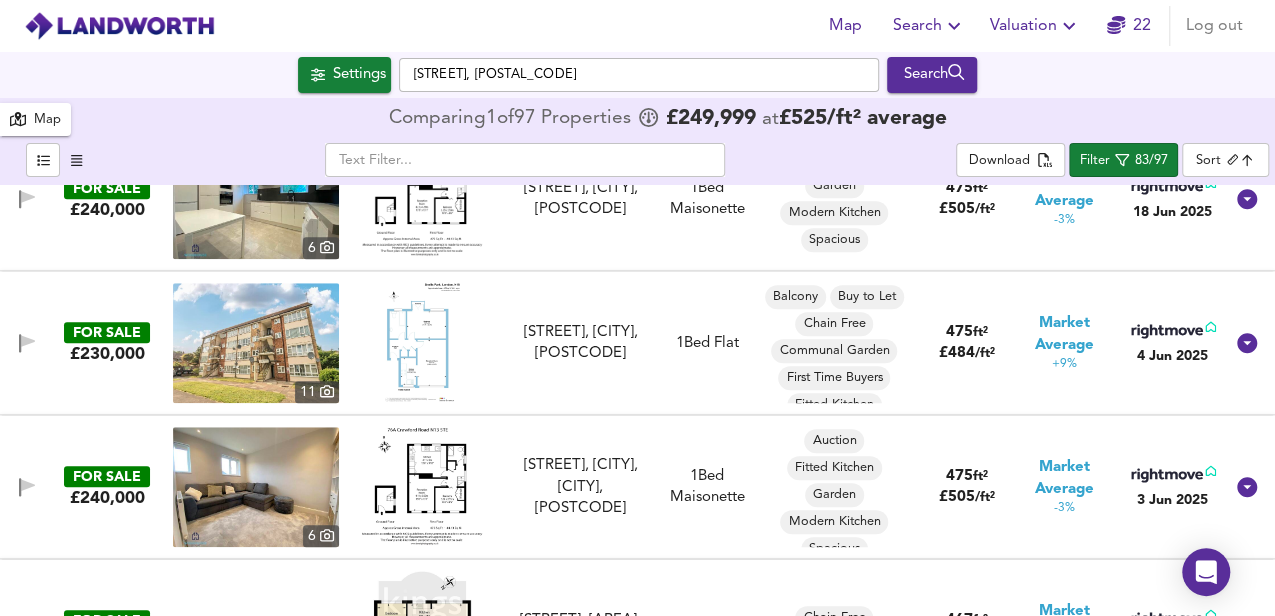 scroll, scrollTop: 4733, scrollLeft: 0, axis: vertical 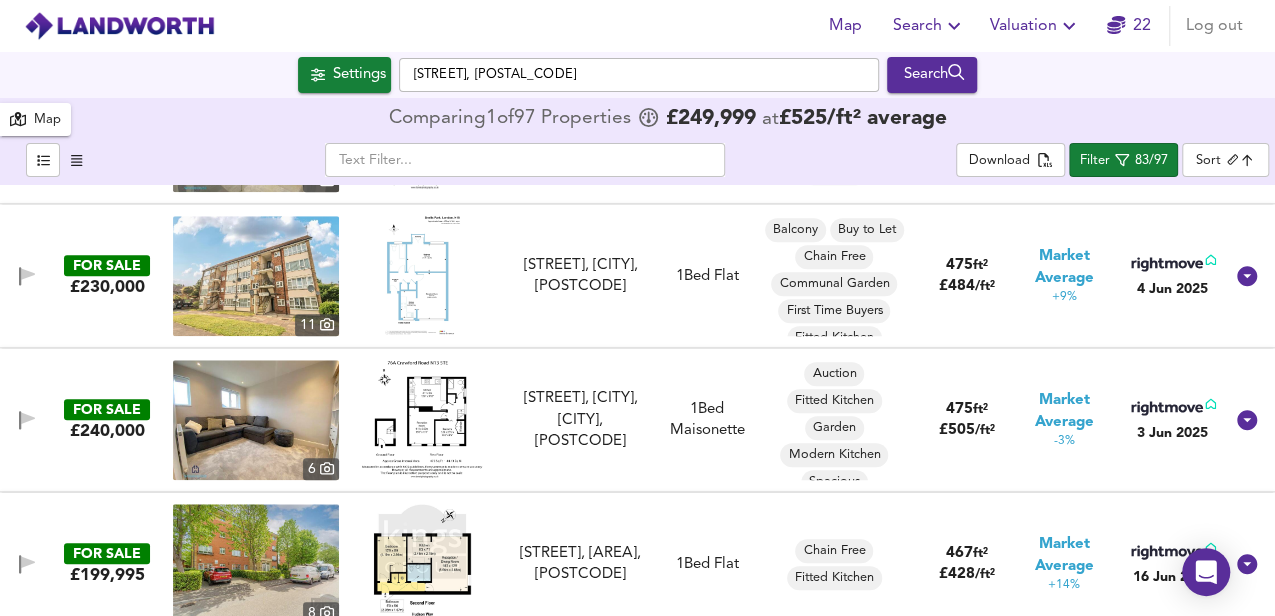 click at bounding box center [422, 419] 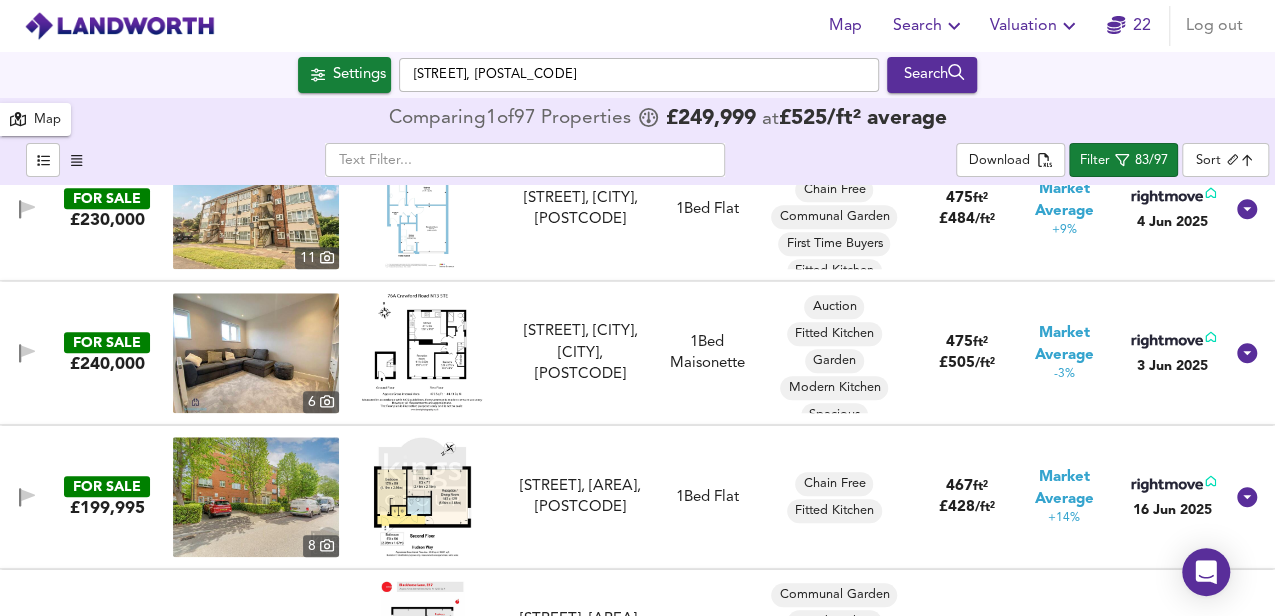 scroll, scrollTop: 4866, scrollLeft: 0, axis: vertical 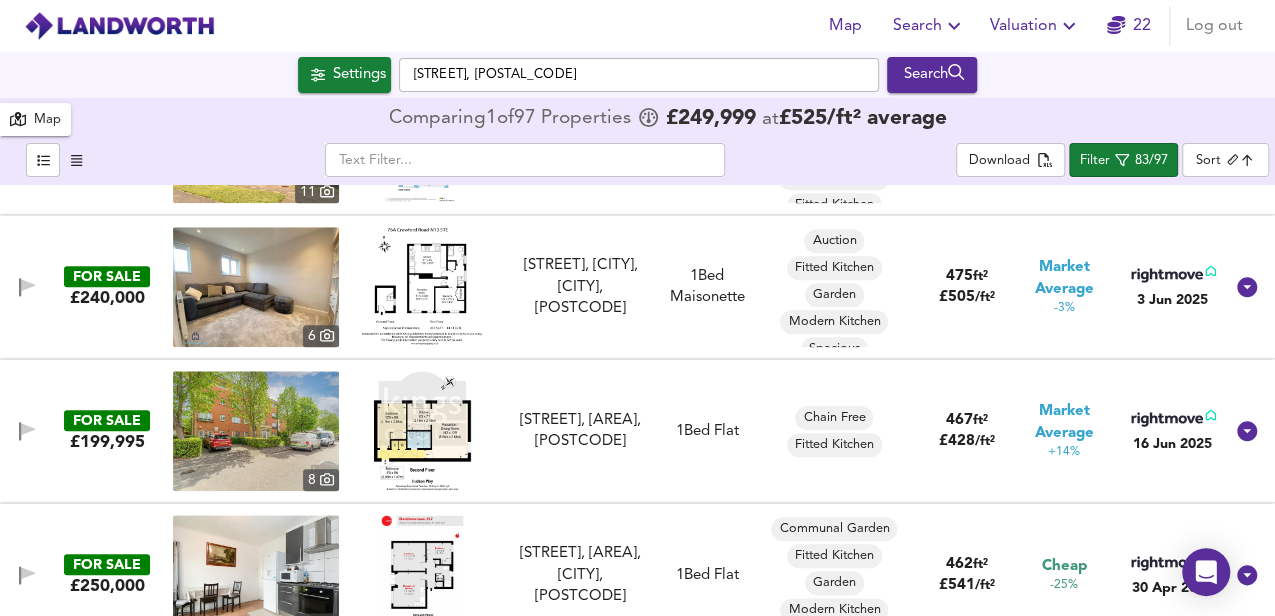 click at bounding box center [422, 431] 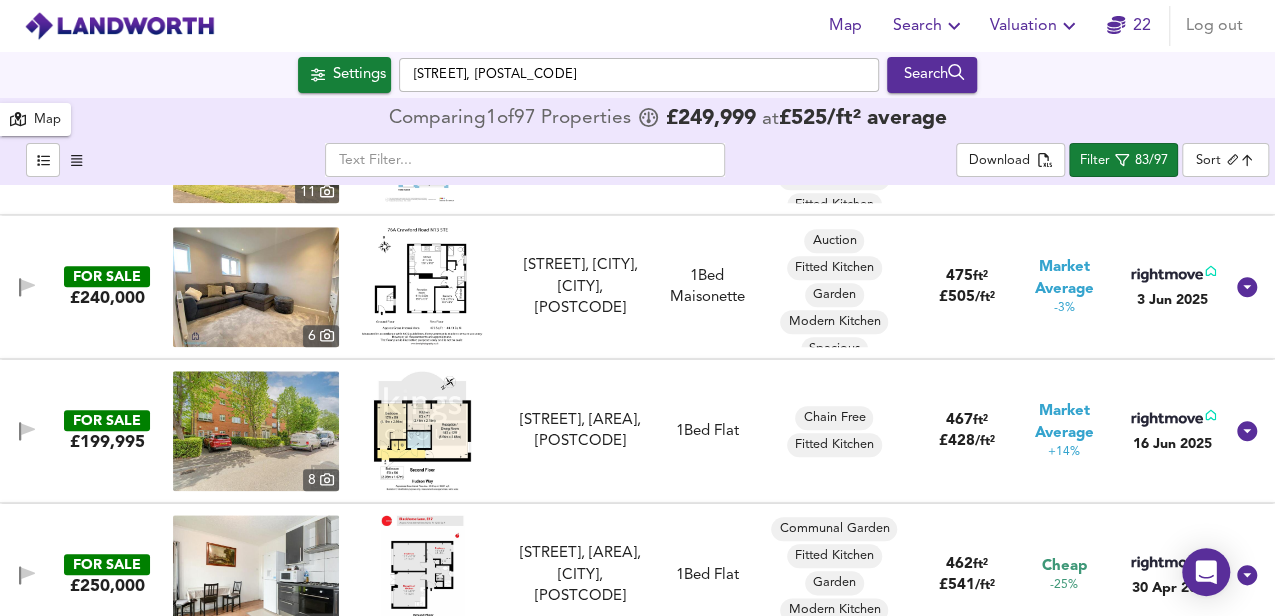 scroll, scrollTop: 4933, scrollLeft: 0, axis: vertical 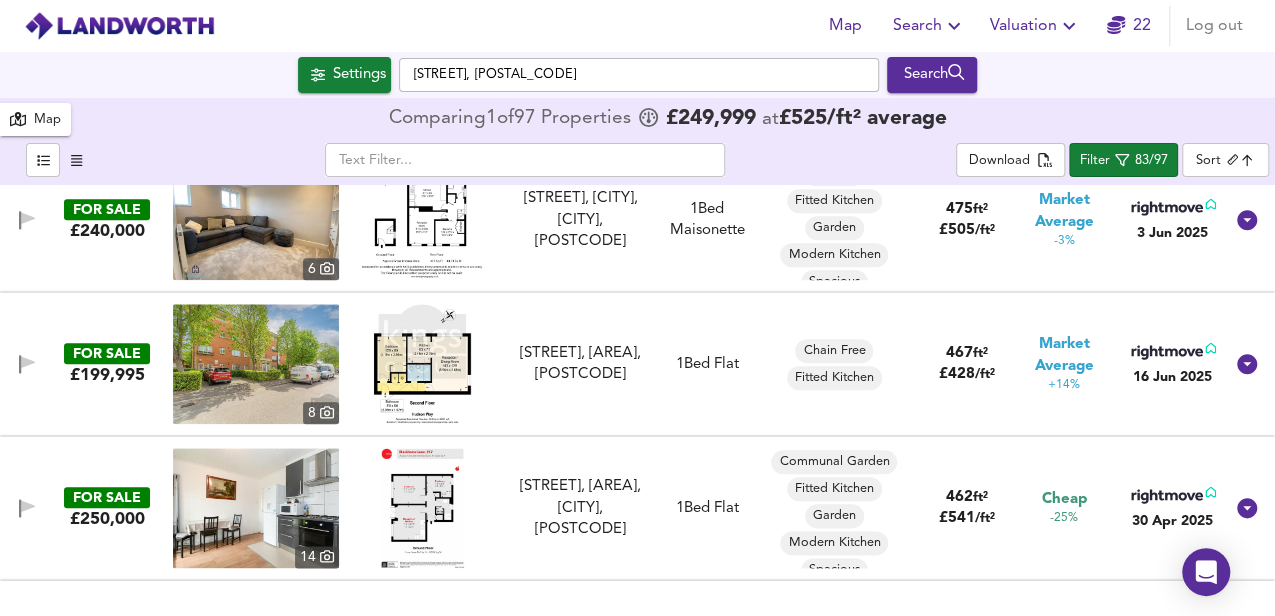 click at bounding box center (422, 508) 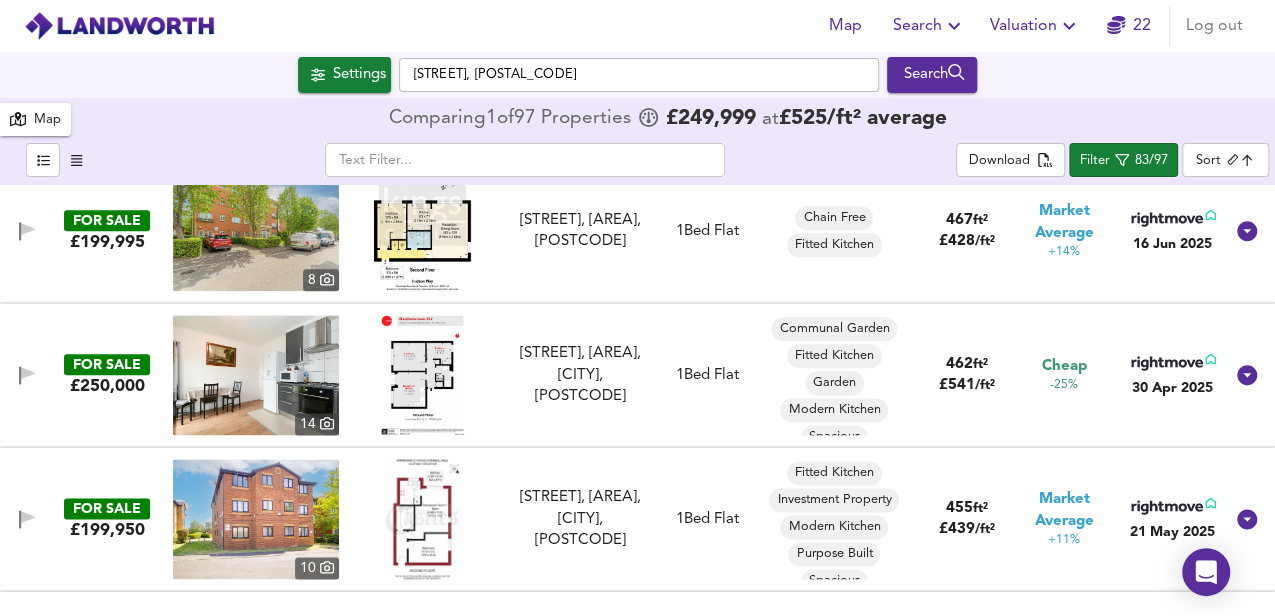 scroll, scrollTop: 5133, scrollLeft: 0, axis: vertical 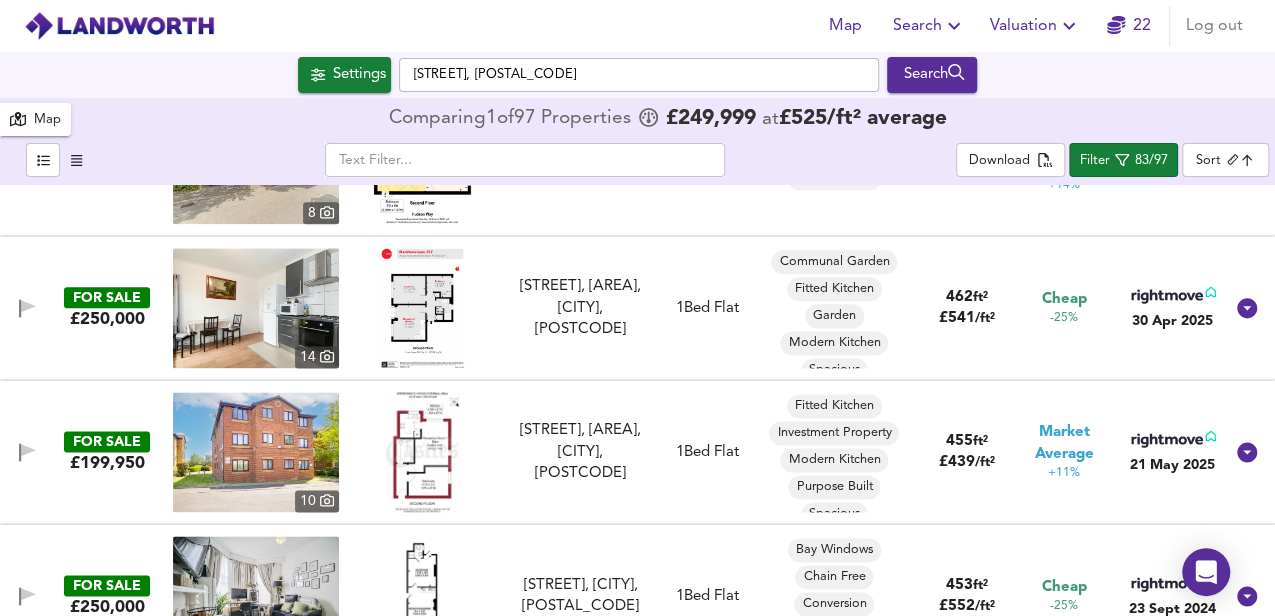 click at bounding box center (422, 452) 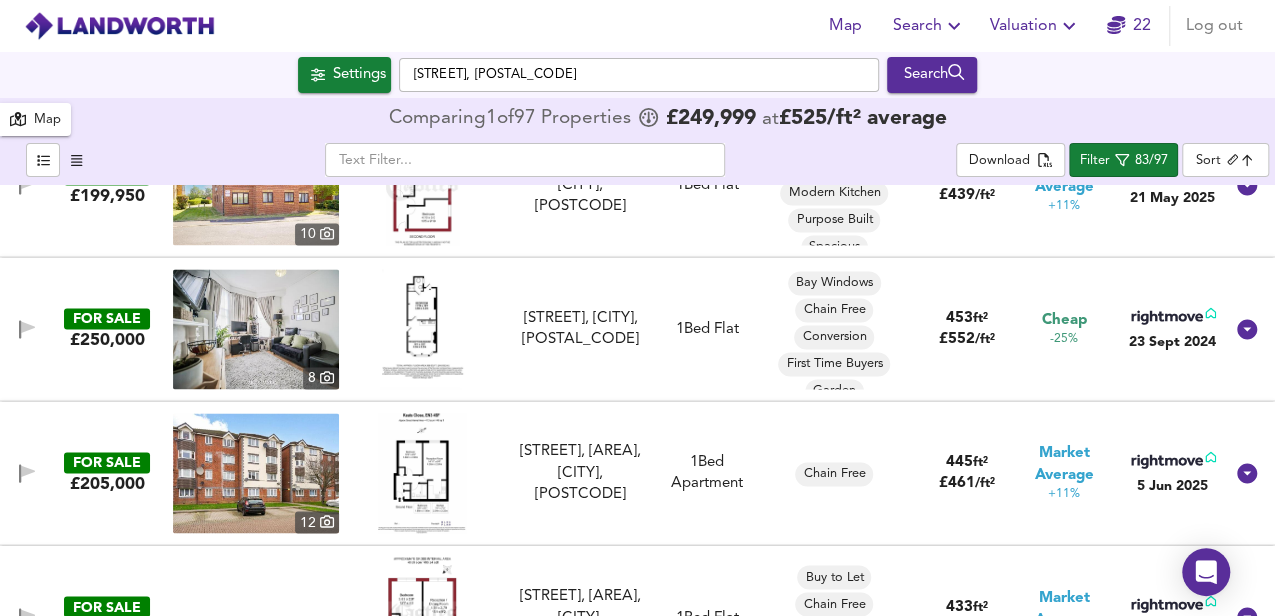 scroll, scrollTop: 5466, scrollLeft: 0, axis: vertical 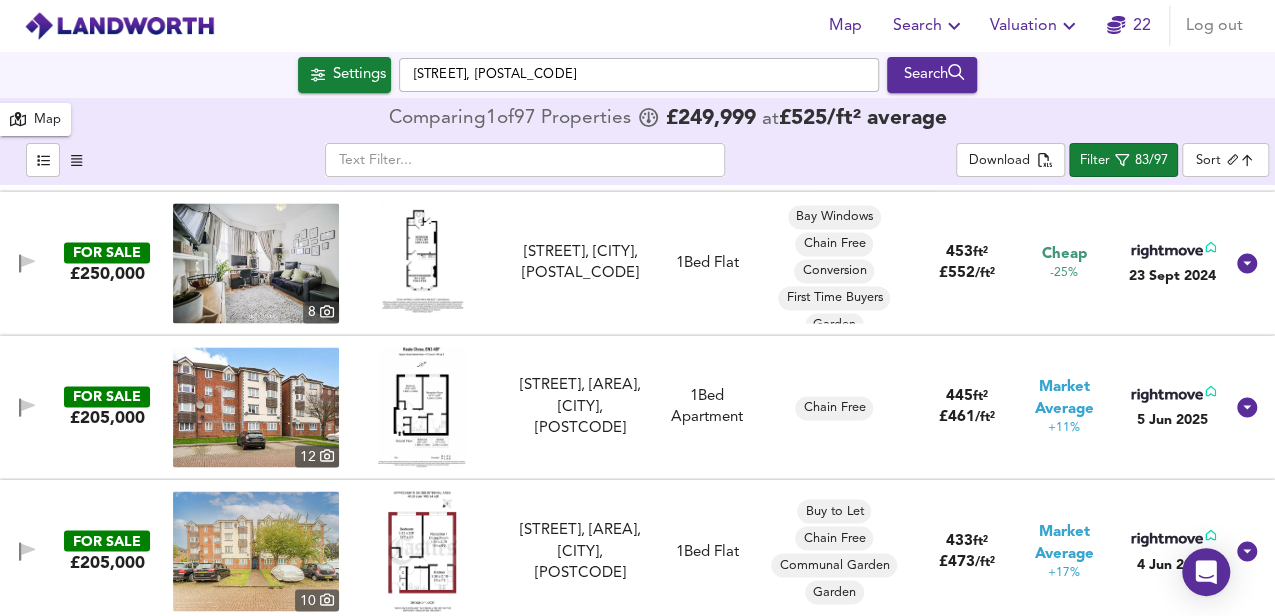 click at bounding box center [422, 407] 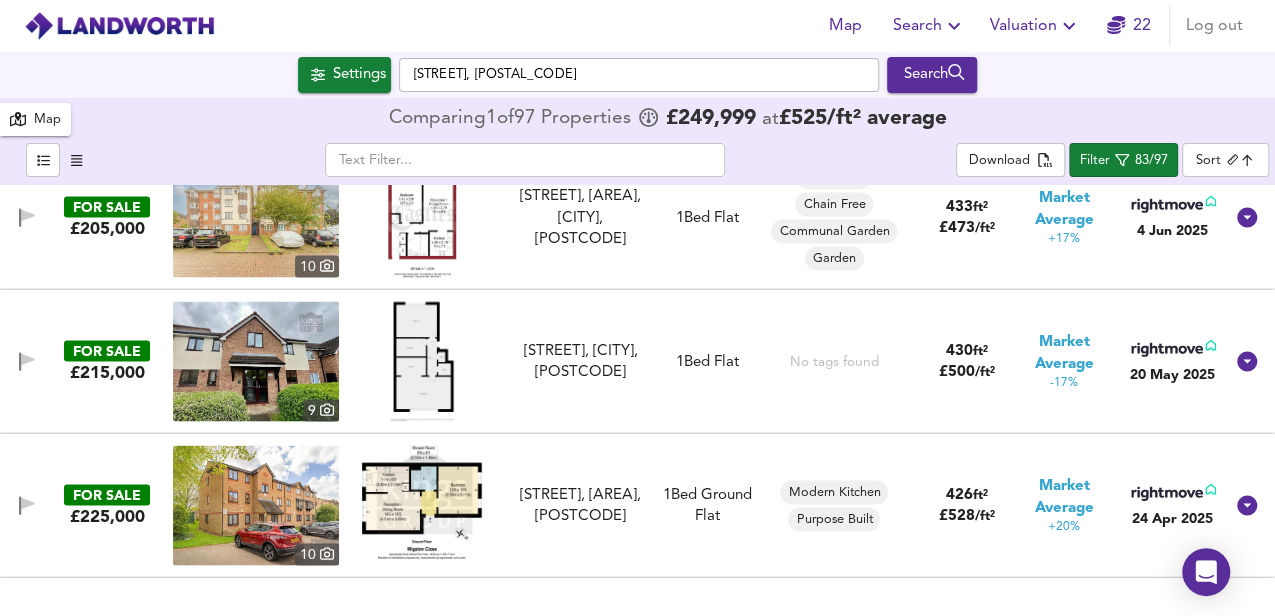 scroll, scrollTop: 5866, scrollLeft: 0, axis: vertical 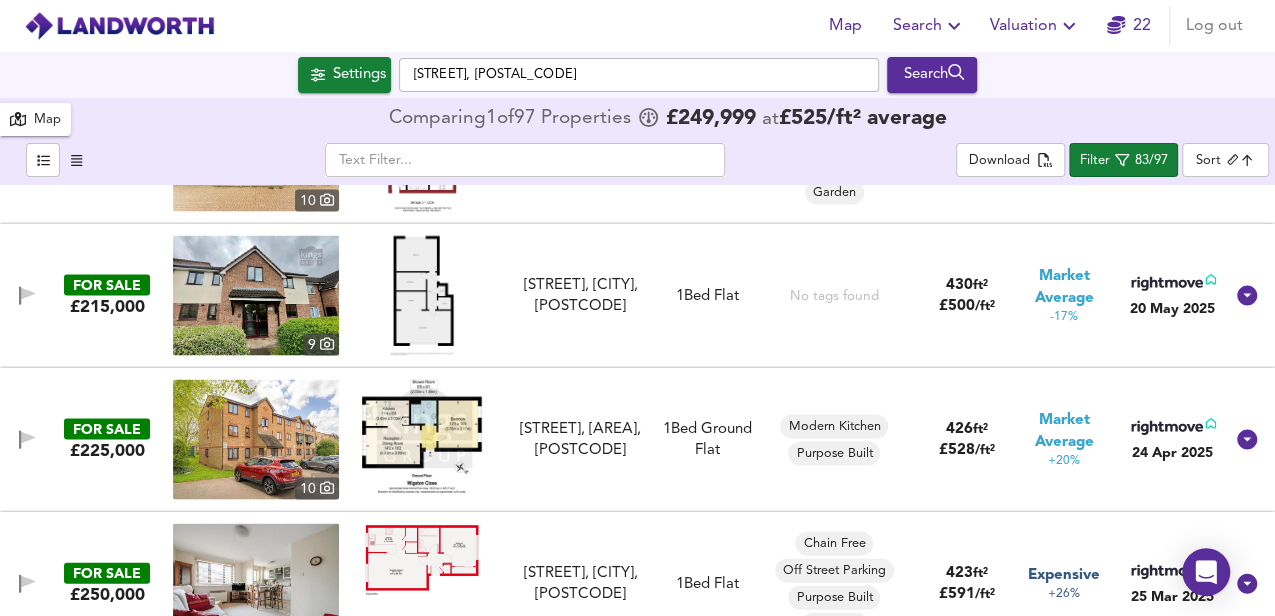 click at bounding box center (422, 436) 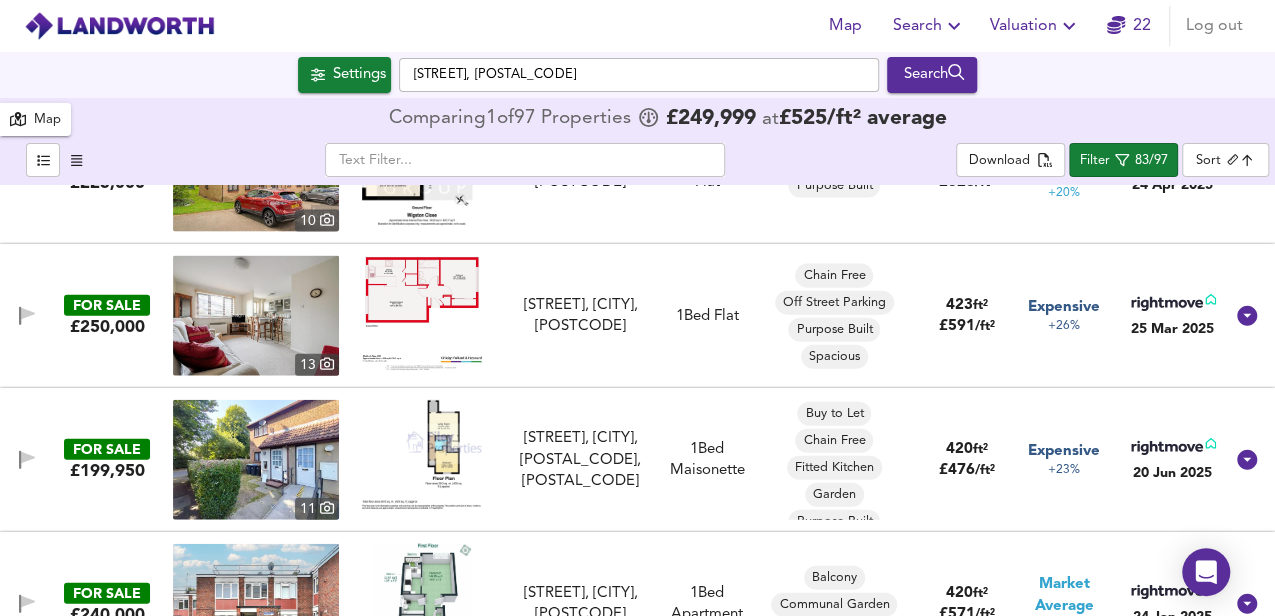 scroll, scrollTop: 6200, scrollLeft: 0, axis: vertical 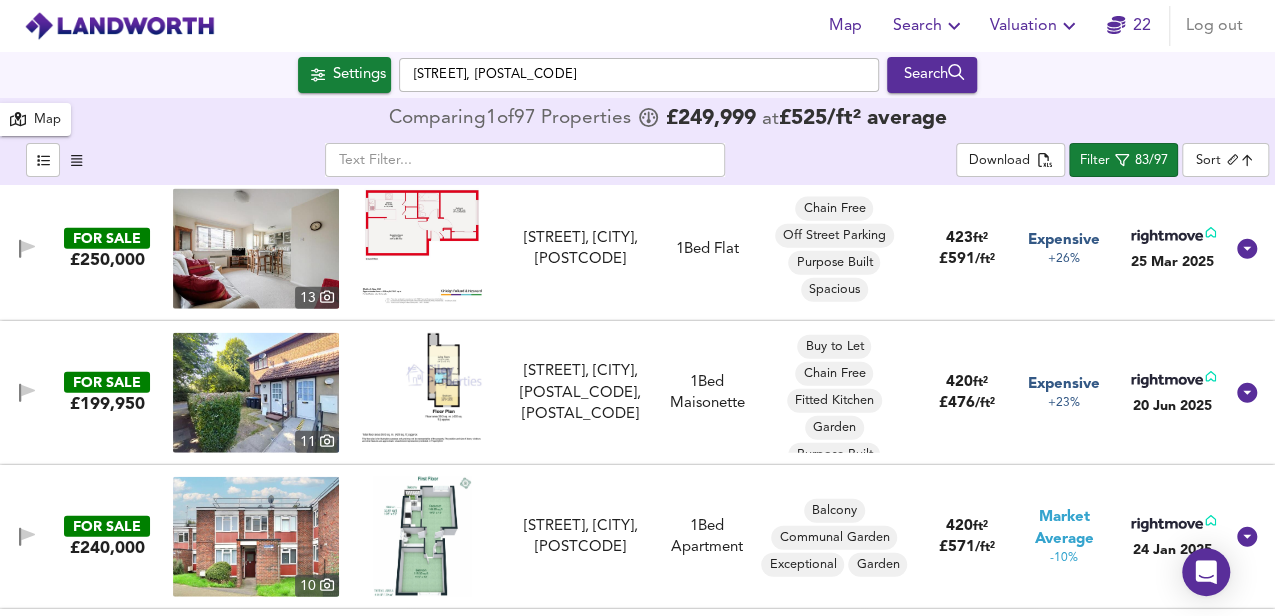 click at bounding box center [422, 388] 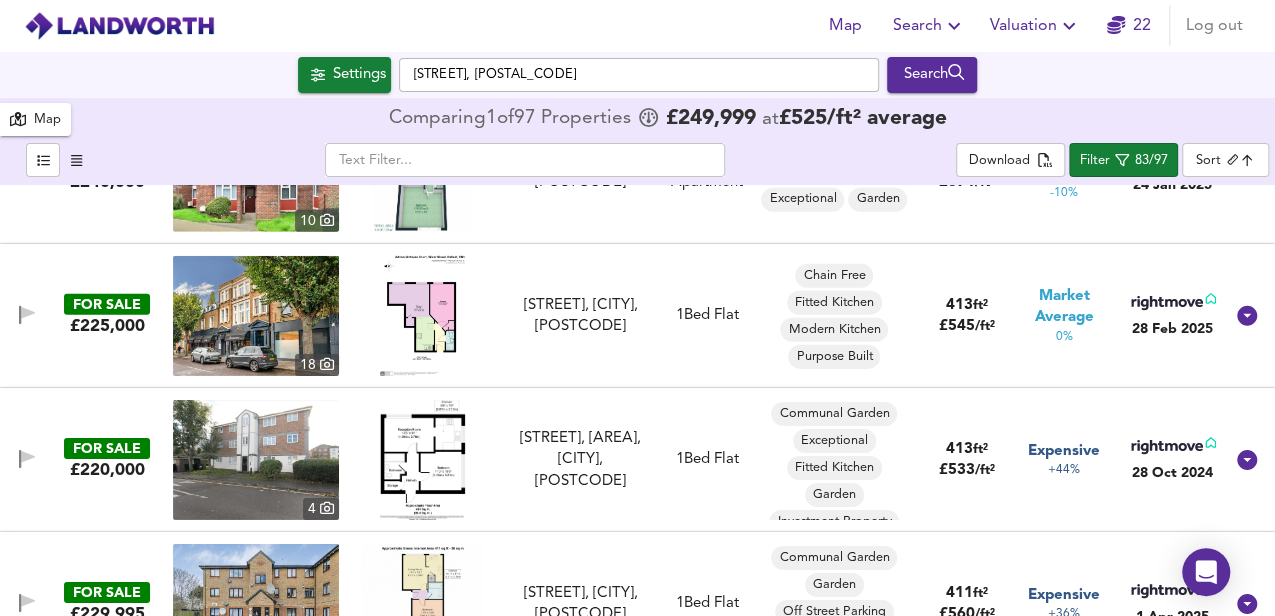 scroll, scrollTop: 7066, scrollLeft: 0, axis: vertical 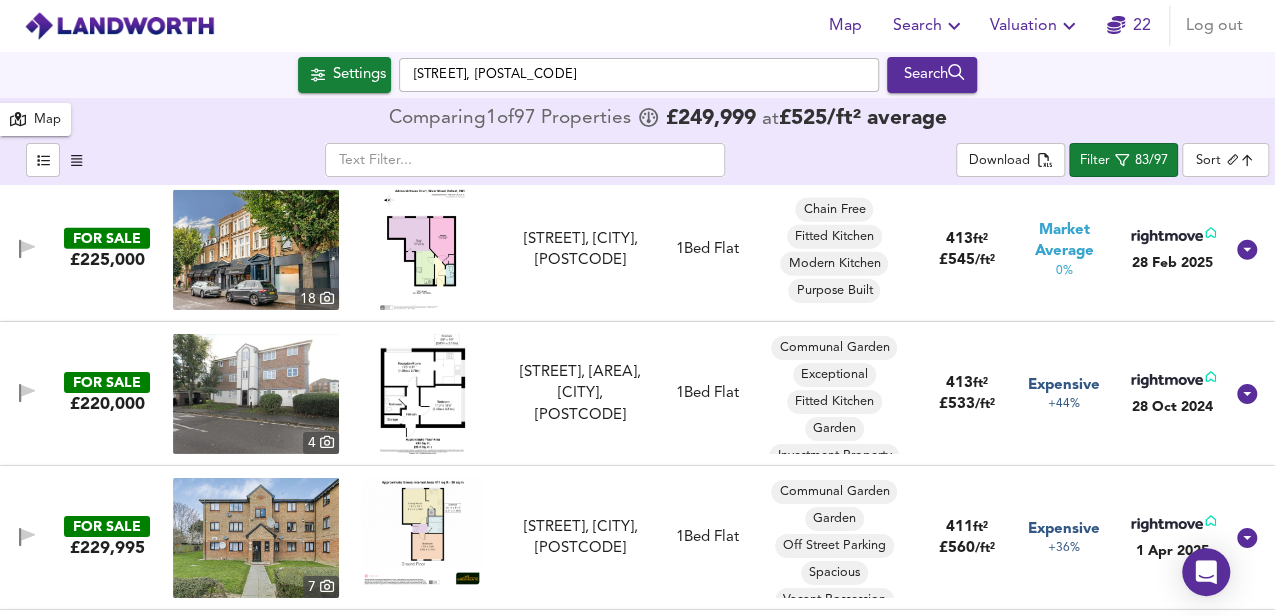 click at bounding box center (422, 394) 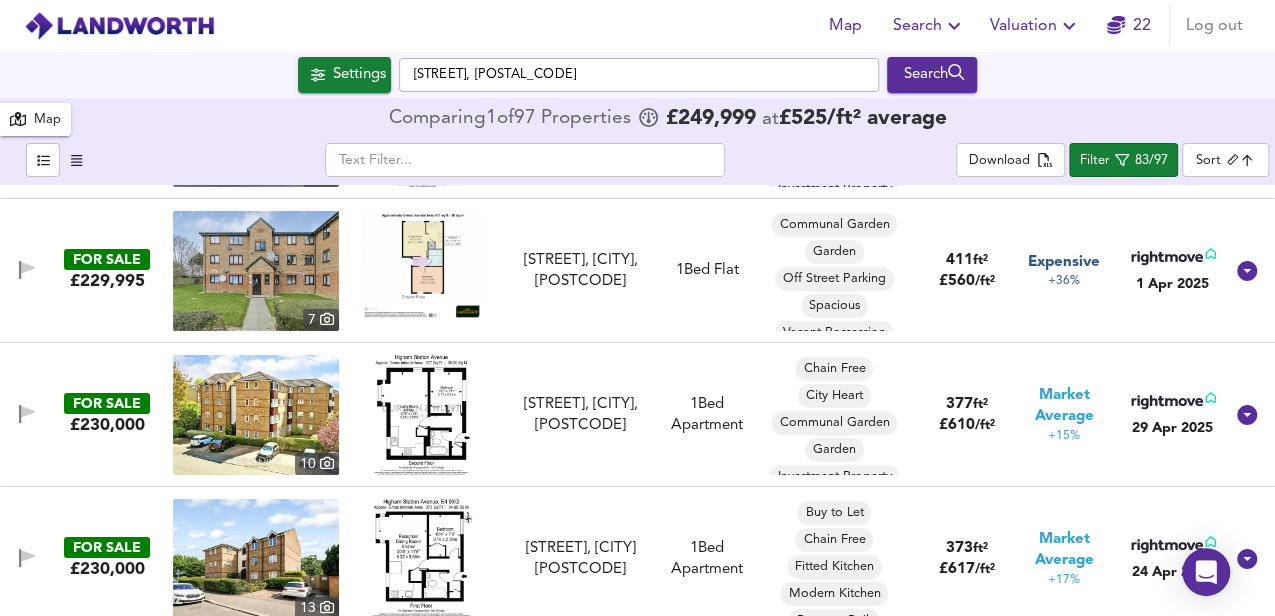scroll, scrollTop: 7400, scrollLeft: 0, axis: vertical 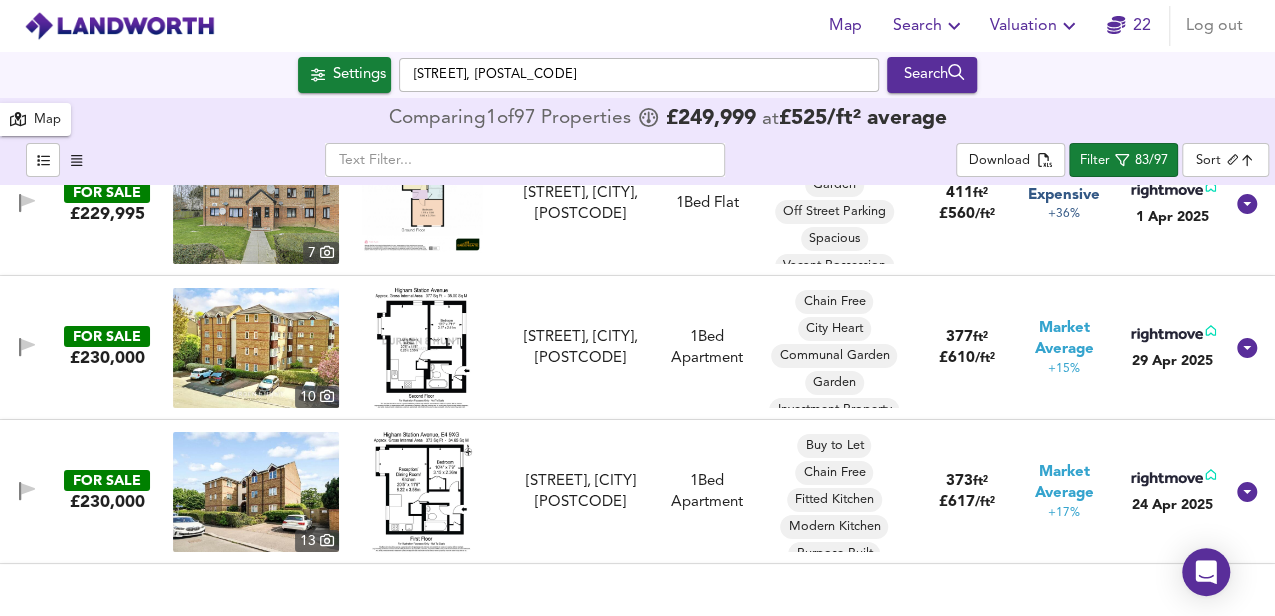 click at bounding box center [422, 348] 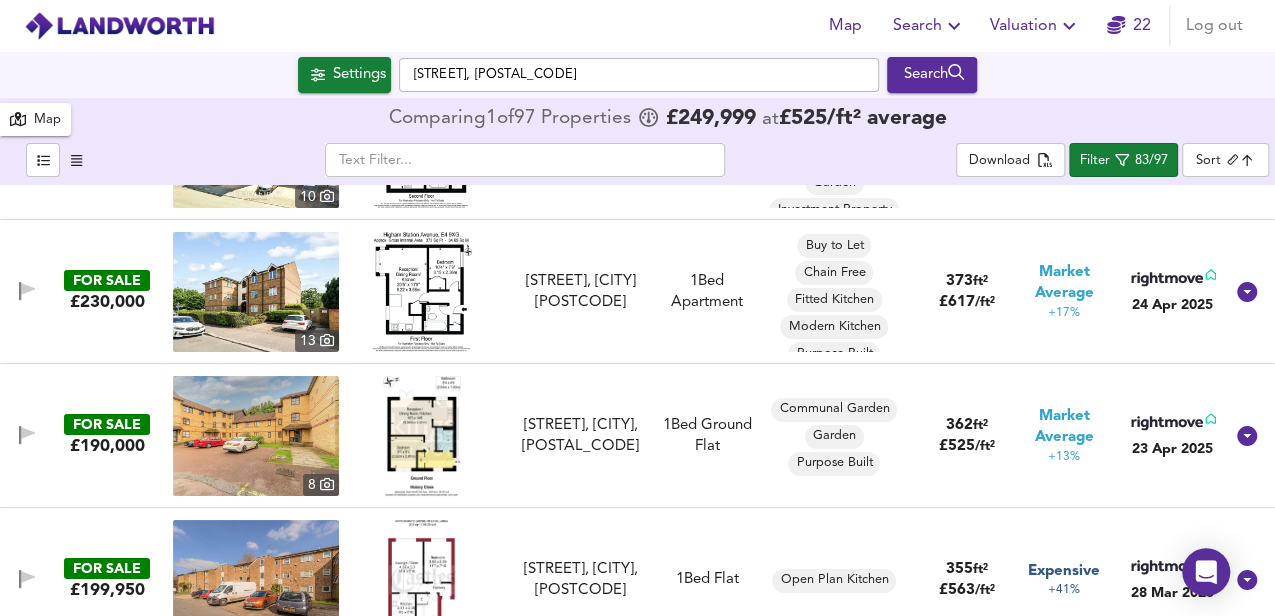 scroll, scrollTop: 7666, scrollLeft: 0, axis: vertical 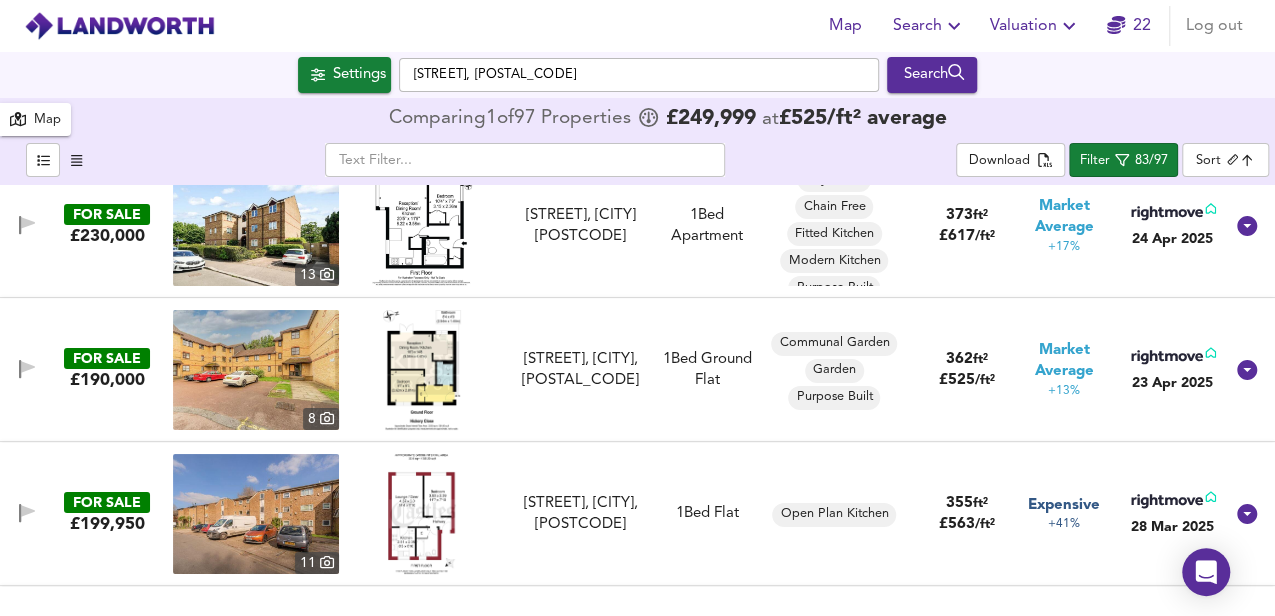 click at bounding box center (422, 370) 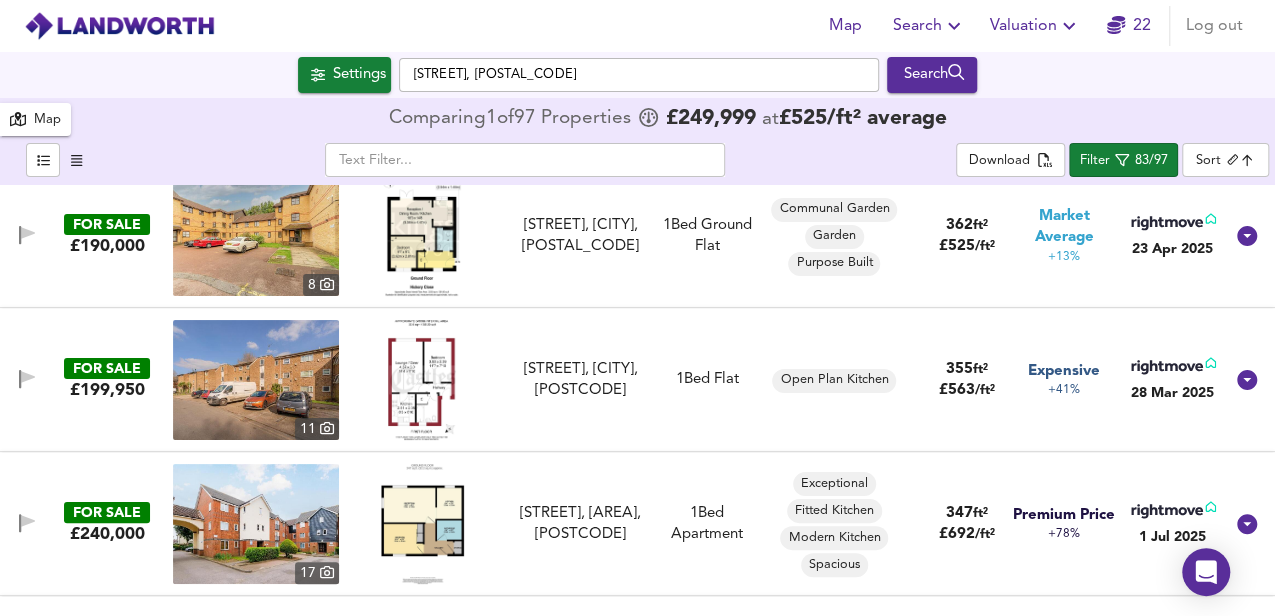 scroll, scrollTop: 7866, scrollLeft: 0, axis: vertical 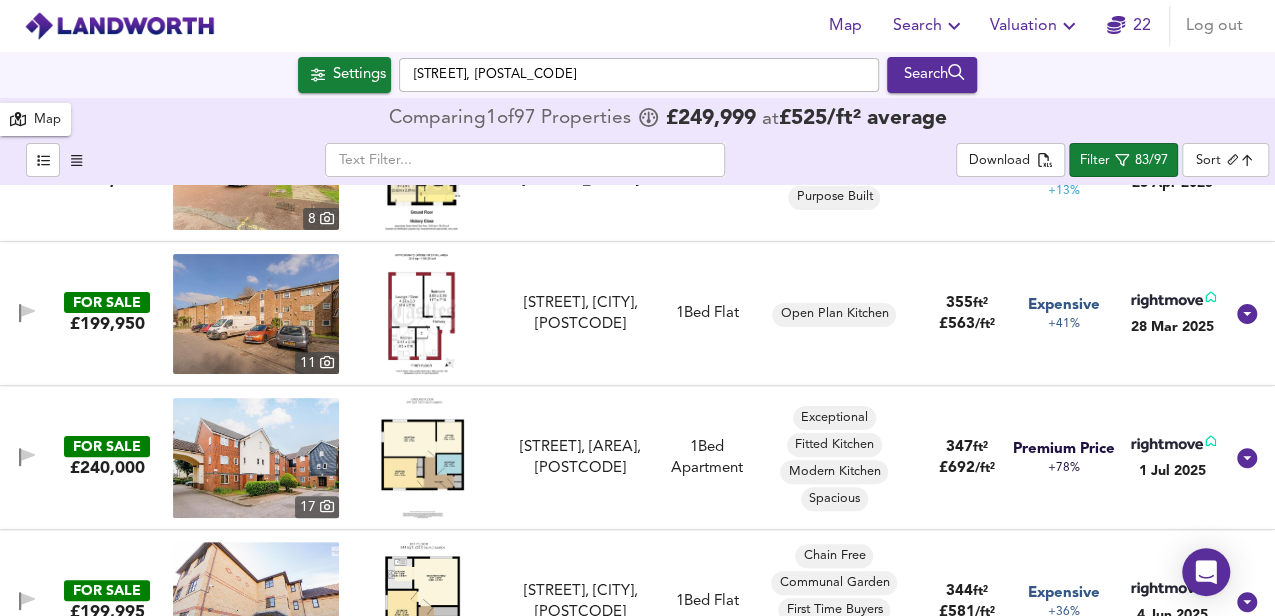 click at bounding box center (422, 314) 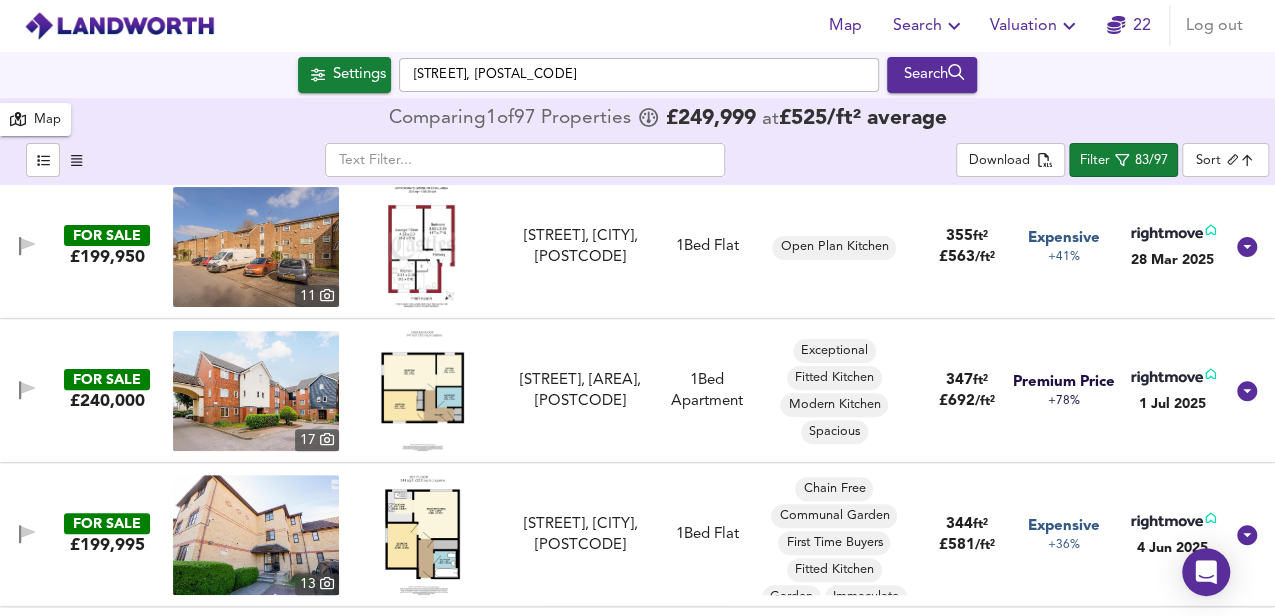 scroll, scrollTop: 8000, scrollLeft: 0, axis: vertical 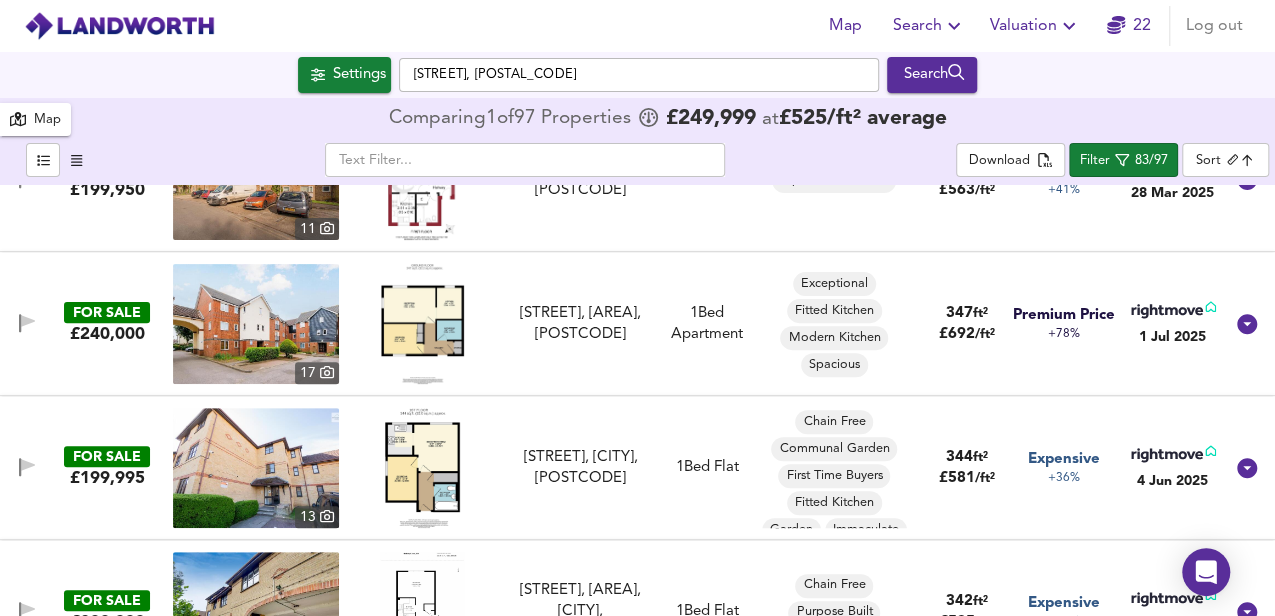 click at bounding box center (422, 324) 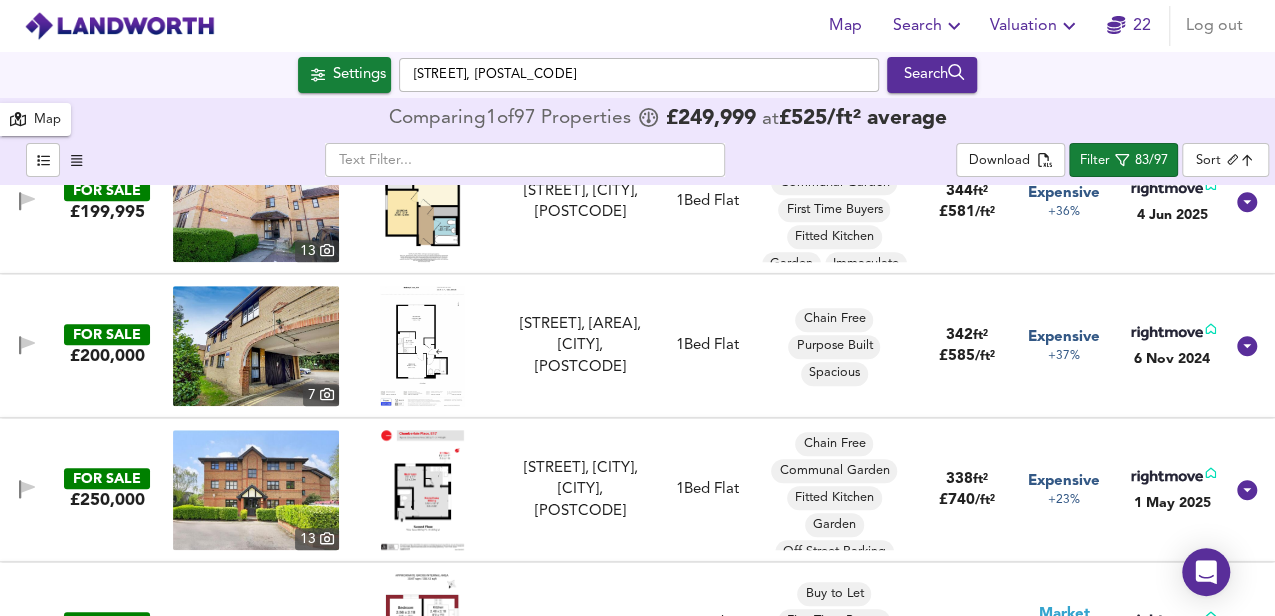 scroll, scrollTop: 8333, scrollLeft: 0, axis: vertical 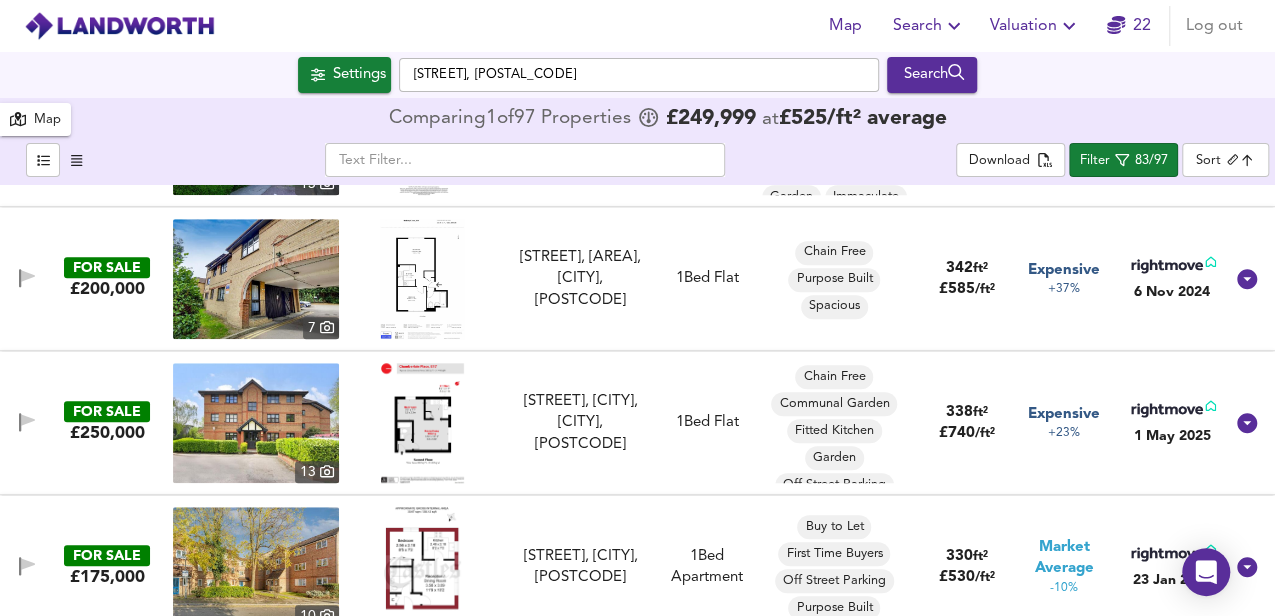 click at bounding box center (422, 279) 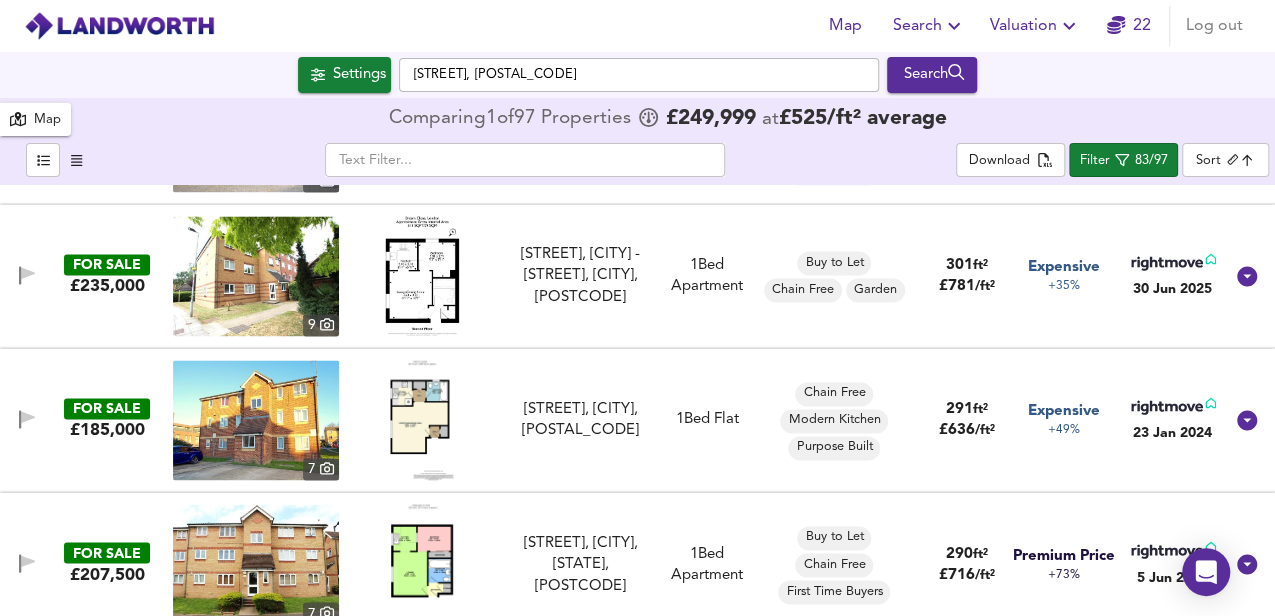 scroll, scrollTop: 9266, scrollLeft: 0, axis: vertical 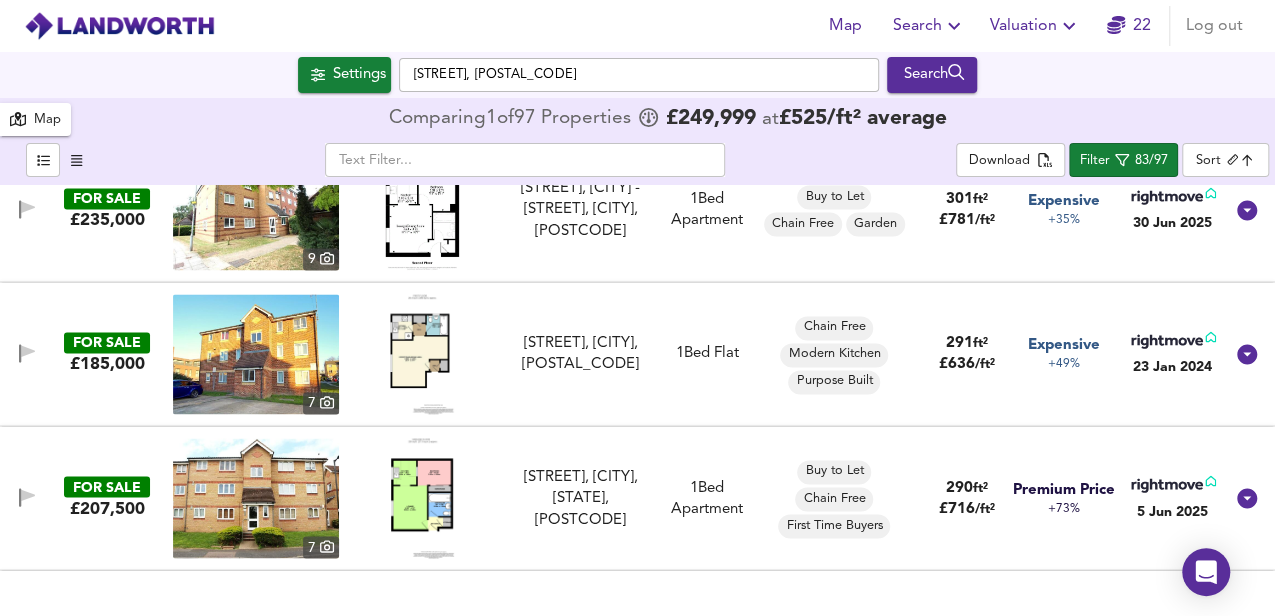 click at bounding box center [422, 354] 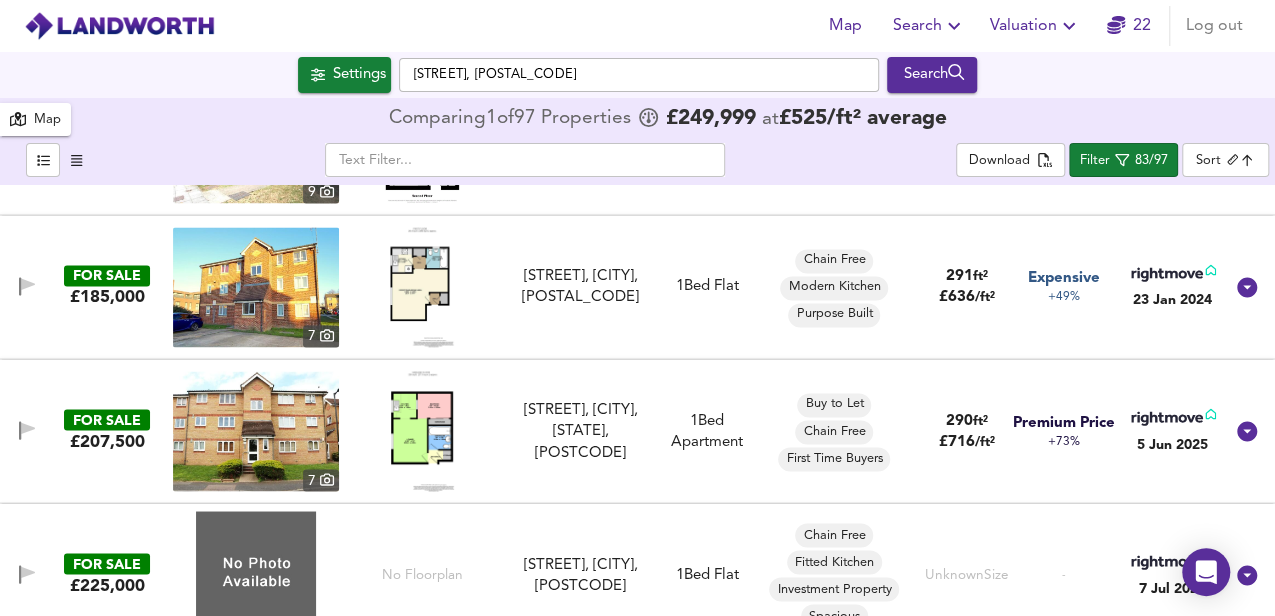 scroll, scrollTop: 9400, scrollLeft: 0, axis: vertical 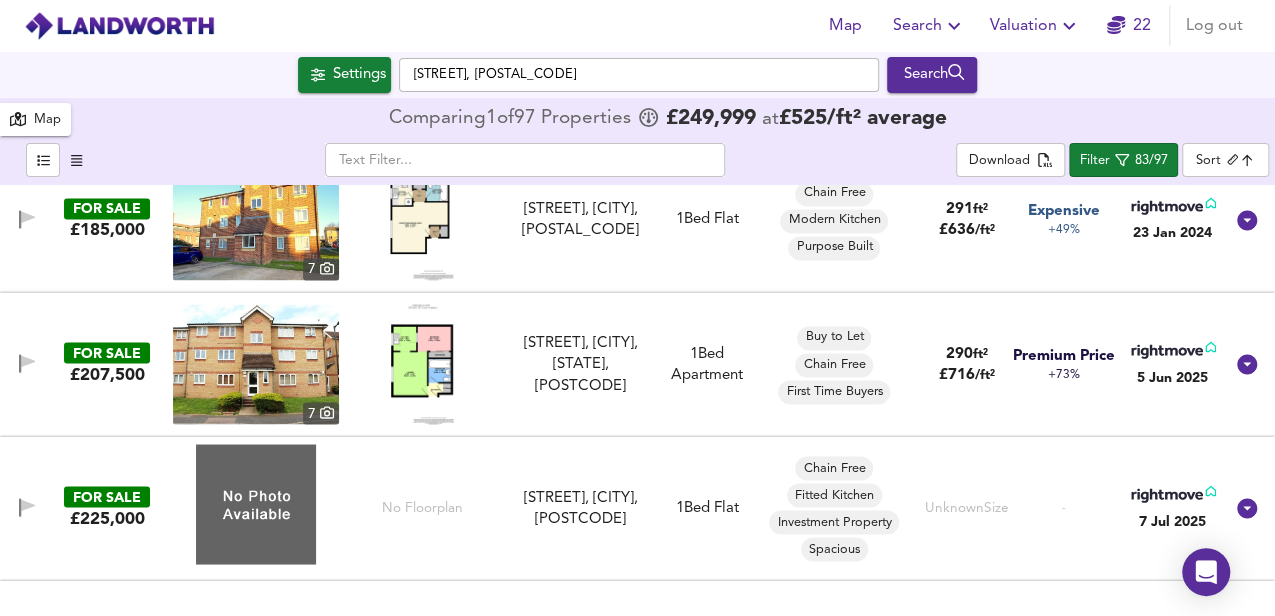 click at bounding box center [422, 364] 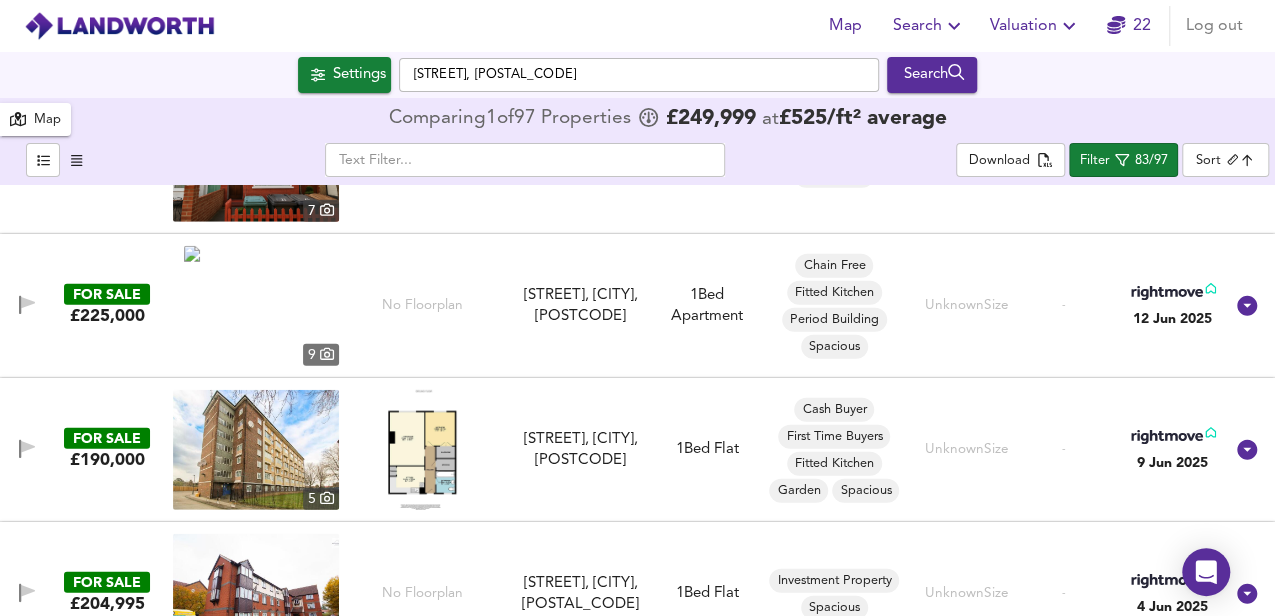 scroll, scrollTop: 10533, scrollLeft: 0, axis: vertical 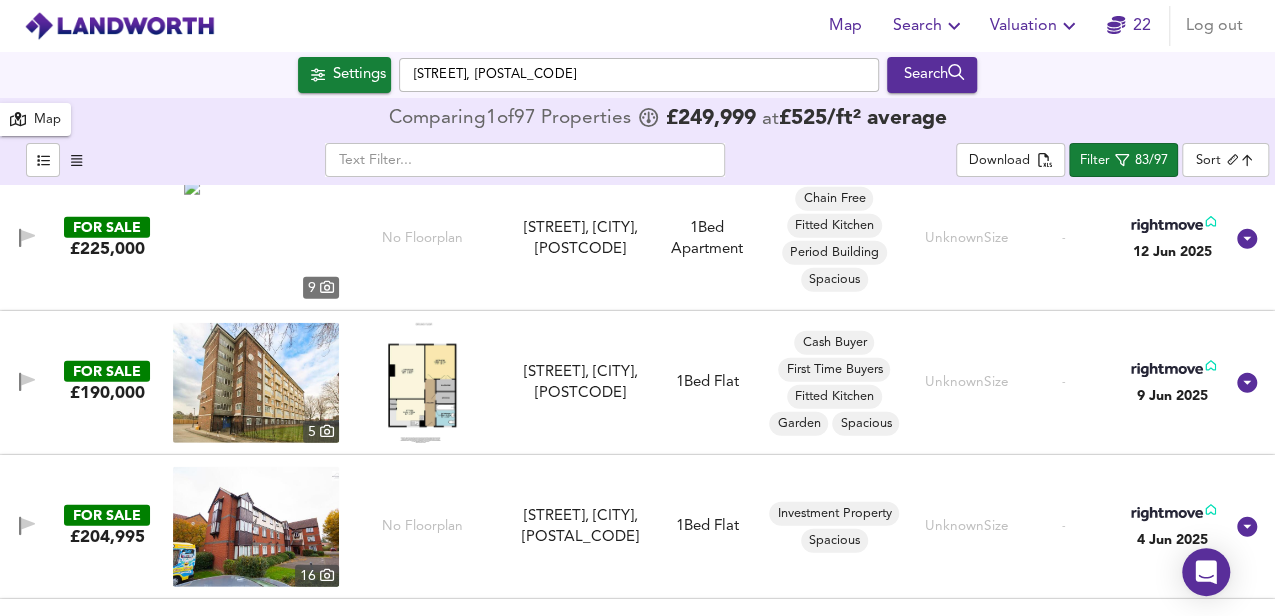 click at bounding box center [422, 383] 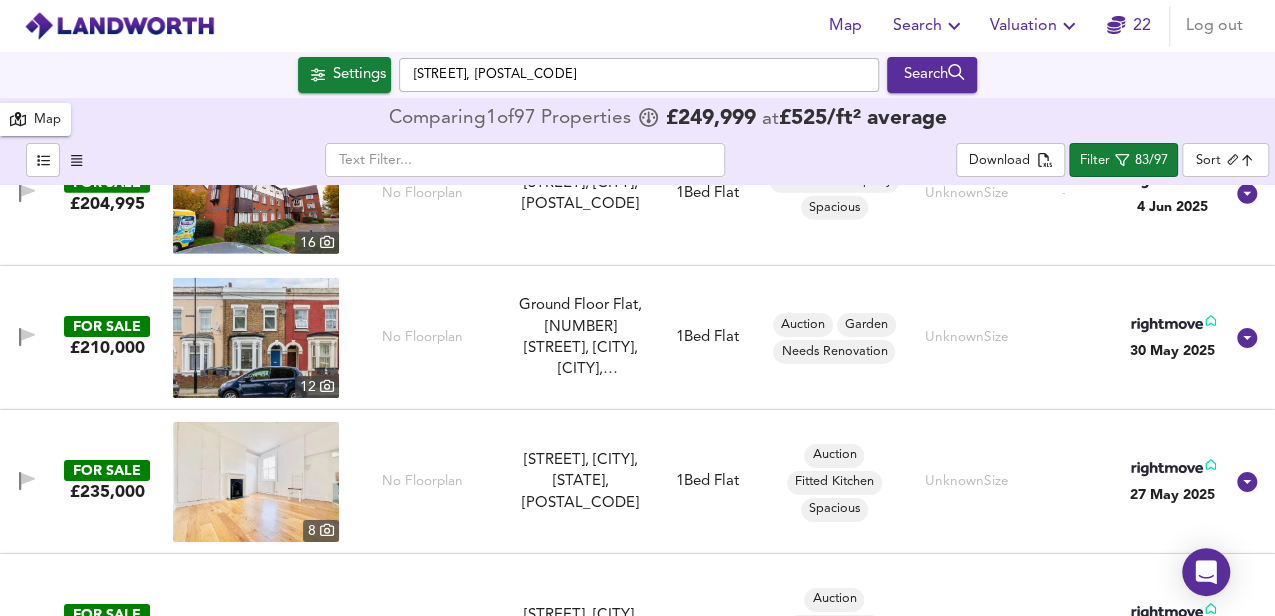 scroll, scrollTop: 10933, scrollLeft: 0, axis: vertical 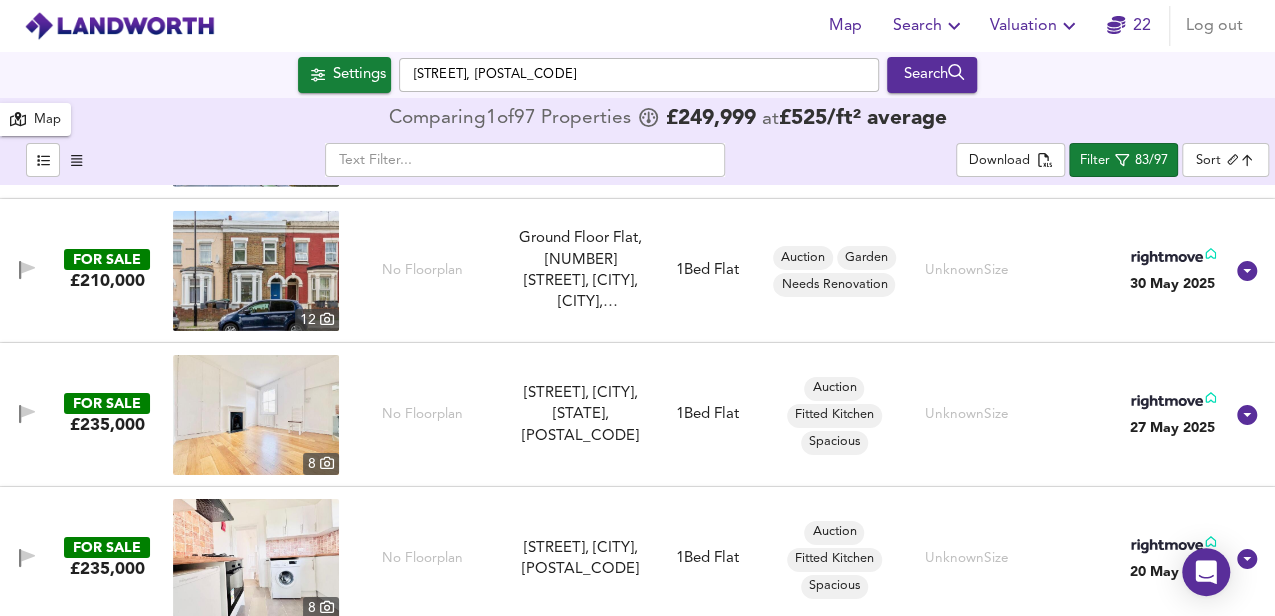 click at bounding box center [256, 271] 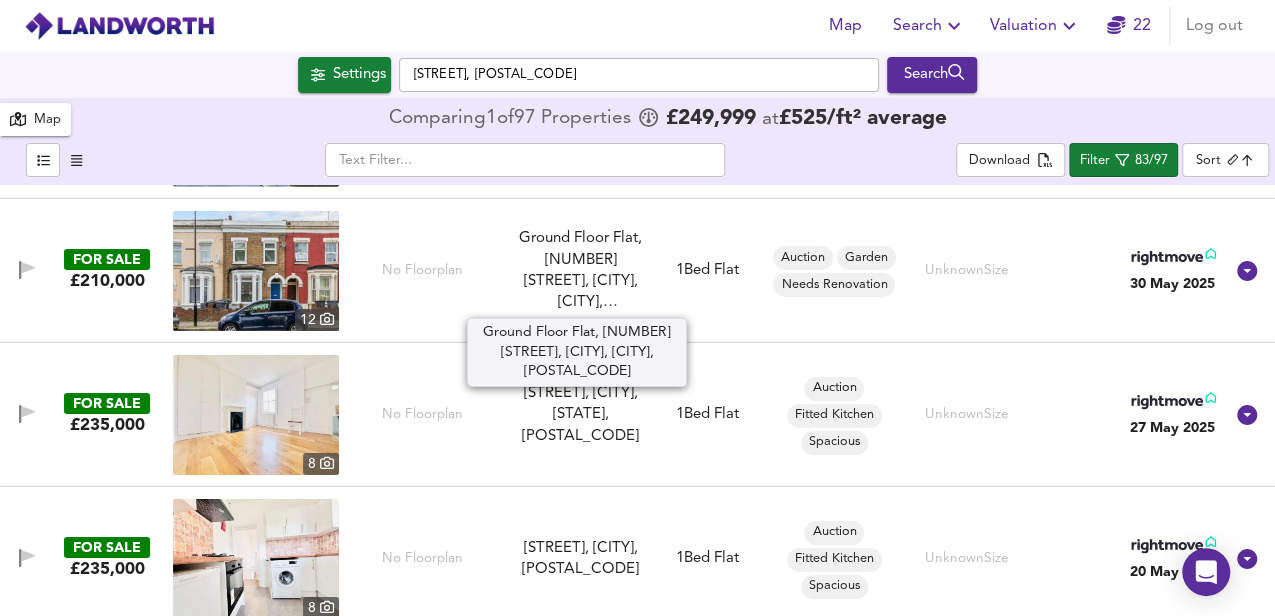 click on "Ground Floor Flat, [NUMBER] [STREET], [CITY], [CITY], [POSTAL_CODE]" at bounding box center (580, 271) 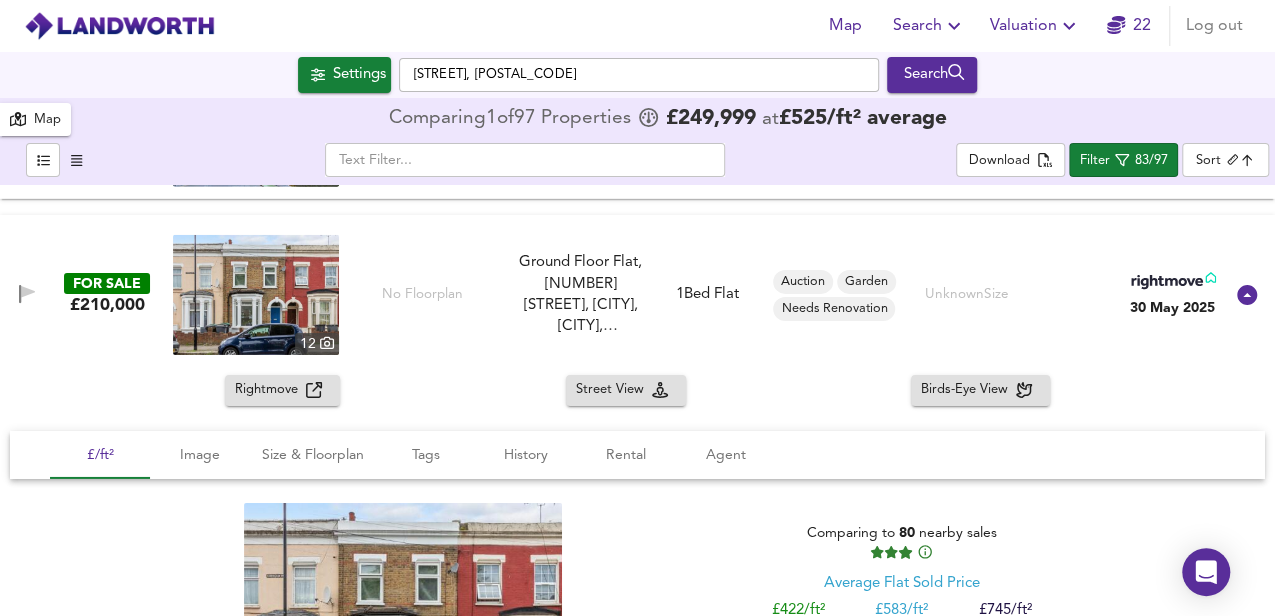scroll, scrollTop: 10800, scrollLeft: 0, axis: vertical 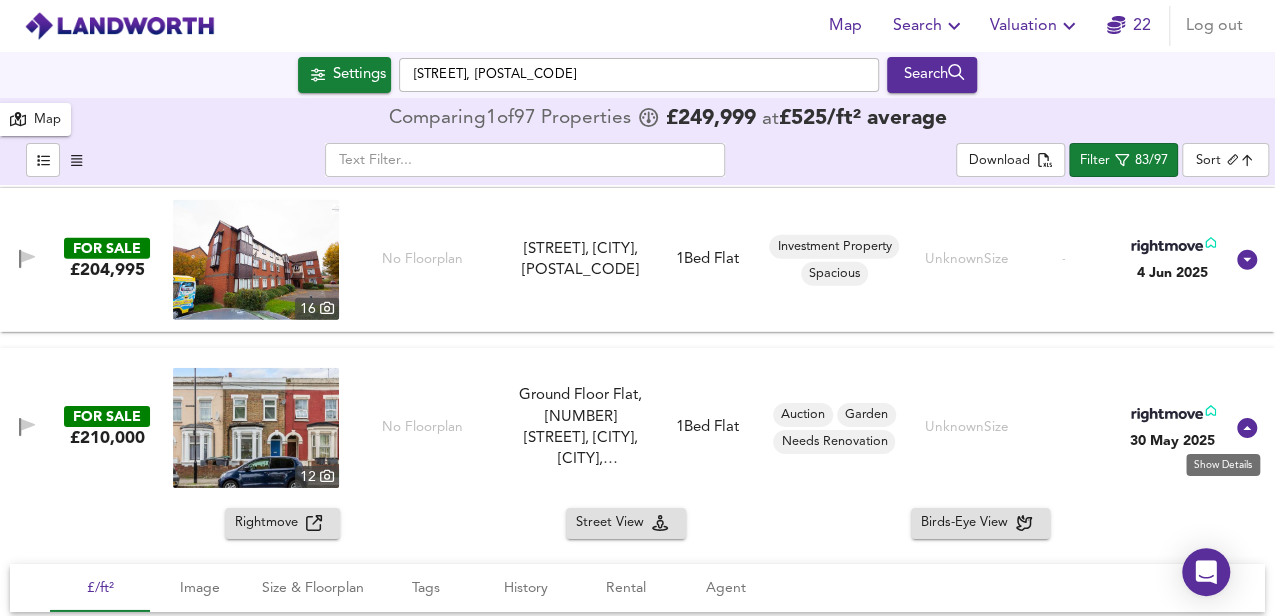 click at bounding box center [1247, 428] 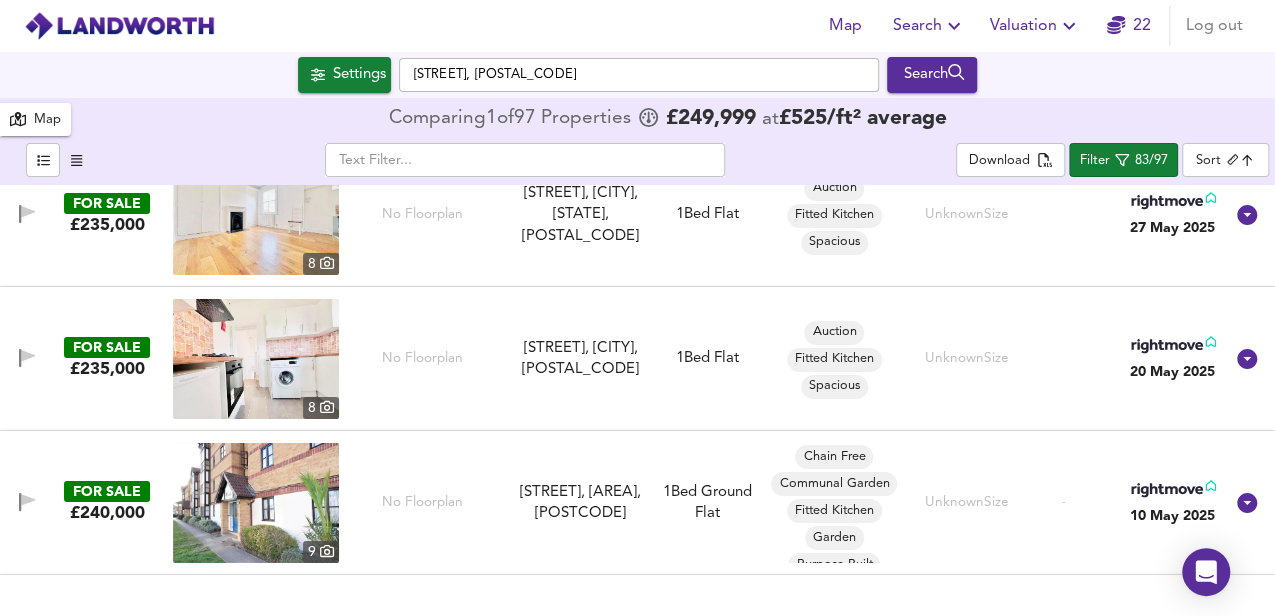 scroll, scrollTop: 11200, scrollLeft: 0, axis: vertical 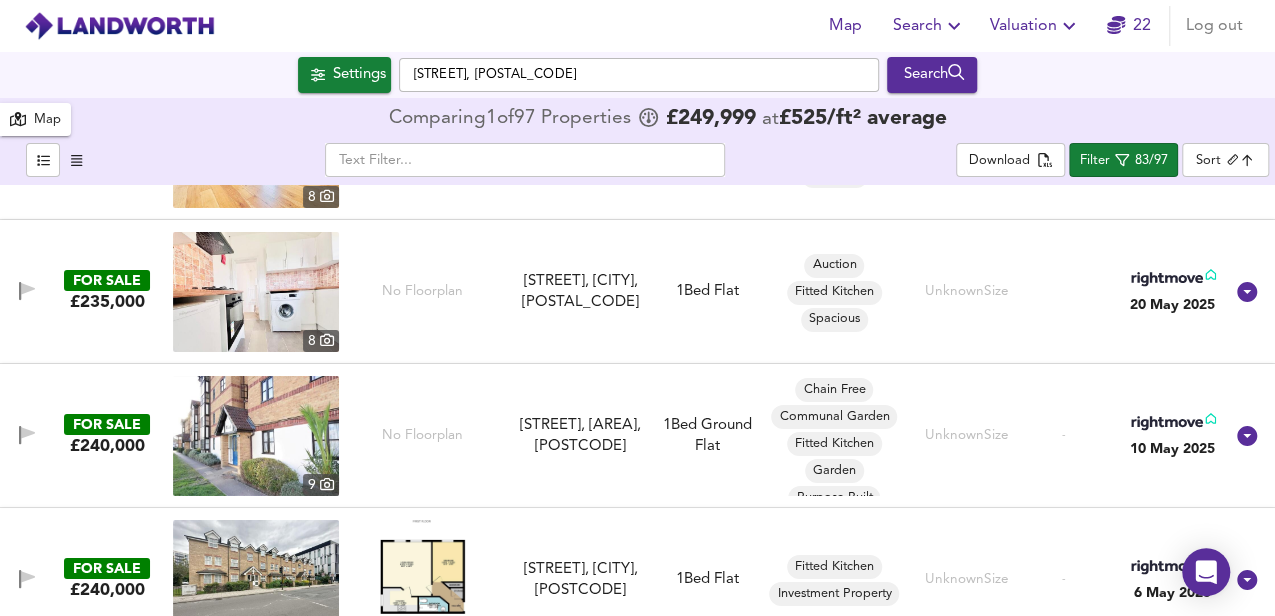 click at bounding box center [256, 436] 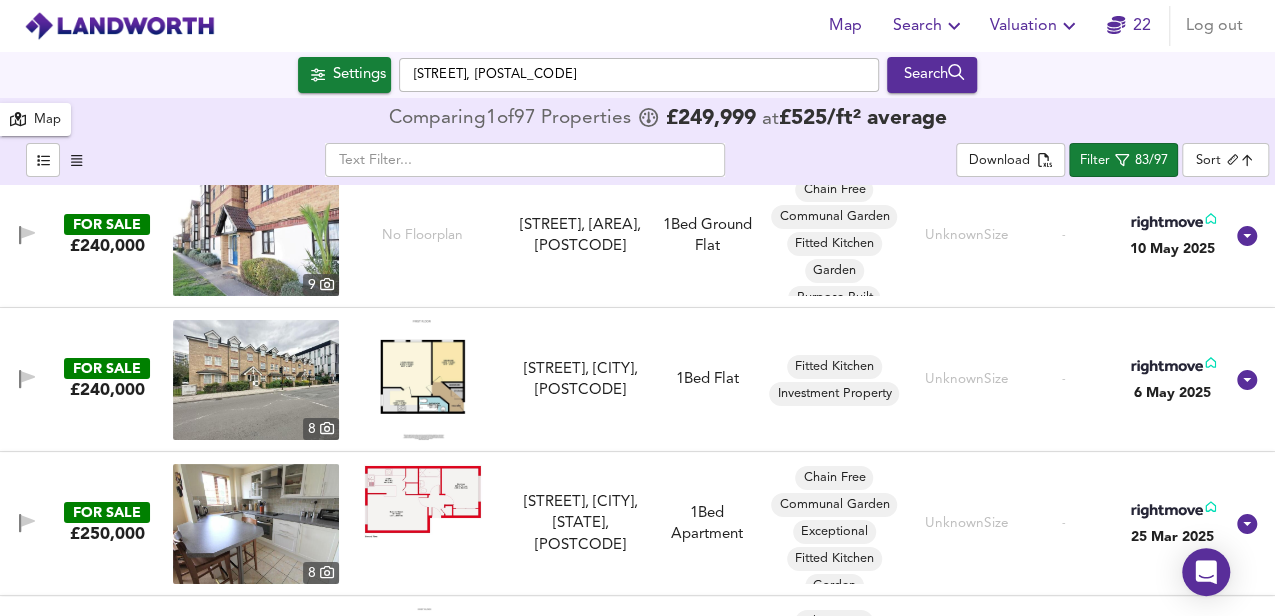 scroll, scrollTop: 11466, scrollLeft: 0, axis: vertical 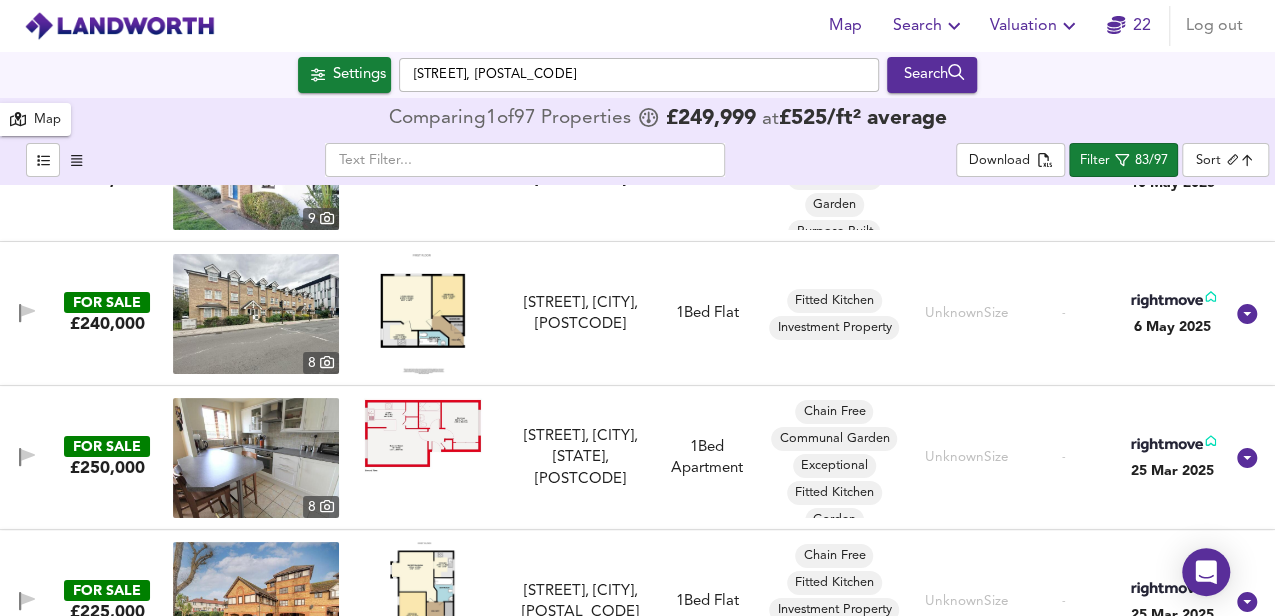 click at bounding box center (422, 434) 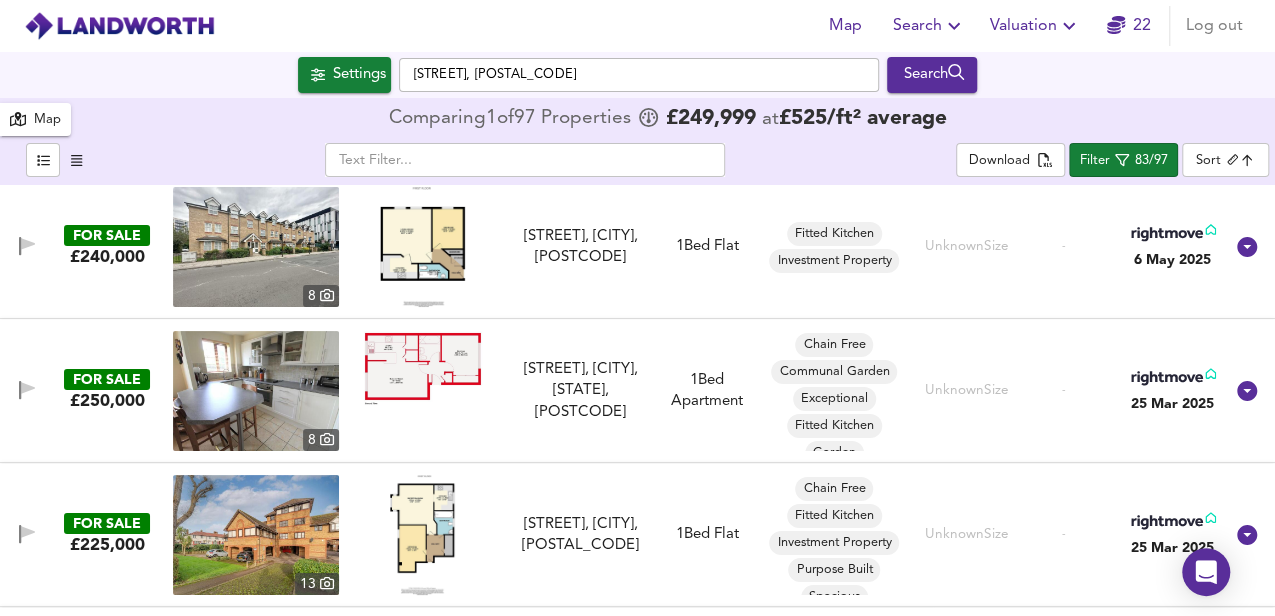 scroll, scrollTop: 11600, scrollLeft: 0, axis: vertical 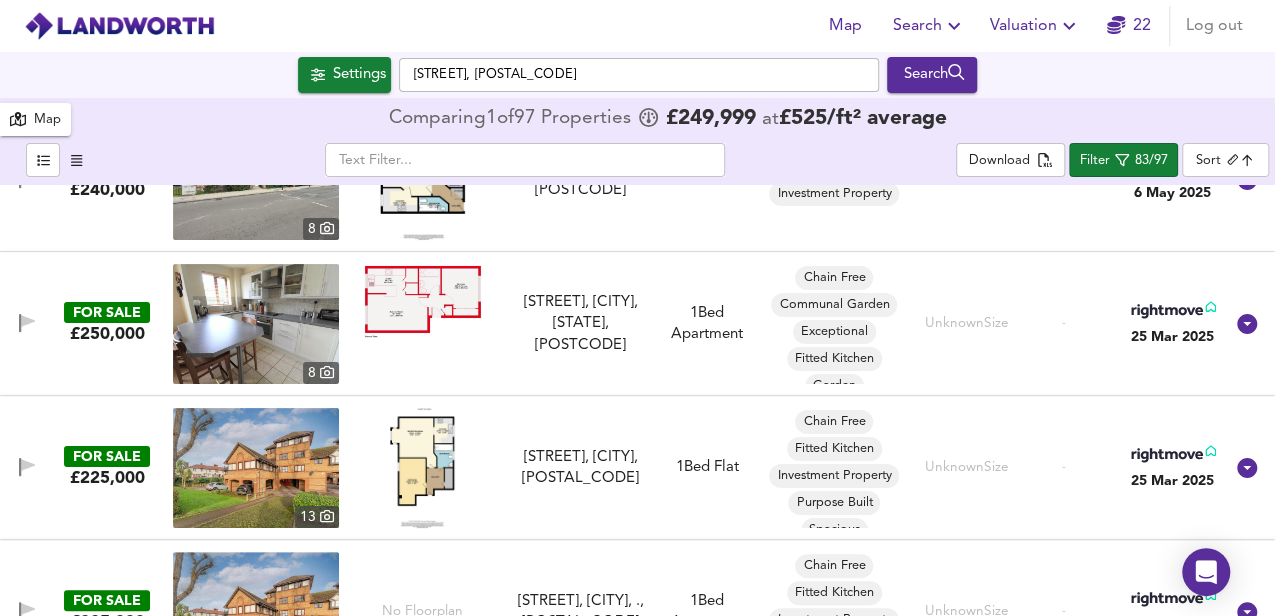 click at bounding box center [422, 468] 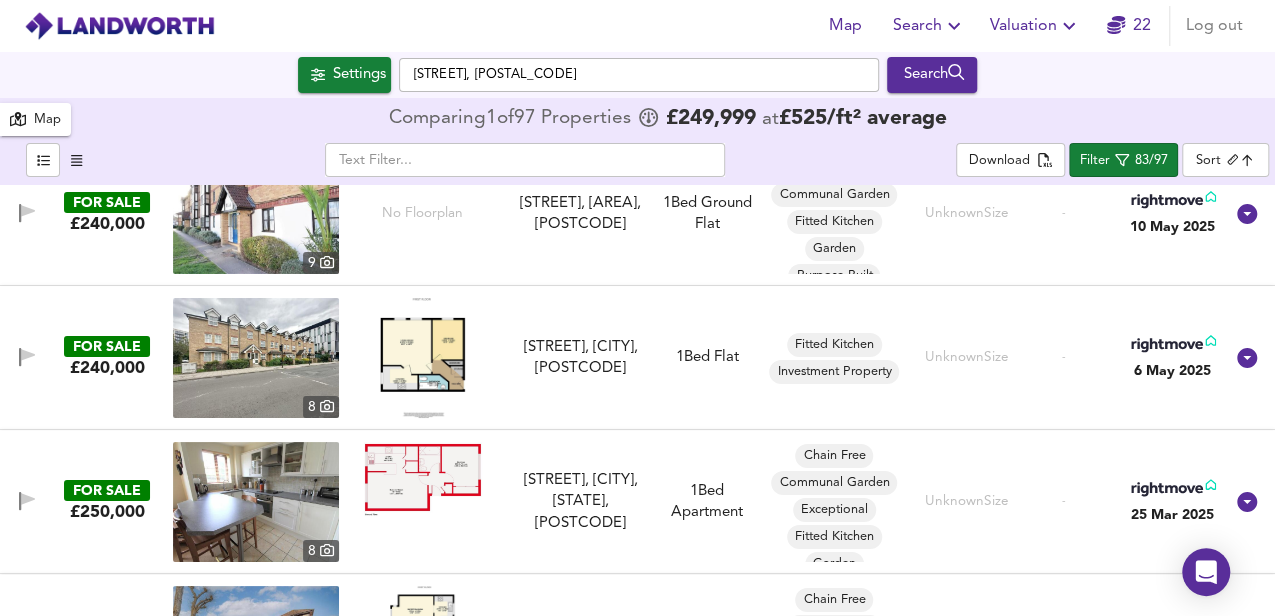 scroll, scrollTop: 11689, scrollLeft: 0, axis: vertical 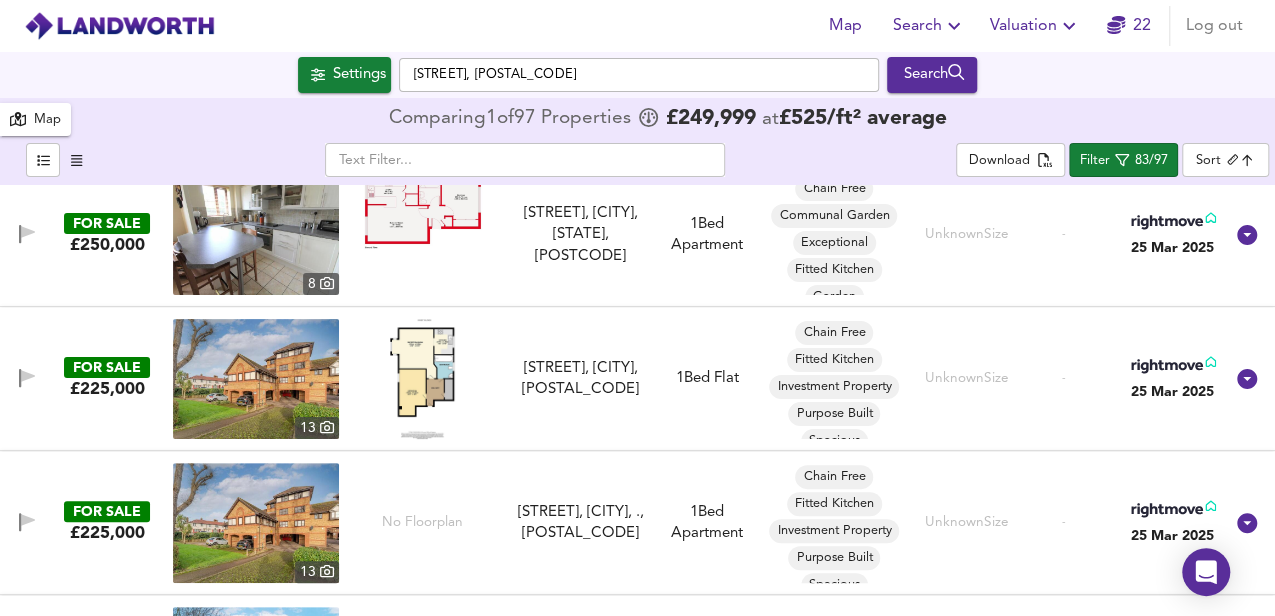 click on "Search" at bounding box center (929, 26) 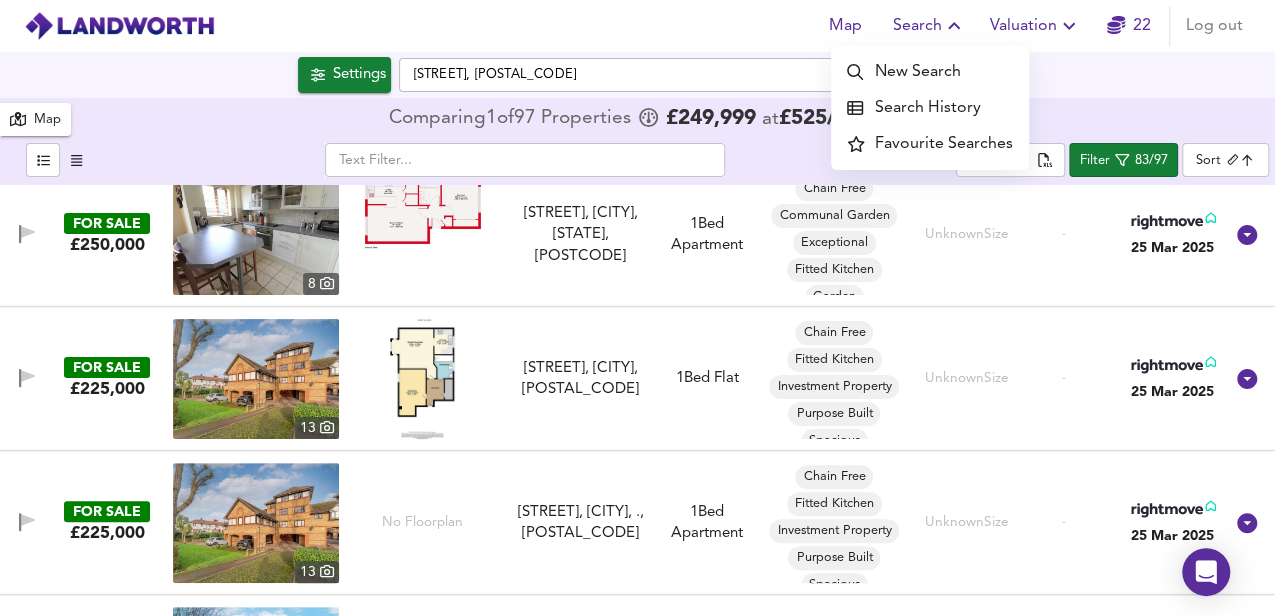 click on "Search History" at bounding box center [930, 108] 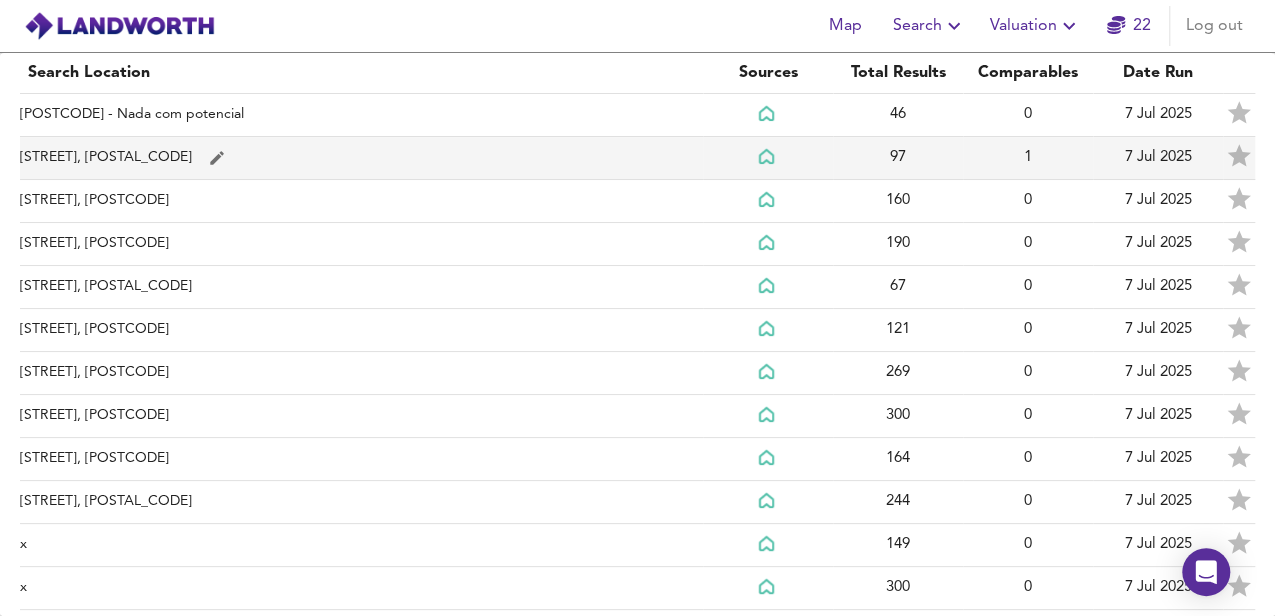 click at bounding box center [269, 115] 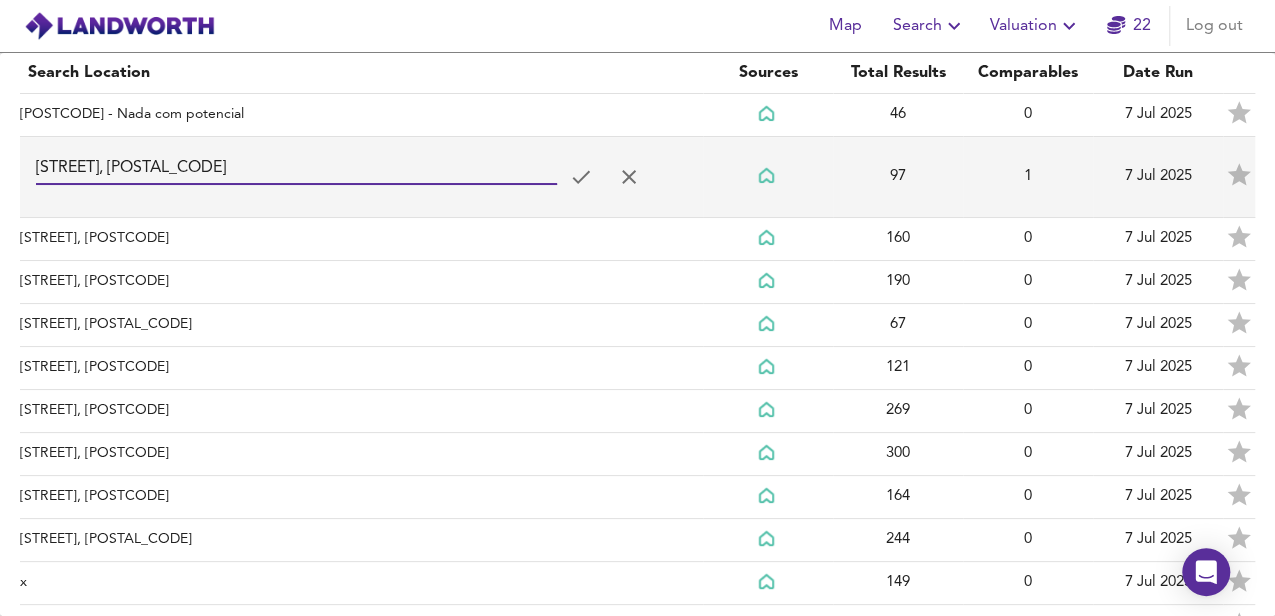 click on "[STREET], [POSTAL_CODE]" at bounding box center (296, 169) 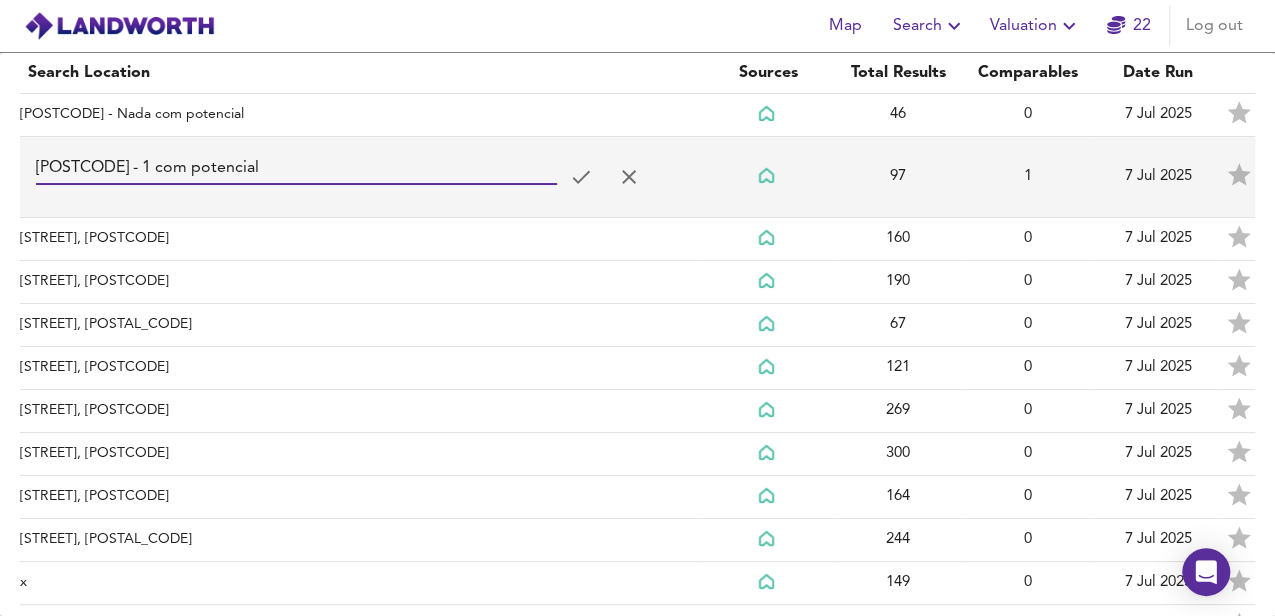type on "[POSTCODE] - 1 com potencial" 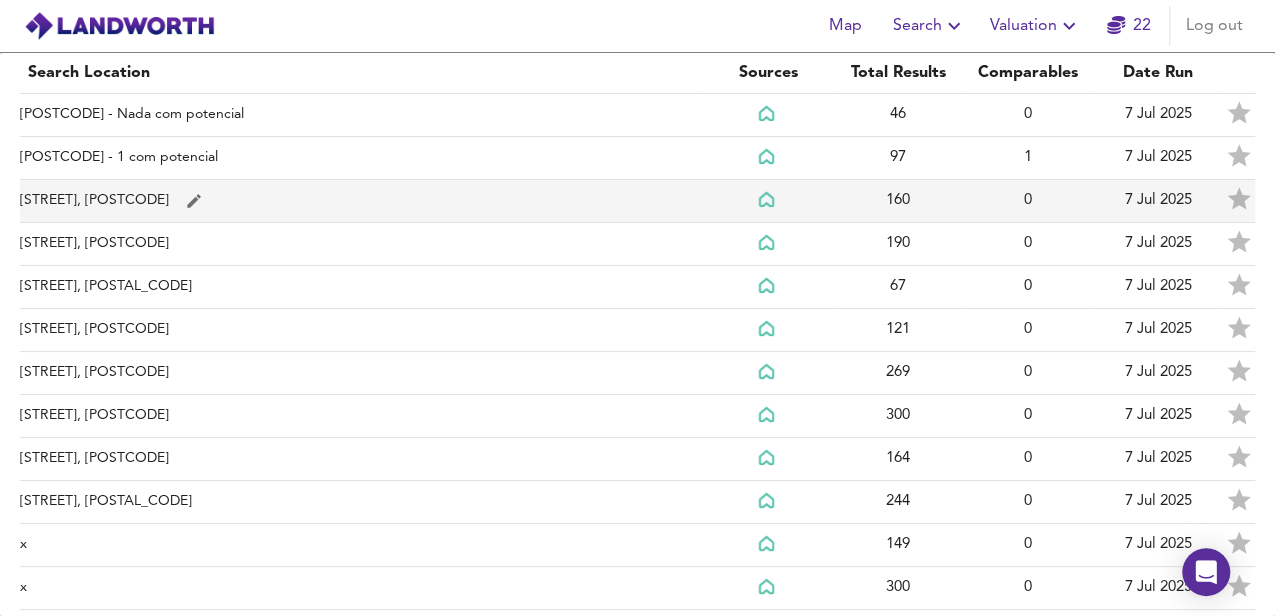 click on "[STREET], [POSTCODE]" at bounding box center [361, 115] 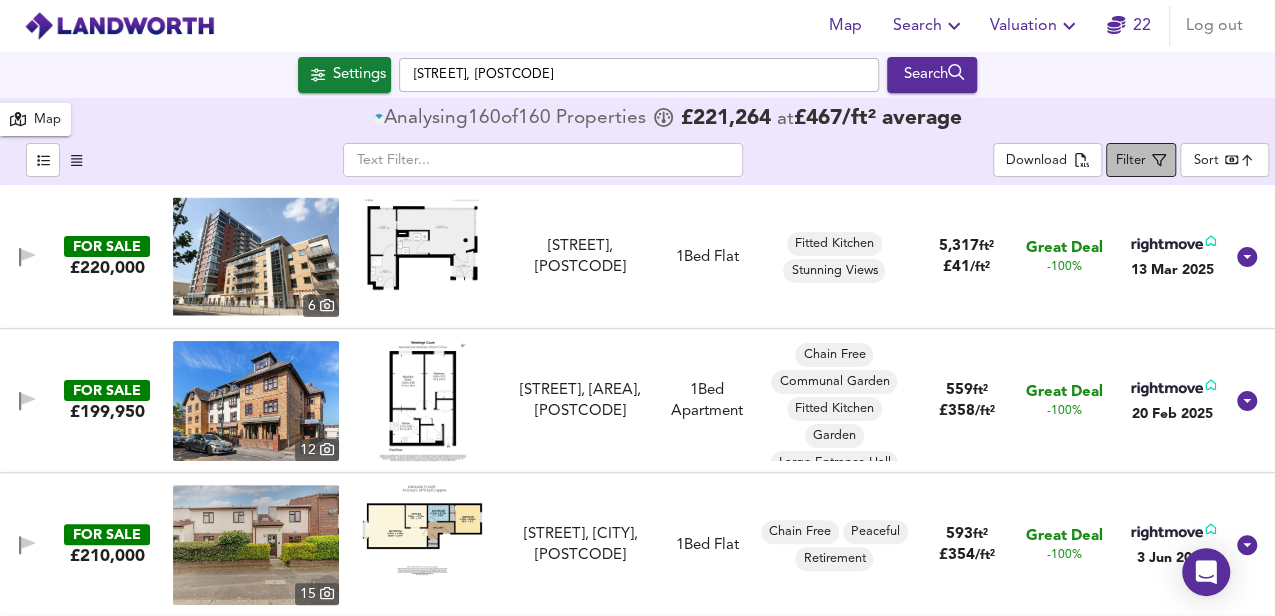 click at bounding box center [1159, 160] 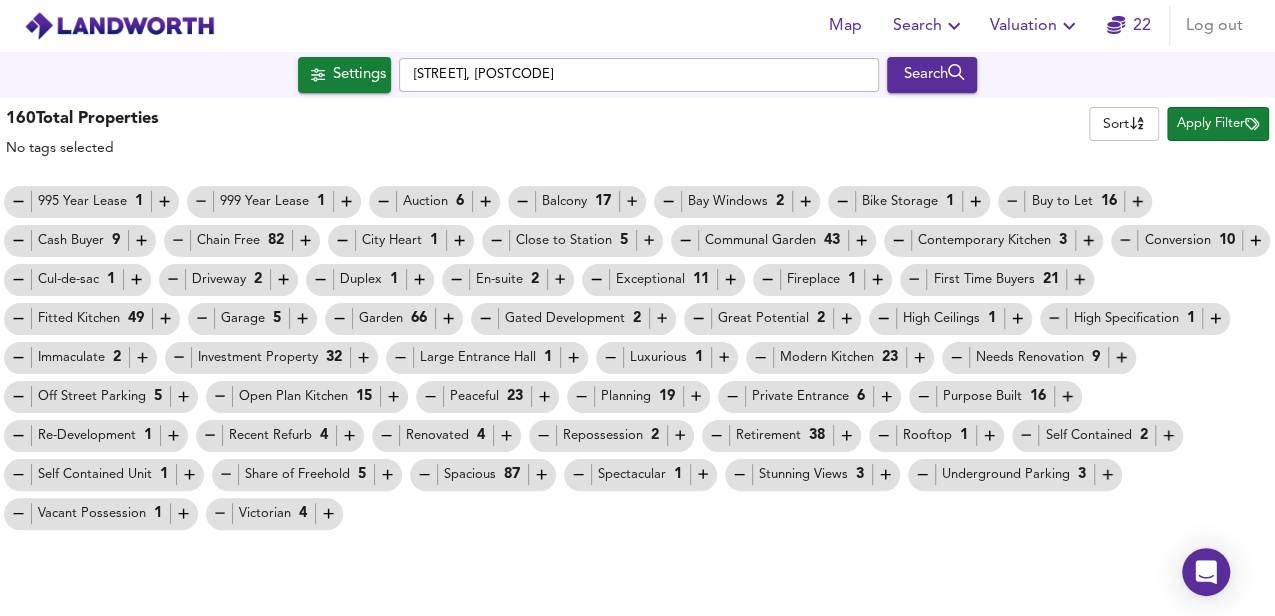 click at bounding box center [18, 201] 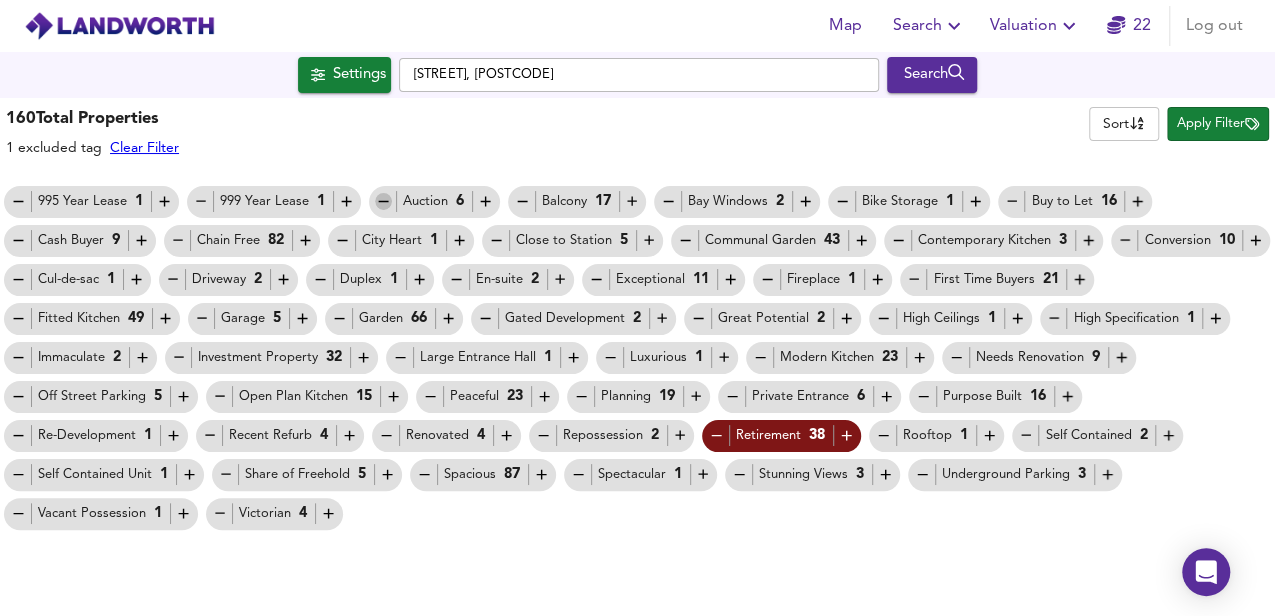 click at bounding box center (18, 201) 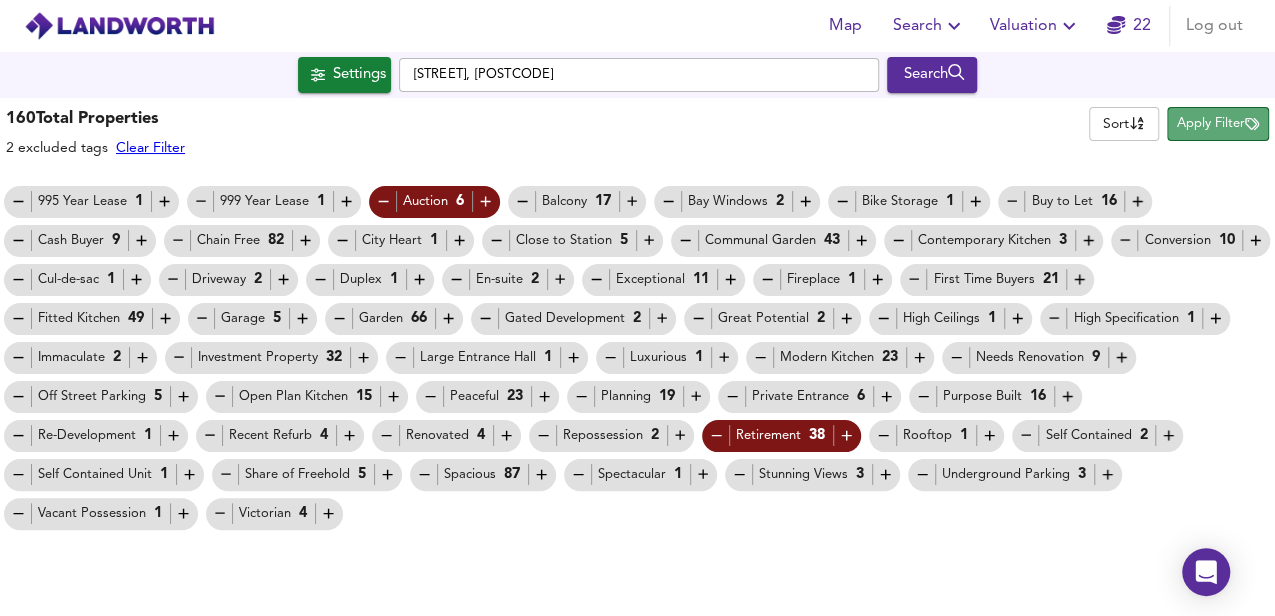 click on "Apply Filter" at bounding box center (1218, 124) 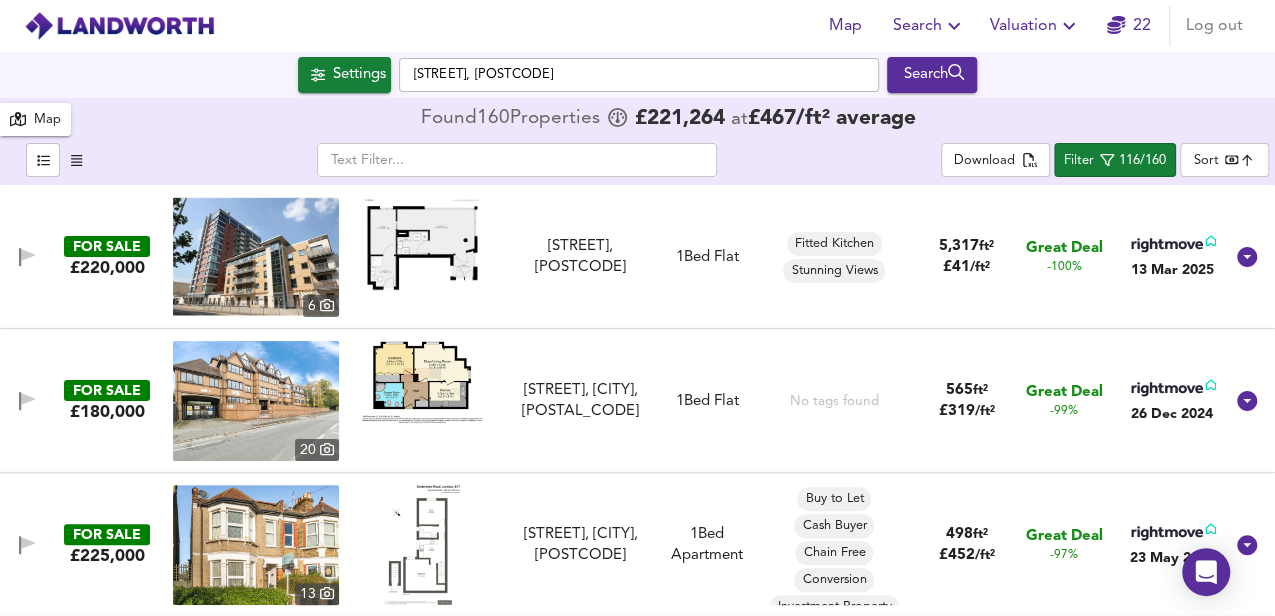 click on "Map Search Valuation    22 Log out        Settings     [STREET], [POSTCODE]        Search            160  Results   Legend   Map Found  160  Propert ies     £ 221,264   at  £ 467 / ft²   average              ​ Download   Filter 116/160   Sort   bestdeal ​ FOR SALE £220,000     6     [STREET], [POSTCODE] [STREET], [POSTCODE] 1  Bed   Flat Fitted Kitchen Stunning Views 5,317 ft² £ 41 / ft² Great Deal -100% [DATE] FOR SALE £180,000     20     [STREET], [CITY], [POSTCODE] [STREET], [CITY], [POSTCODE] 1  Bed   Flat No tags found 565 ft² £ 319 / ft² Great Deal -99% [DATE] FOR SALE £225,000     13     [STREET], [CITY], [POSTCODE] [STREET] 1  Bed   Apartment Buy to Let Cash Buyer Chain Free Conversion Investment Property Needs Renovation Spacious Victorian 498 ft² £ 452 / ft² Great Deal -97% [DATE]
X Map Settings Basemap          Default hybrid Heatmap          Average Price 3D" at bounding box center [637, 308] 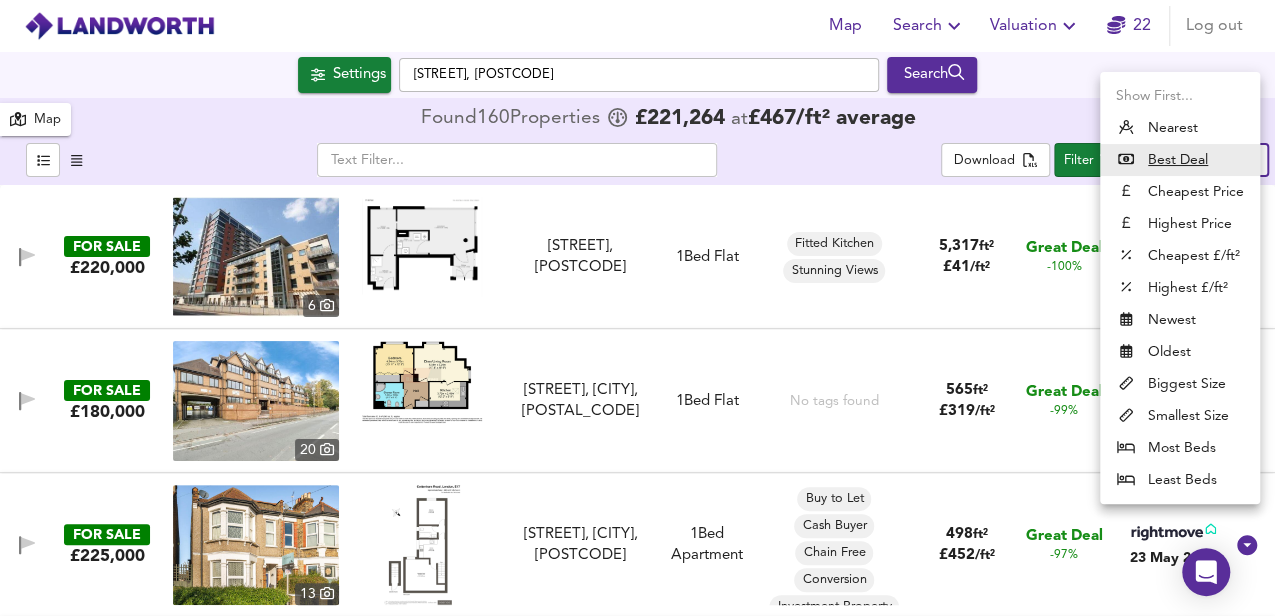 click on "Biggest Size" at bounding box center [1180, 384] 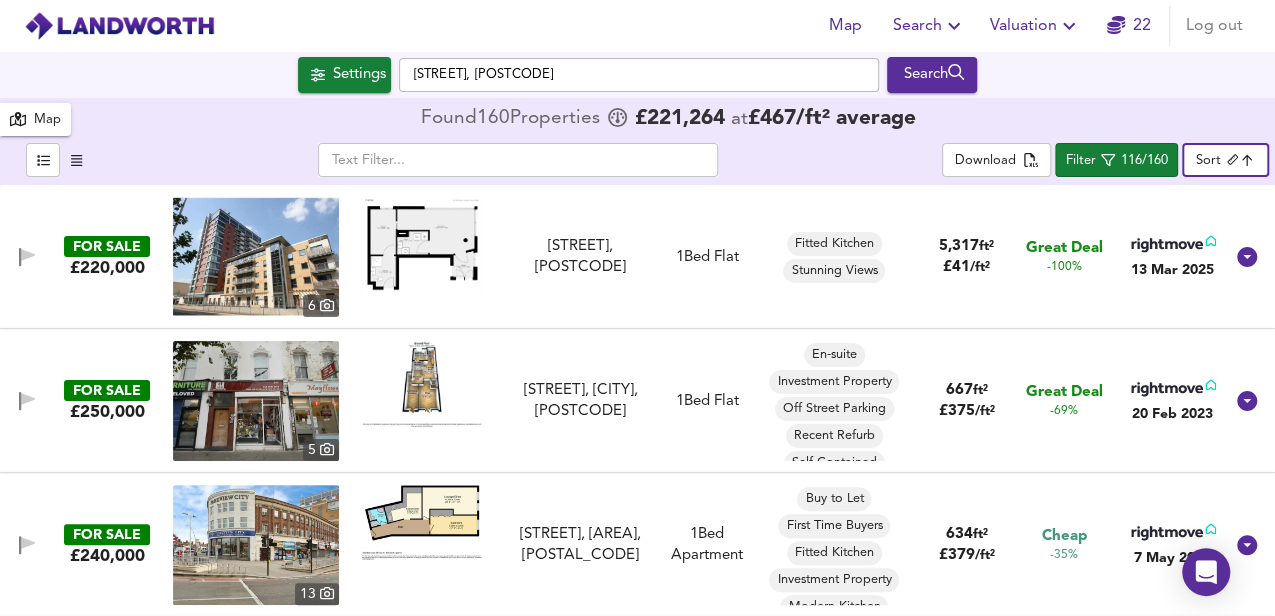 click at bounding box center [422, 384] 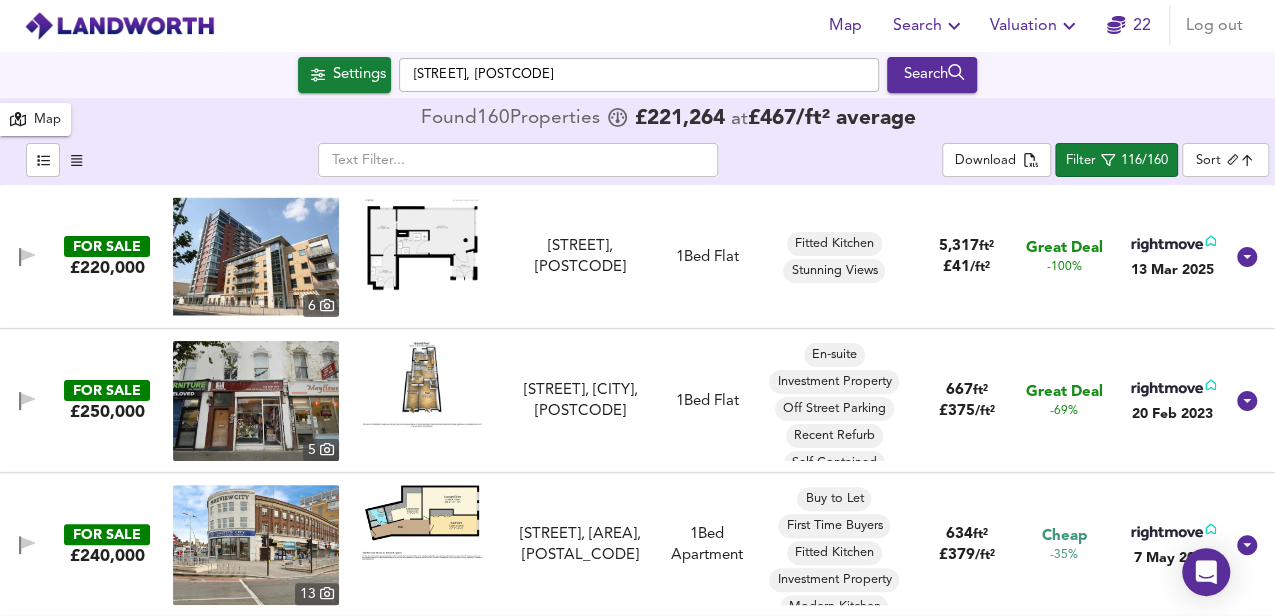 click at bounding box center [422, 384] 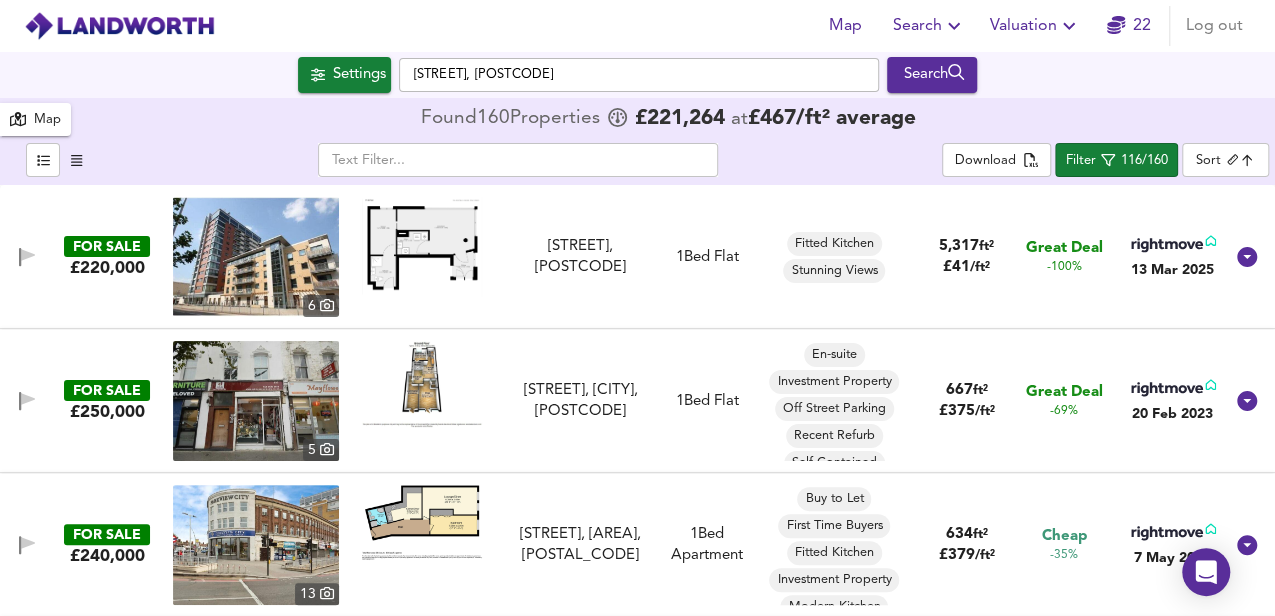 scroll, scrollTop: 66, scrollLeft: 0, axis: vertical 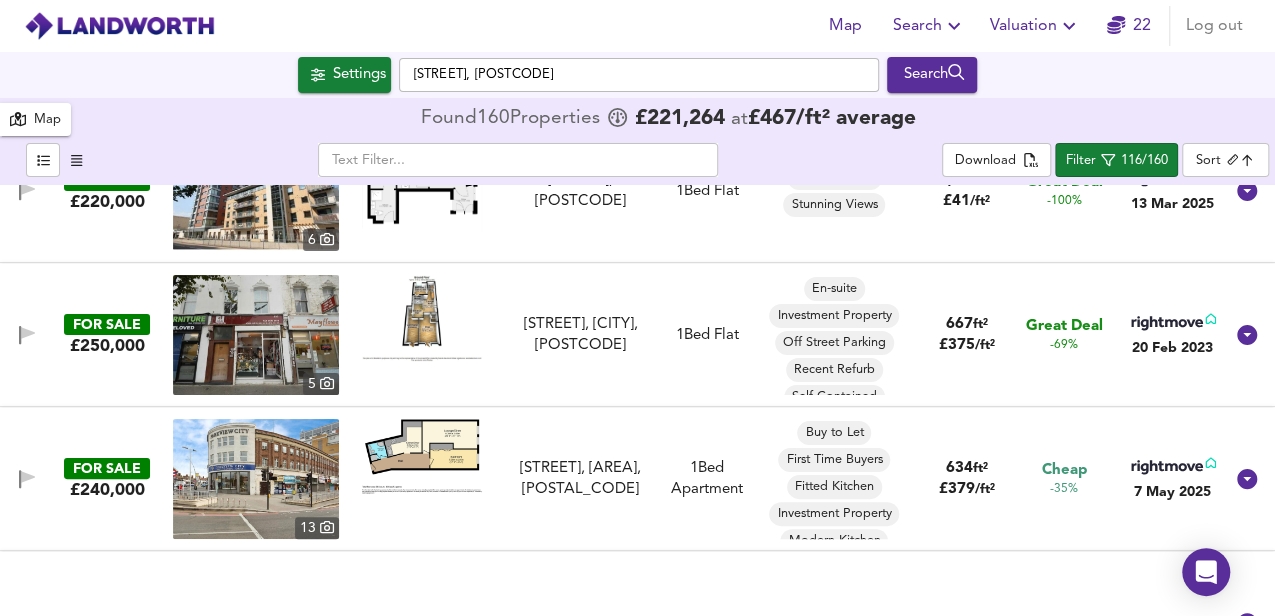 click at bounding box center (422, 456) 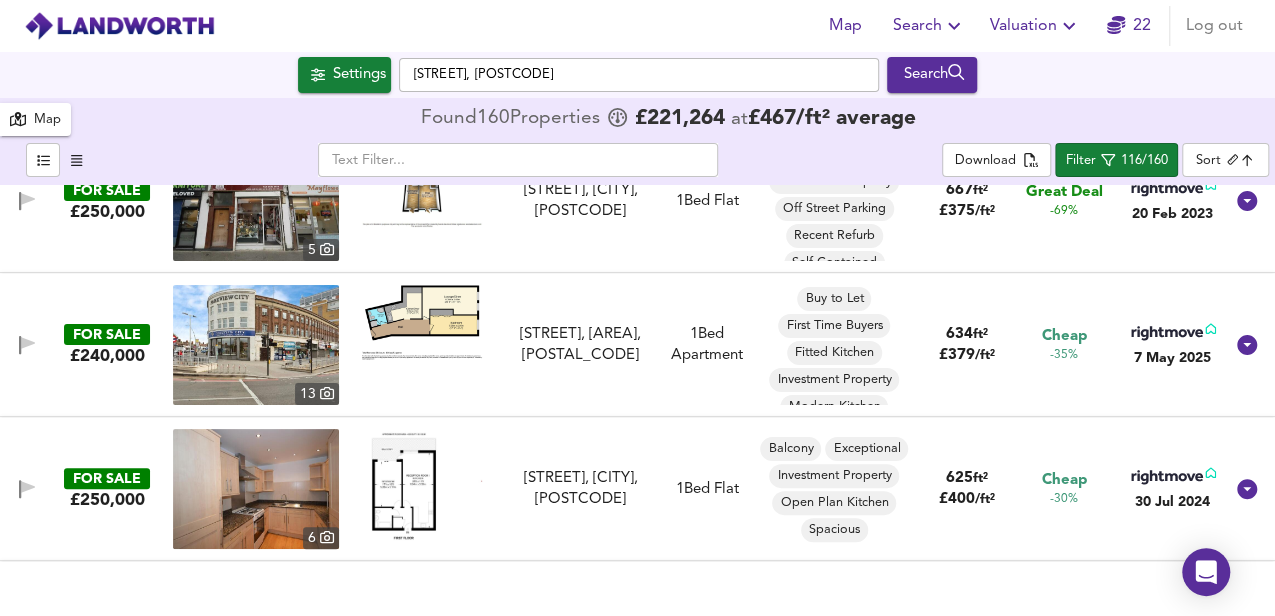 scroll, scrollTop: 266, scrollLeft: 0, axis: vertical 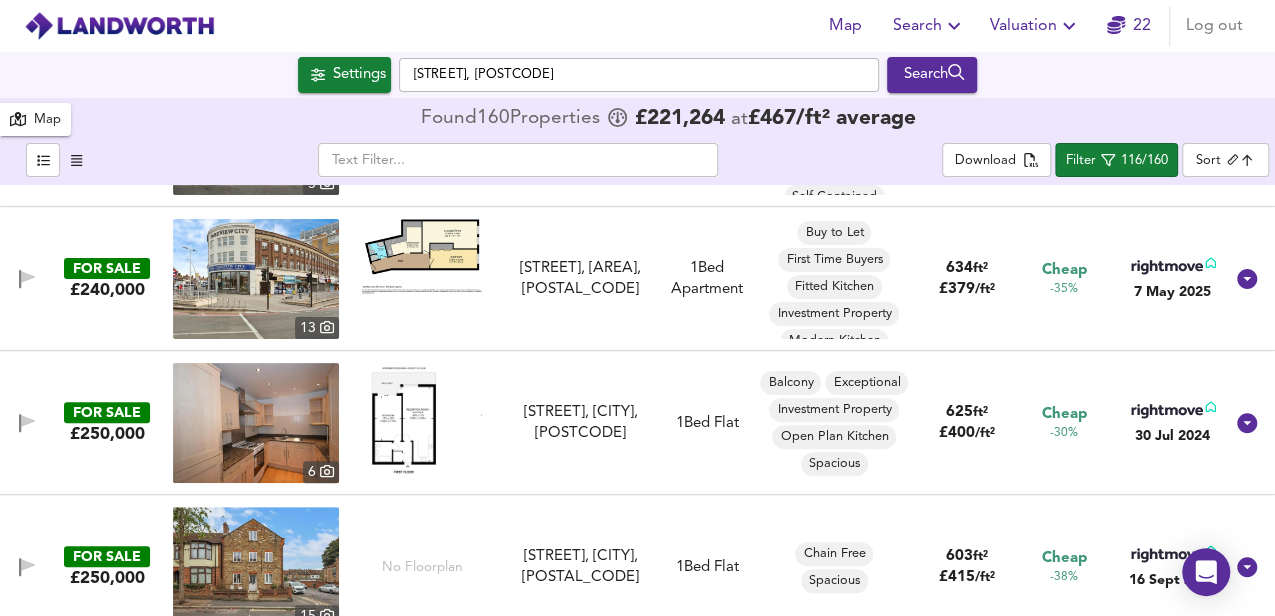 click at bounding box center (422, 418) 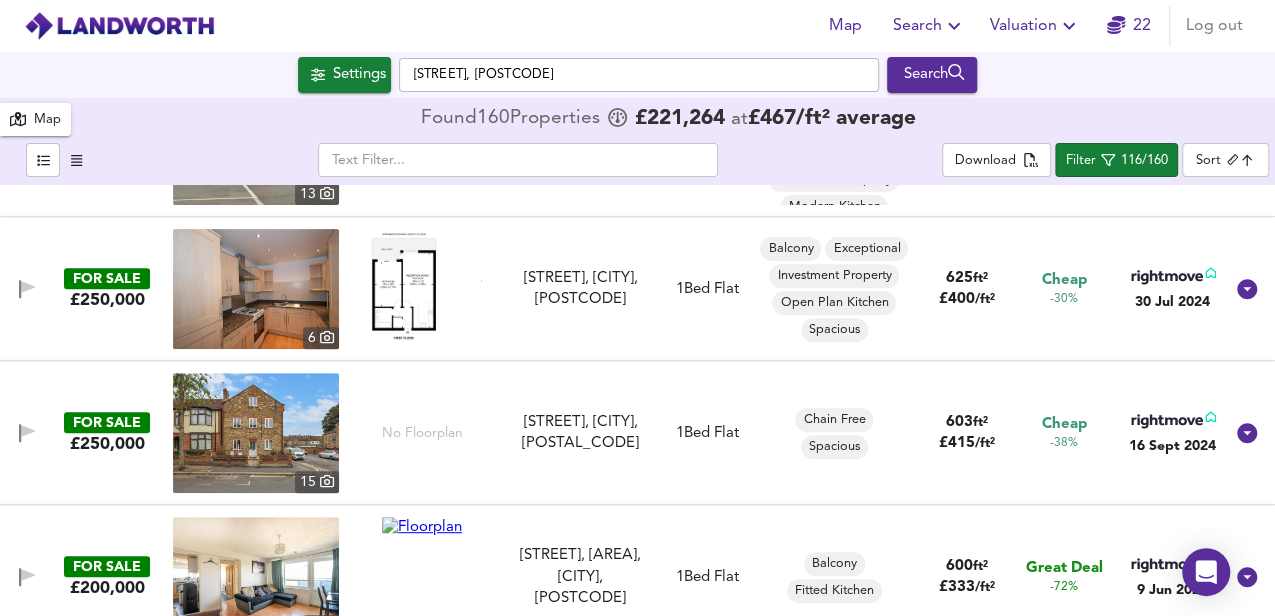 scroll, scrollTop: 466, scrollLeft: 0, axis: vertical 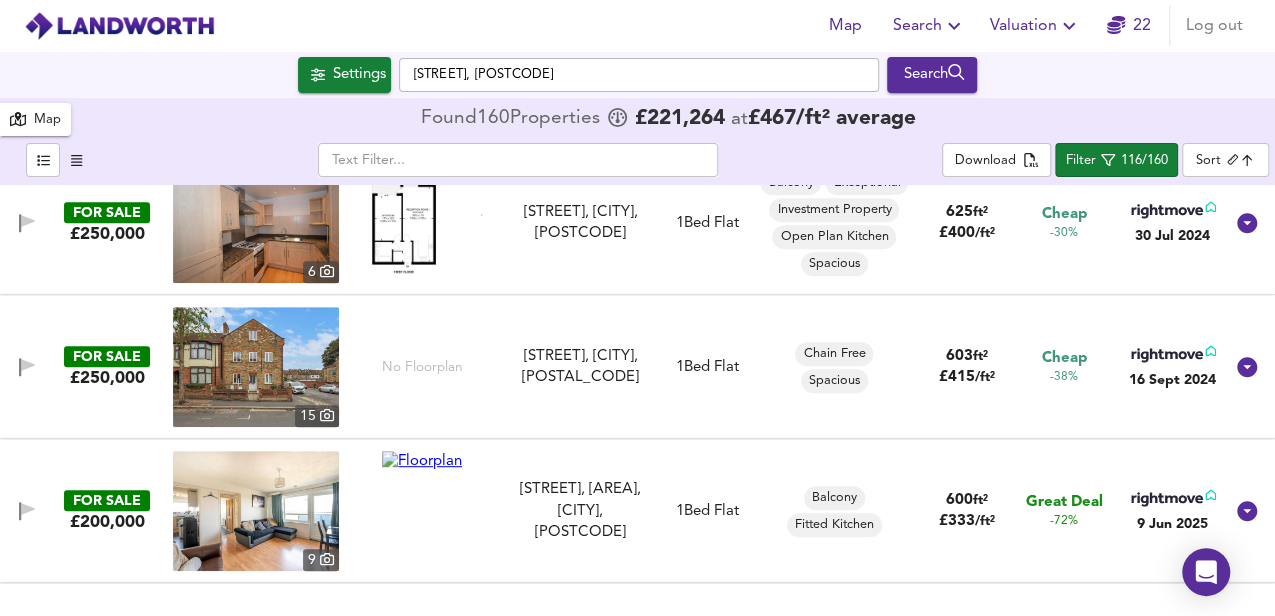 click at bounding box center [256, 367] 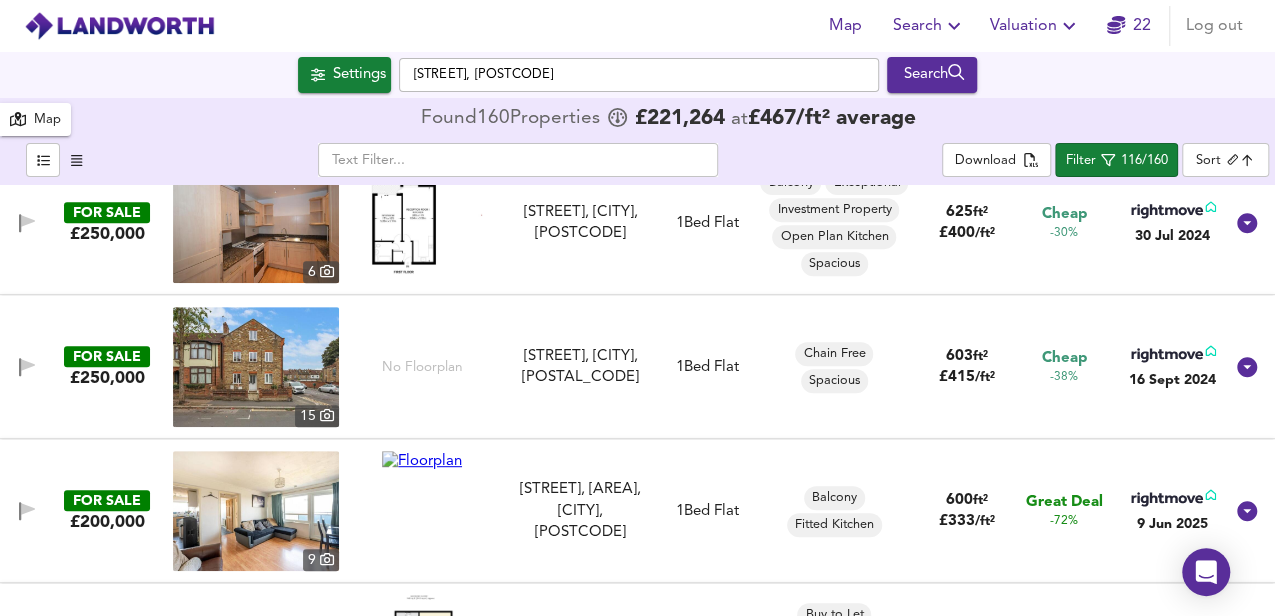 scroll, scrollTop: 533, scrollLeft: 0, axis: vertical 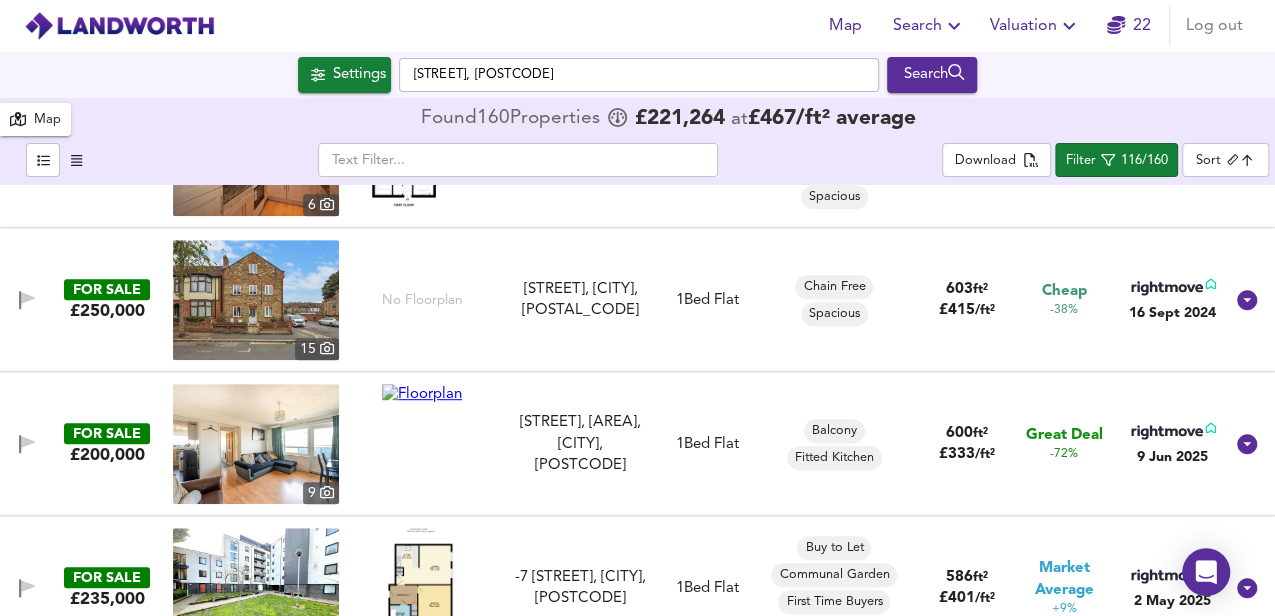 click at bounding box center (422, 394) 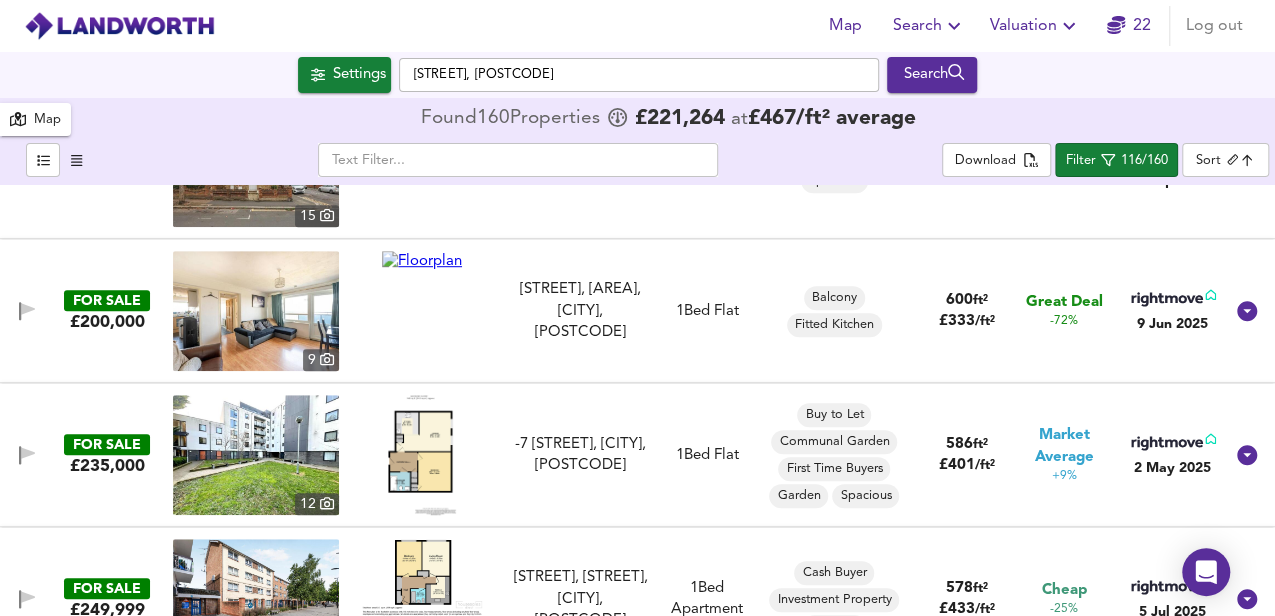 scroll, scrollTop: 733, scrollLeft: 0, axis: vertical 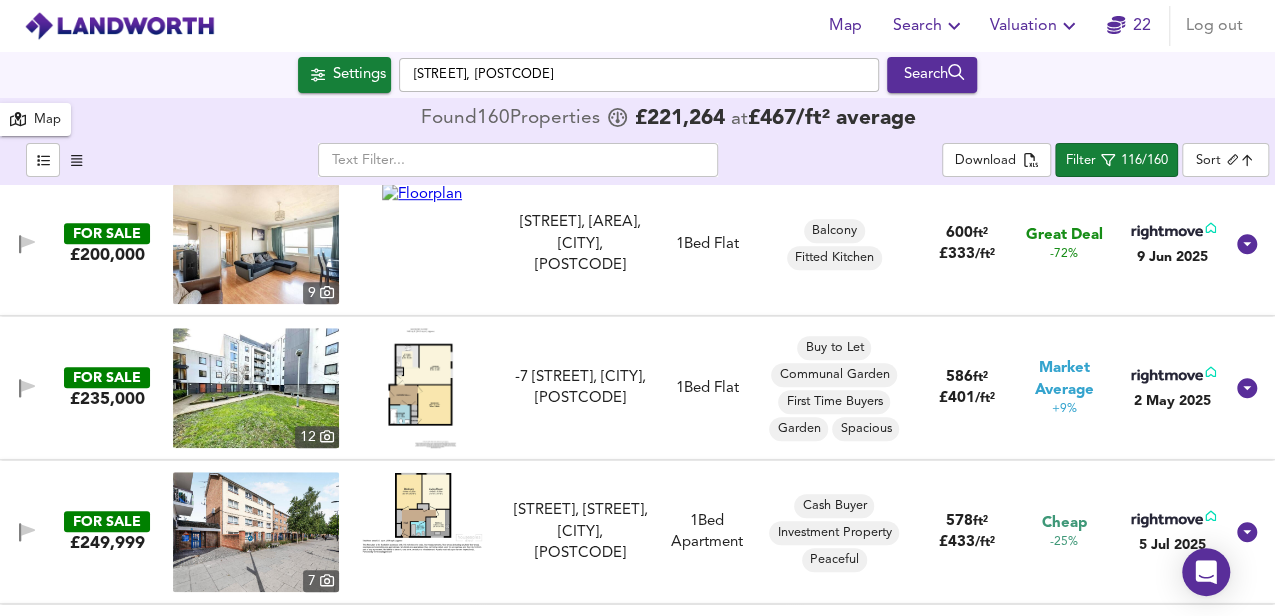 click at bounding box center [422, 388] 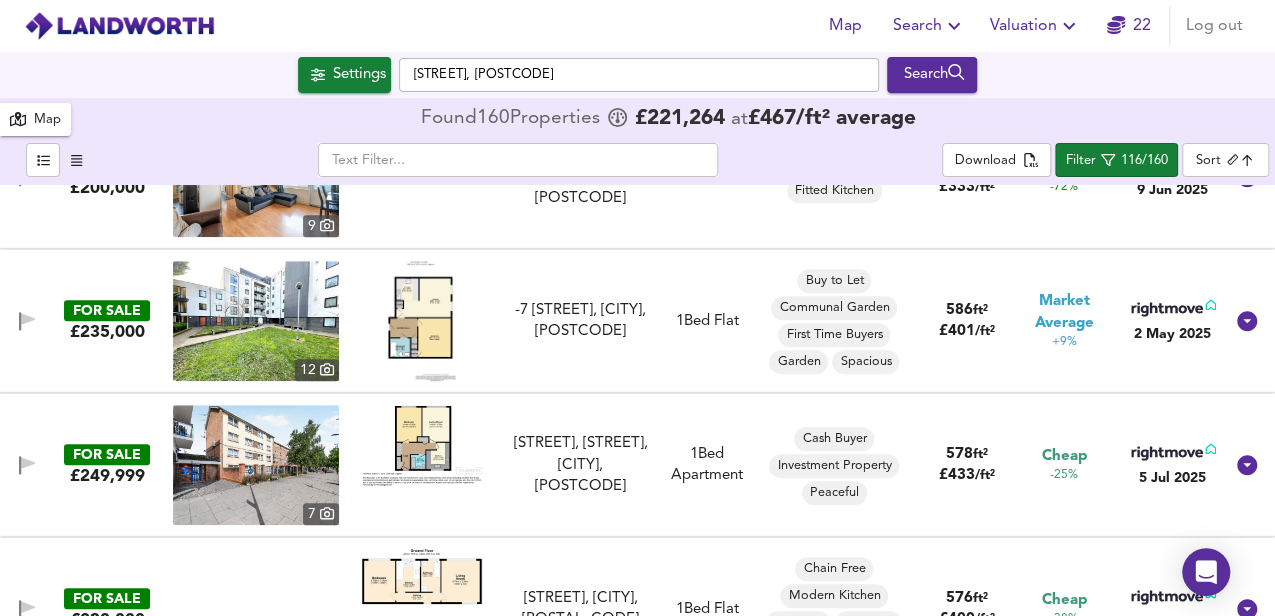 scroll, scrollTop: 866, scrollLeft: 0, axis: vertical 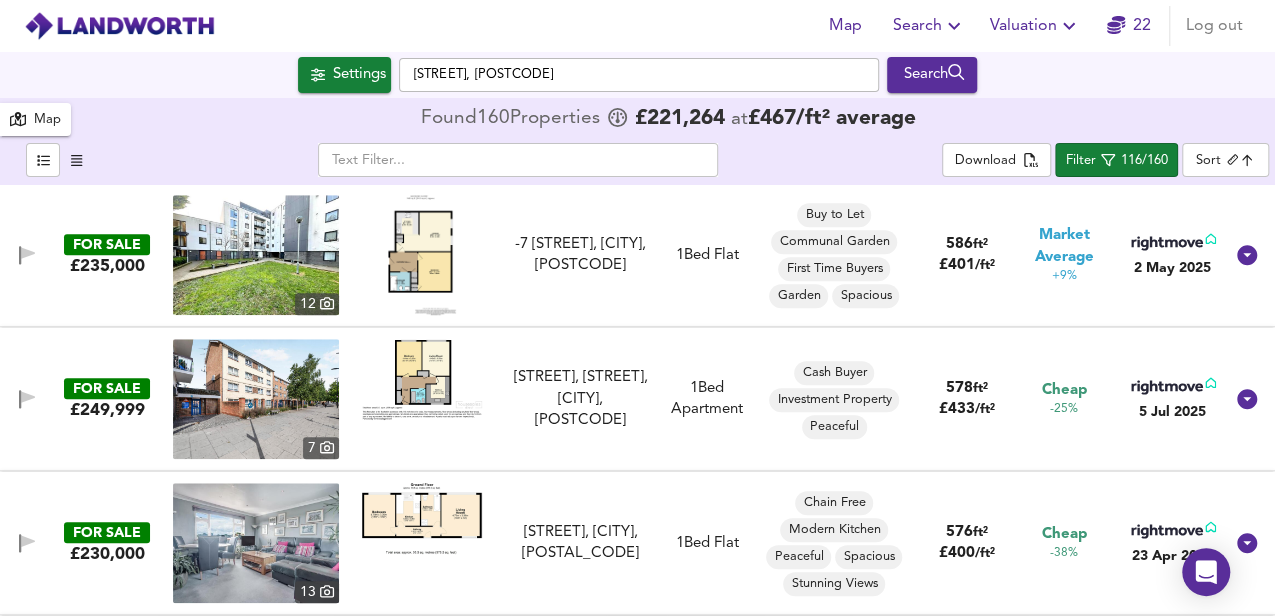 click at bounding box center [422, 379] 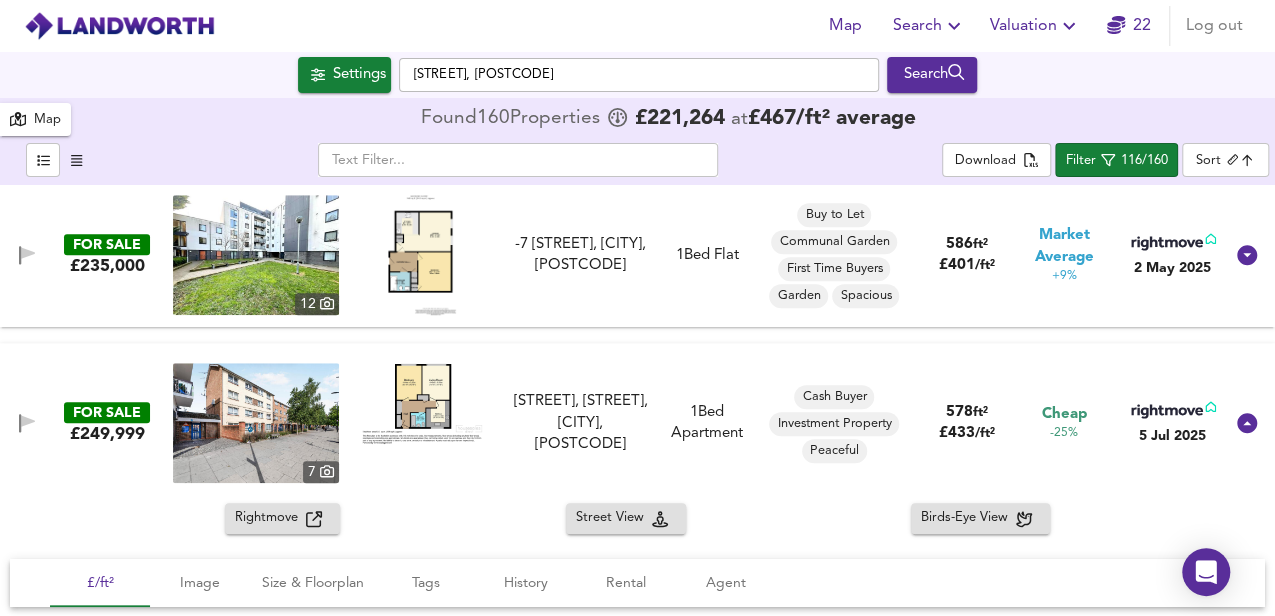 click at bounding box center (422, 403) 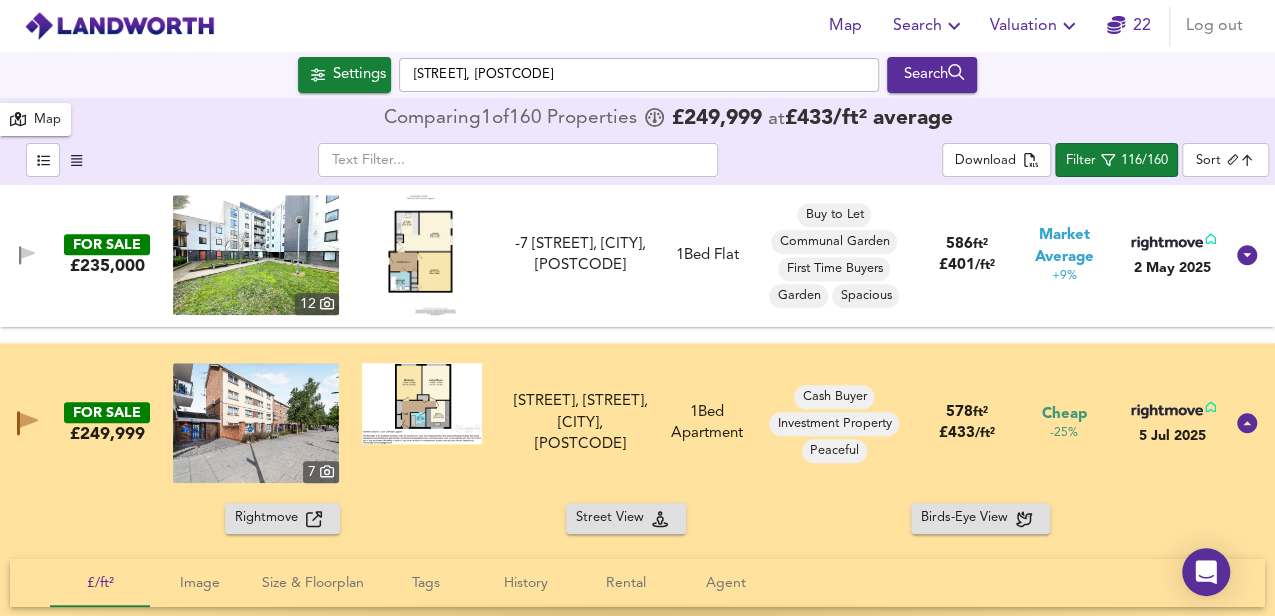click at bounding box center [256, 423] 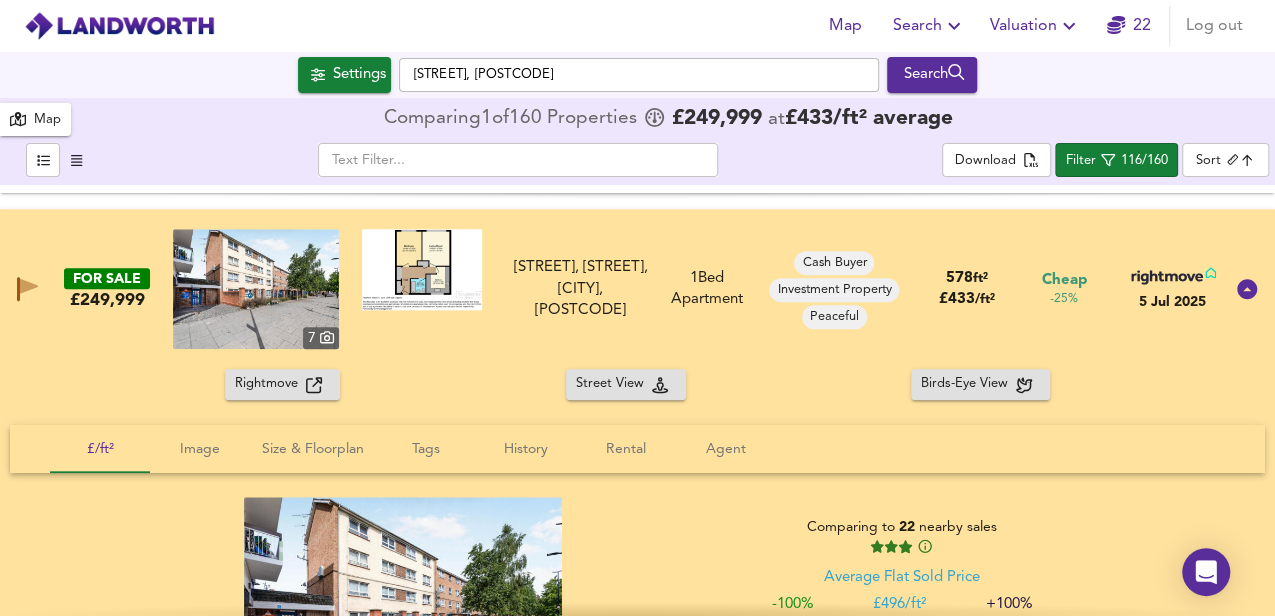 scroll, scrollTop: 933, scrollLeft: 0, axis: vertical 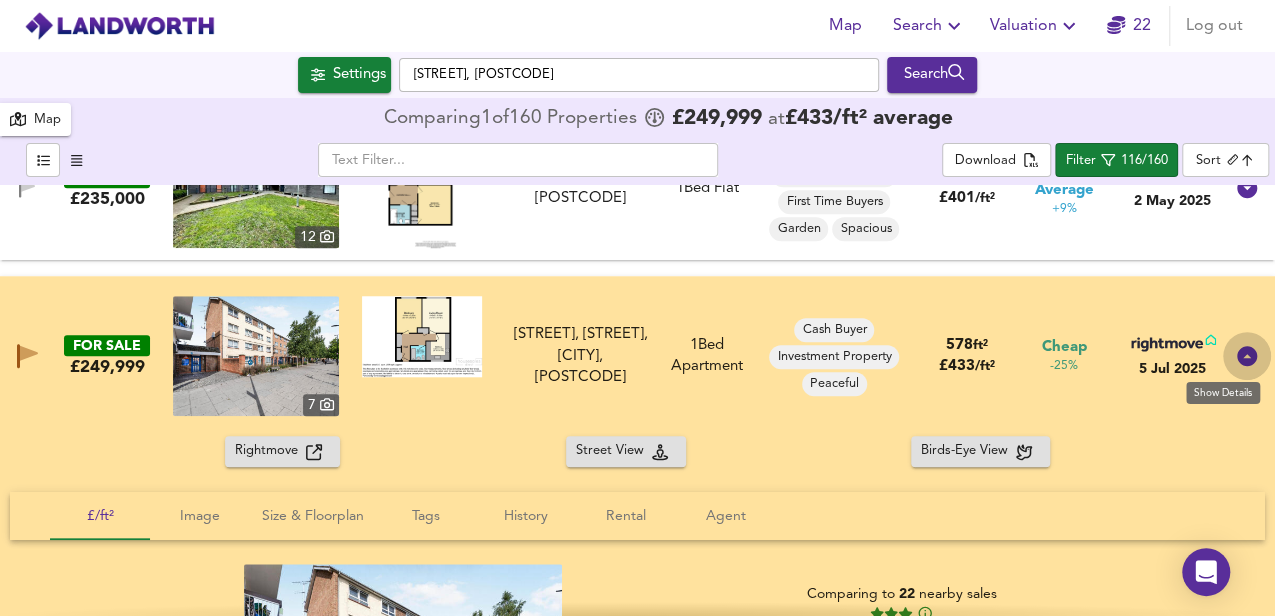 click at bounding box center (1247, 356) 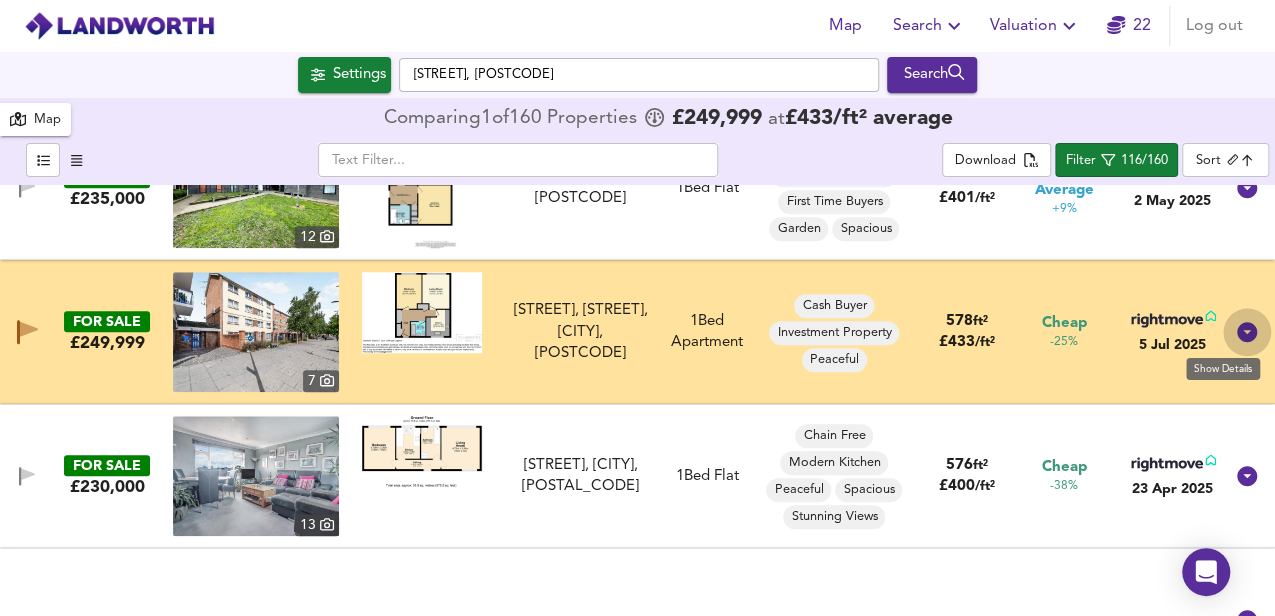 click at bounding box center [1247, 332] 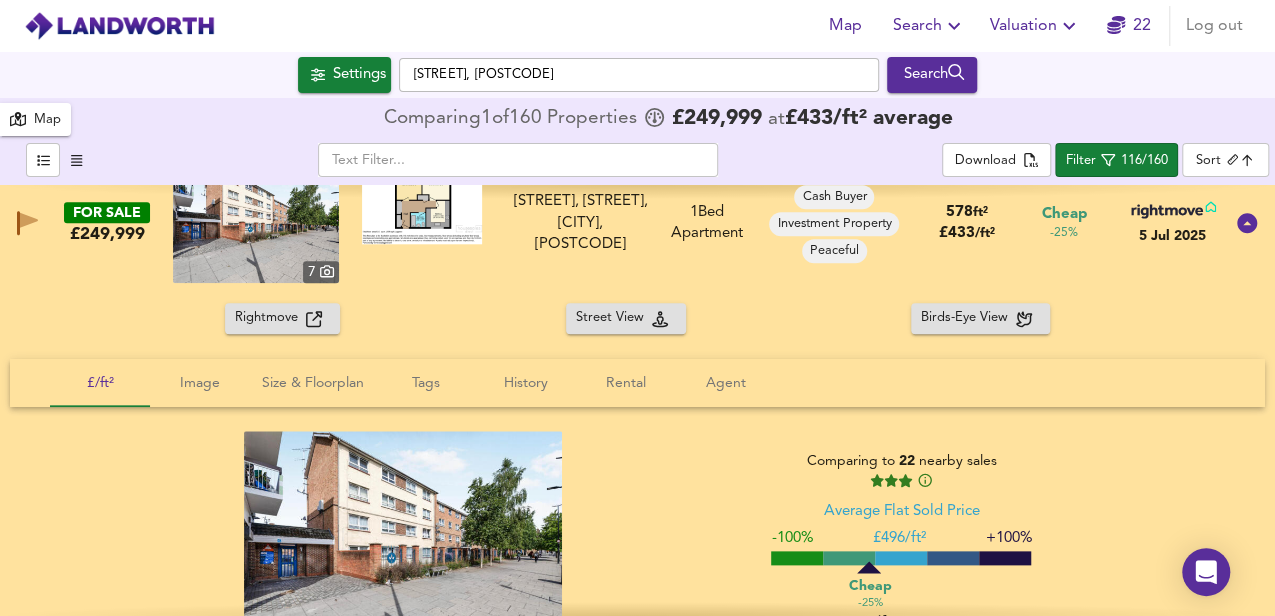 scroll, scrollTop: 1000, scrollLeft: 0, axis: vertical 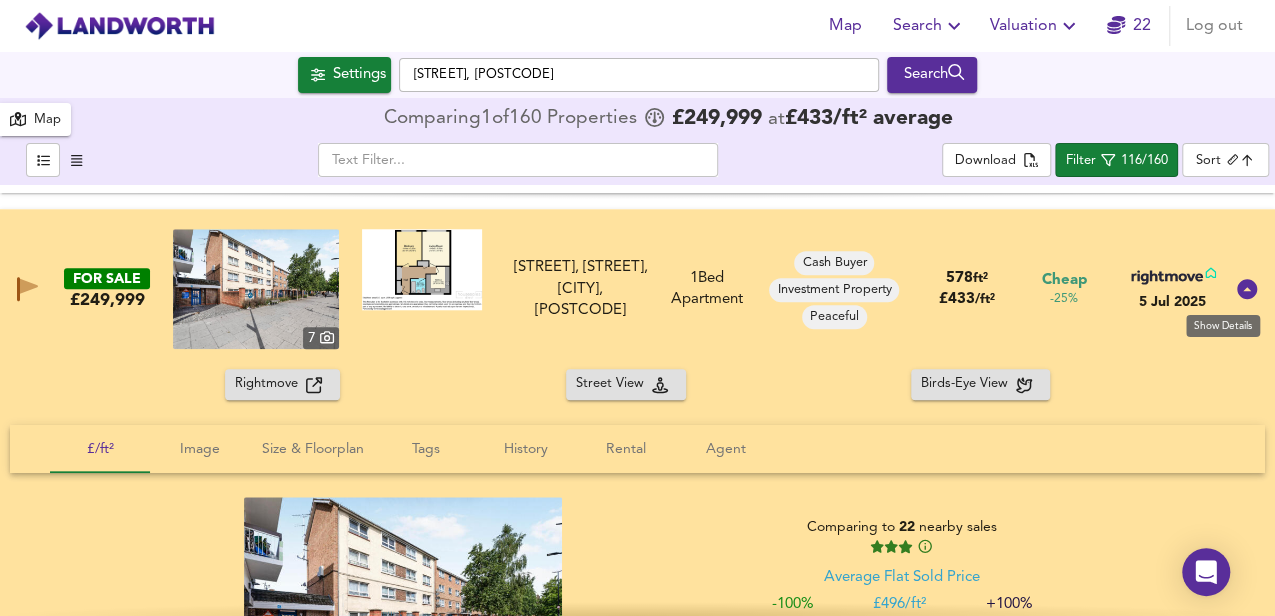 click at bounding box center [1247, 289] 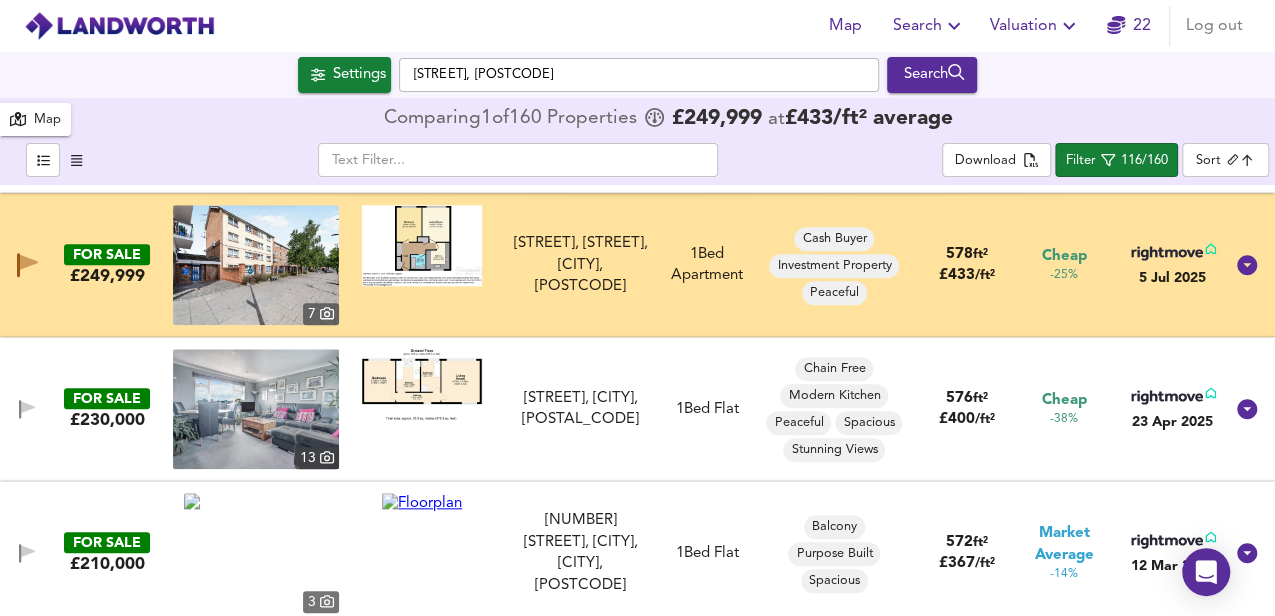 scroll, scrollTop: 1066, scrollLeft: 0, axis: vertical 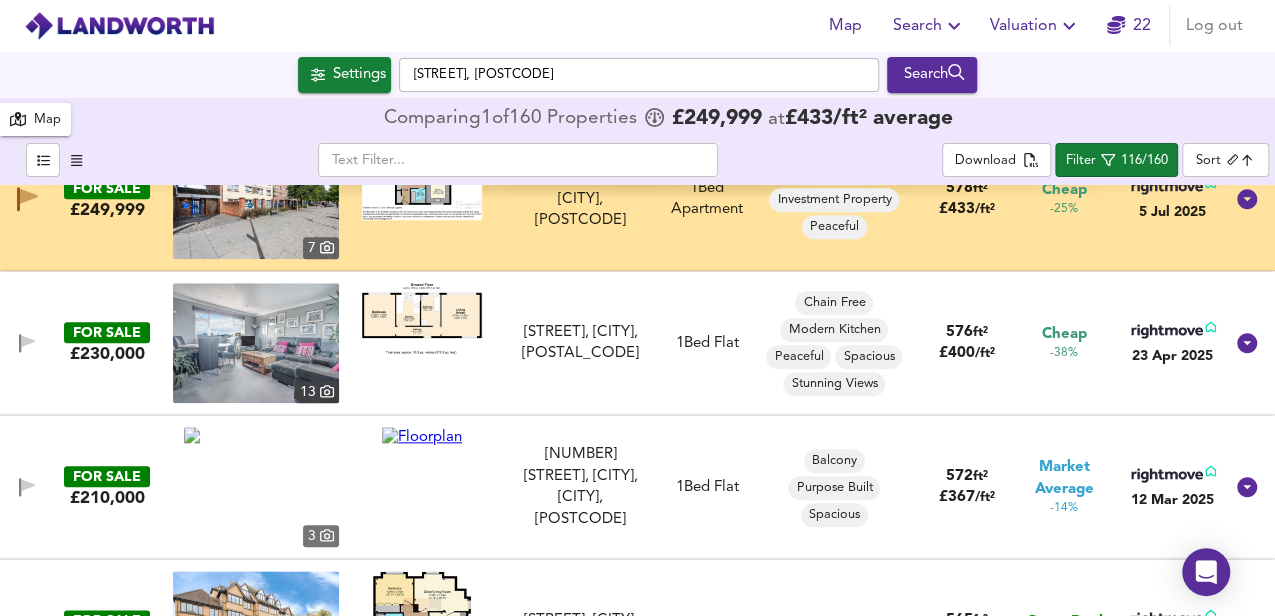 click at bounding box center [422, 318] 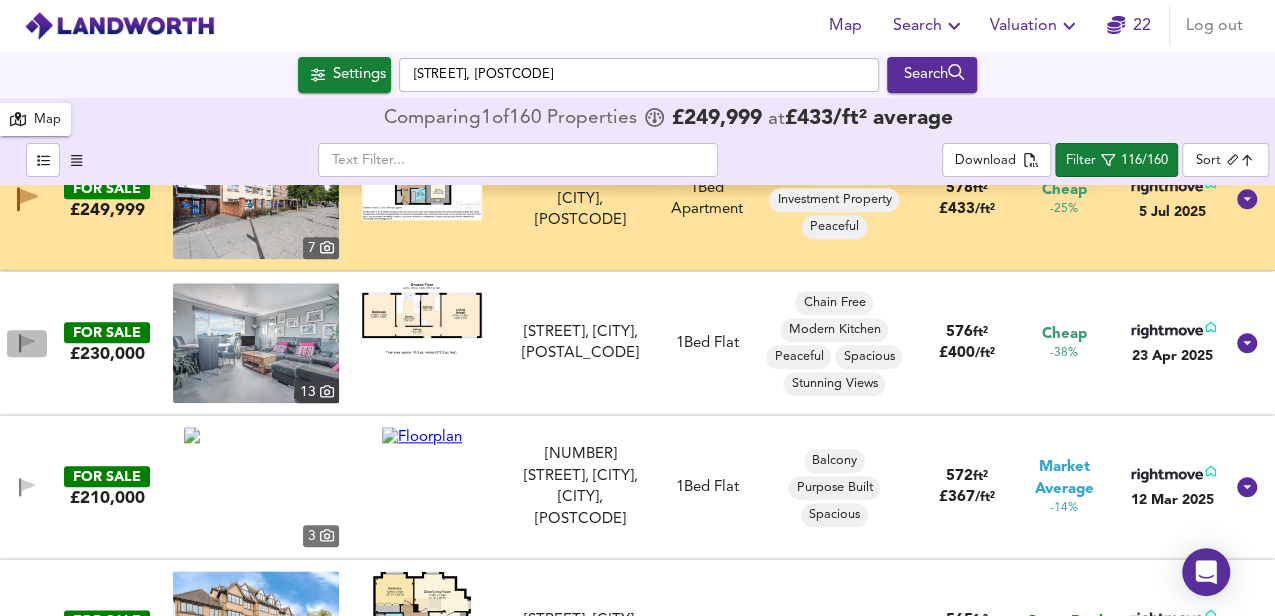 click at bounding box center [28, 341] 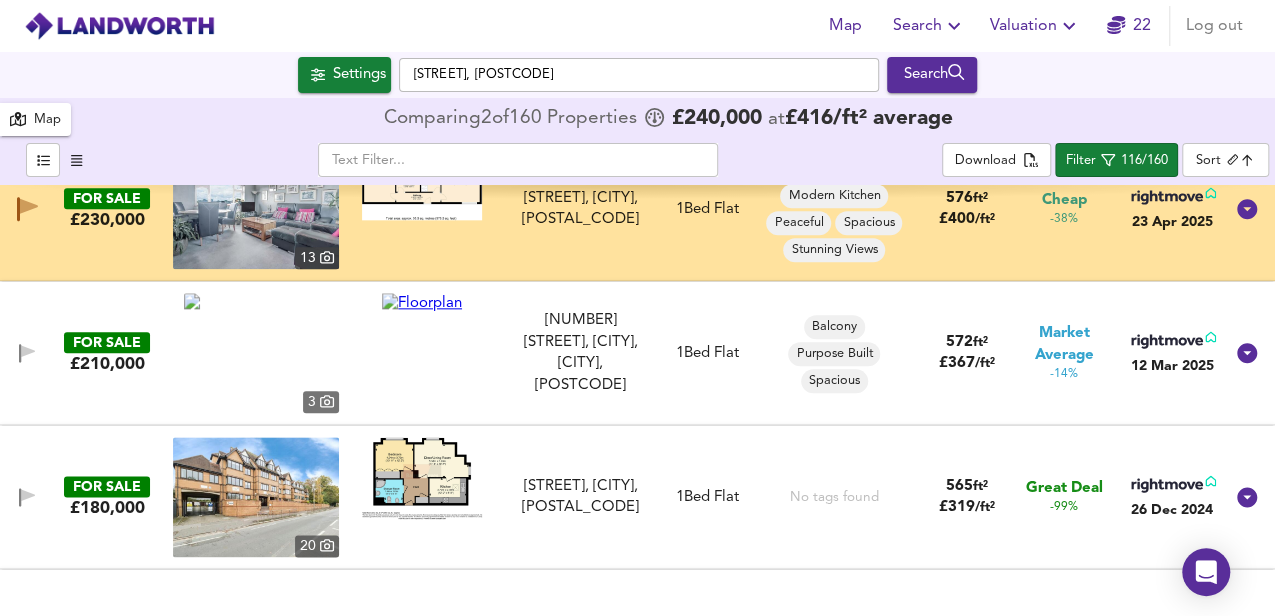 scroll, scrollTop: 1266, scrollLeft: 0, axis: vertical 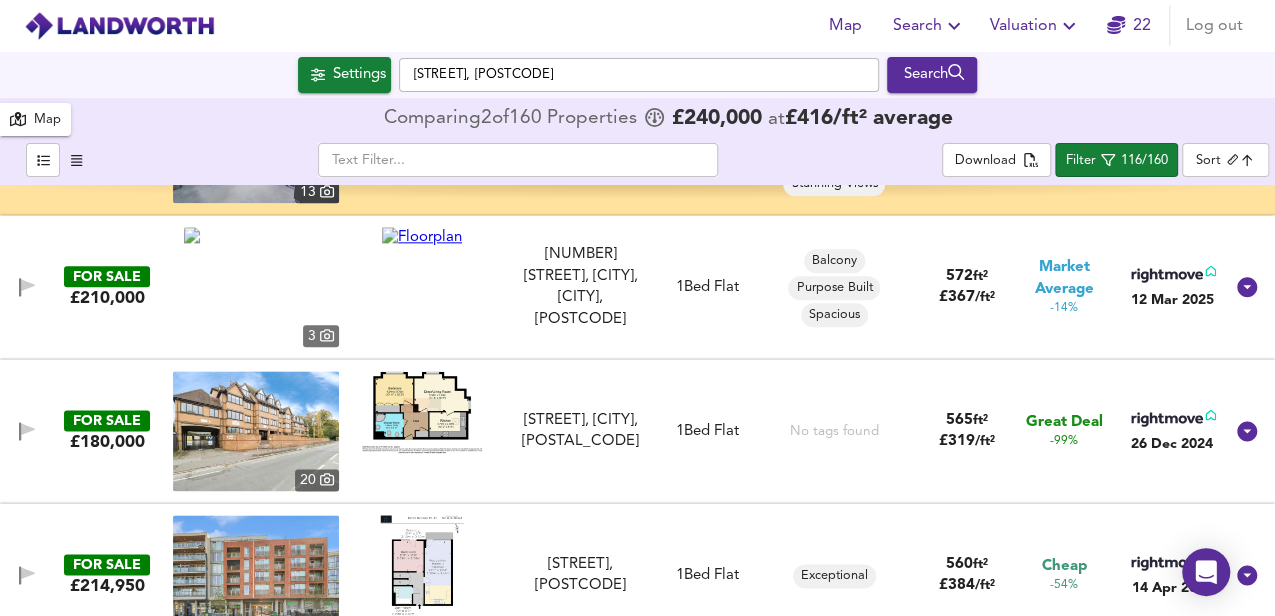 click at bounding box center (422, 412) 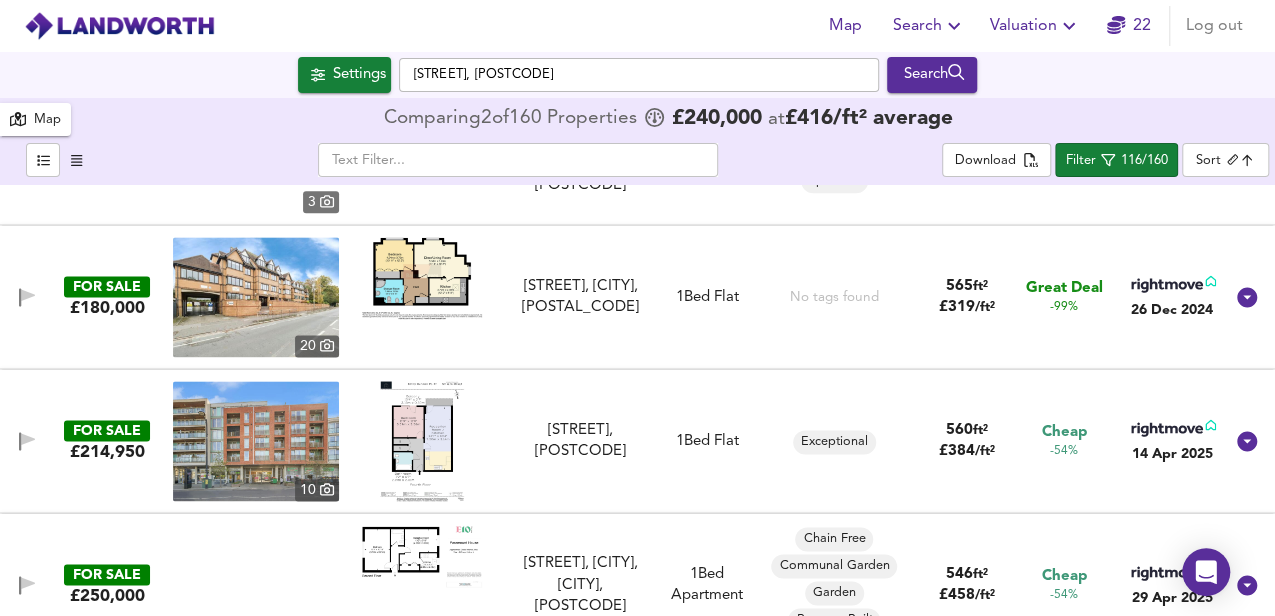 scroll, scrollTop: 1466, scrollLeft: 0, axis: vertical 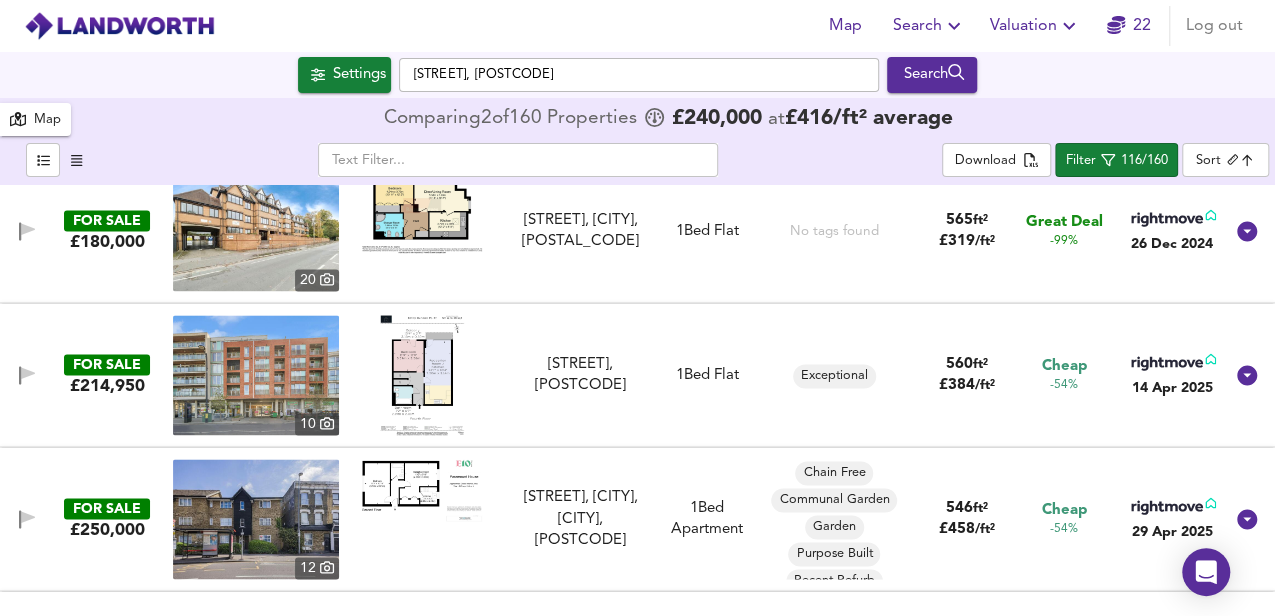 click at bounding box center (422, 375) 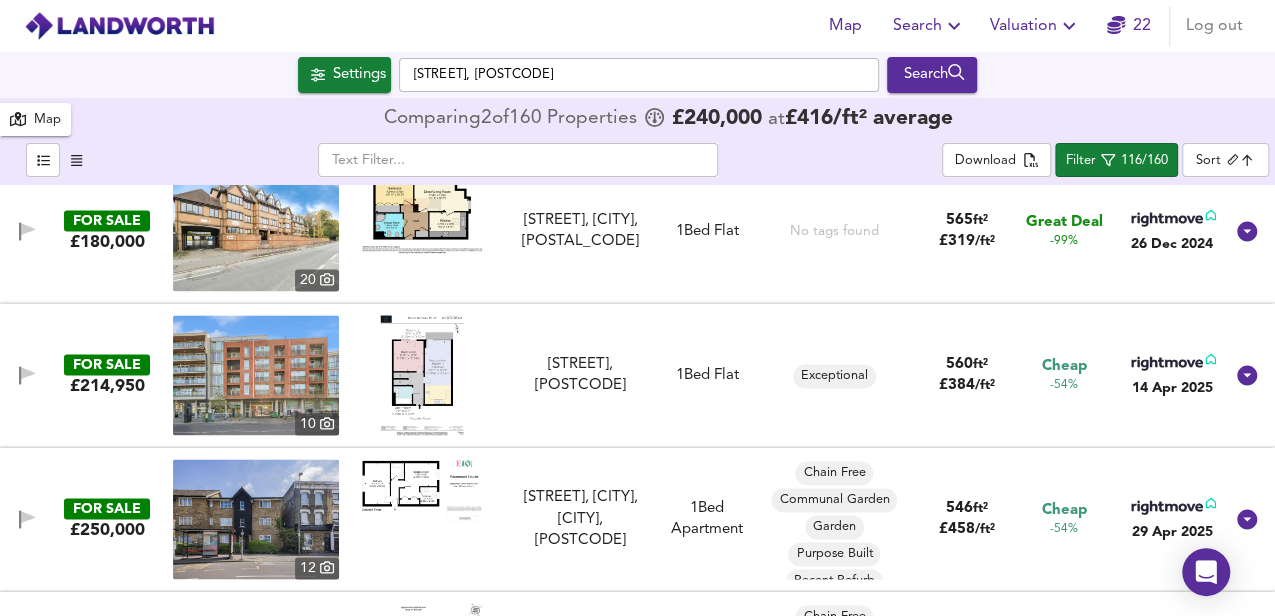 scroll, scrollTop: 1600, scrollLeft: 0, axis: vertical 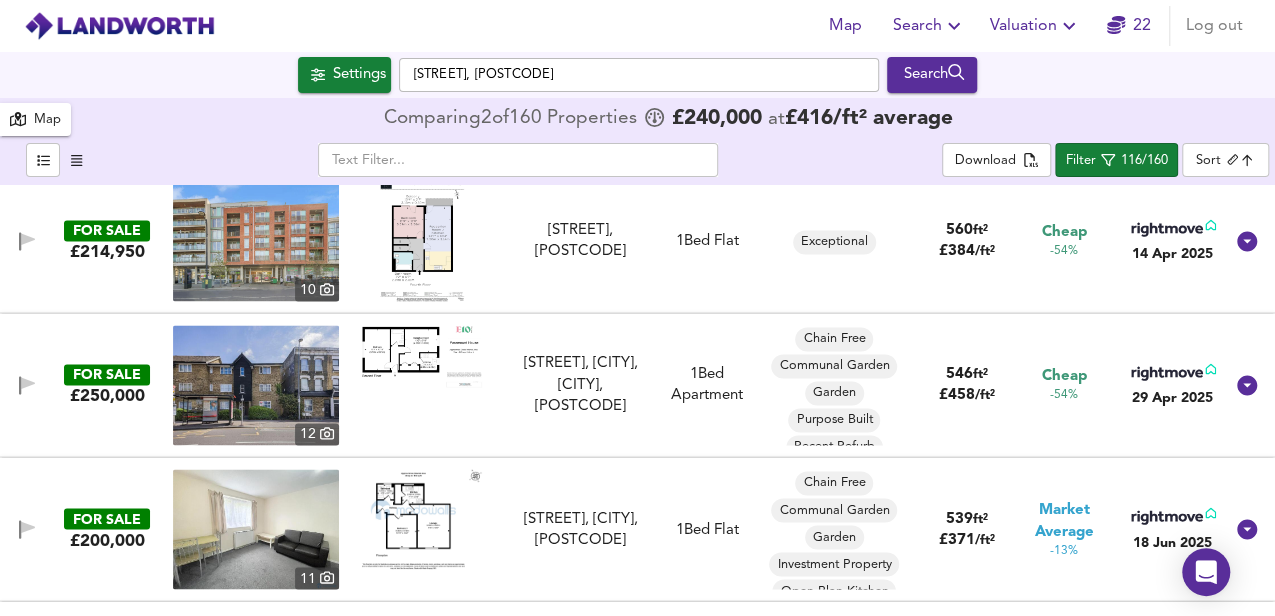 click at bounding box center [422, 356] 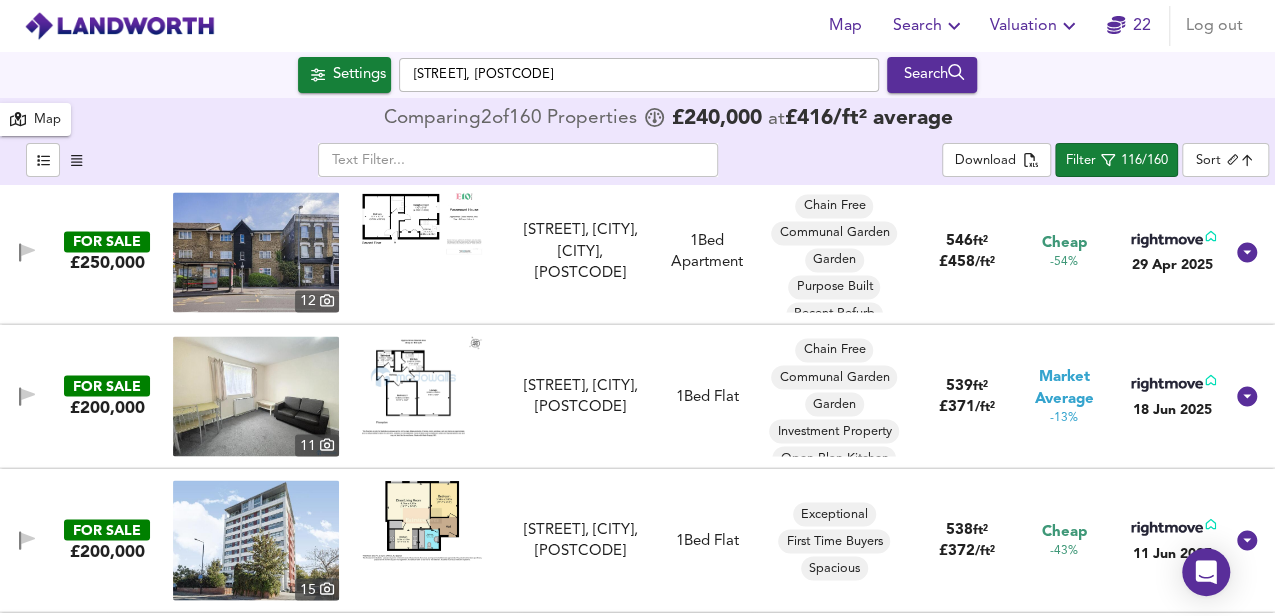 scroll, scrollTop: 1800, scrollLeft: 0, axis: vertical 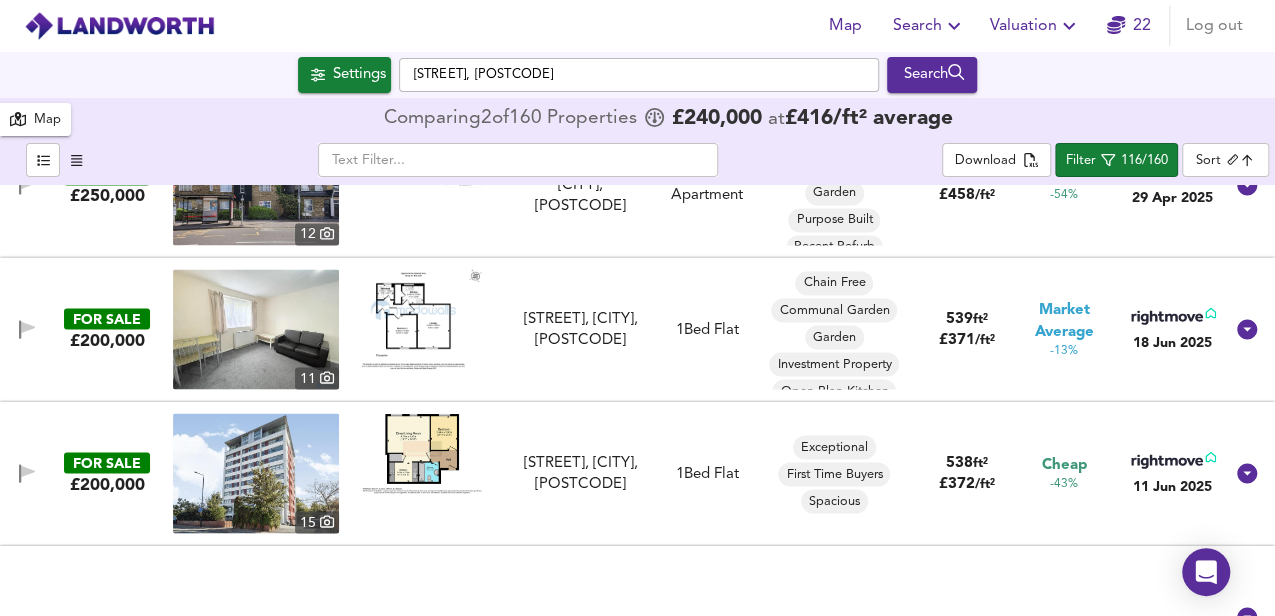 click at bounding box center [422, 319] 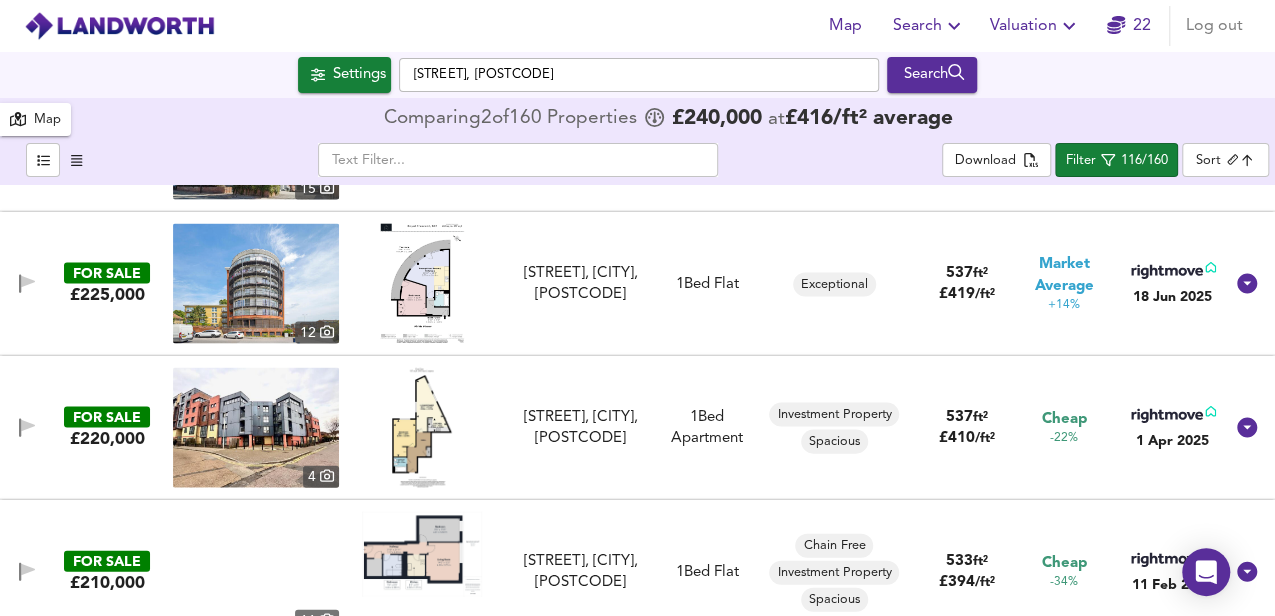 scroll, scrollTop: 2200, scrollLeft: 0, axis: vertical 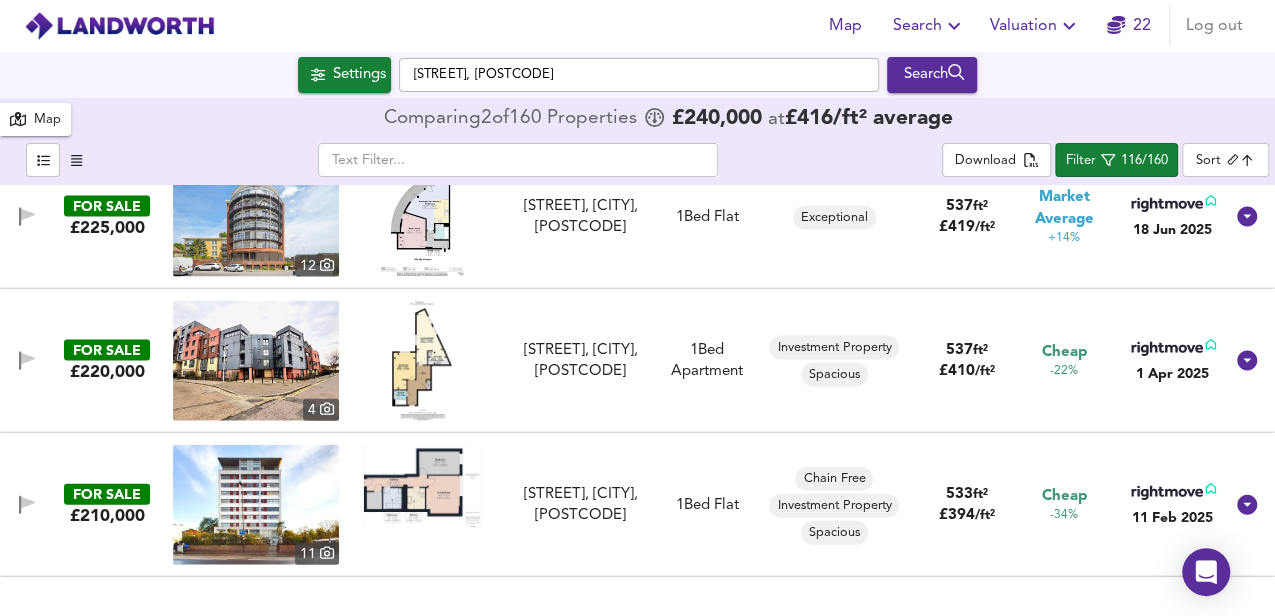 click at bounding box center [422, 361] 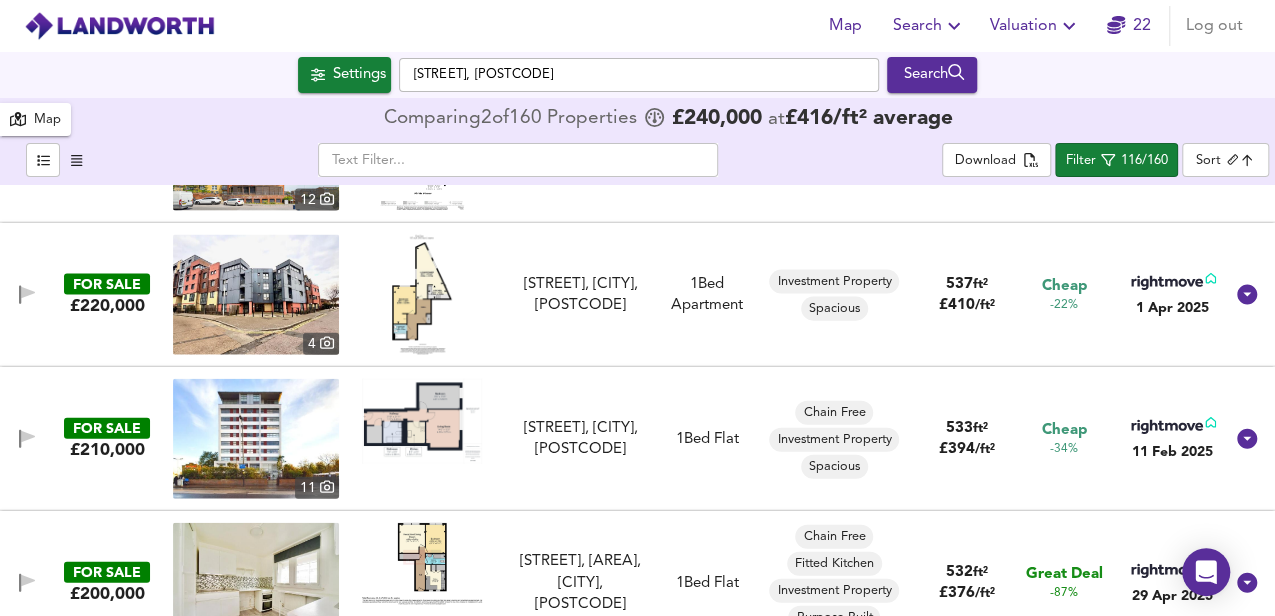 click at bounding box center (422, 421) 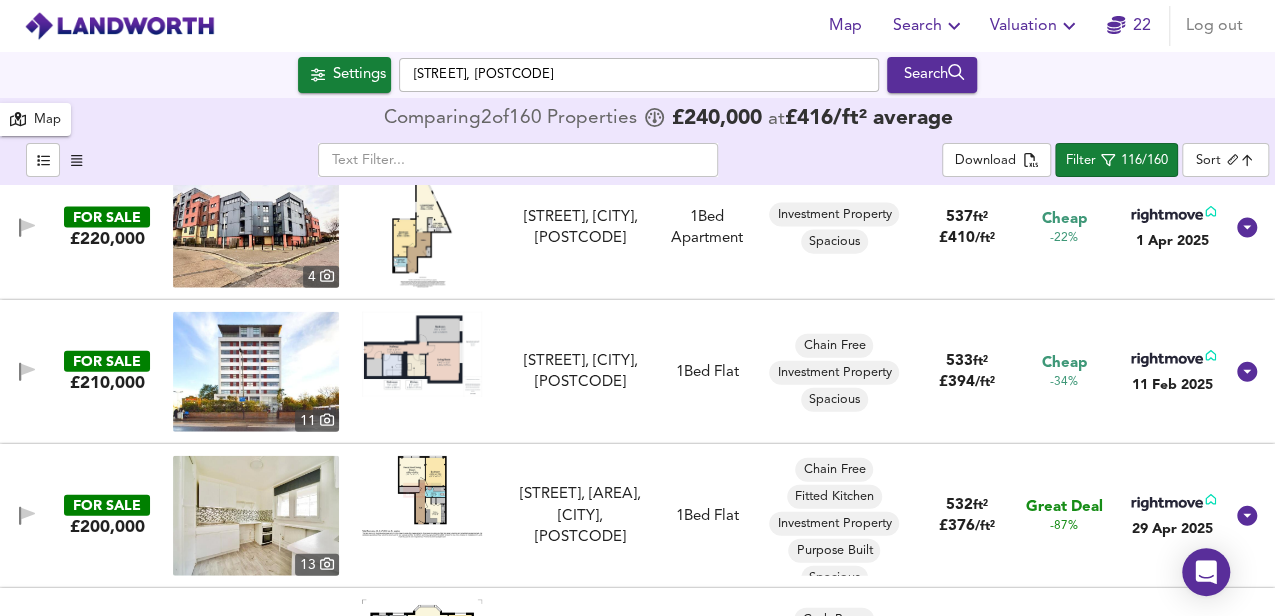 scroll, scrollTop: 2400, scrollLeft: 0, axis: vertical 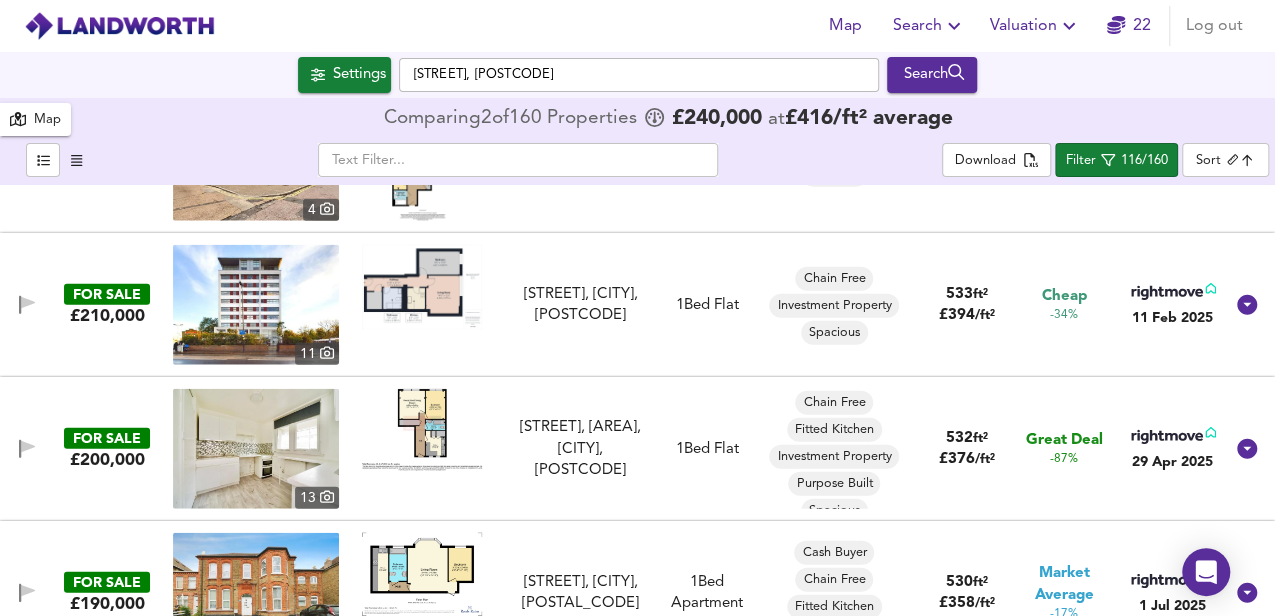 click at bounding box center (422, 430) 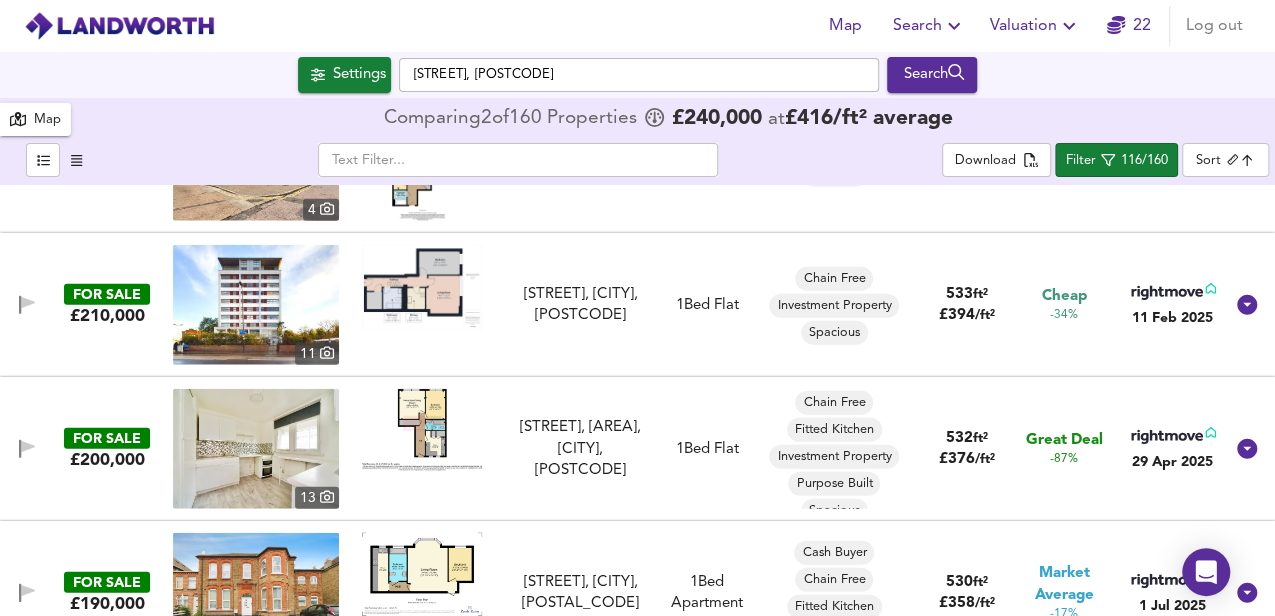 scroll, scrollTop: 2466, scrollLeft: 0, axis: vertical 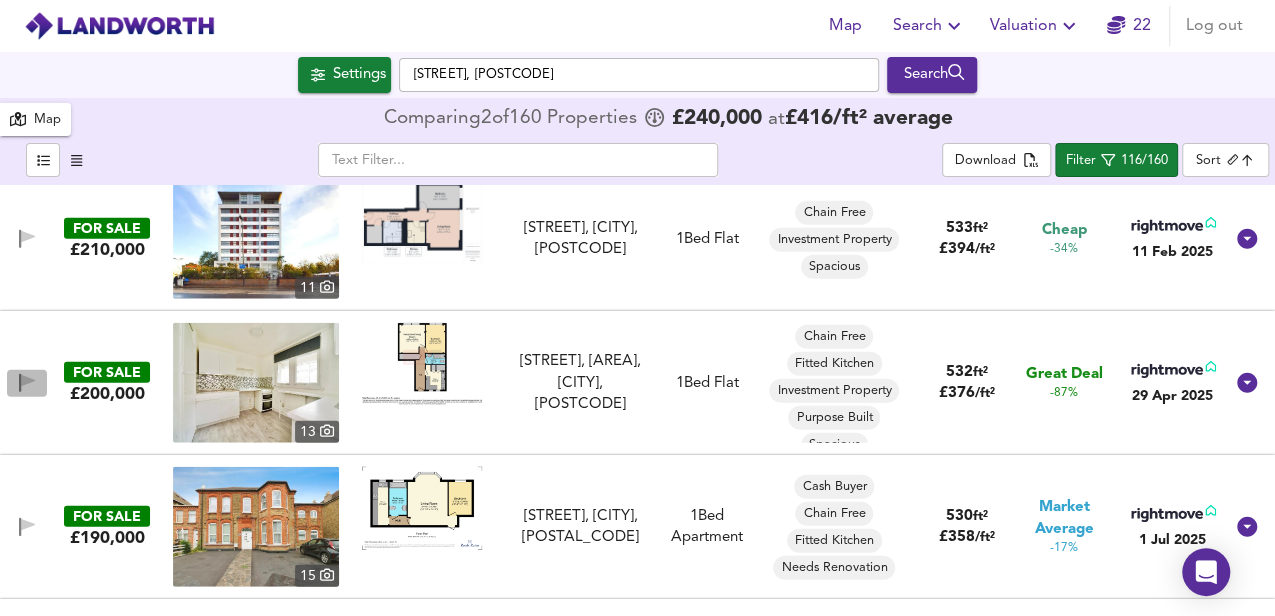 click at bounding box center (28, 381) 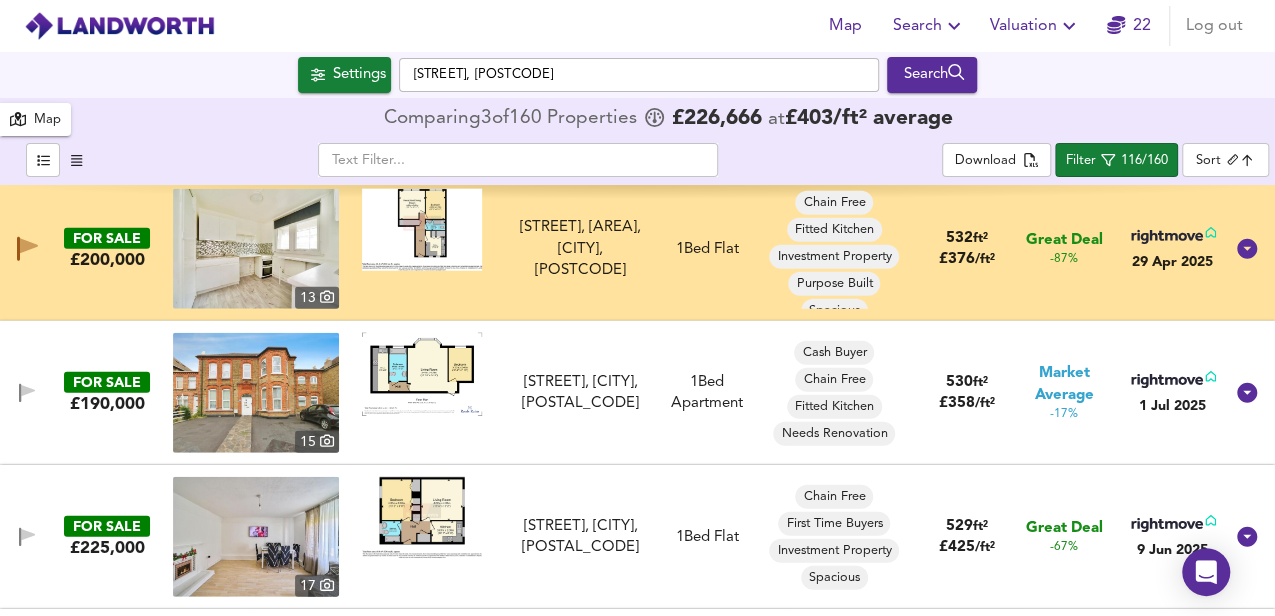 scroll, scrollTop: 2666, scrollLeft: 0, axis: vertical 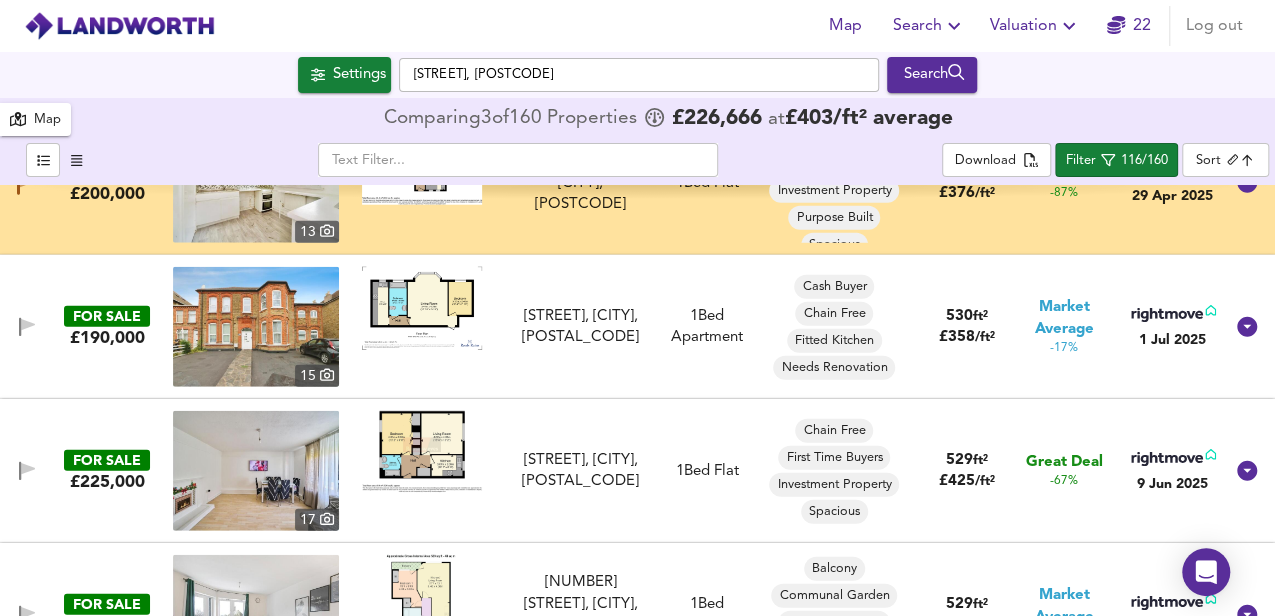 click at bounding box center (422, 308) 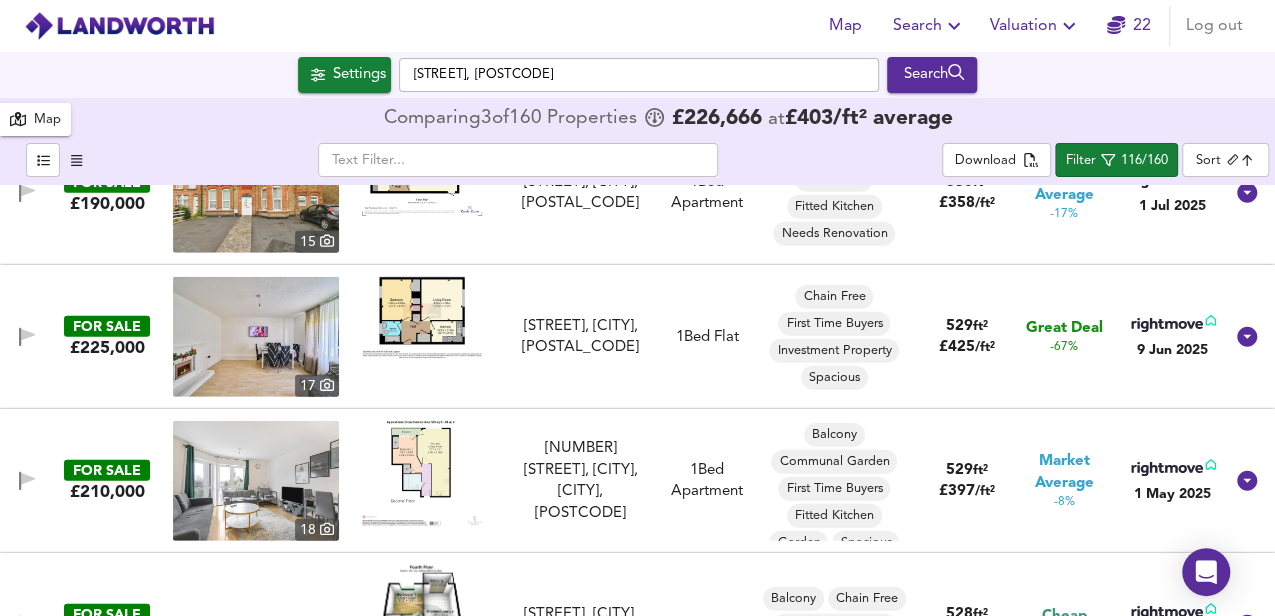 scroll, scrollTop: 2866, scrollLeft: 0, axis: vertical 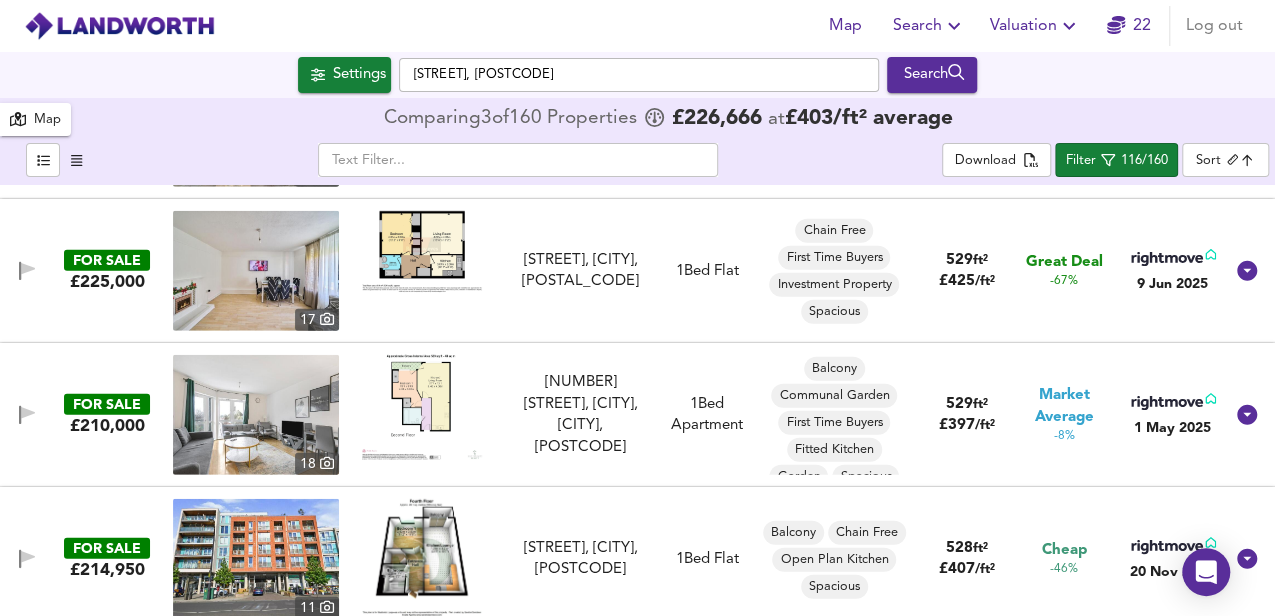 click at bounding box center (422, 407) 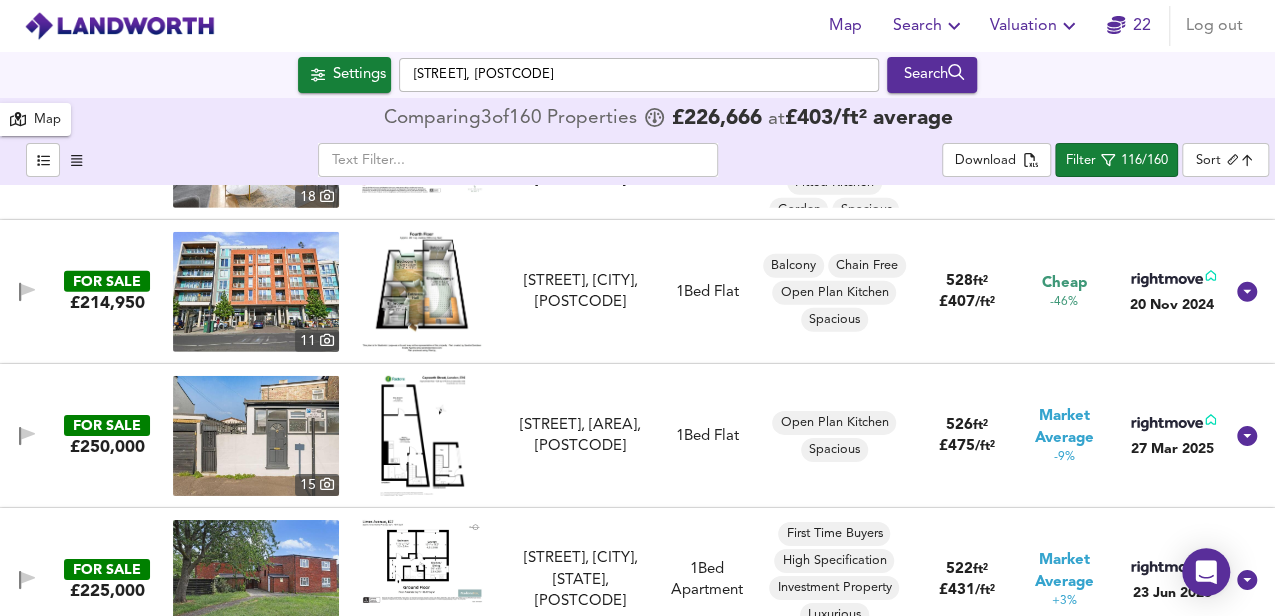 scroll, scrollTop: 3200, scrollLeft: 0, axis: vertical 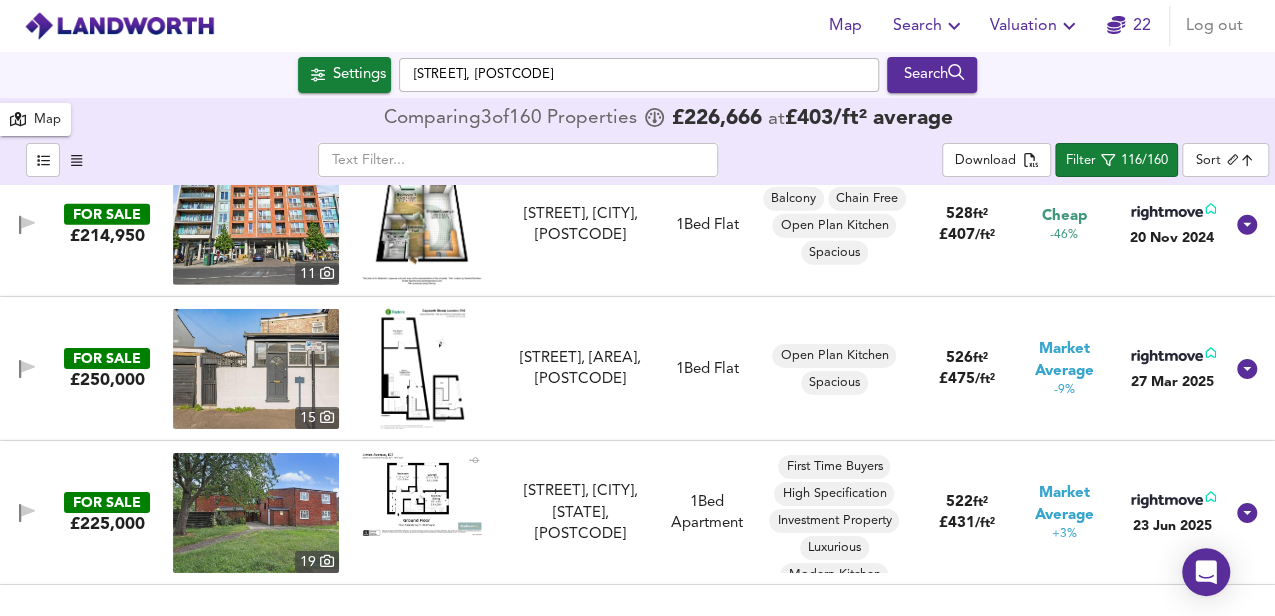 click at bounding box center (422, 369) 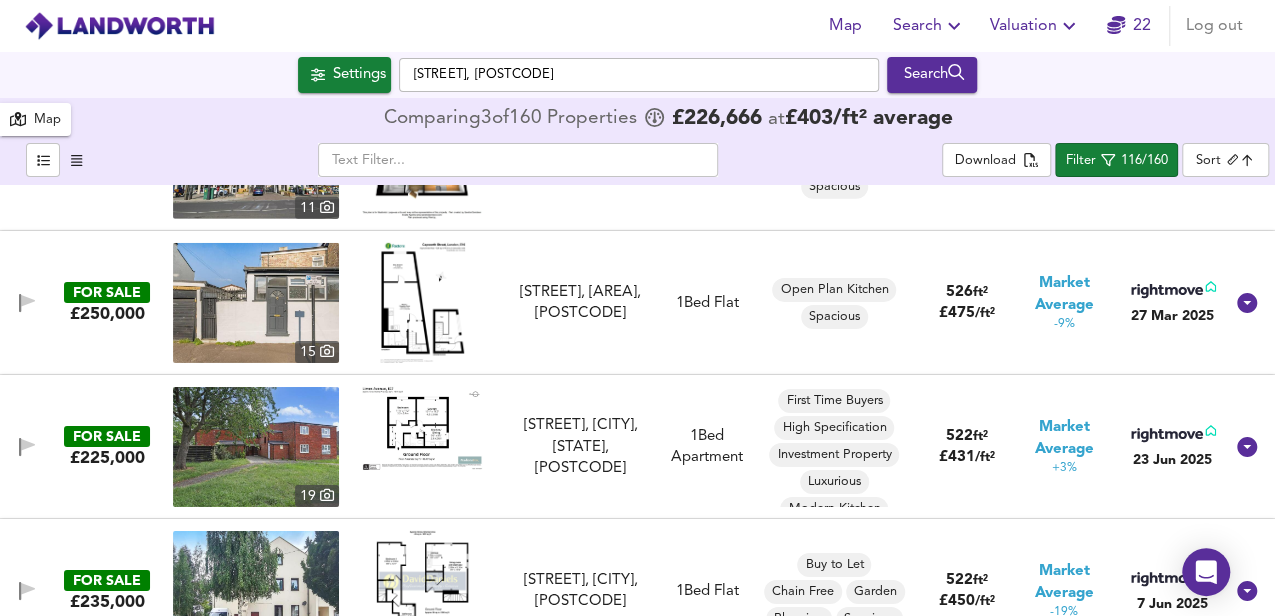 click at bounding box center [422, 428] 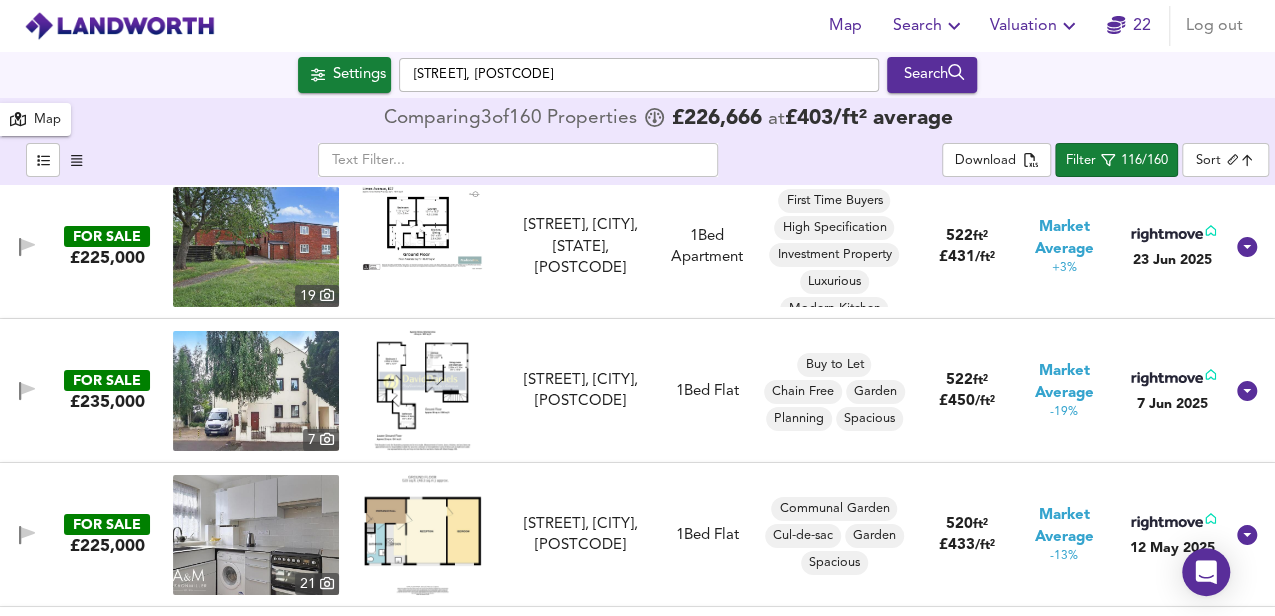 scroll, scrollTop: 3533, scrollLeft: 0, axis: vertical 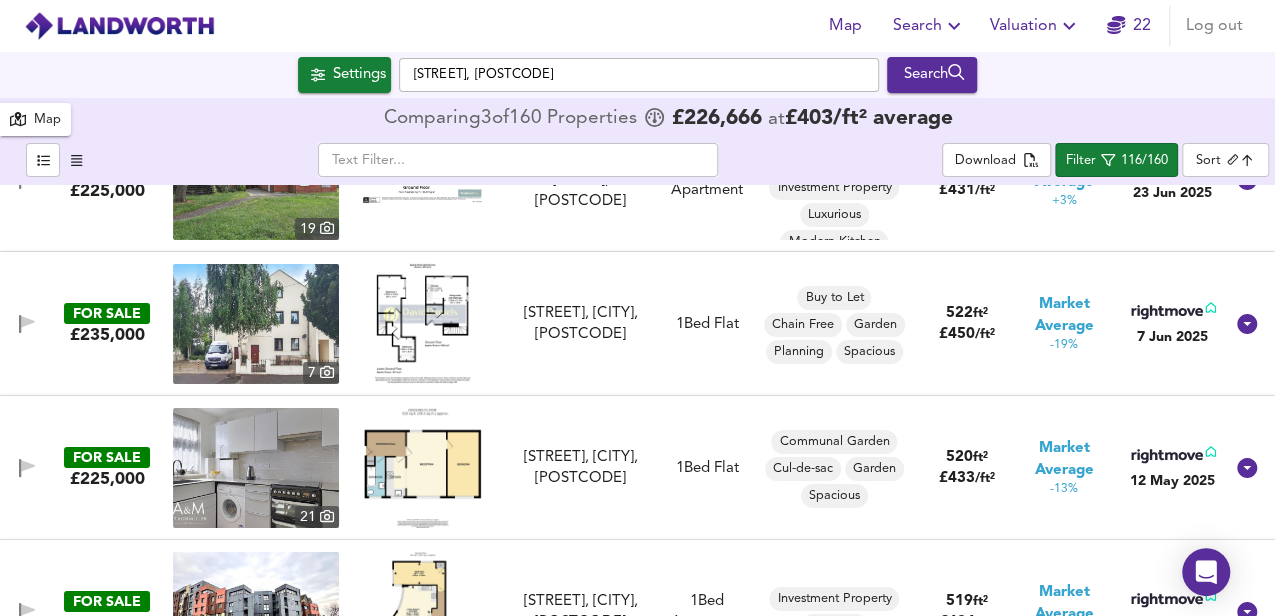 click at bounding box center (422, 324) 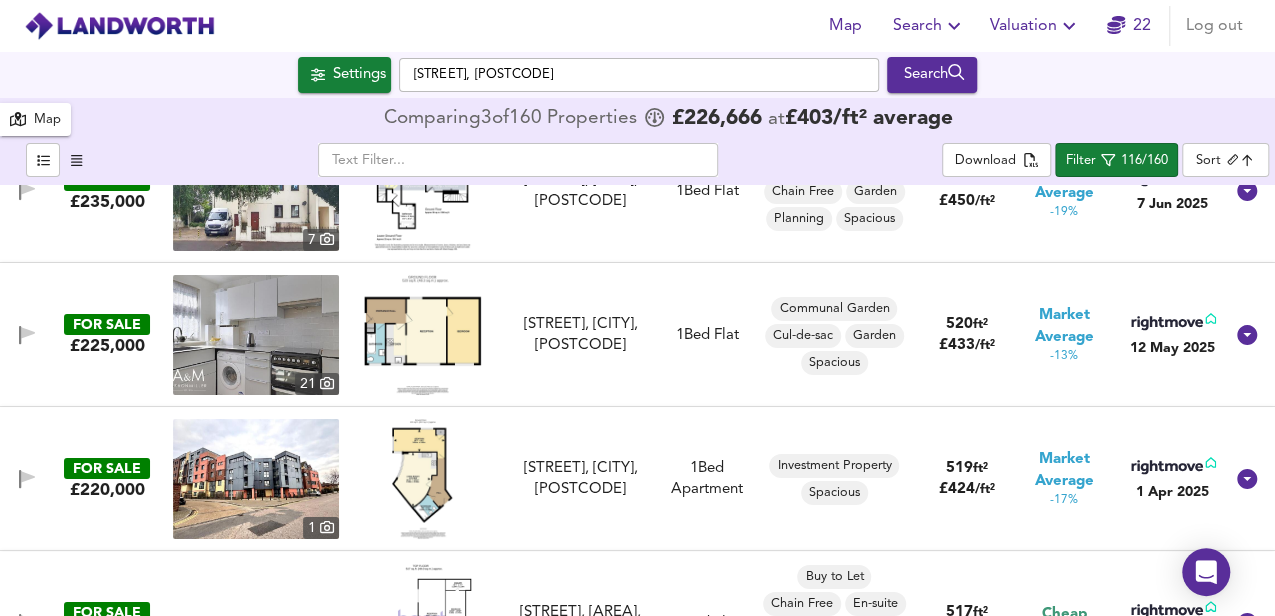 scroll, scrollTop: 3733, scrollLeft: 0, axis: vertical 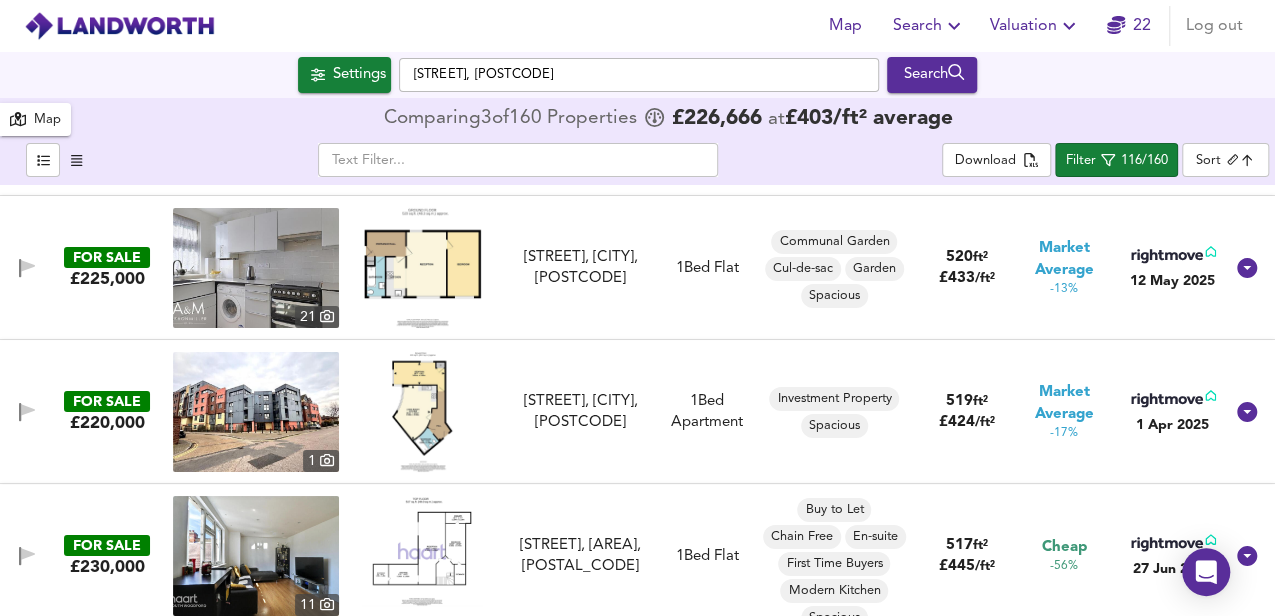 click at bounding box center [422, 268] 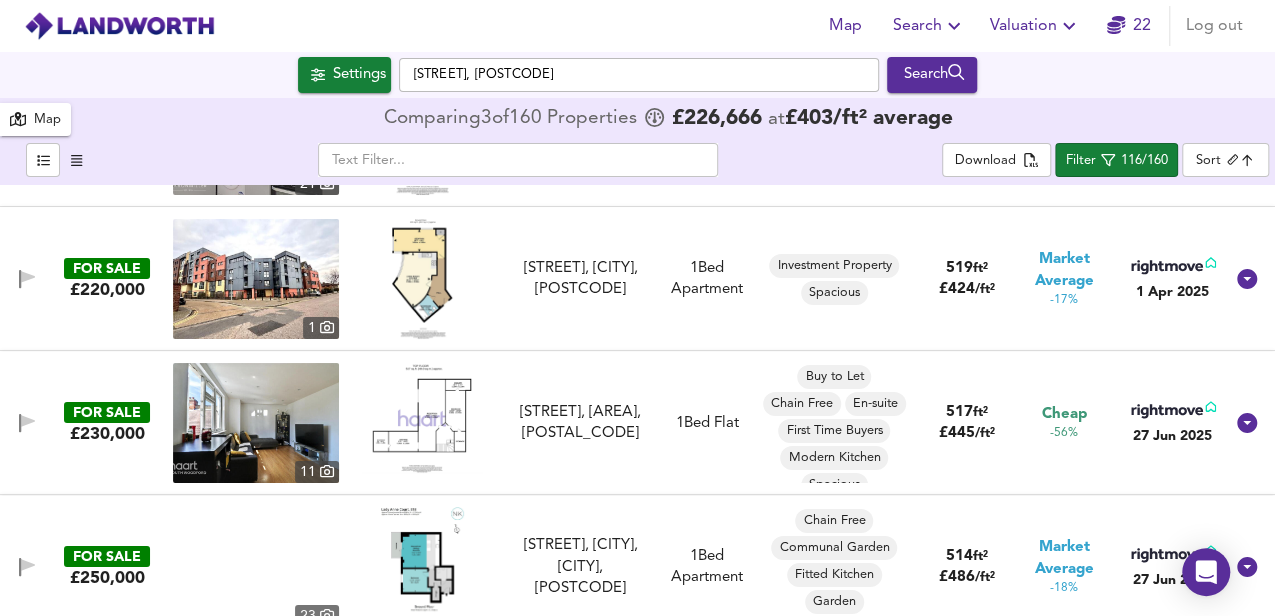scroll, scrollTop: 3933, scrollLeft: 0, axis: vertical 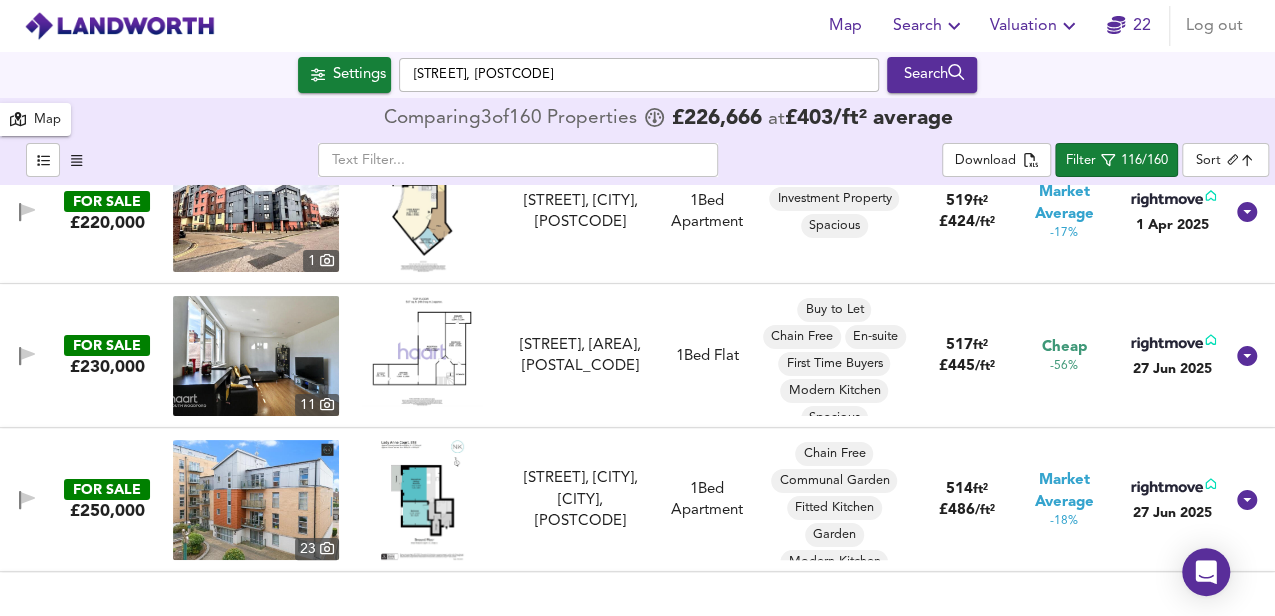 click at bounding box center [422, 351] 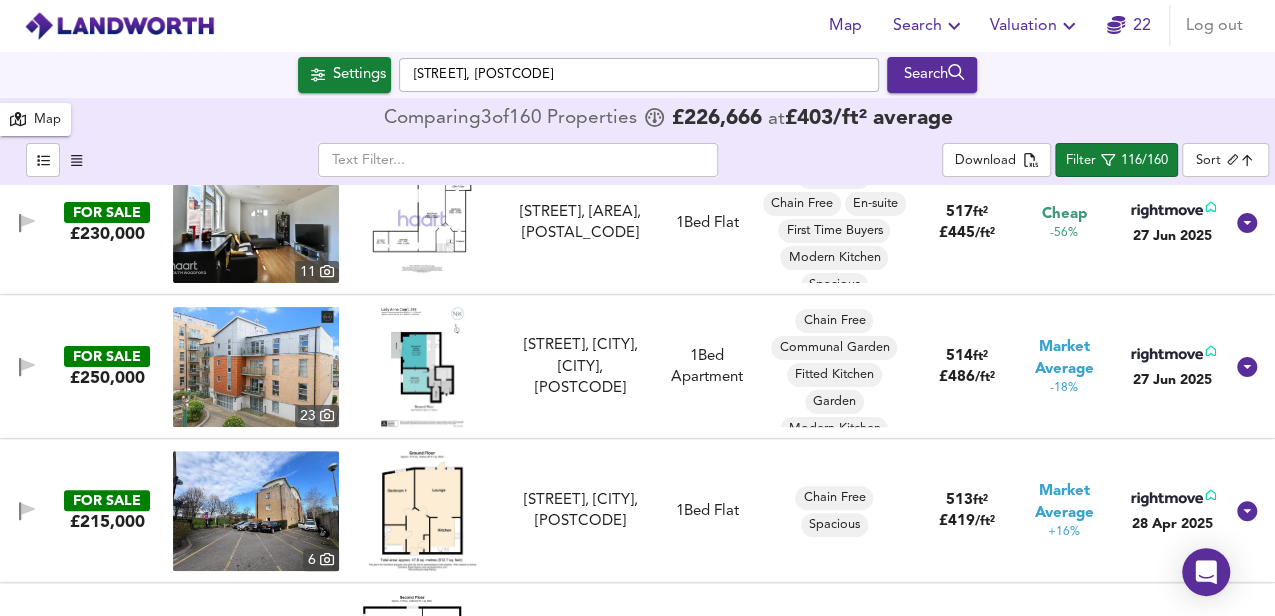 scroll, scrollTop: 4200, scrollLeft: 0, axis: vertical 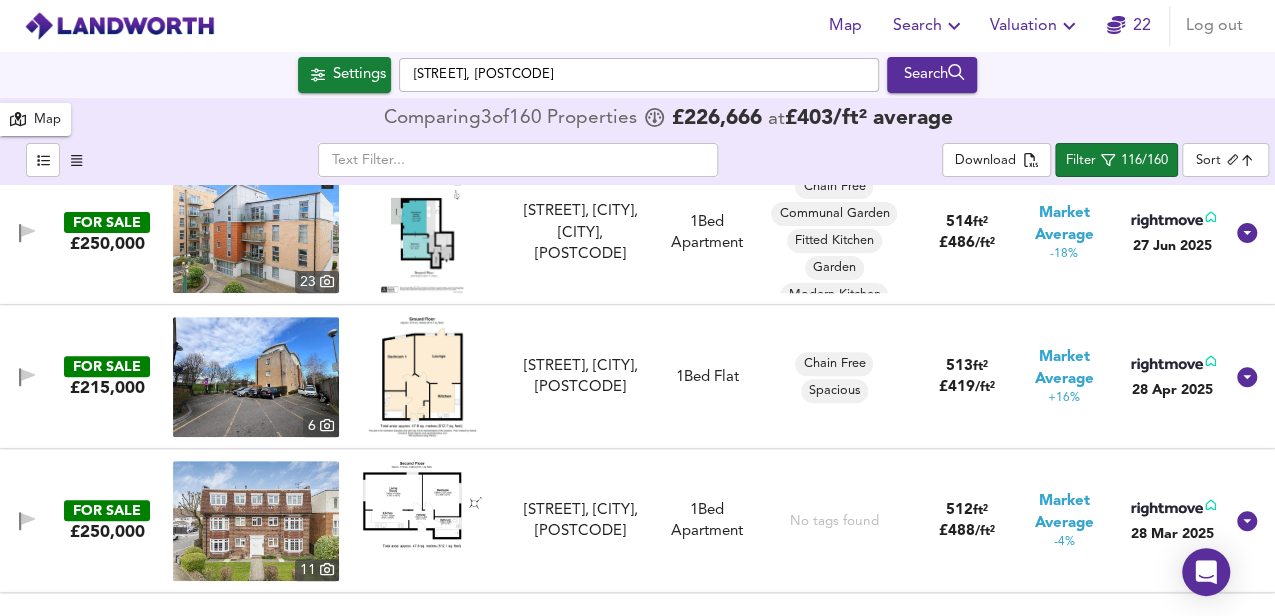click at bounding box center (422, 377) 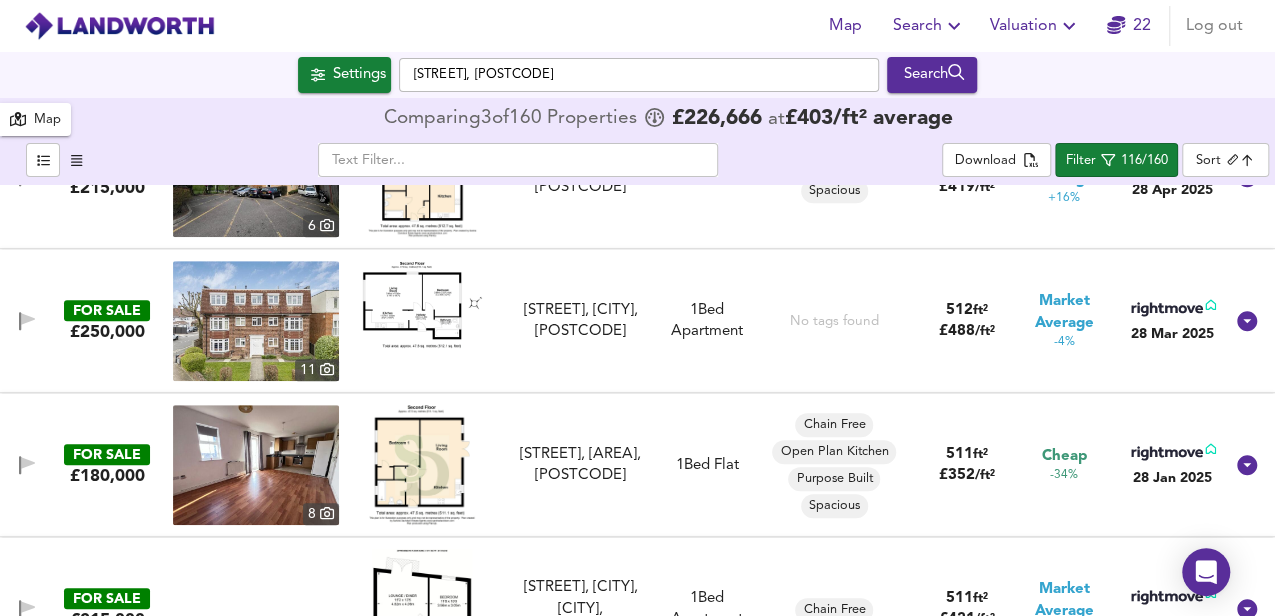scroll, scrollTop: 4466, scrollLeft: 0, axis: vertical 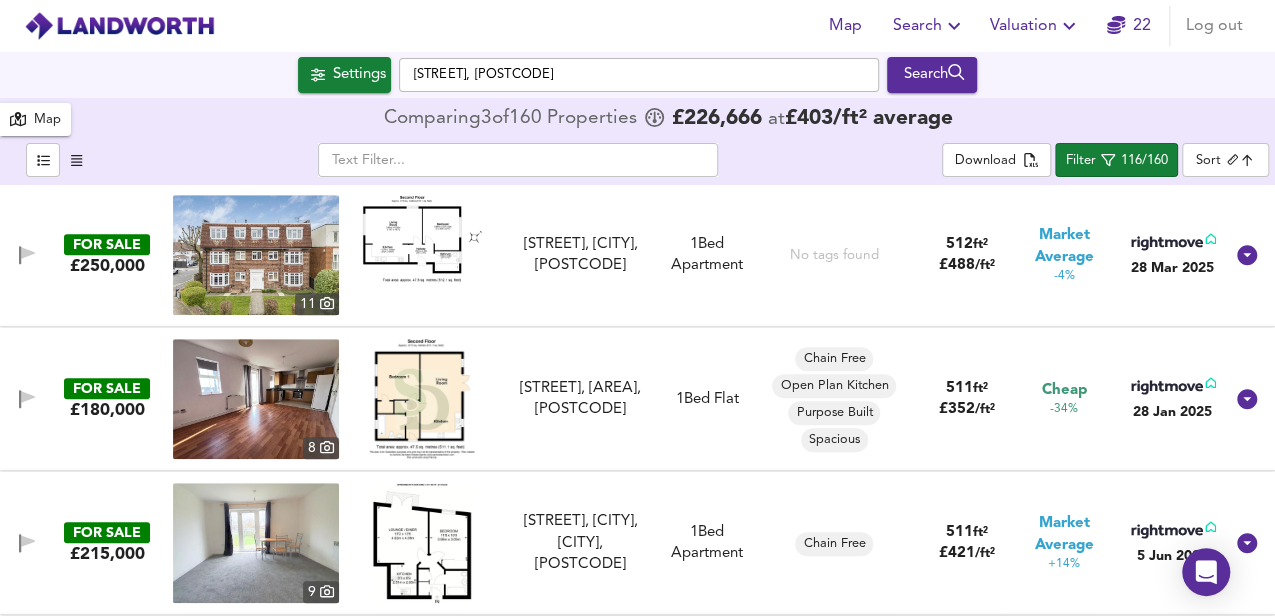 click at bounding box center [422, 238] 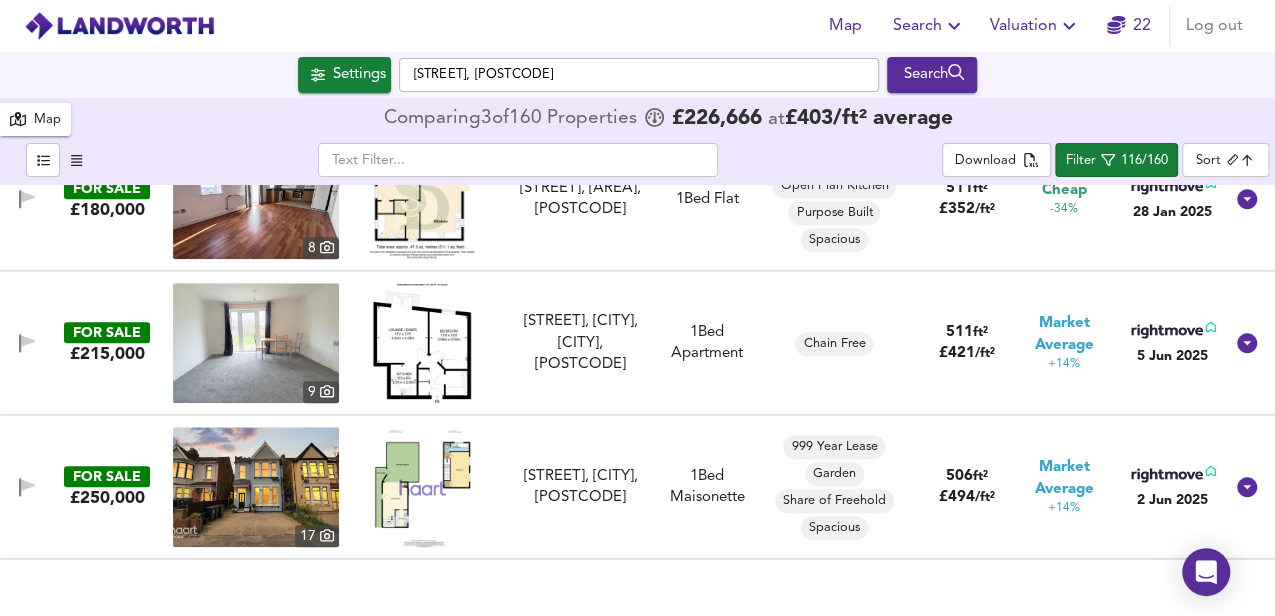 scroll, scrollTop: 4733, scrollLeft: 0, axis: vertical 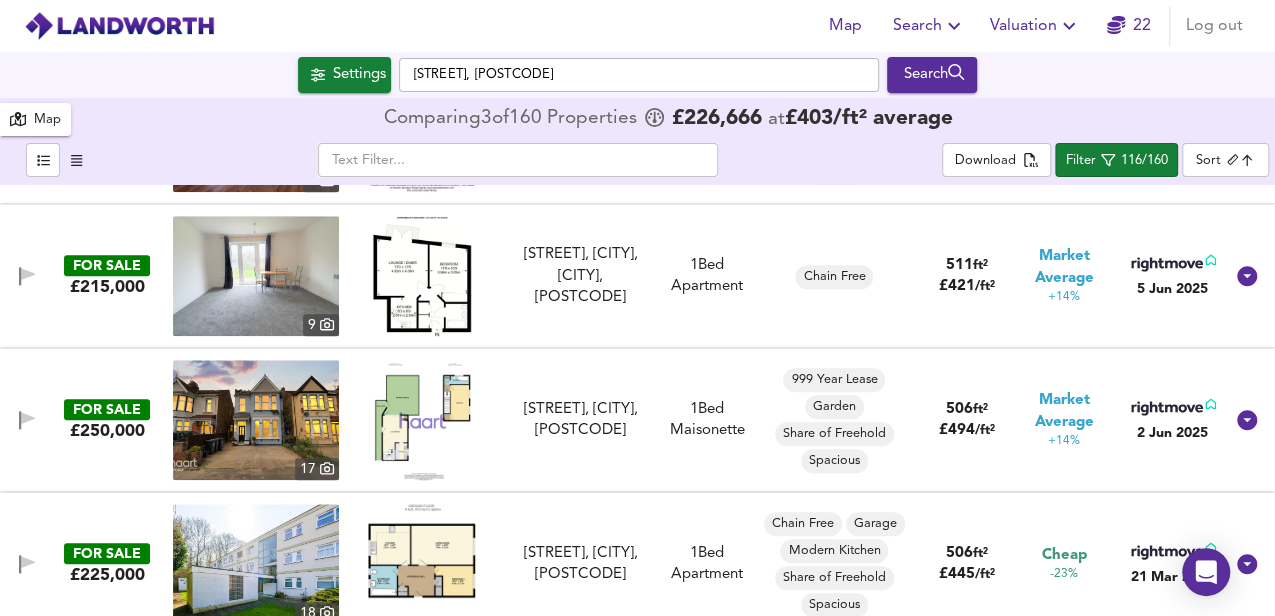 click at bounding box center [422, 276] 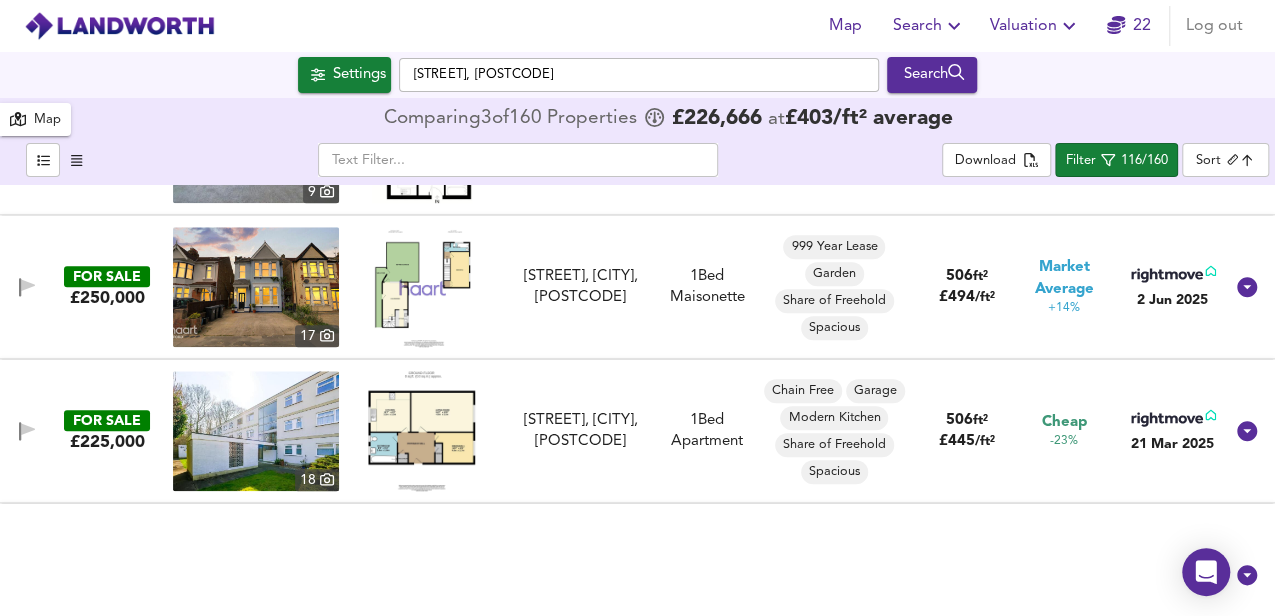 scroll, scrollTop: 4933, scrollLeft: 0, axis: vertical 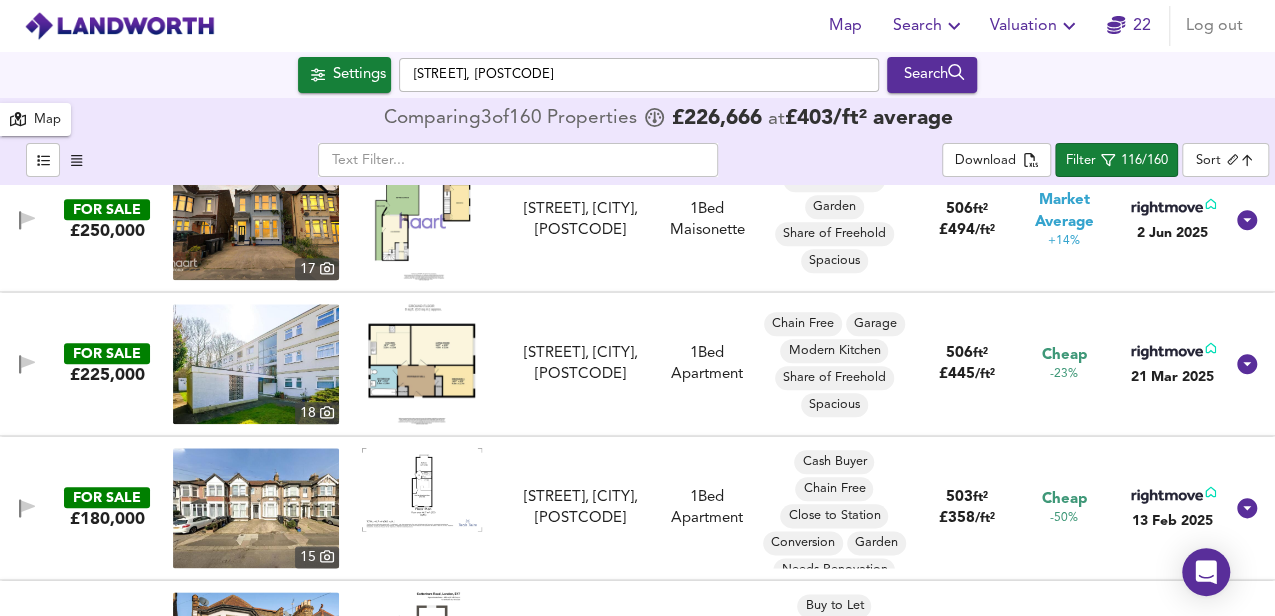 click at bounding box center [422, 364] 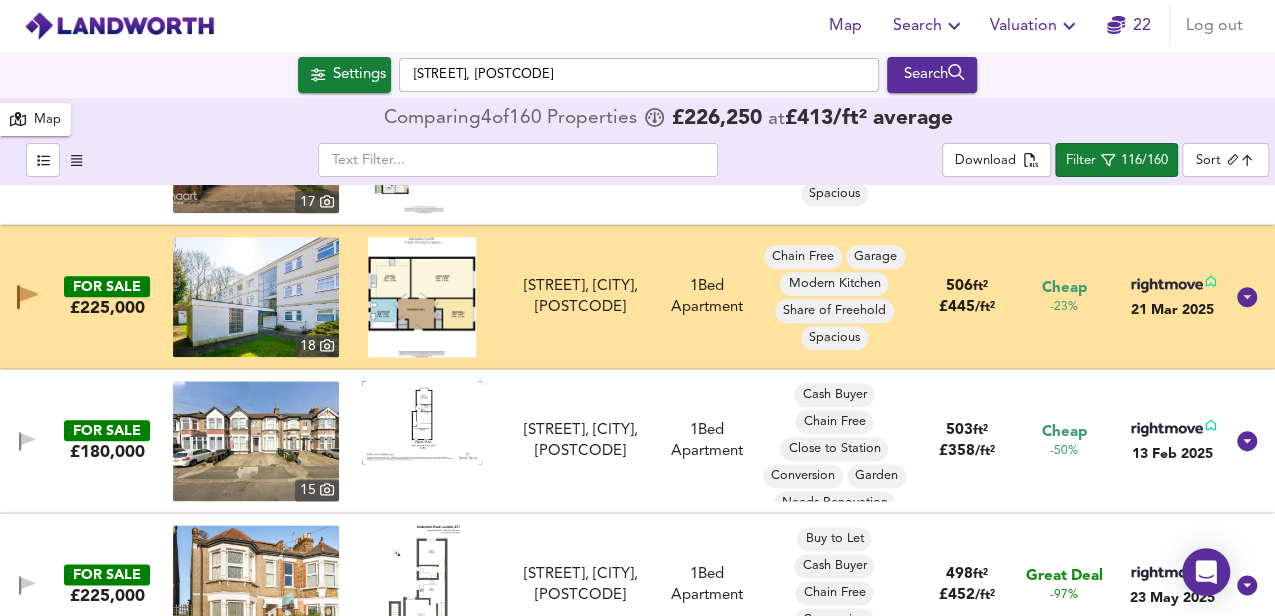 scroll, scrollTop: 5066, scrollLeft: 0, axis: vertical 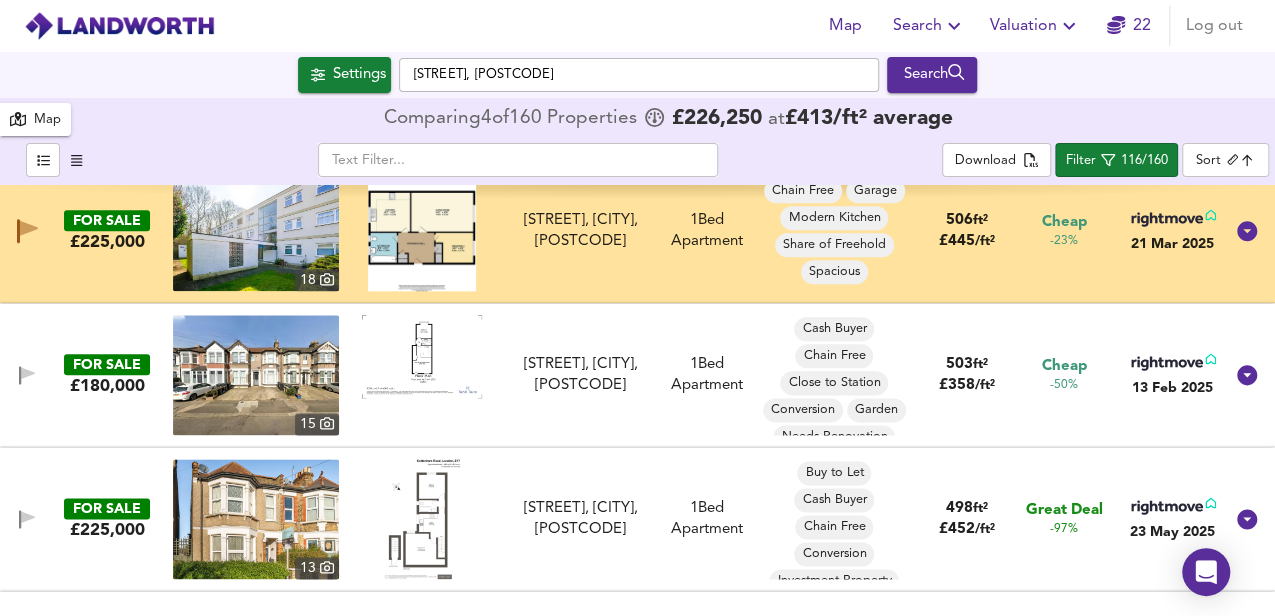 click at bounding box center (422, 356) 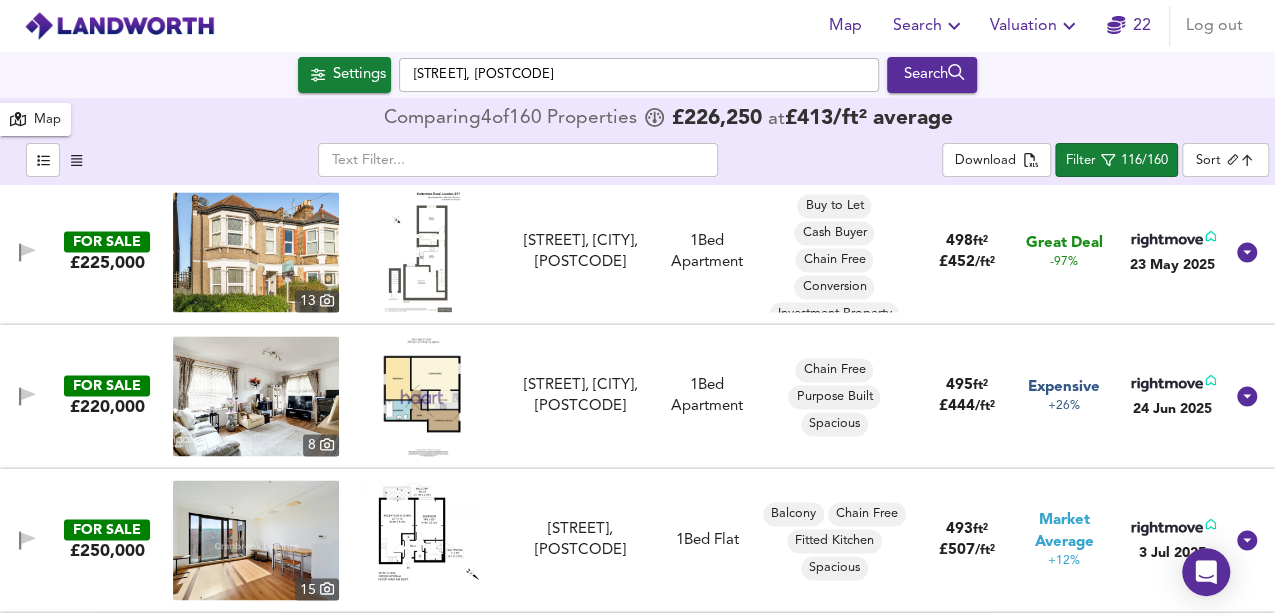 scroll, scrollTop: 5400, scrollLeft: 0, axis: vertical 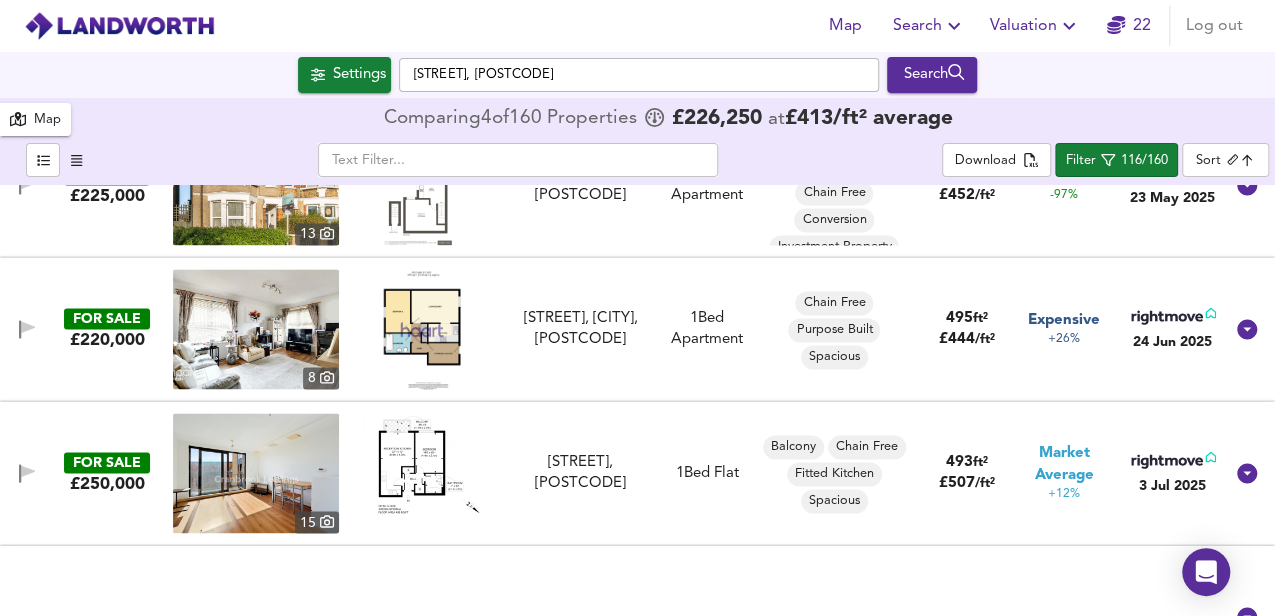 click at bounding box center [422, 329] 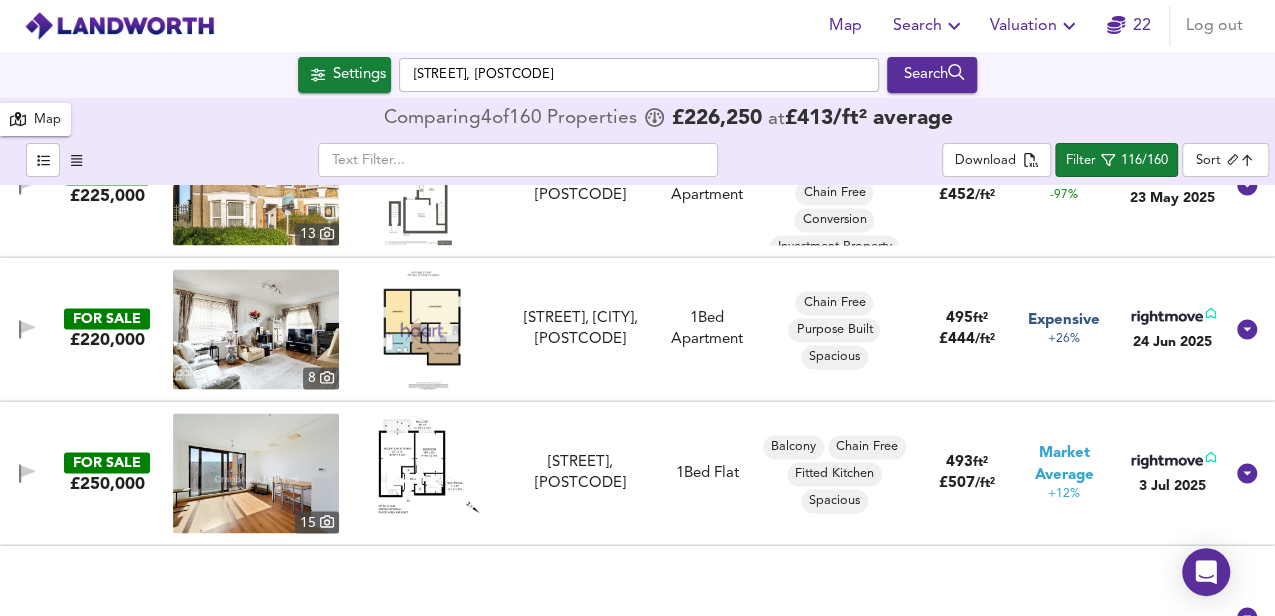 scroll, scrollTop: 5466, scrollLeft: 0, axis: vertical 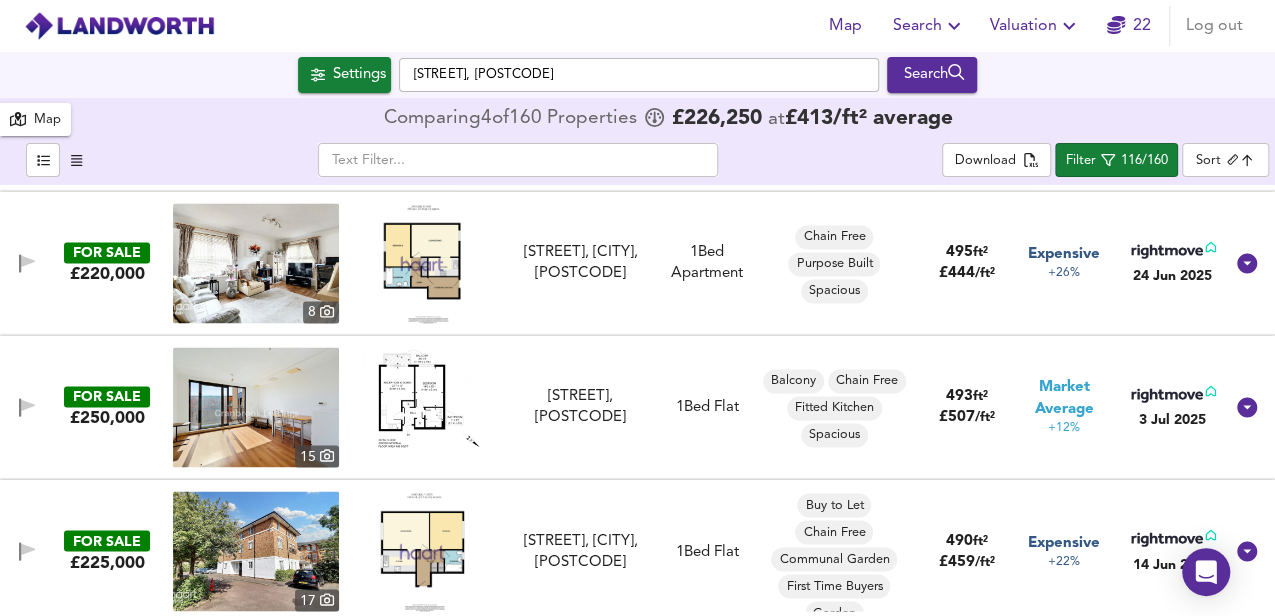 click at bounding box center (422, 399) 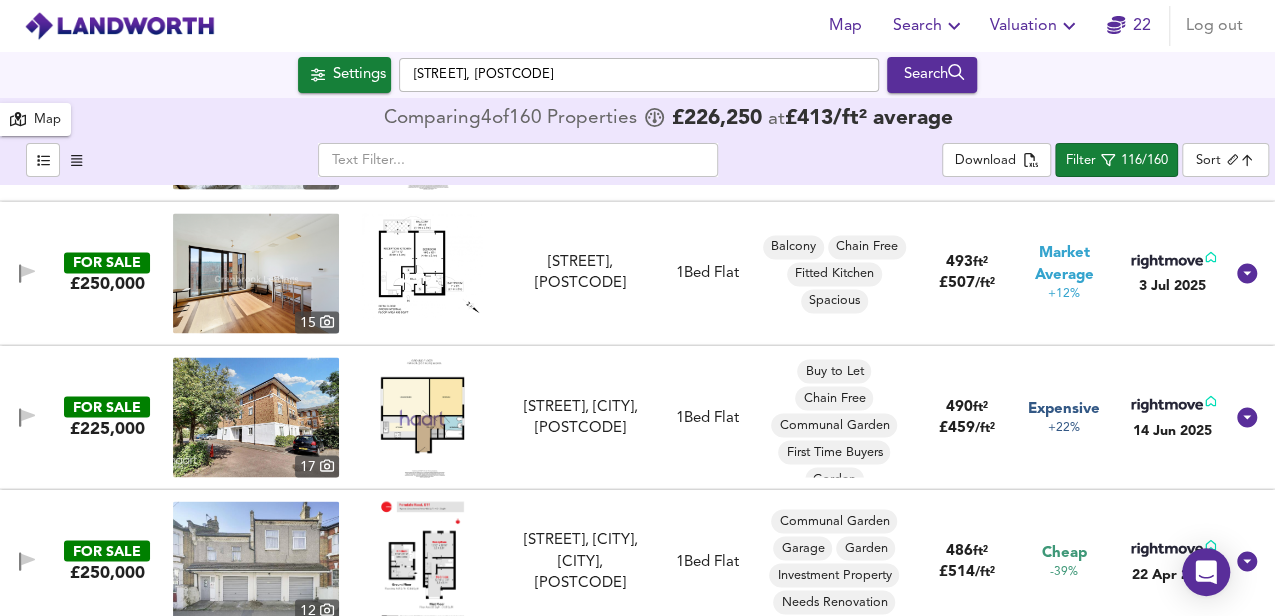 click at bounding box center [422, 417] 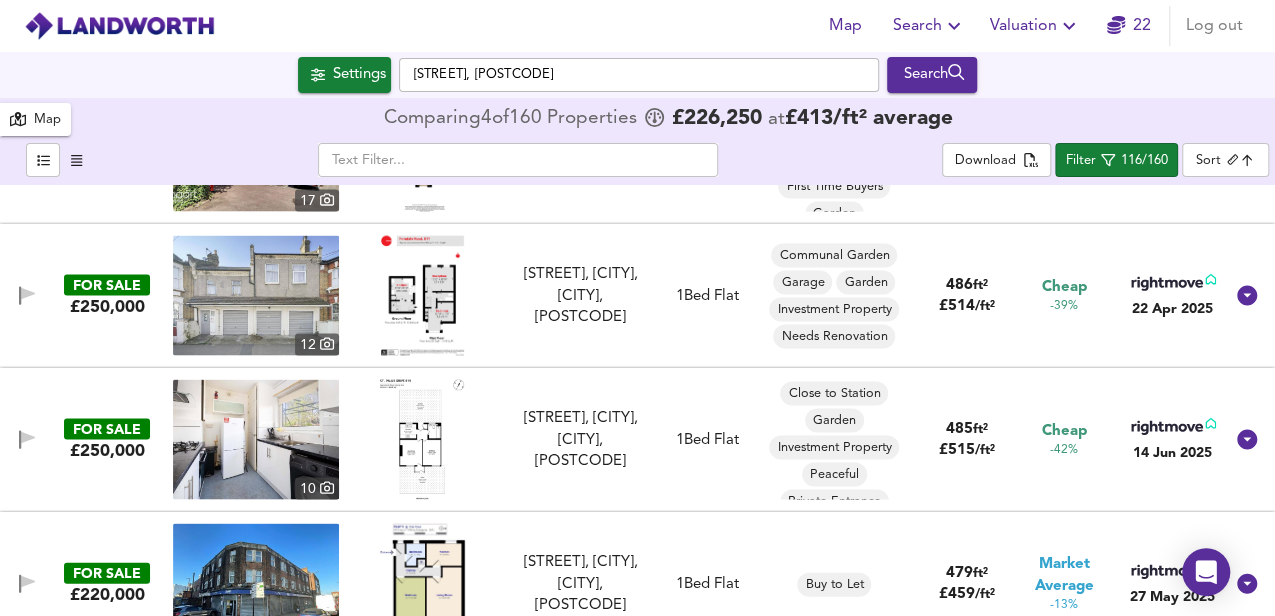 scroll, scrollTop: 5933, scrollLeft: 0, axis: vertical 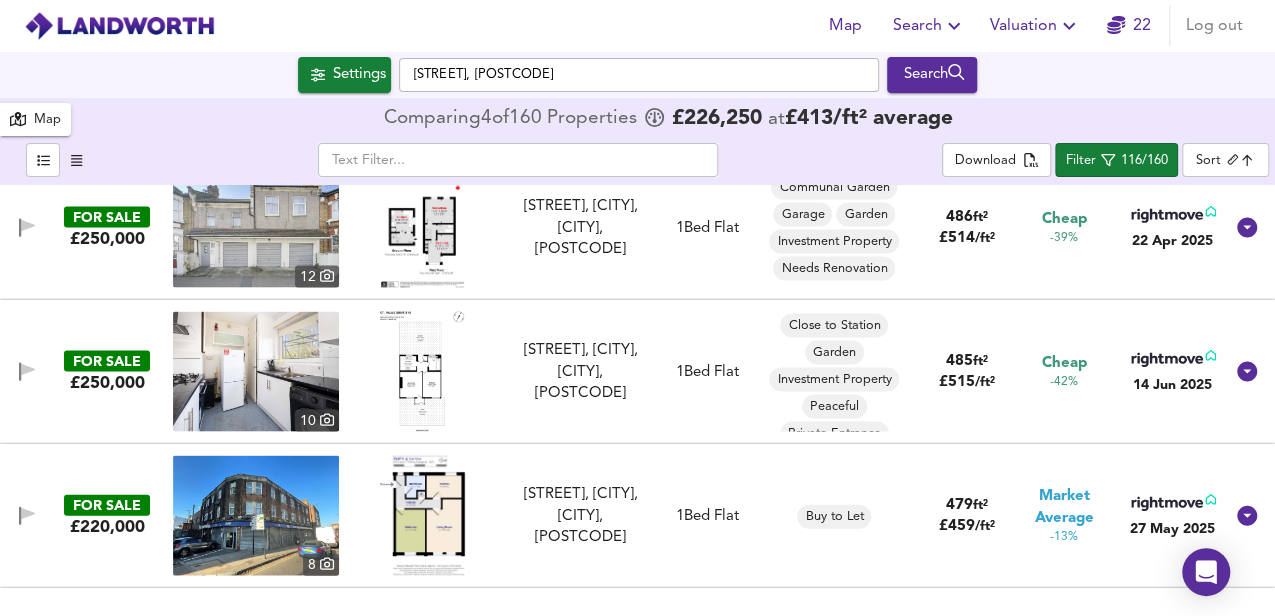 click at bounding box center (422, 372) 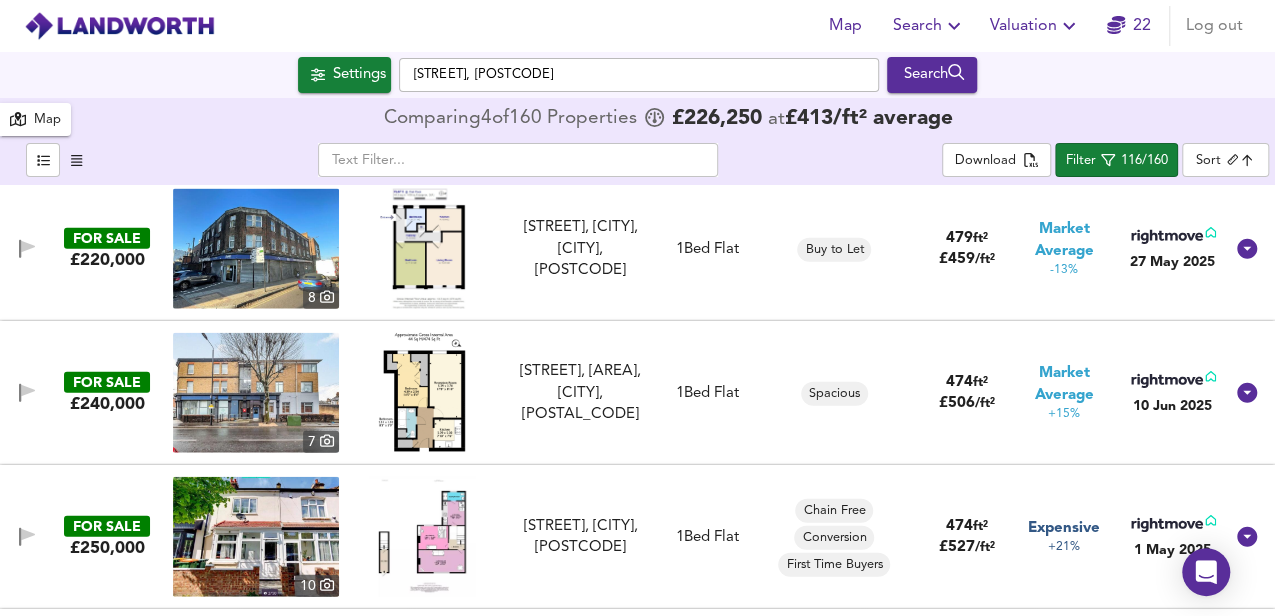 scroll, scrollTop: 6266, scrollLeft: 0, axis: vertical 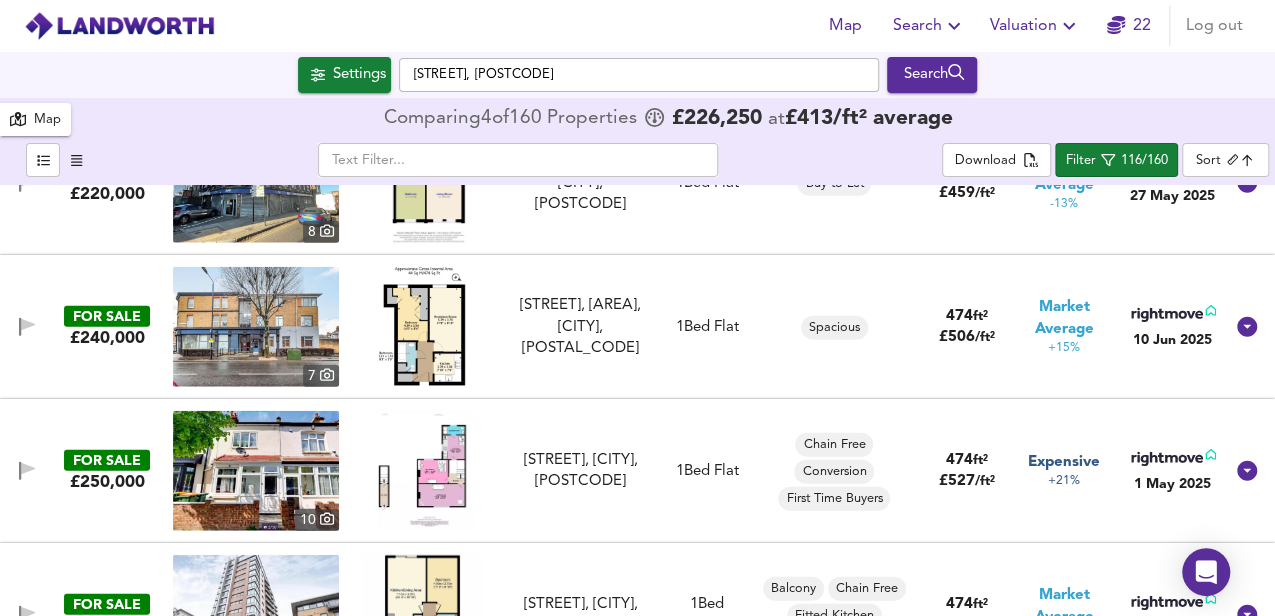 click at bounding box center [422, 327] 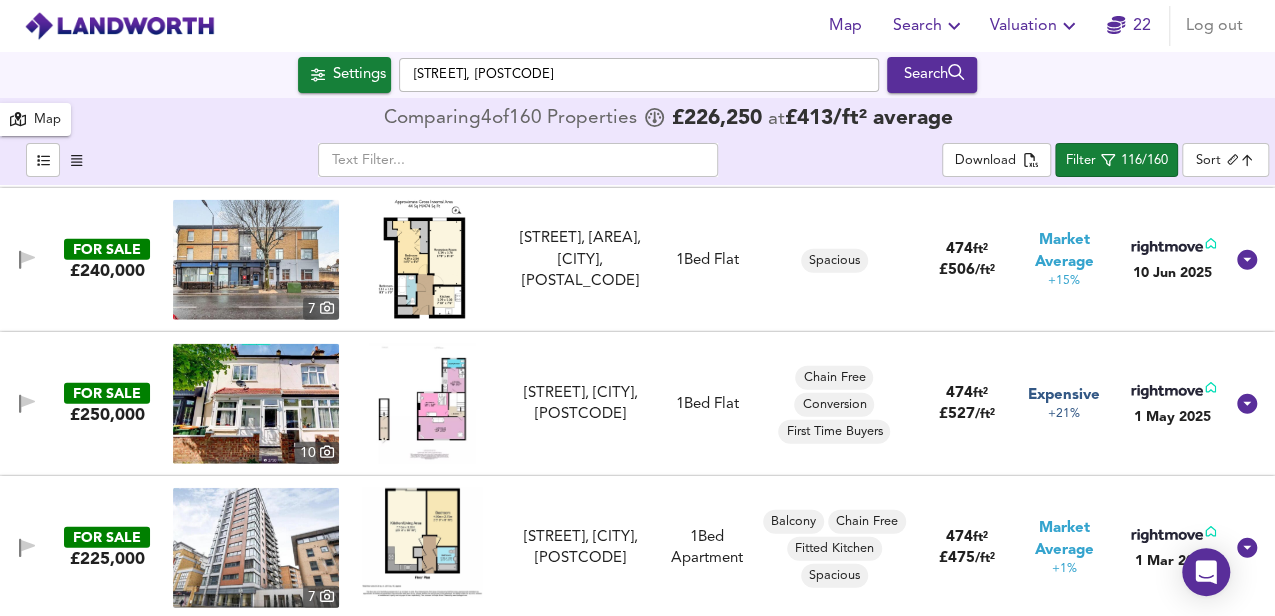 scroll, scrollTop: 6400, scrollLeft: 0, axis: vertical 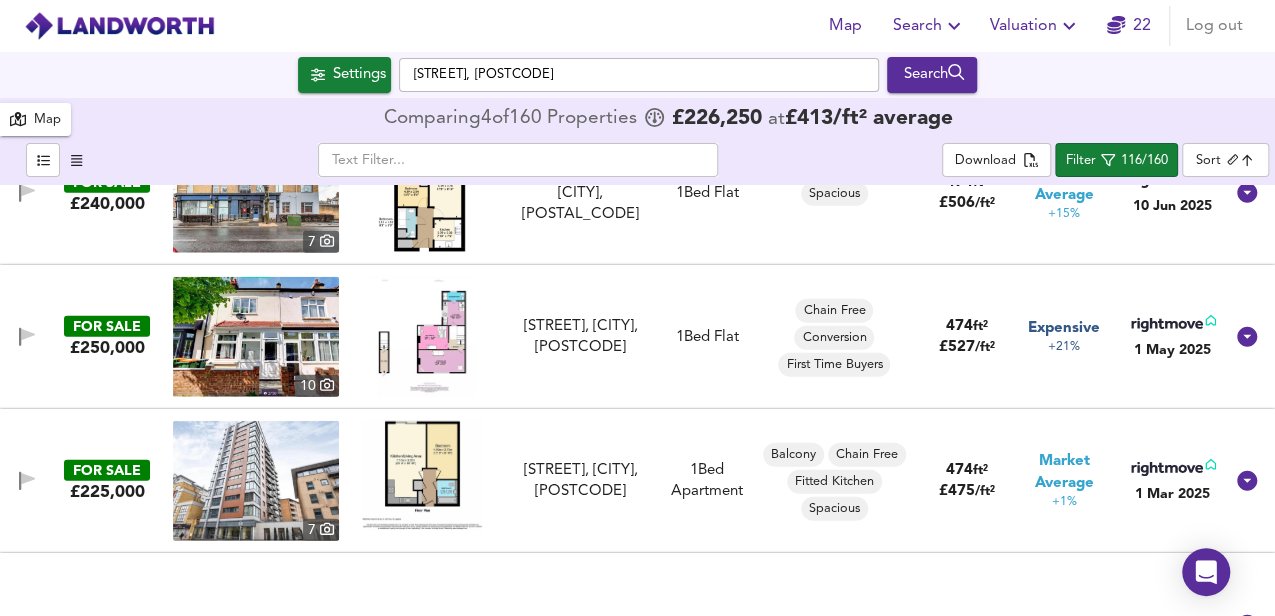 click at bounding box center (422, 337) 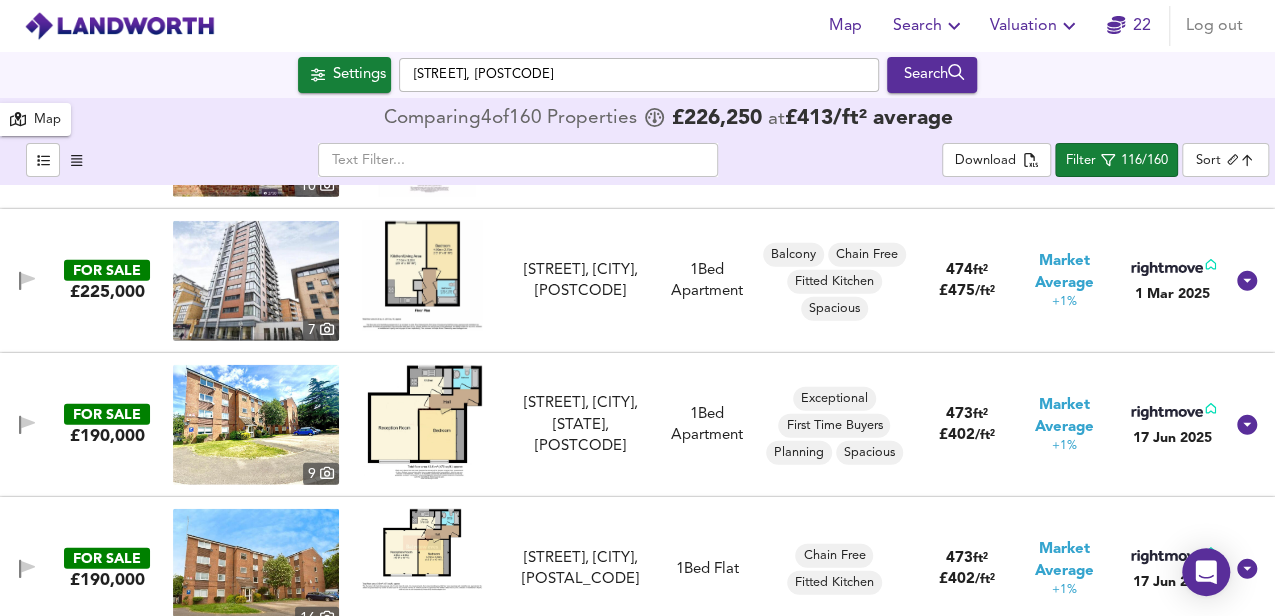 scroll, scrollTop: 6733, scrollLeft: 0, axis: vertical 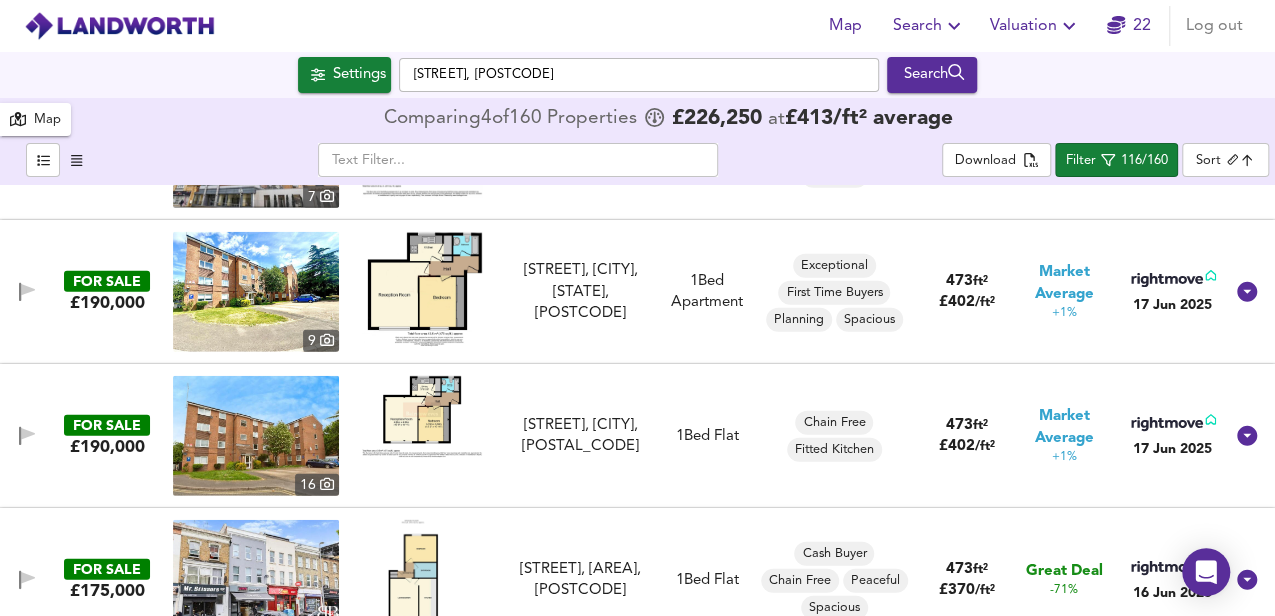 click at bounding box center [422, 289] 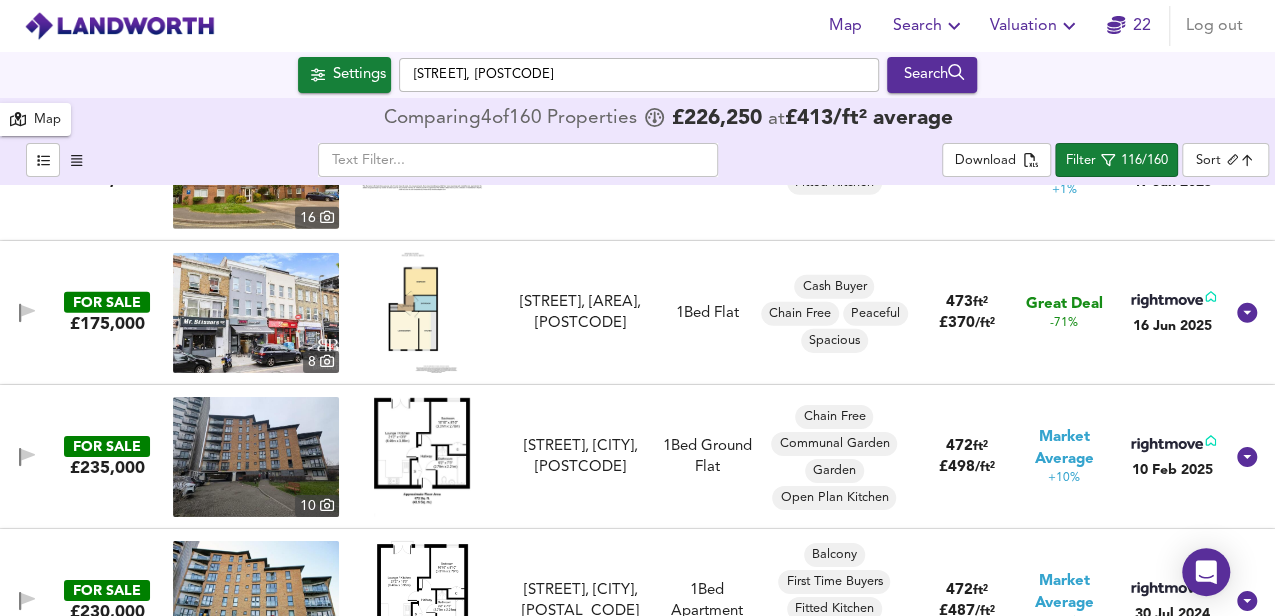 scroll, scrollTop: 7133, scrollLeft: 0, axis: vertical 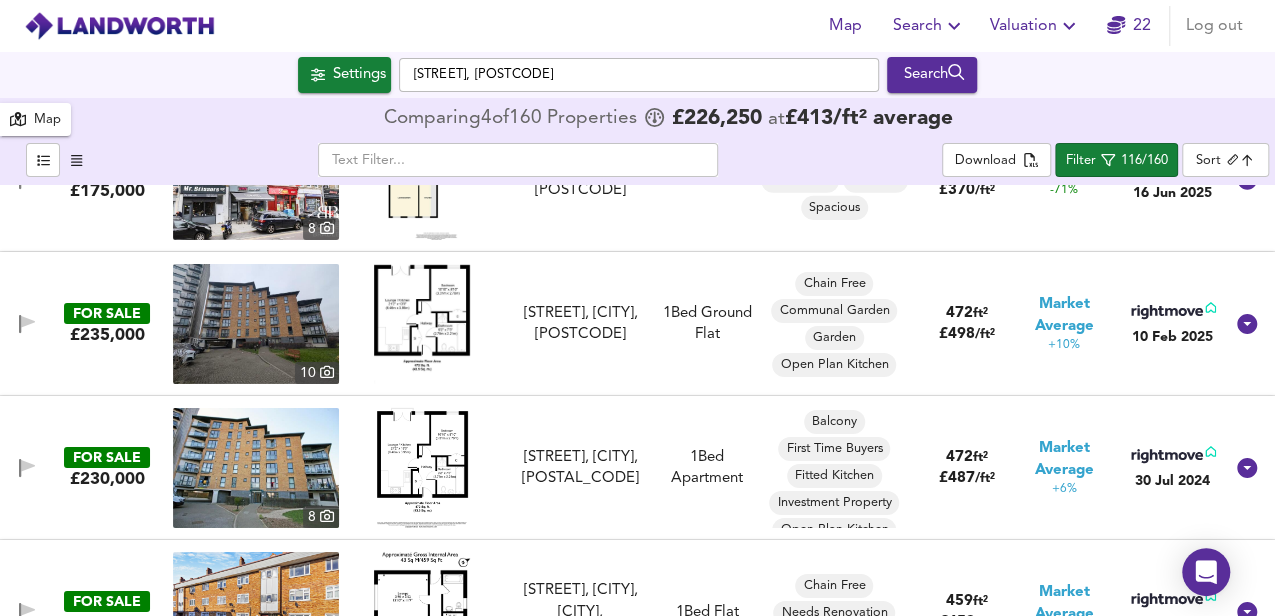 click at bounding box center [421, 324] 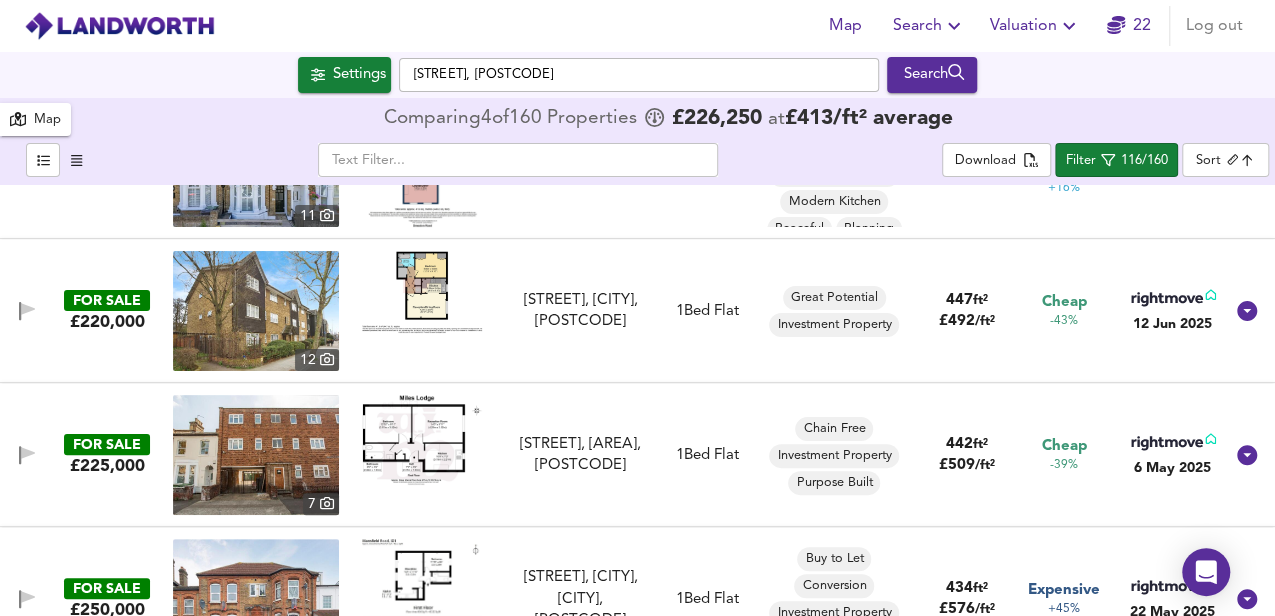 scroll, scrollTop: 8000, scrollLeft: 0, axis: vertical 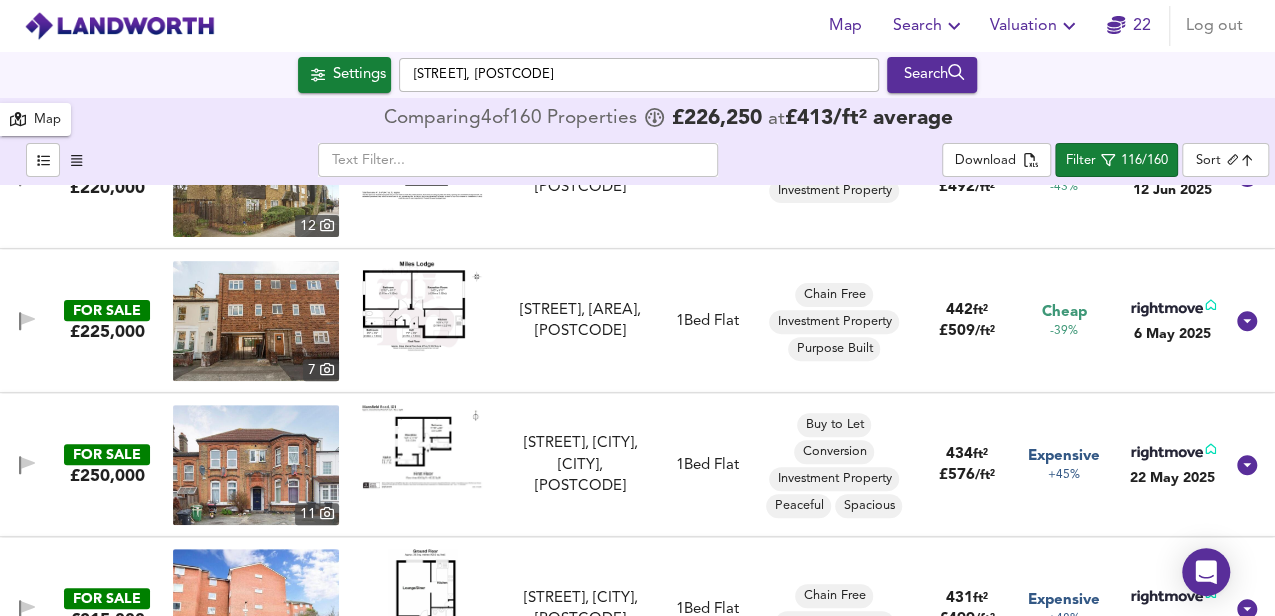 click at bounding box center (422, 306) 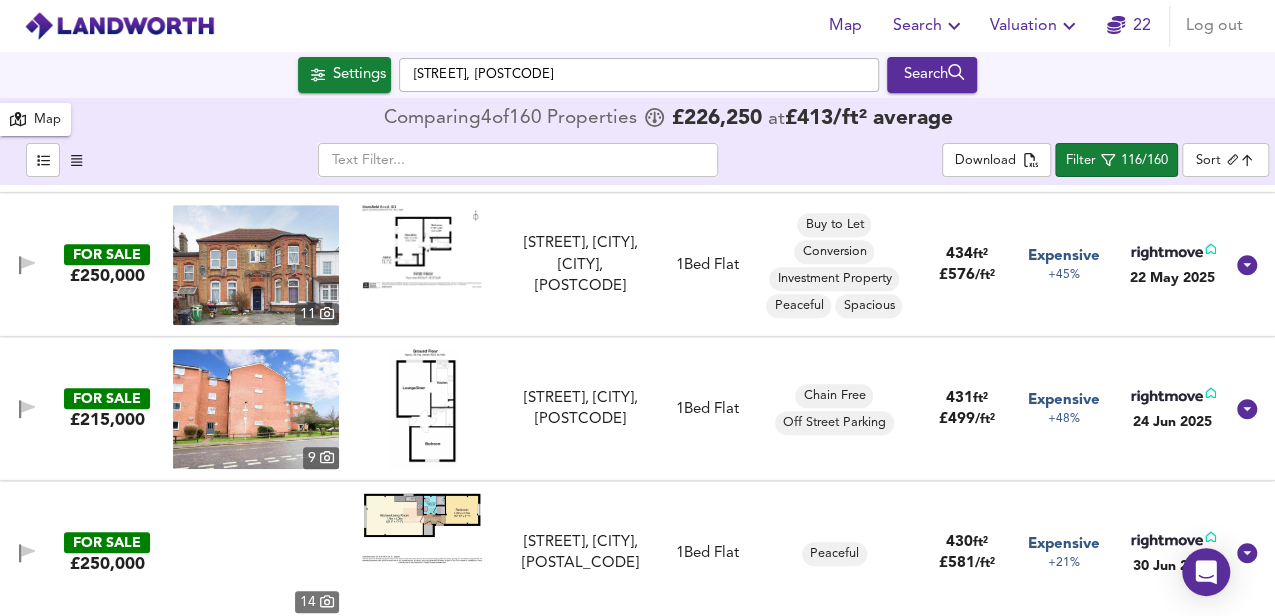 scroll, scrollTop: 8266, scrollLeft: 0, axis: vertical 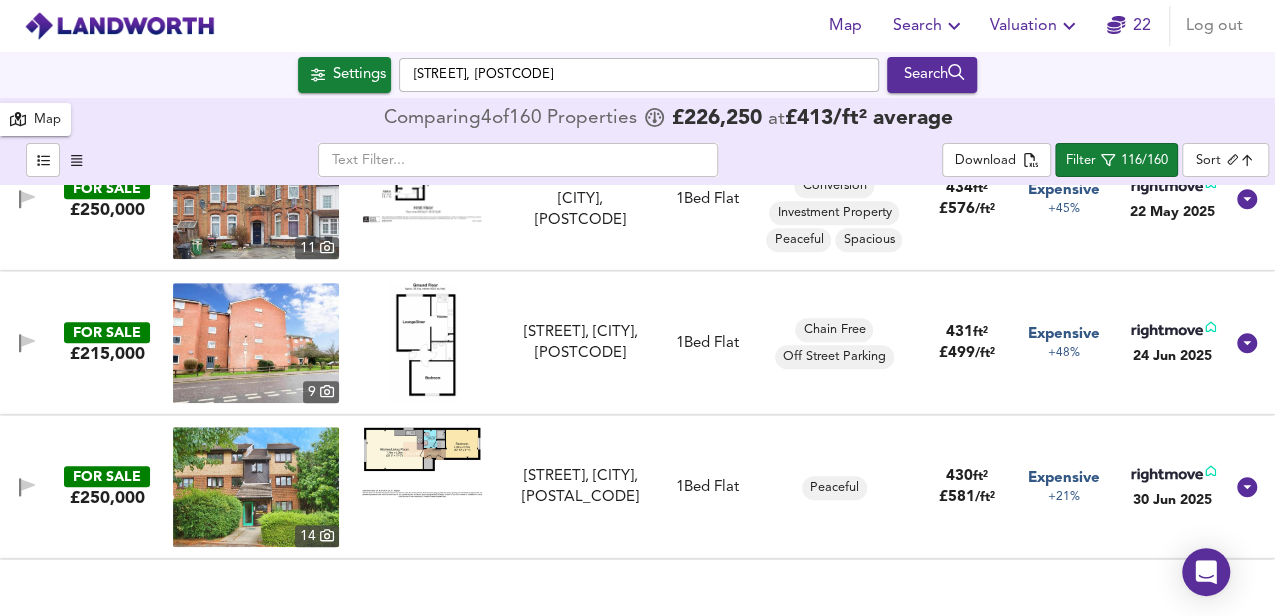 click at bounding box center [422, 343] 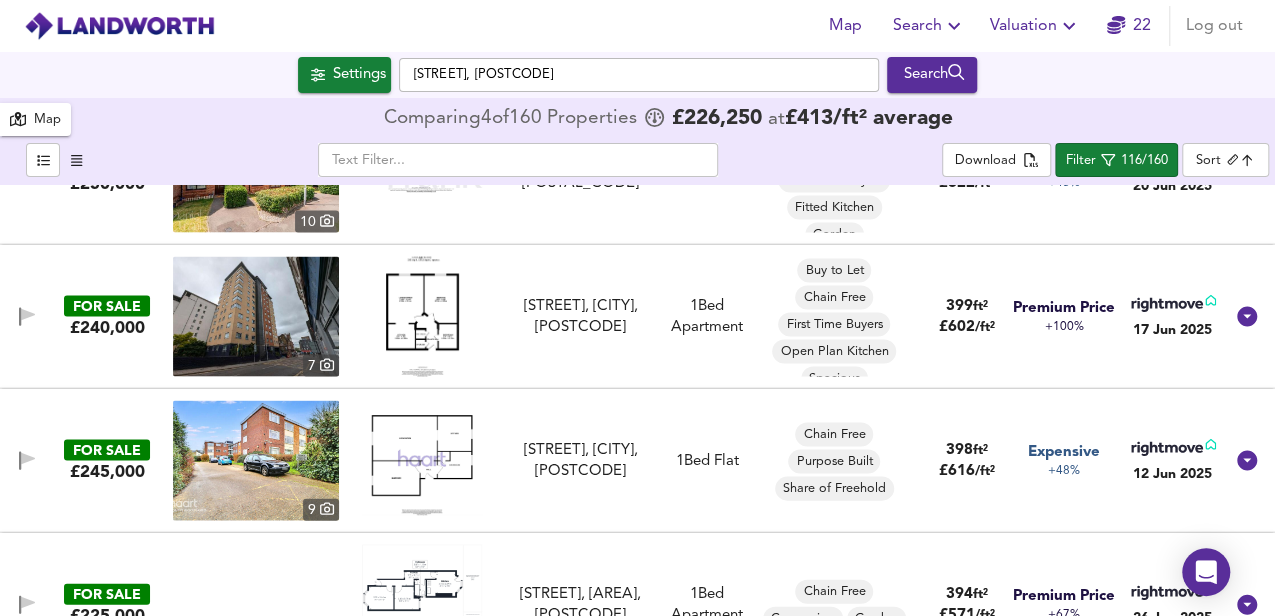 scroll, scrollTop: 9800, scrollLeft: 0, axis: vertical 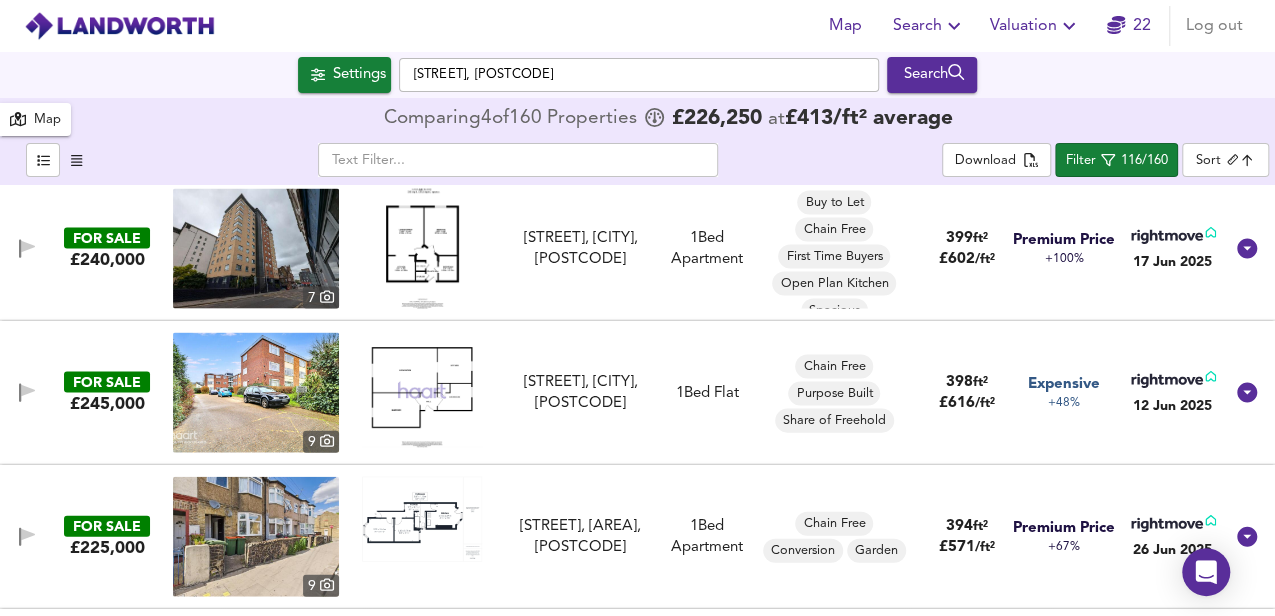 click at bounding box center [422, 390] 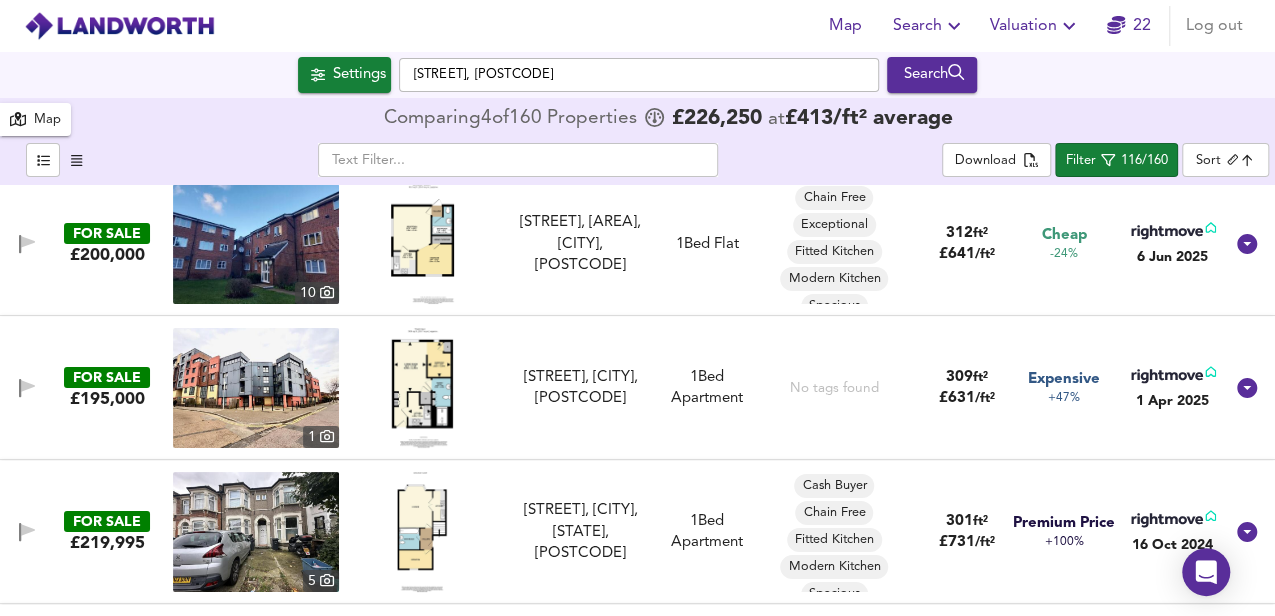scroll, scrollTop: 11600, scrollLeft: 0, axis: vertical 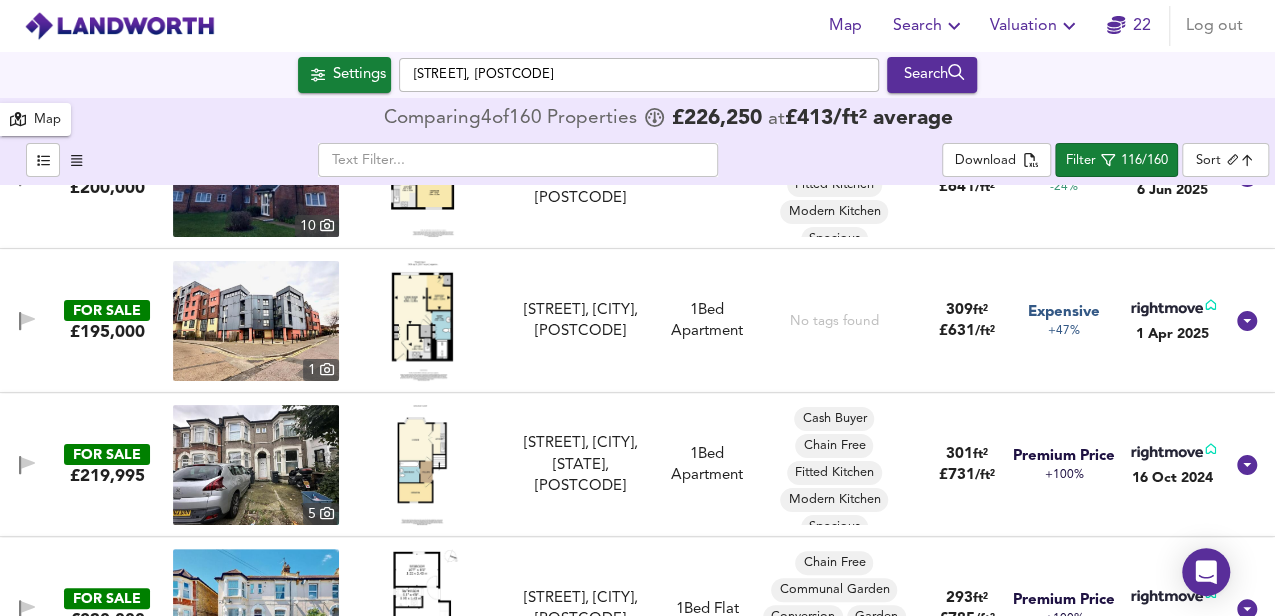 click at bounding box center (422, 321) 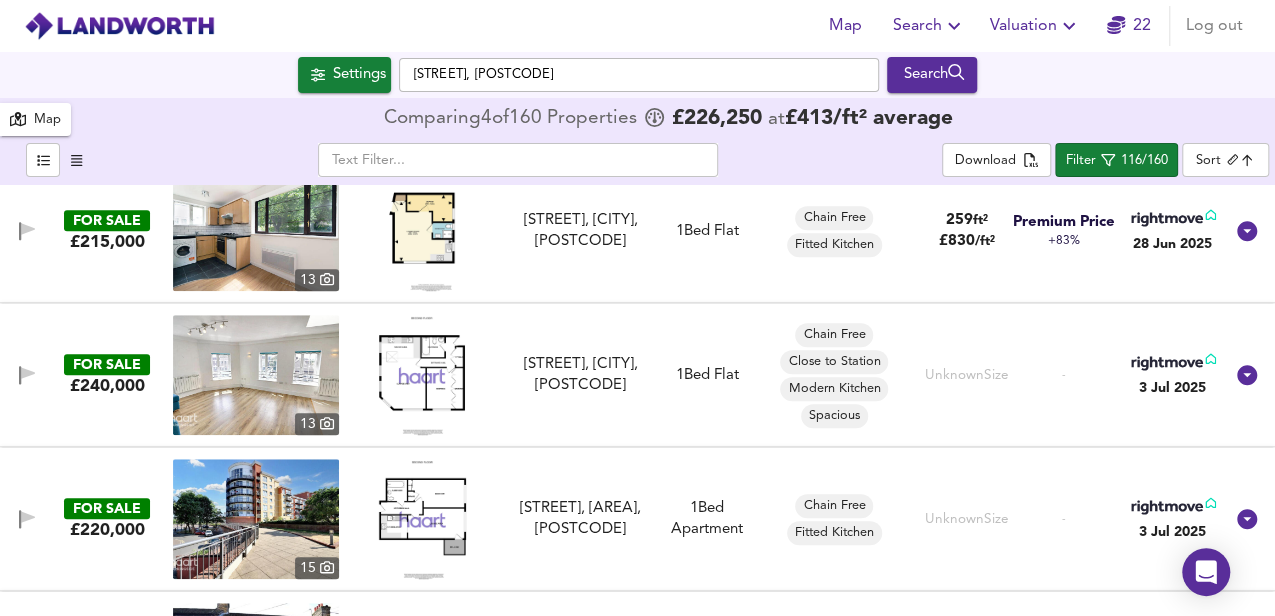 scroll, scrollTop: 12400, scrollLeft: 0, axis: vertical 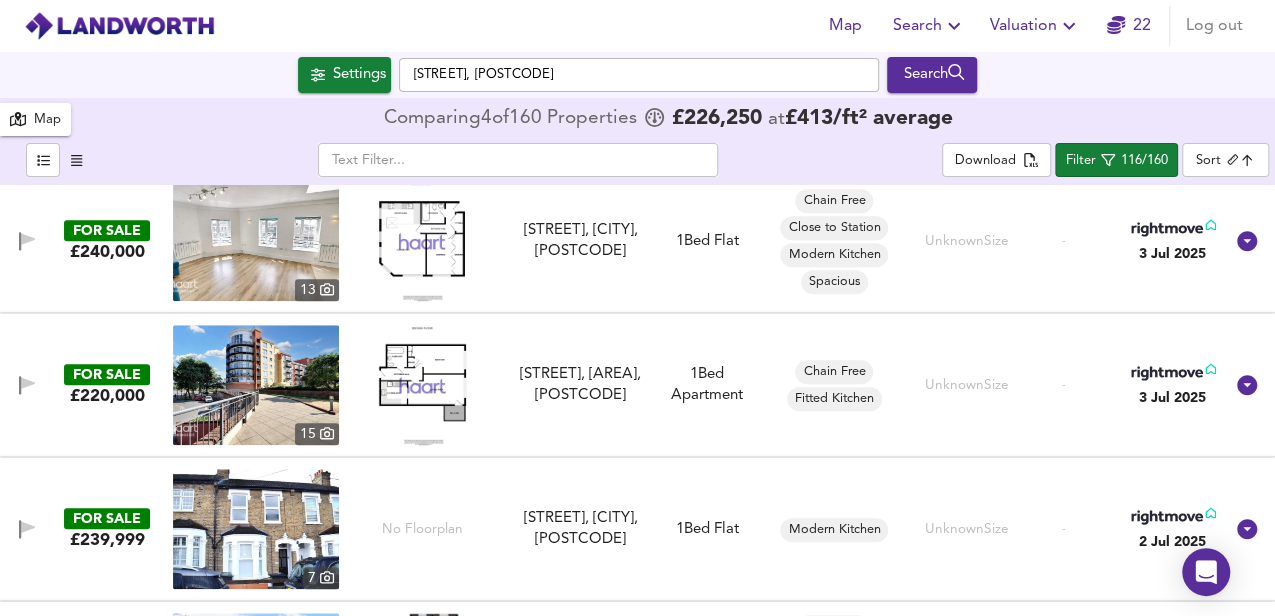 click at bounding box center [422, 385] 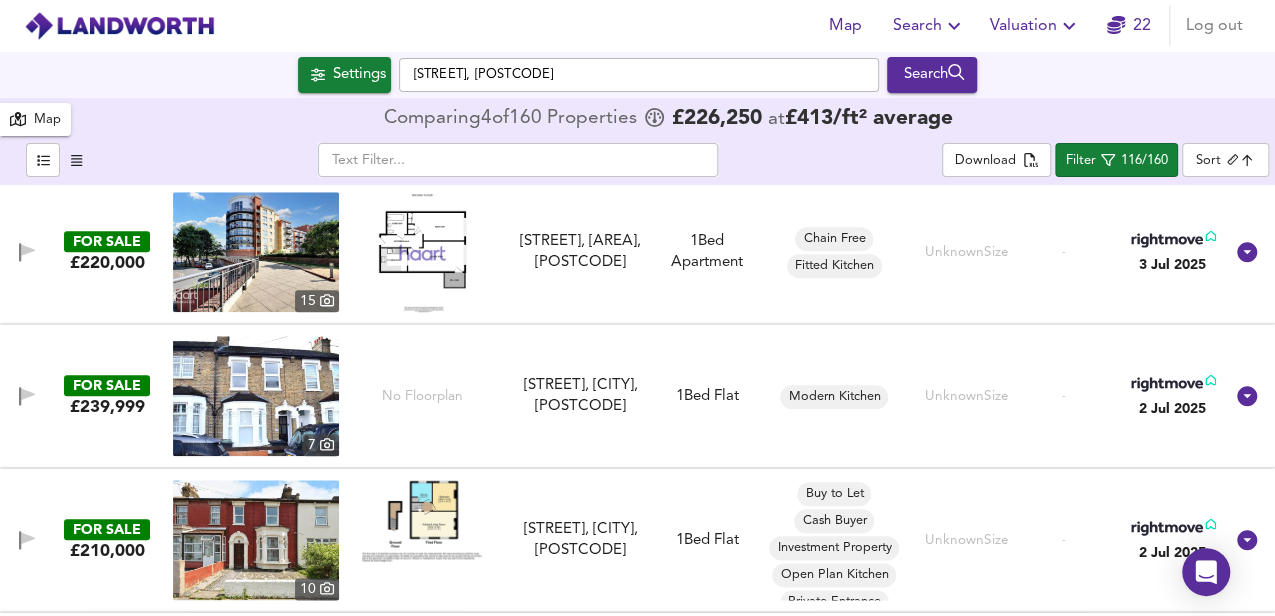 scroll, scrollTop: 12600, scrollLeft: 0, axis: vertical 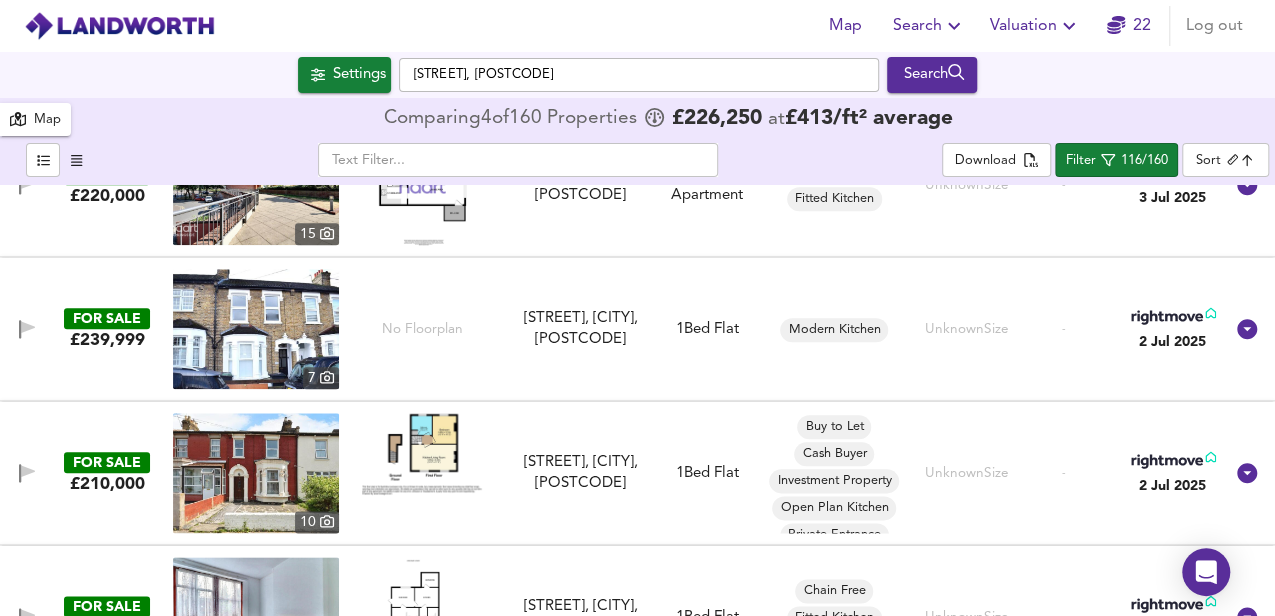 click on "No Floorplan" at bounding box center (422, 329) 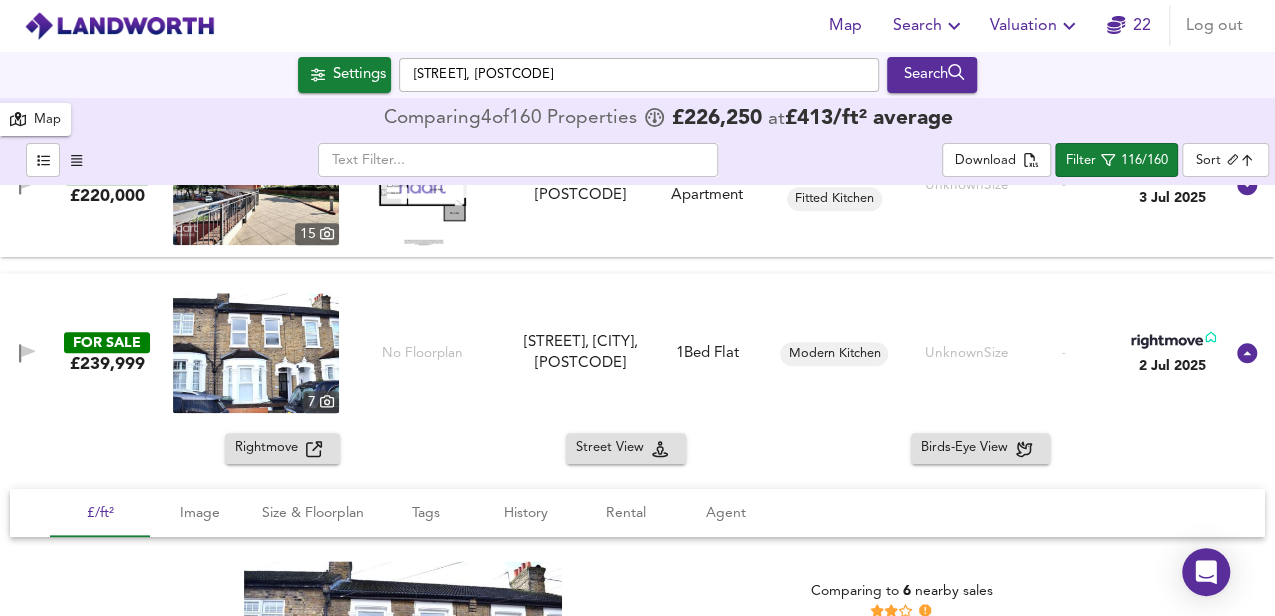click at bounding box center [256, 353] 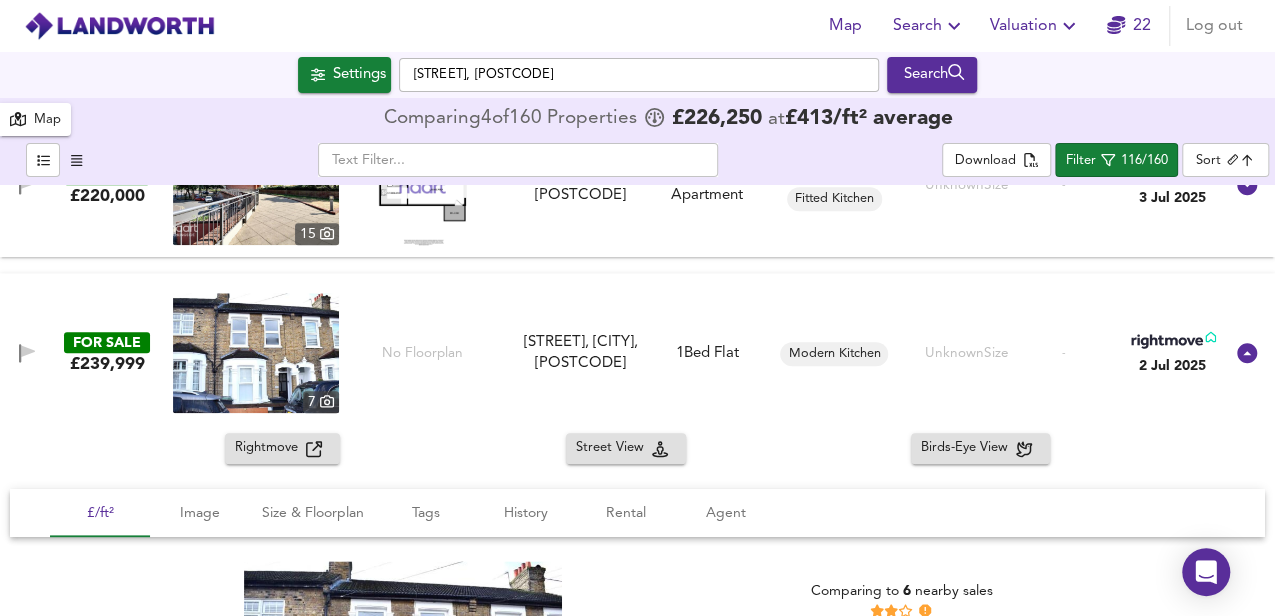 scroll, scrollTop: 12666, scrollLeft: 0, axis: vertical 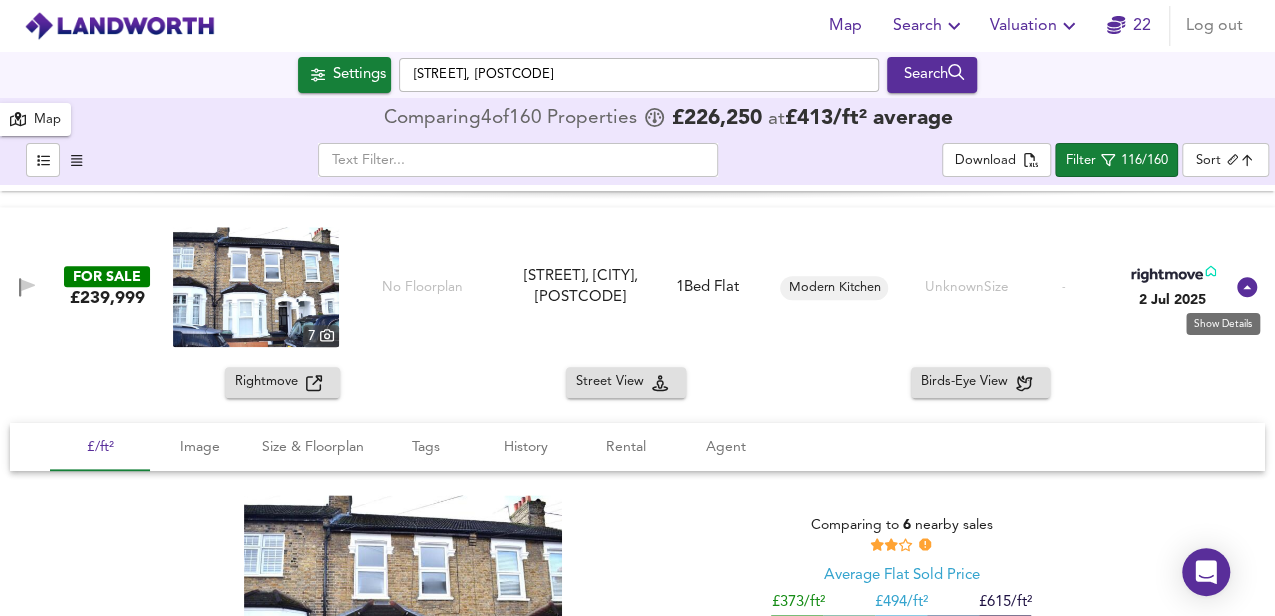 click at bounding box center [1247, 287] 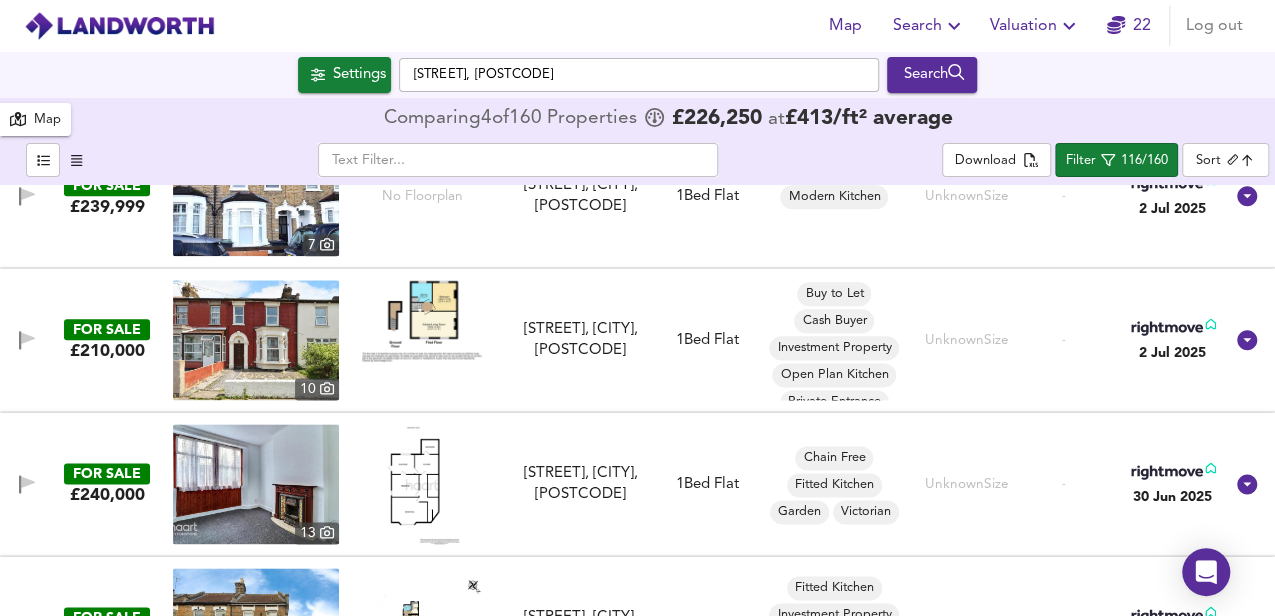 scroll, scrollTop: 12800, scrollLeft: 0, axis: vertical 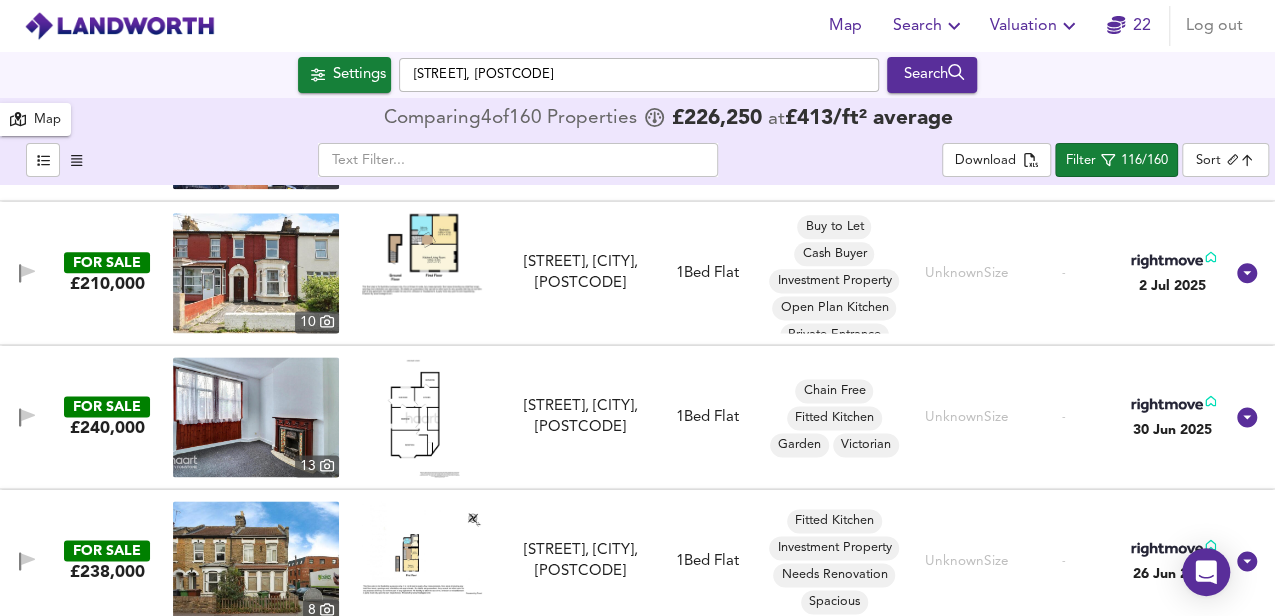 click at bounding box center [422, 417] 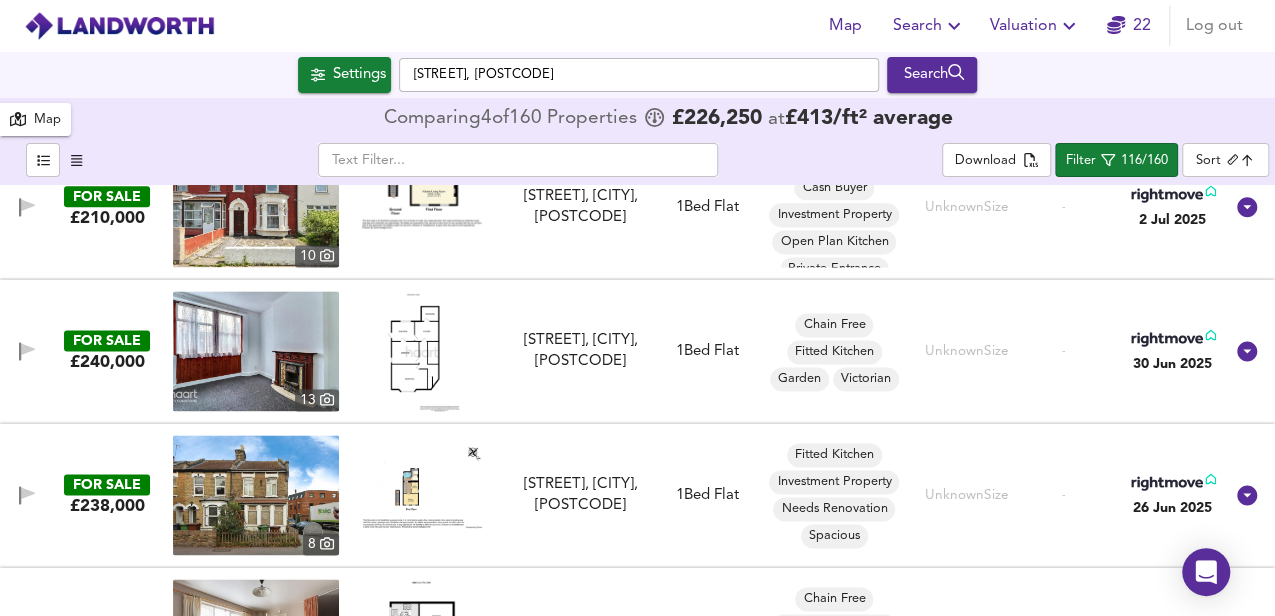 scroll, scrollTop: 12933, scrollLeft: 0, axis: vertical 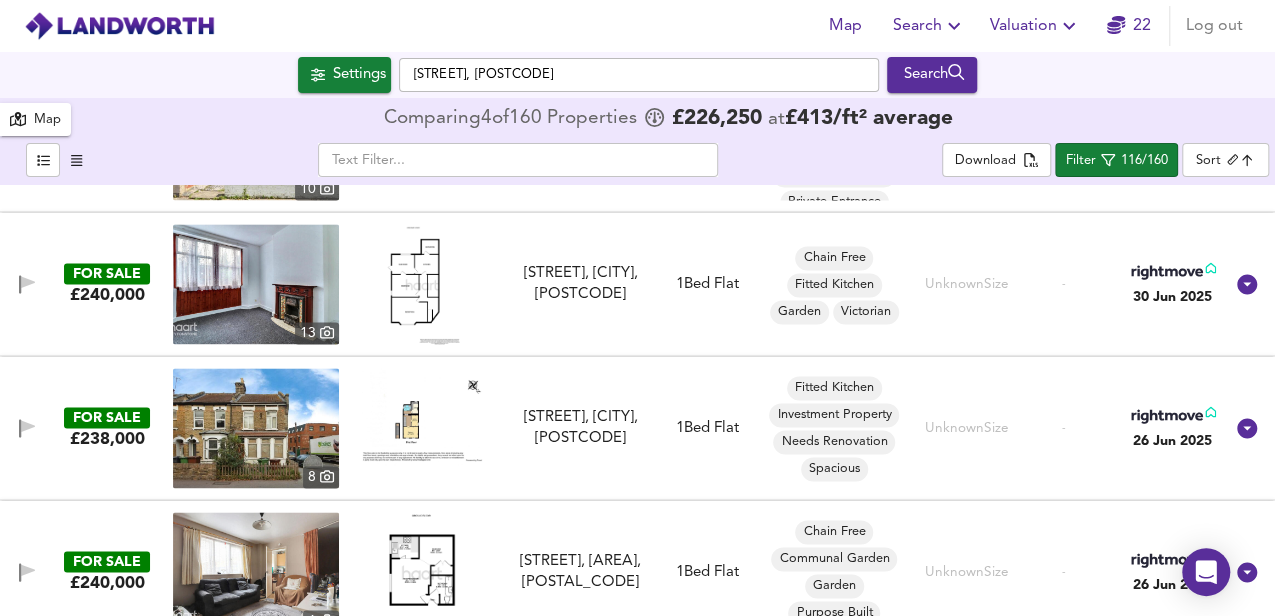 click at bounding box center (422, 416) 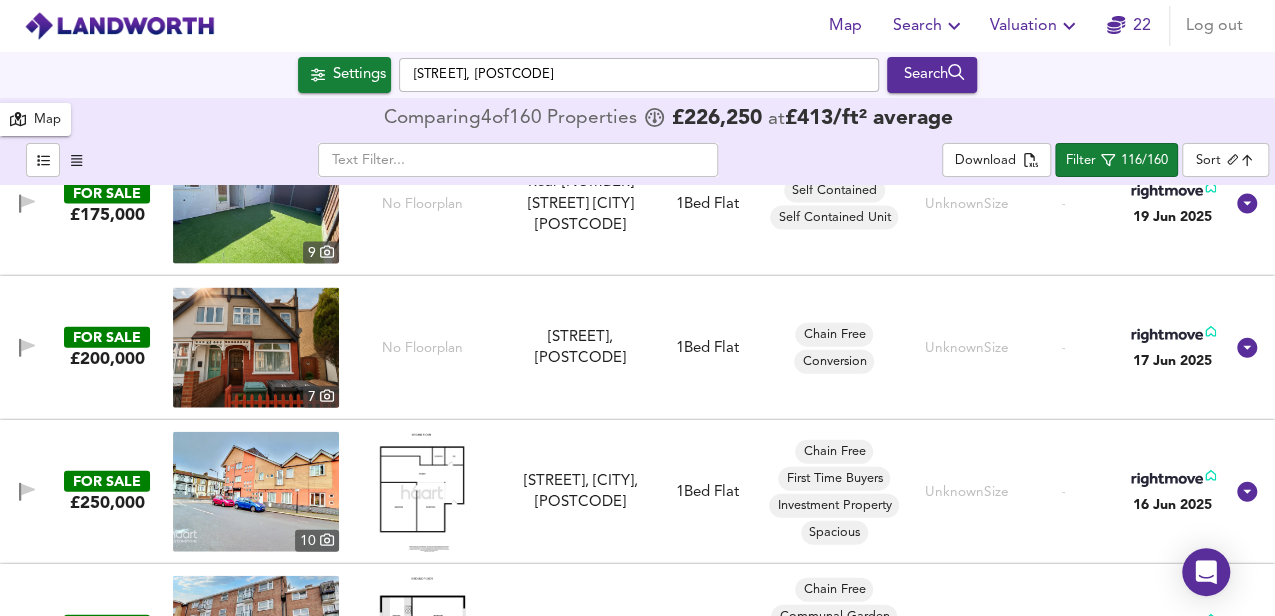 scroll, scrollTop: 13866, scrollLeft: 0, axis: vertical 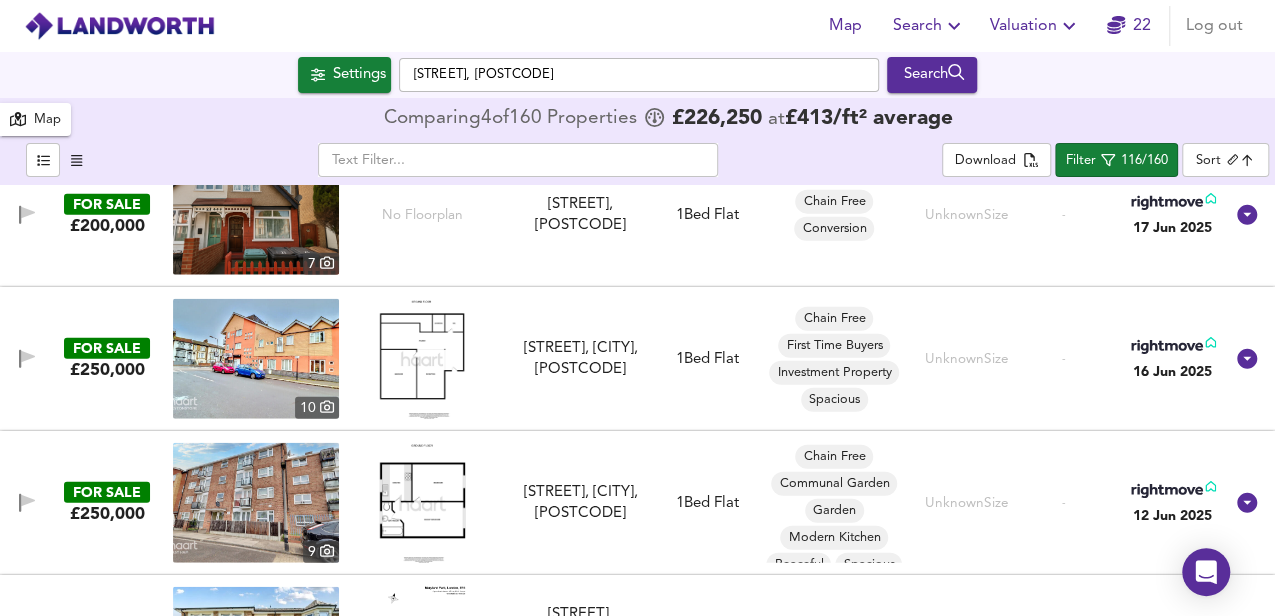 click at bounding box center (422, 503) 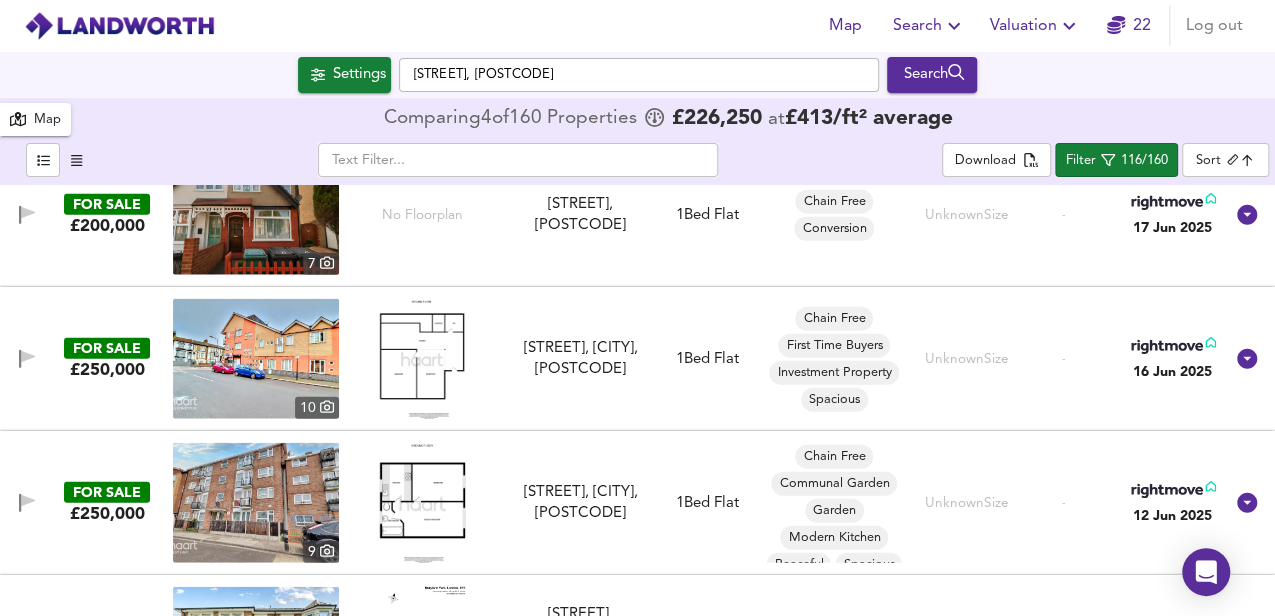 scroll, scrollTop: 13933, scrollLeft: 0, axis: vertical 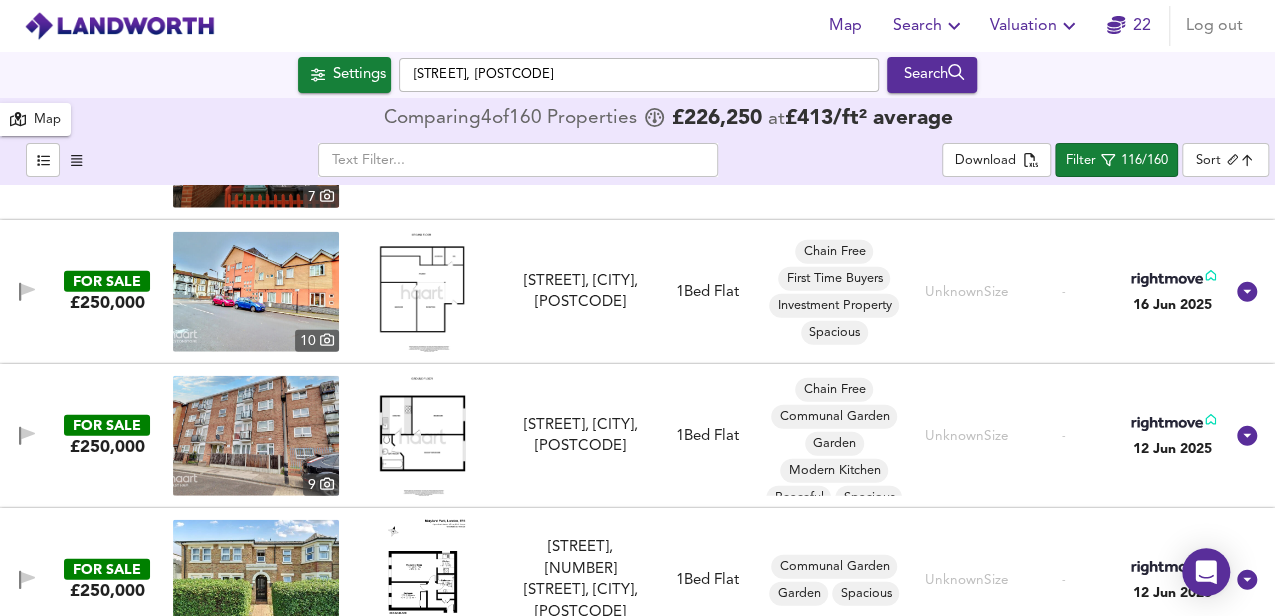 click at bounding box center (422, 436) 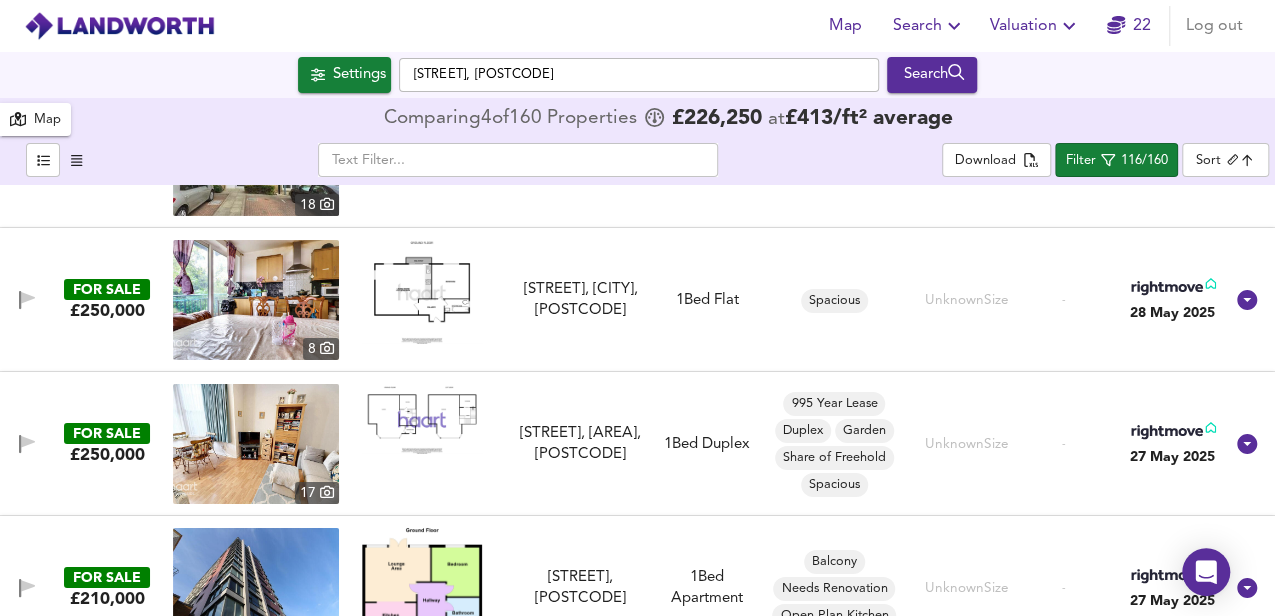 scroll, scrollTop: 15000, scrollLeft: 0, axis: vertical 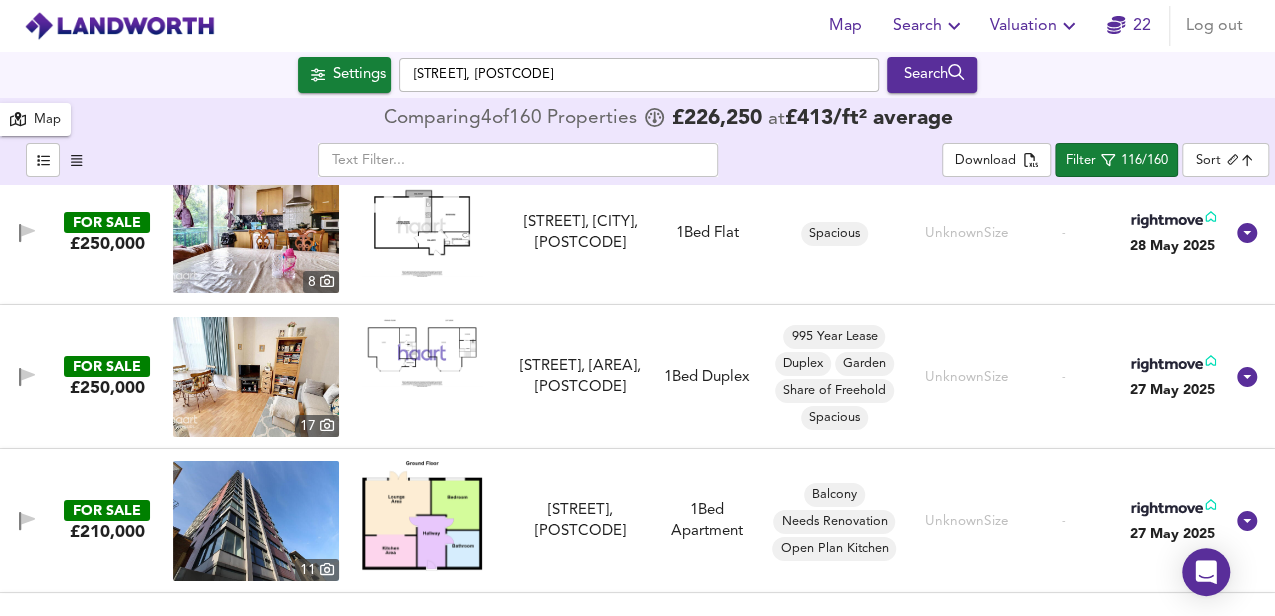 click at bounding box center [422, 352] 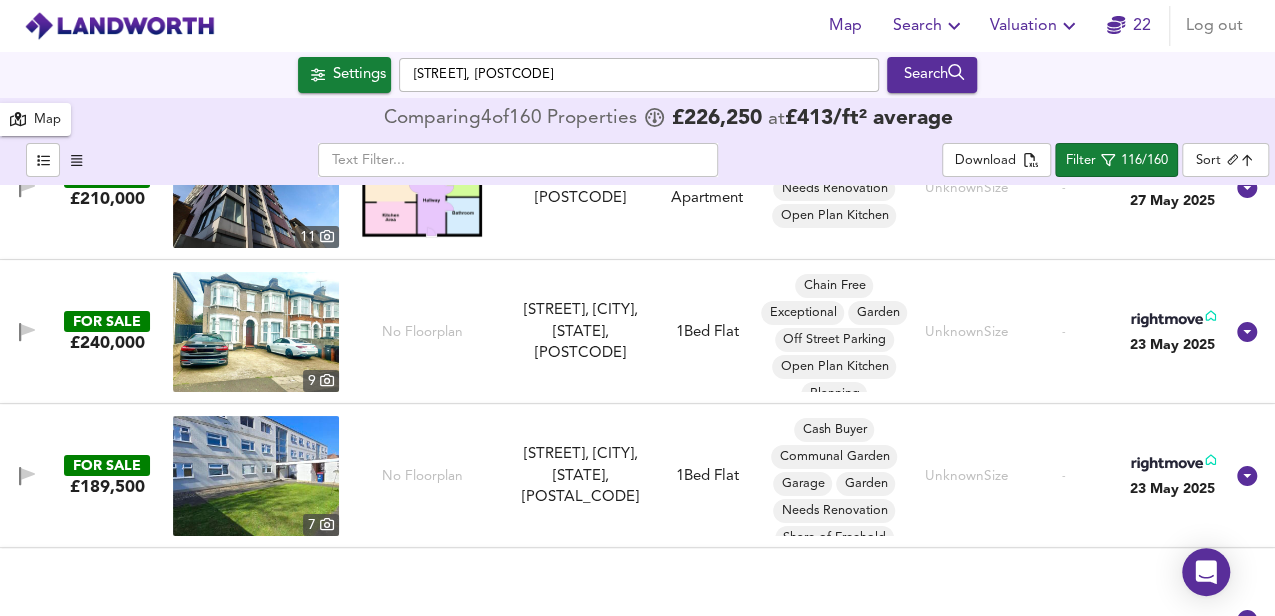 scroll, scrollTop: 15400, scrollLeft: 0, axis: vertical 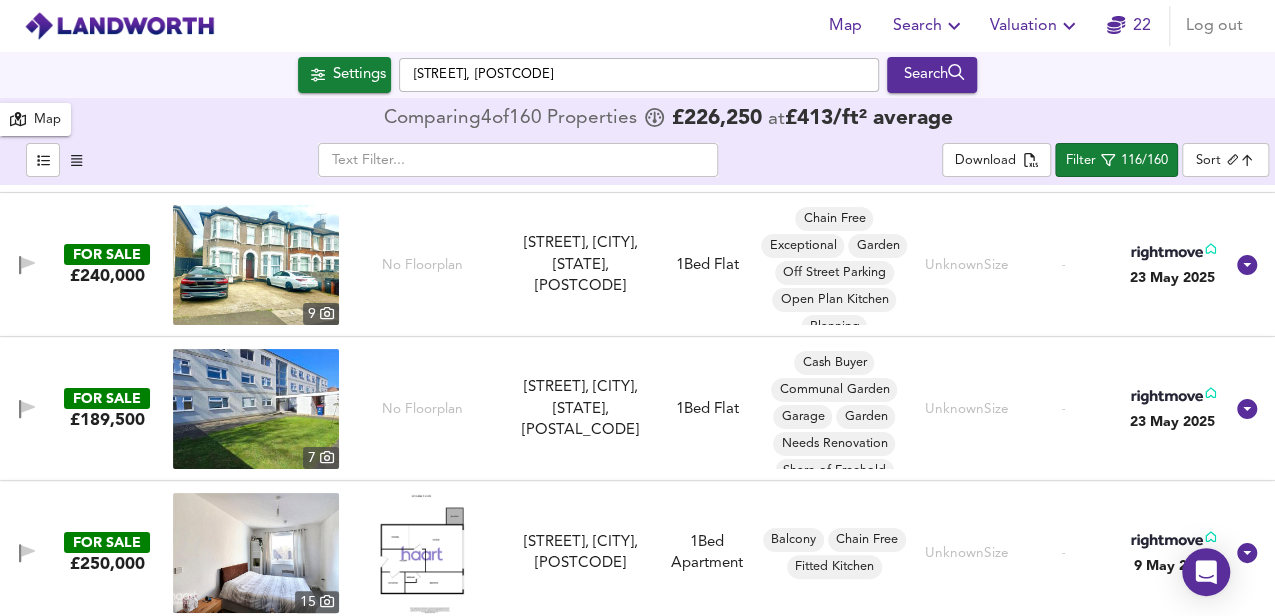 click on "No Floorplan" at bounding box center (422, 265) 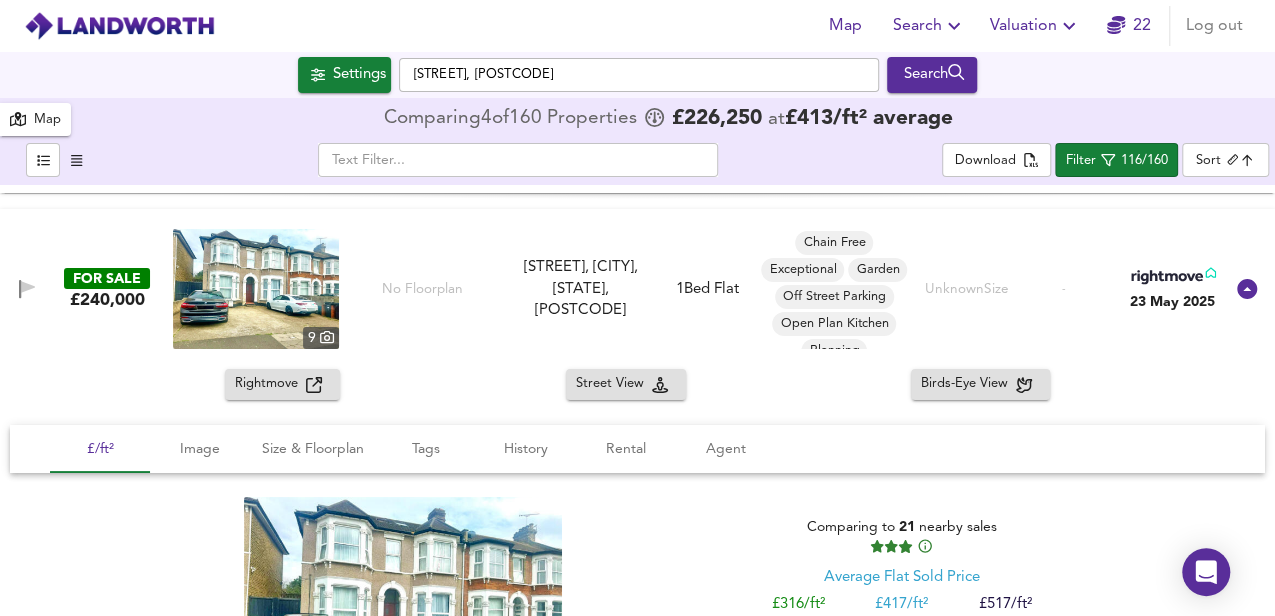 click at bounding box center (256, 289) 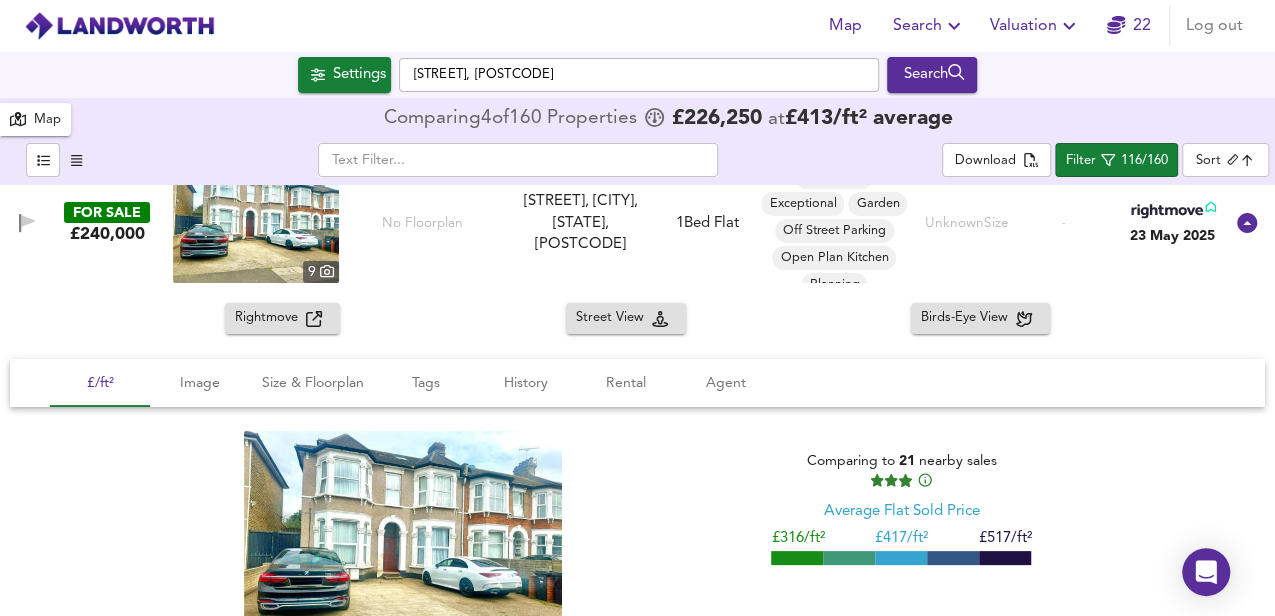 scroll, scrollTop: 15333, scrollLeft: 0, axis: vertical 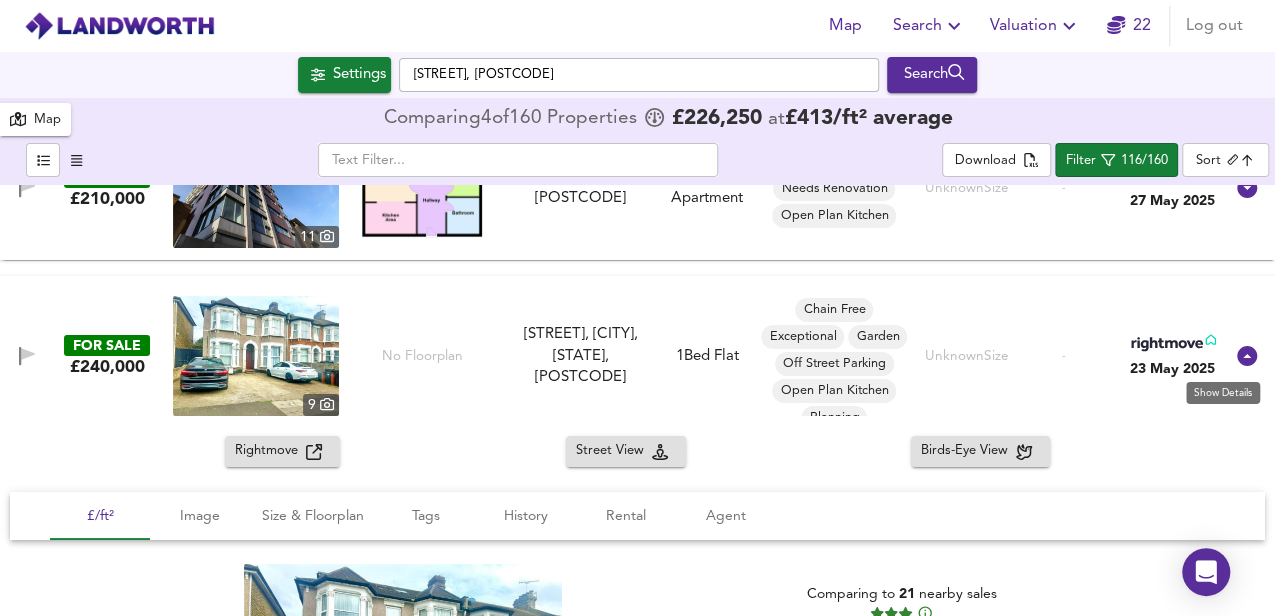 click at bounding box center (1247, 356) 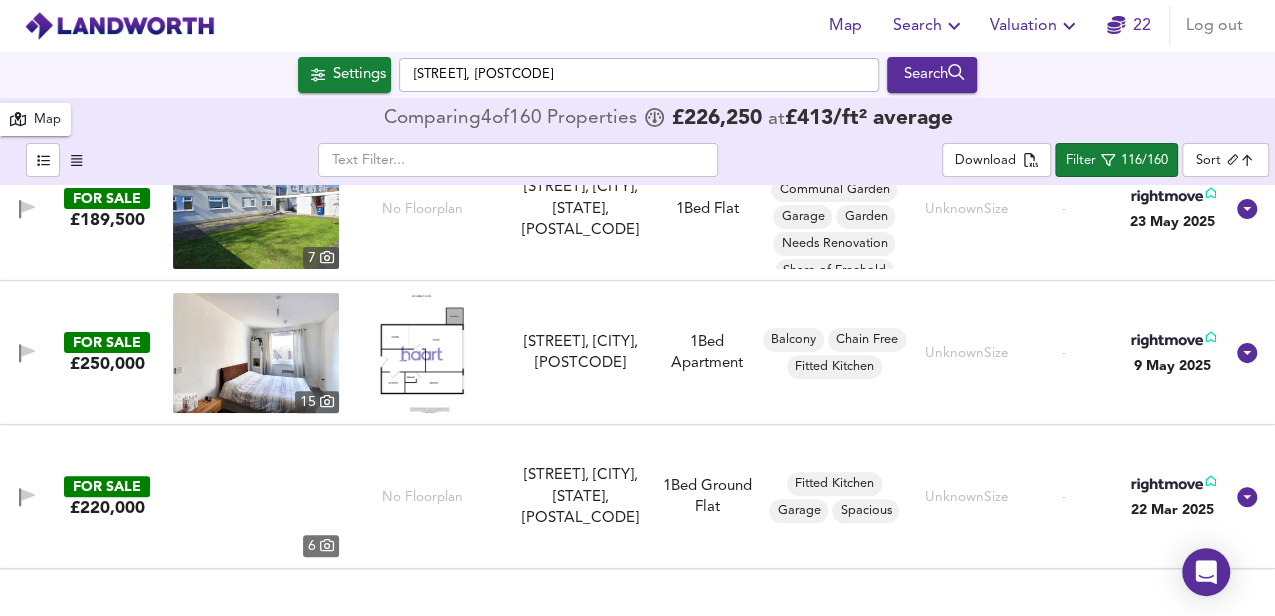 scroll, scrollTop: 15666, scrollLeft: 0, axis: vertical 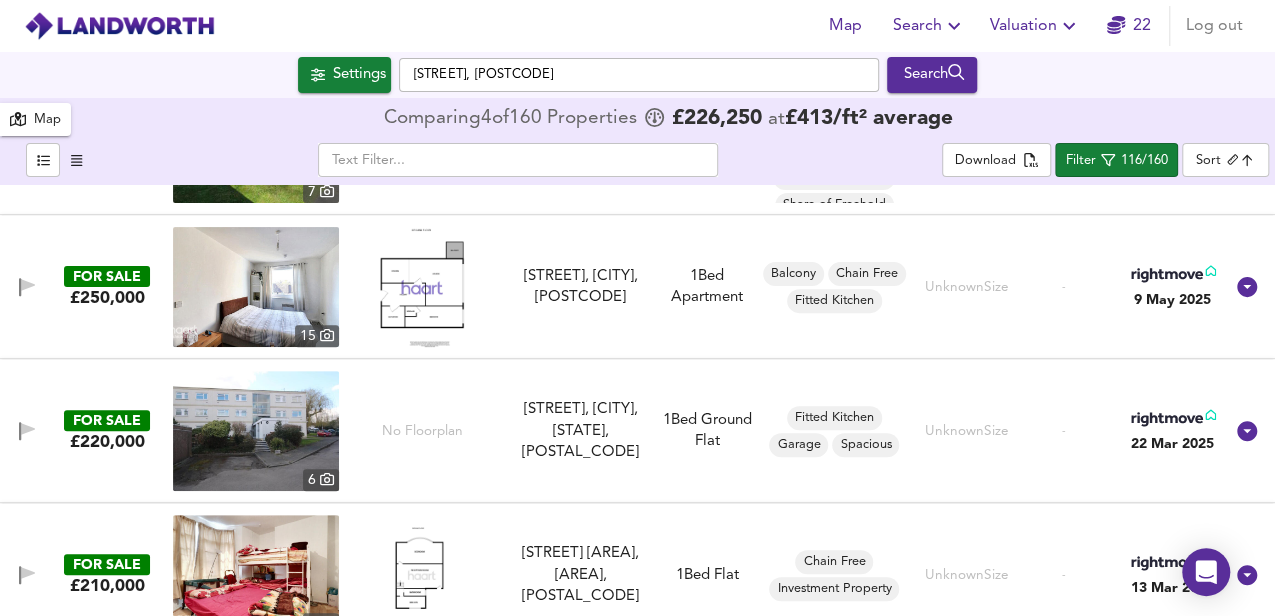 click at bounding box center [422, 287] 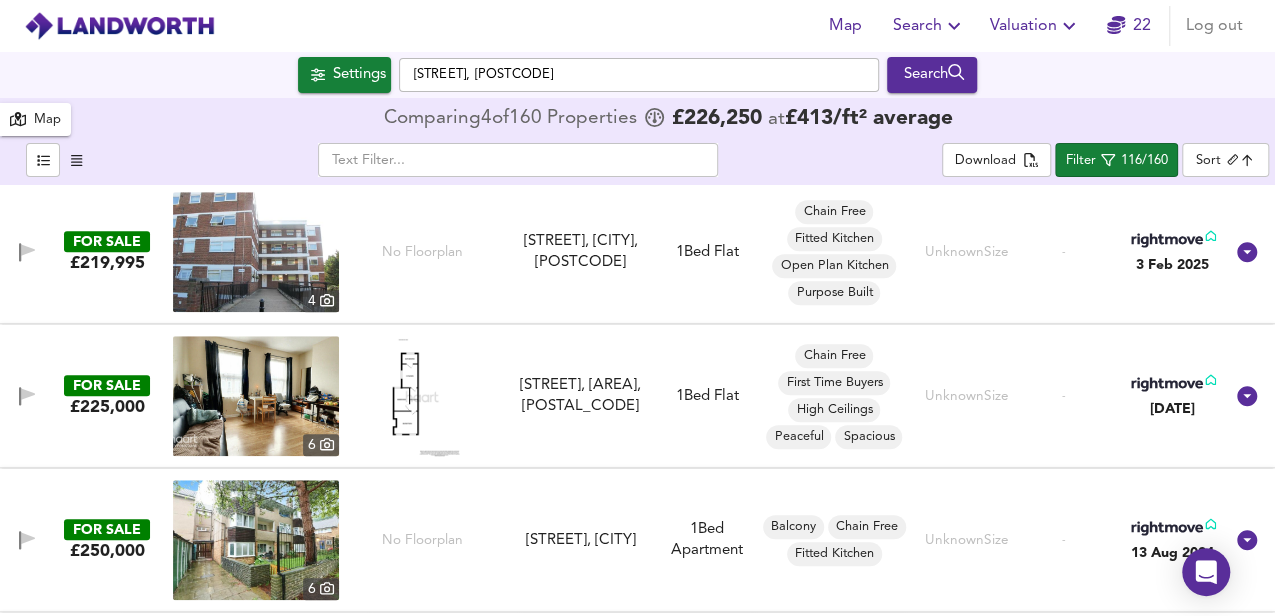 scroll, scrollTop: 16200, scrollLeft: 0, axis: vertical 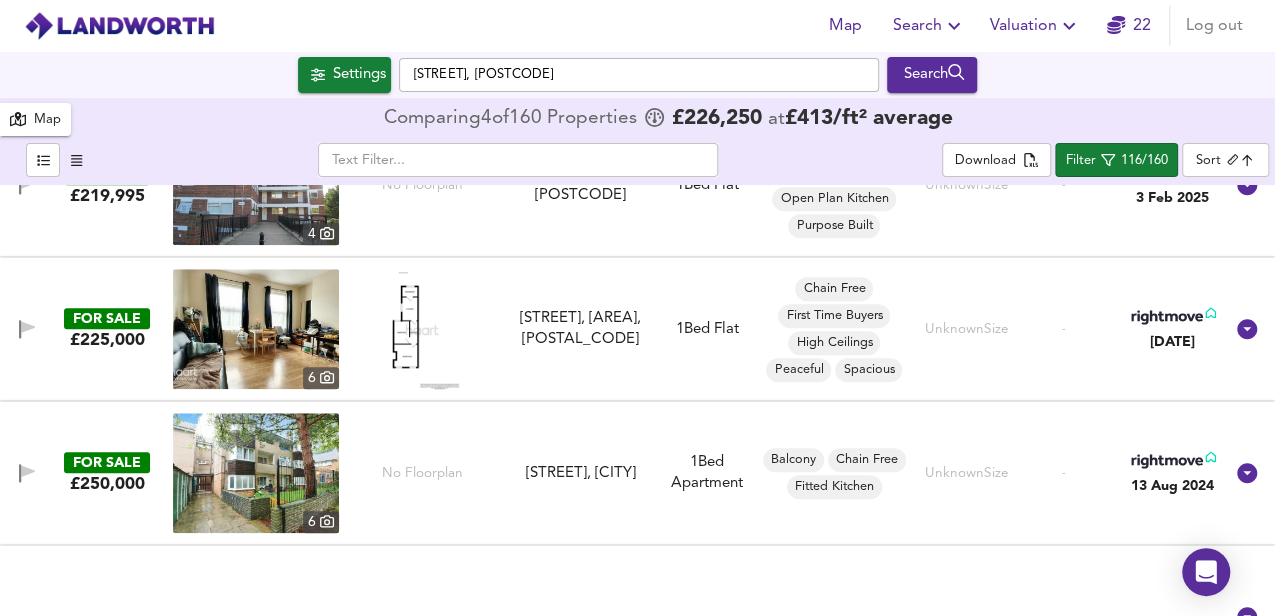 click at bounding box center (422, 329) 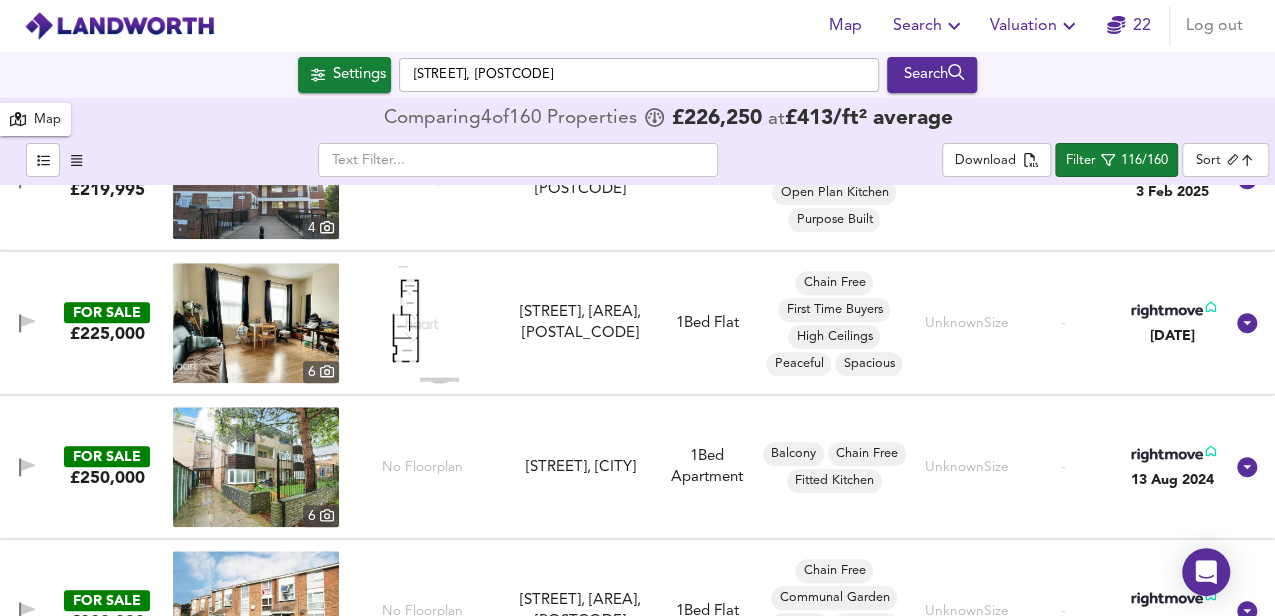 scroll, scrollTop: 16273, scrollLeft: 0, axis: vertical 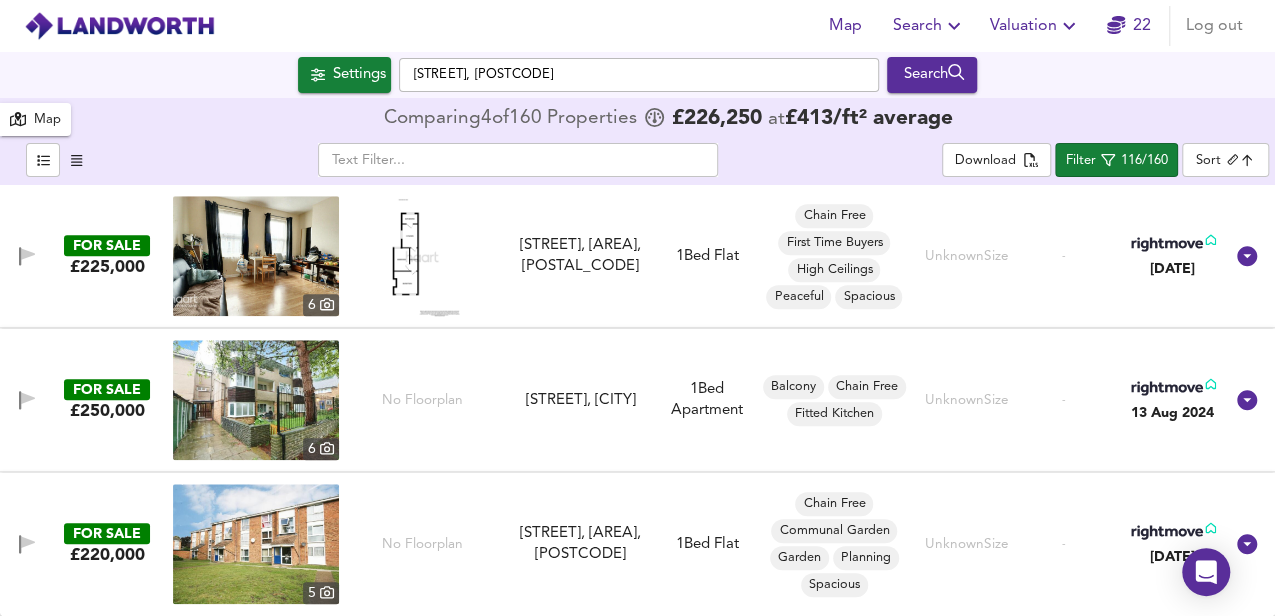 click at bounding box center (954, 26) 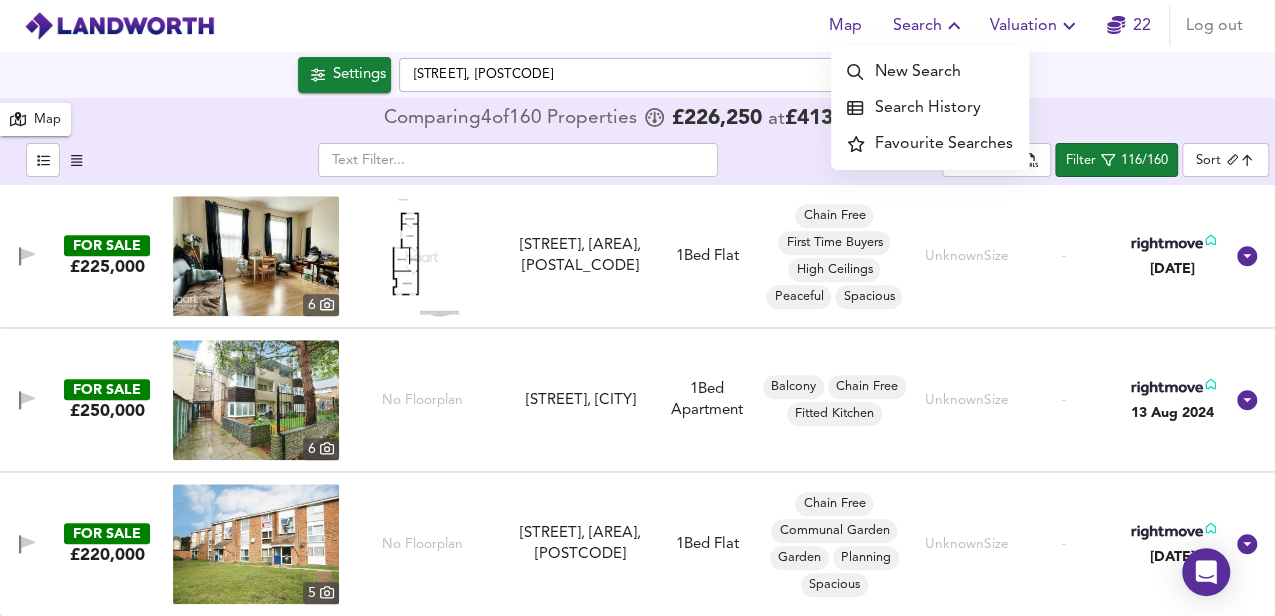 click on "Search History" at bounding box center (930, 108) 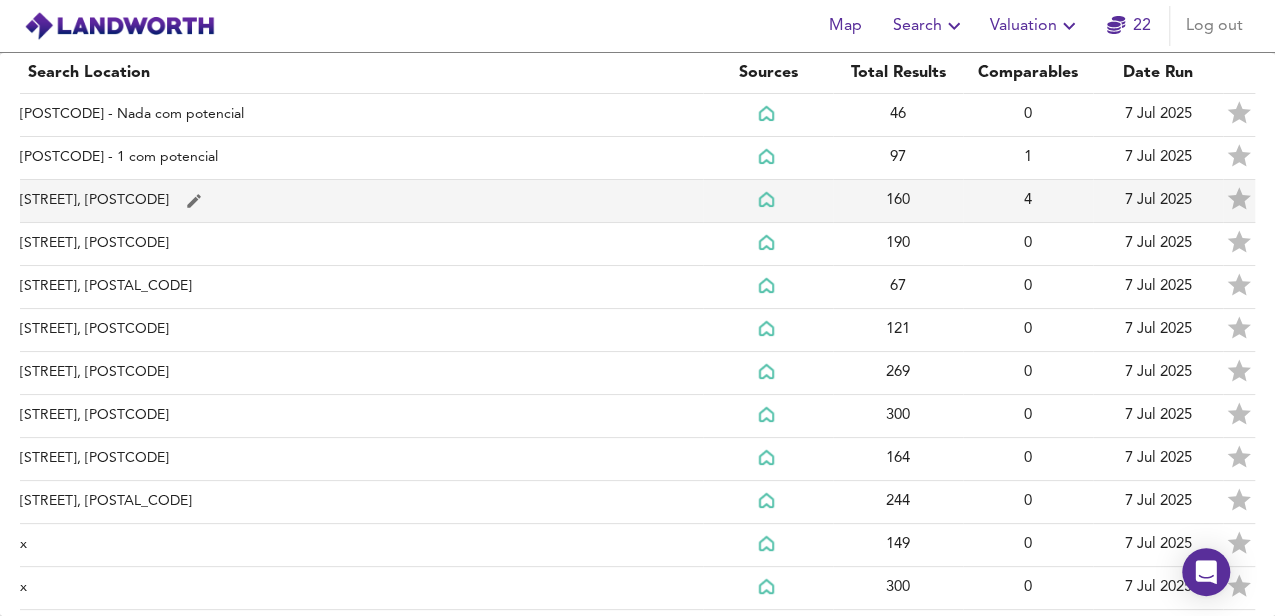 click at bounding box center [269, 115] 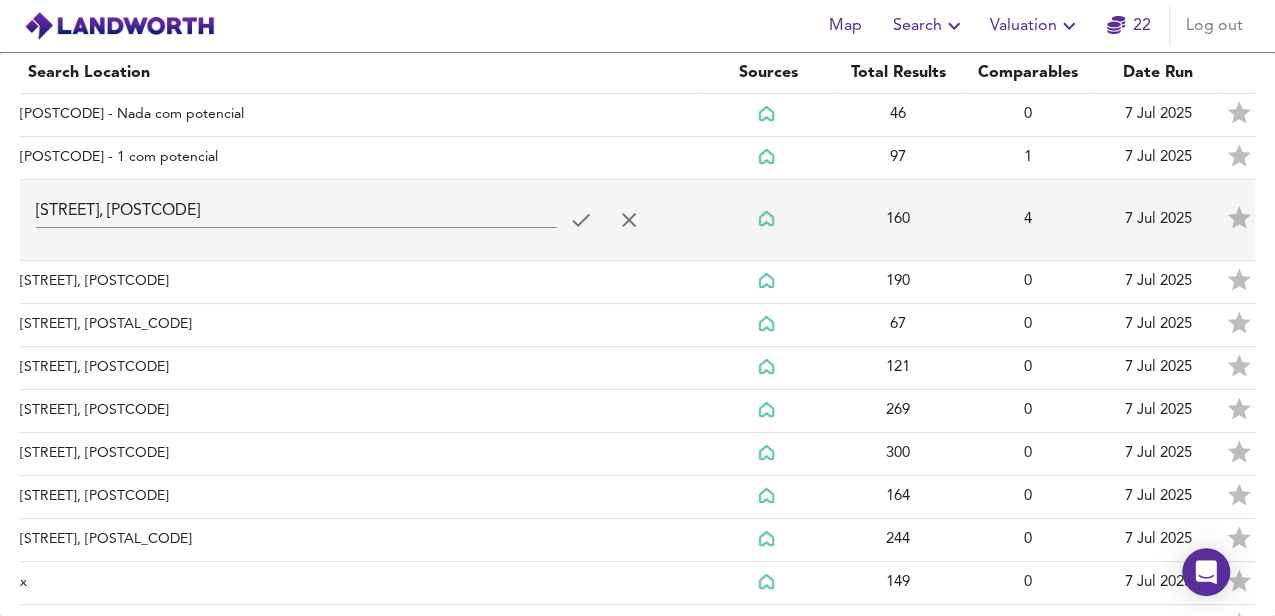 click on "[STREET], [POSTCODE]" at bounding box center (296, 212) 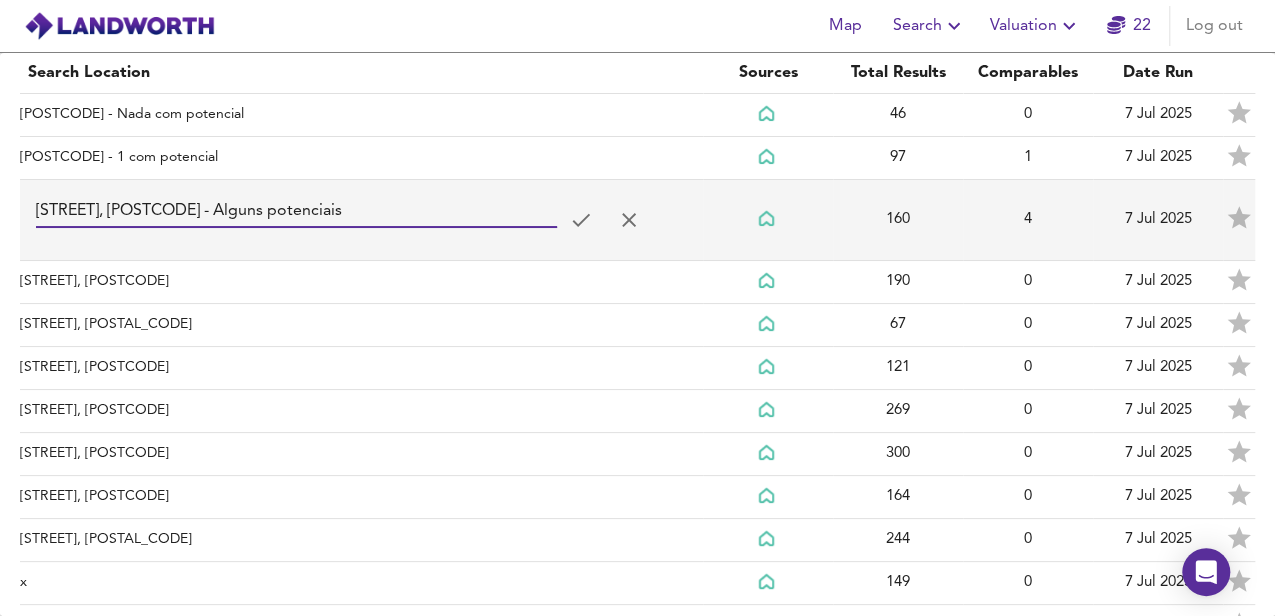 type on "[STREET], [POSTCODE] - Alguns potenciais" 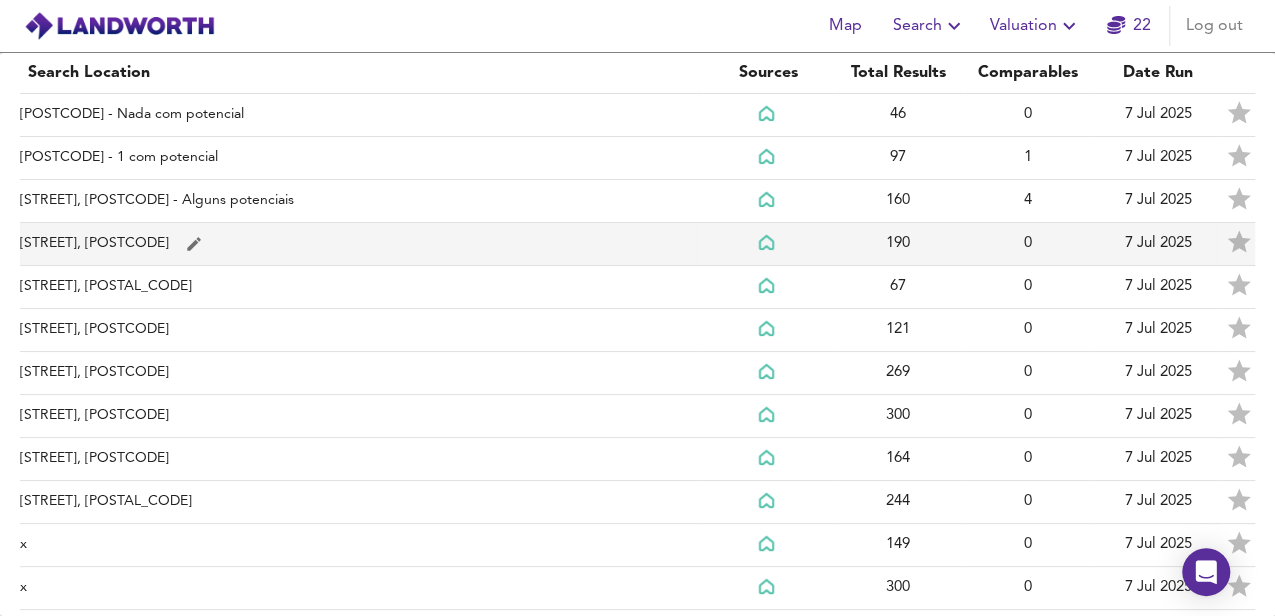 click on "[STREET], [POSTCODE]" at bounding box center (361, 115) 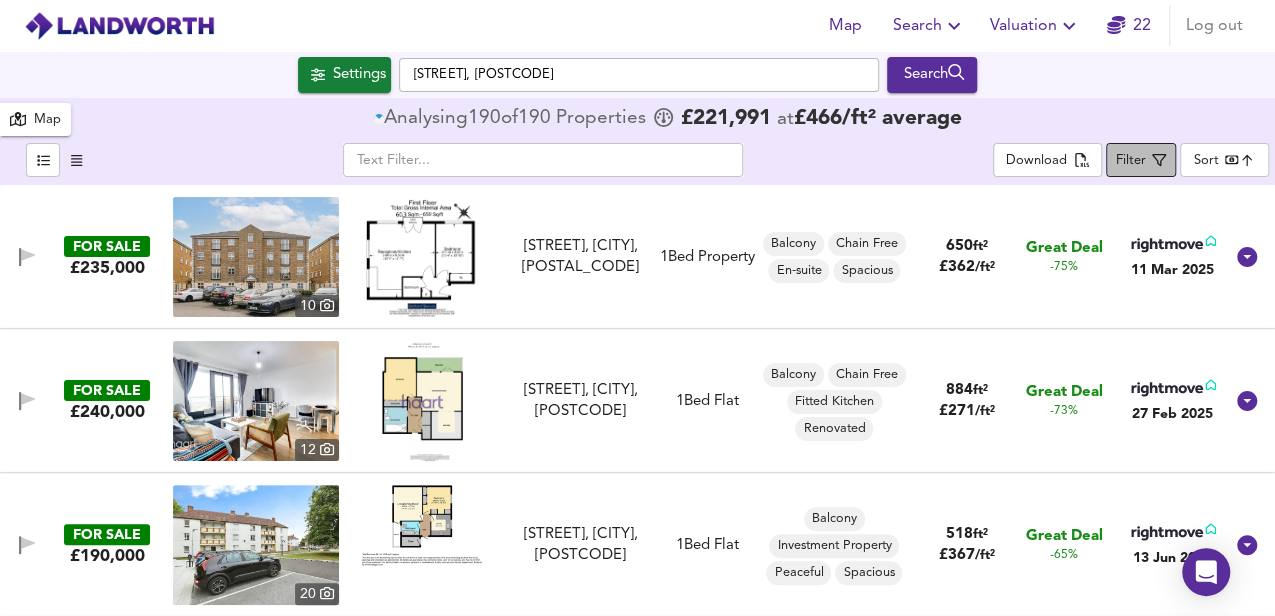 click on "Filter" at bounding box center [1131, 161] 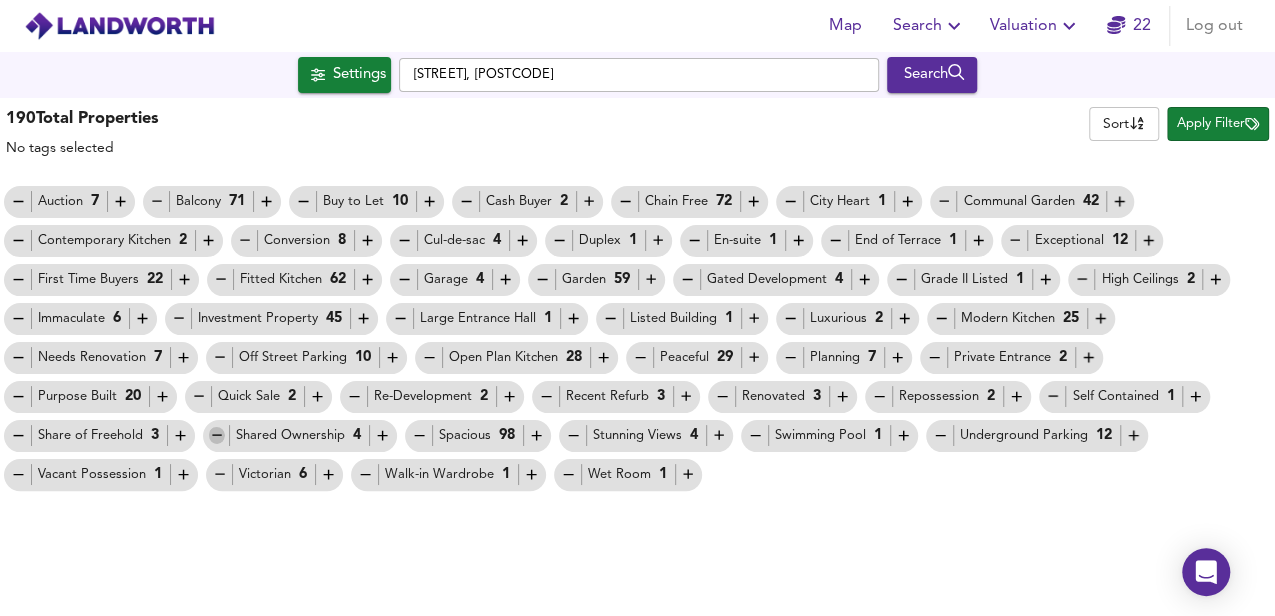 click at bounding box center (18, 201) 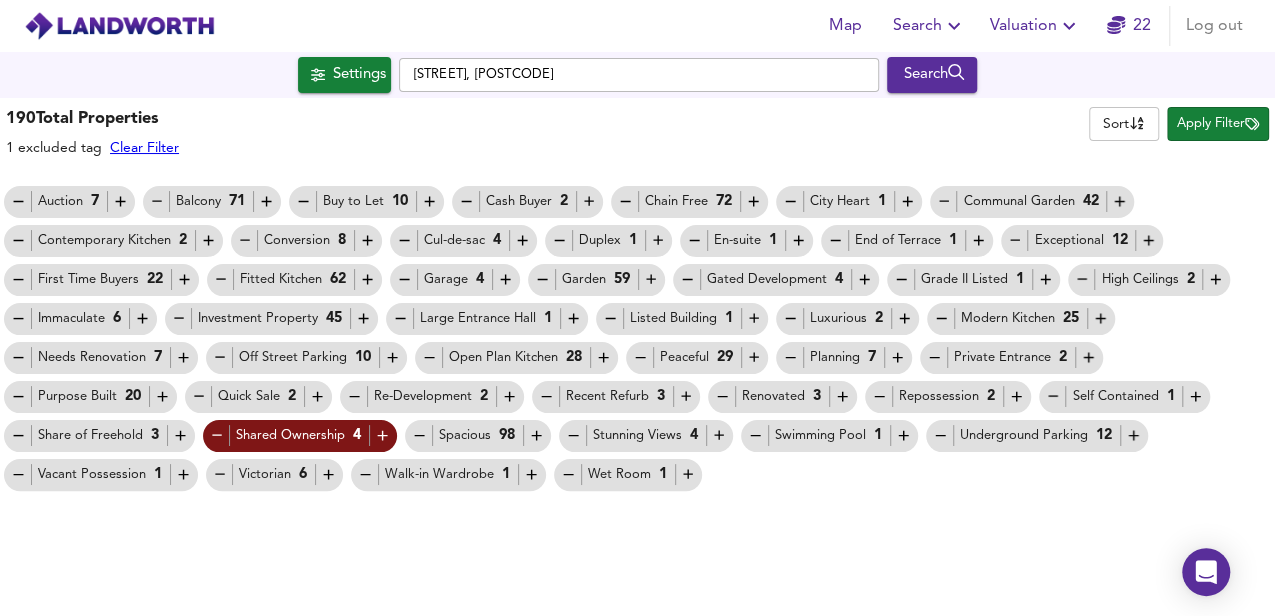 click at bounding box center (18, 201) 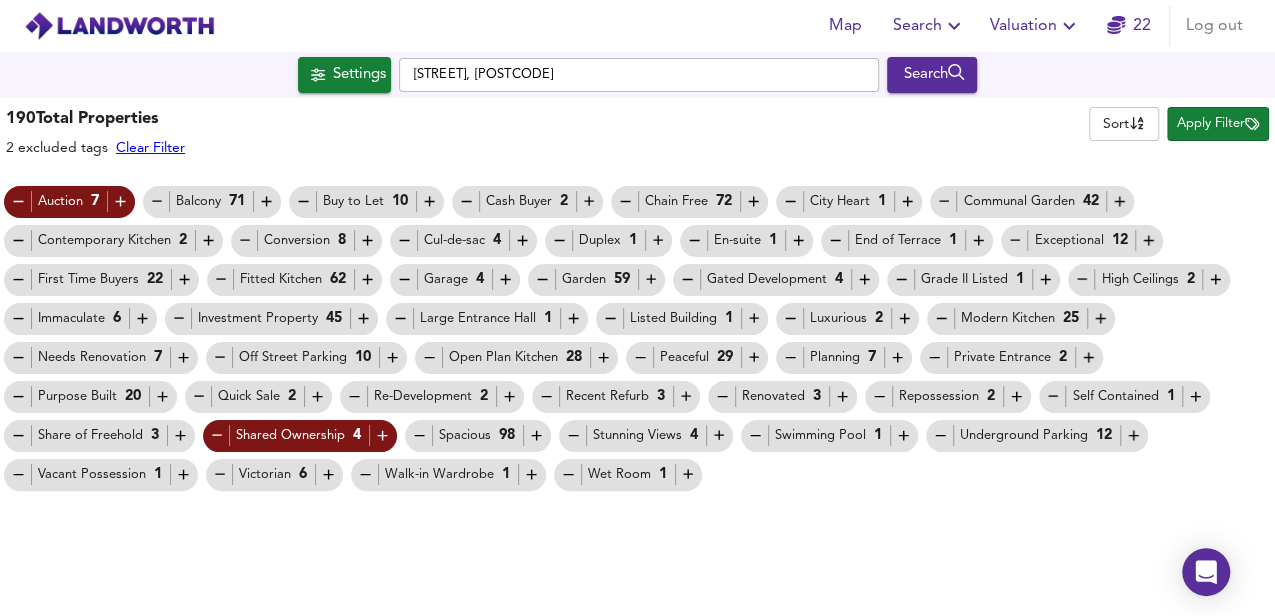 click on "Apply Filter" at bounding box center [1218, 124] 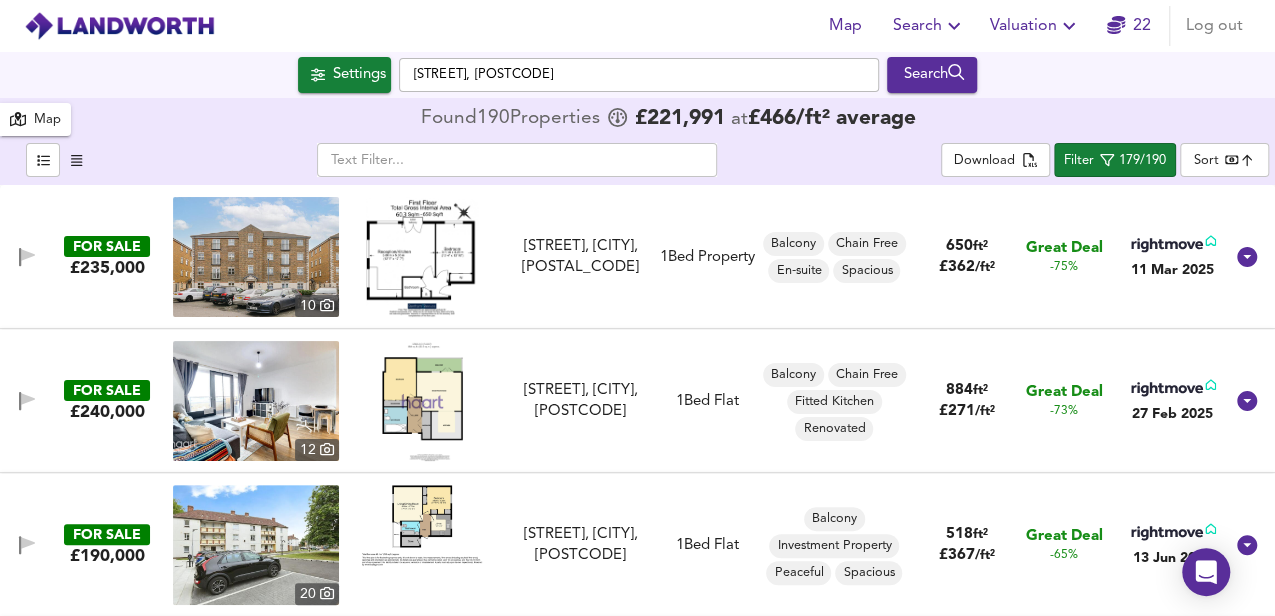 click on "Map Search Valuation    22 Log out        Settings     [STREET], [POSTCODE]        Search            190  Results   Legend   Map Found  190  Propert ies     £ 221,991   at  £ 466 / ft²   average              ​ Download   Filter 179/190   Sort   bestdeal ​ FOR SALE £235,000     10     [STREET], [CITY], [POSTCODE] [STREET], [CITY], [POSTCODE] 1  Bed   Property Balcony Chain Free En-suite Spacious 650 ft² £ 362 / ft² Great Deal -75% [DATE] FOR SALE £240,000     12     [STREET], [CITY], [POSTCODE] [STREET], [CITY], [POSTCODE] 1  Bed   Flat Balcony Chain Free Fitted Kitchen Renovated 884 ft² £ 271 / ft² Great Deal -73% [DATE] FOR SALE £190,000     20     [STREET], [CITY], [POSTCODE] [STREET], [CITY], [POSTCODE] 1  Bed   Flat Balcony Investment Property Peaceful Spacious 518 ft² £ 367 / ft² Great Deal -65% [DATE]
X Map Settings Basemap          Default hybrid Heatmap          landworth 3D" at bounding box center (637, 308) 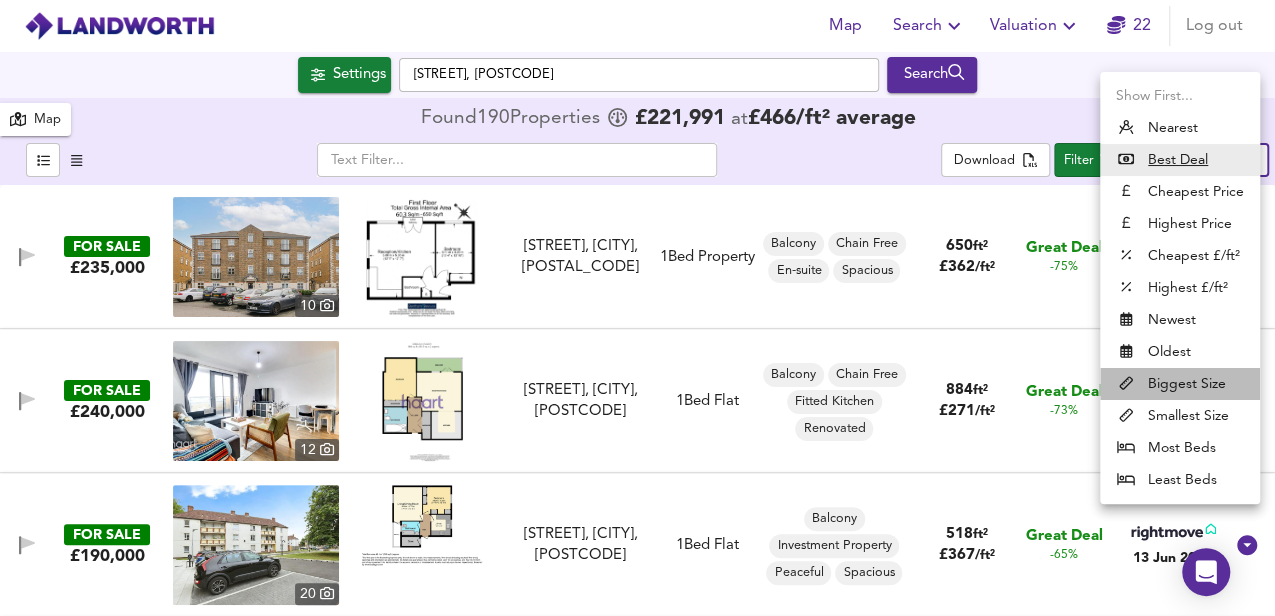 click on "Biggest Size" at bounding box center (1180, 384) 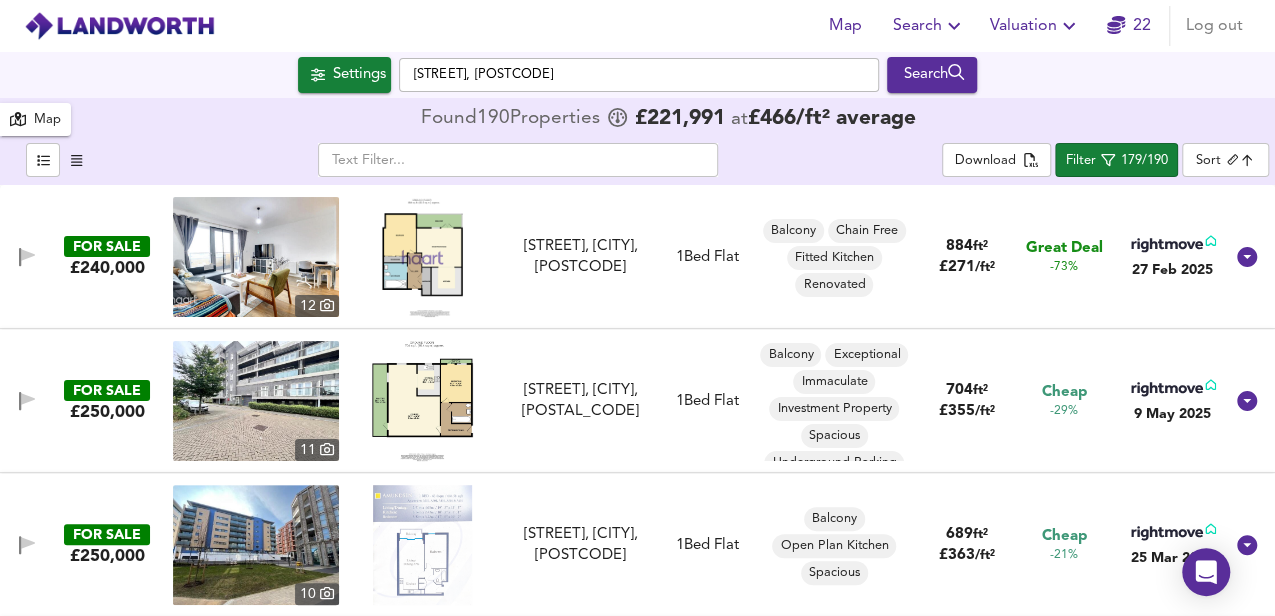 click at bounding box center [422, 257] 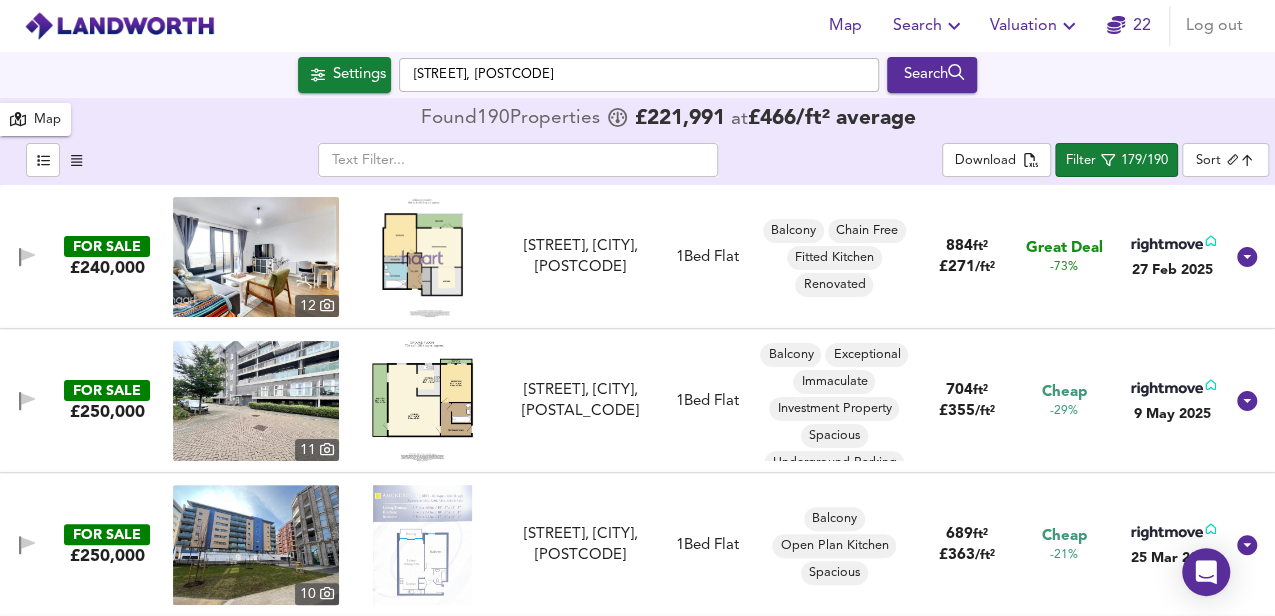 scroll, scrollTop: 66, scrollLeft: 0, axis: vertical 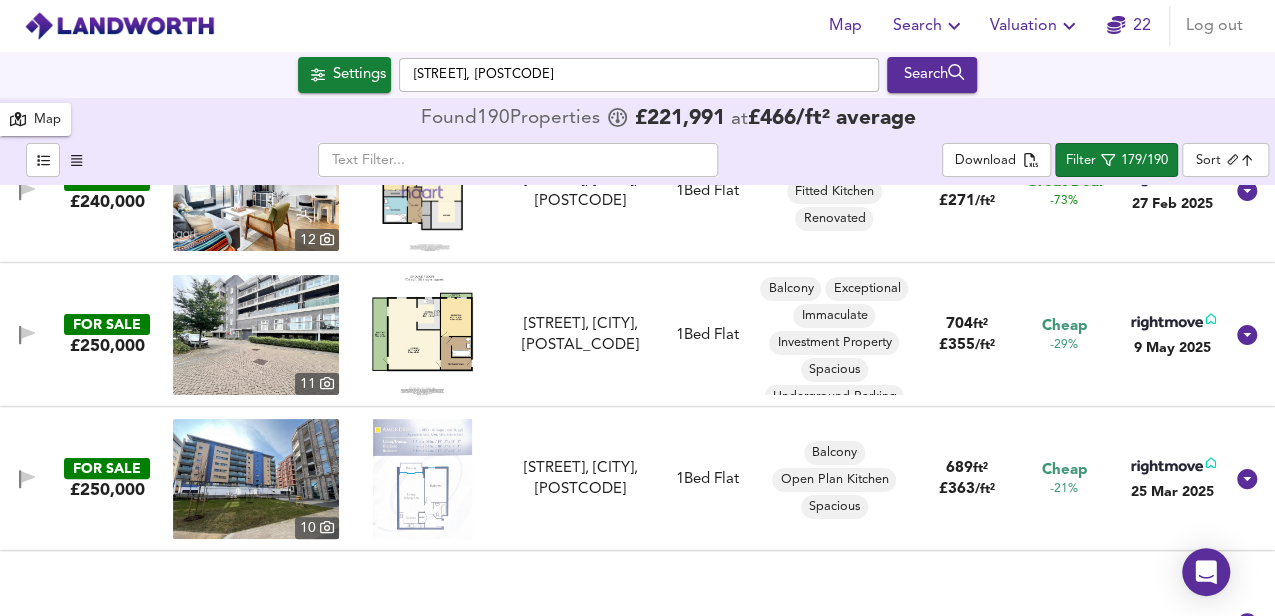 click at bounding box center (422, 479) 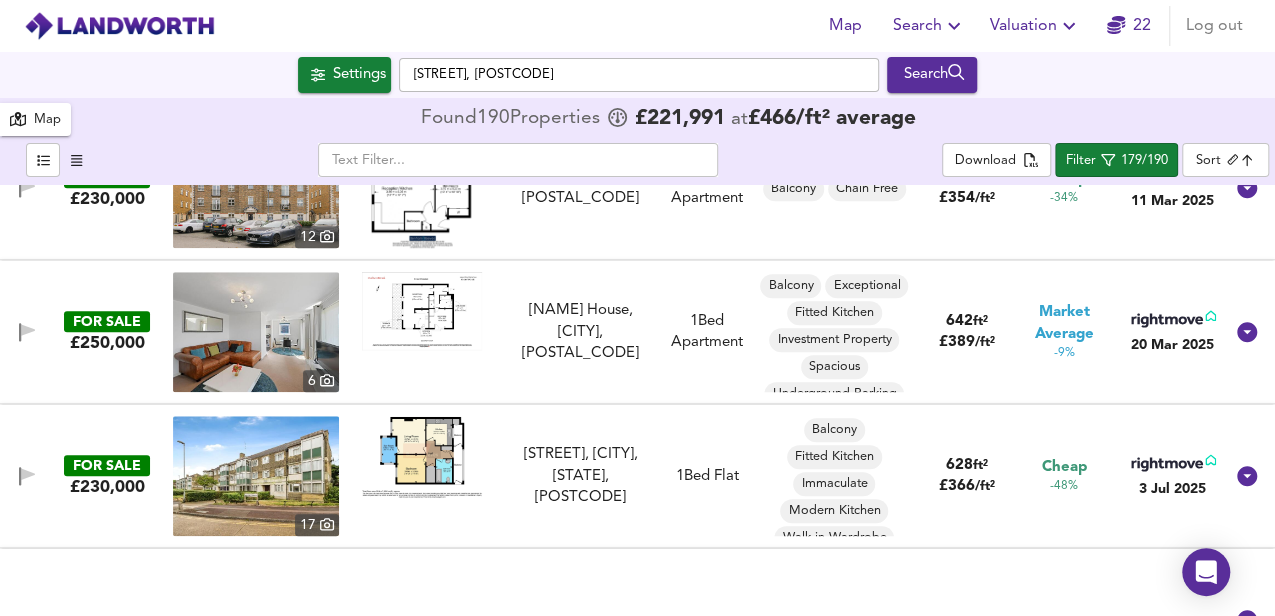 scroll, scrollTop: 1000, scrollLeft: 0, axis: vertical 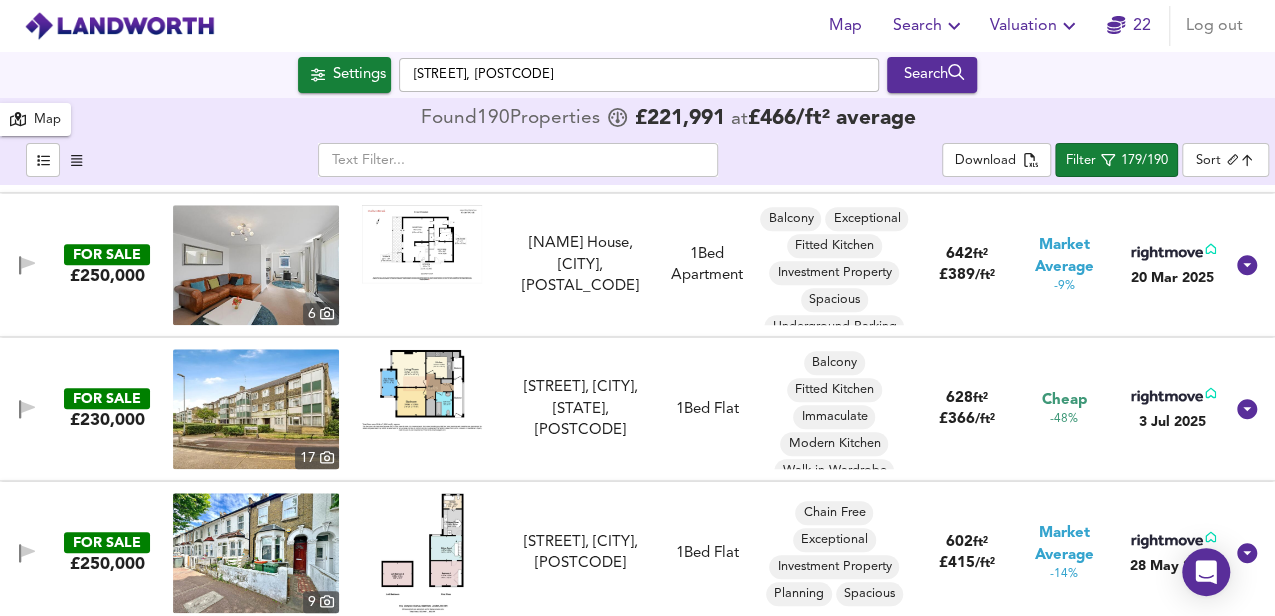 click at bounding box center (422, 390) 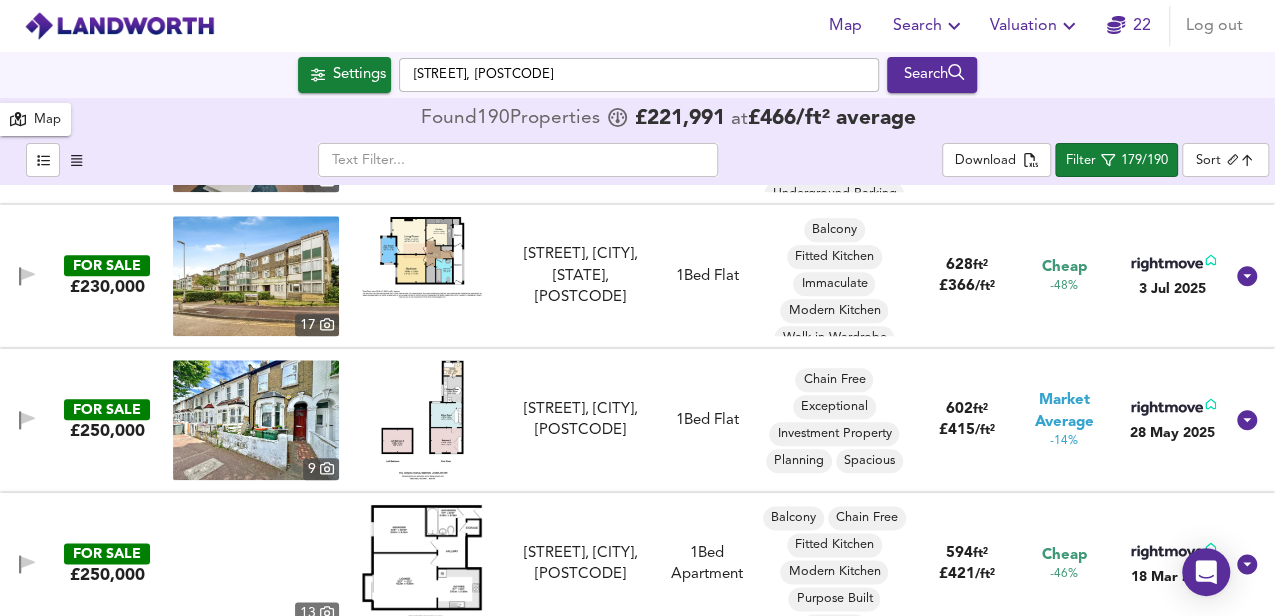 scroll, scrollTop: 1200, scrollLeft: 0, axis: vertical 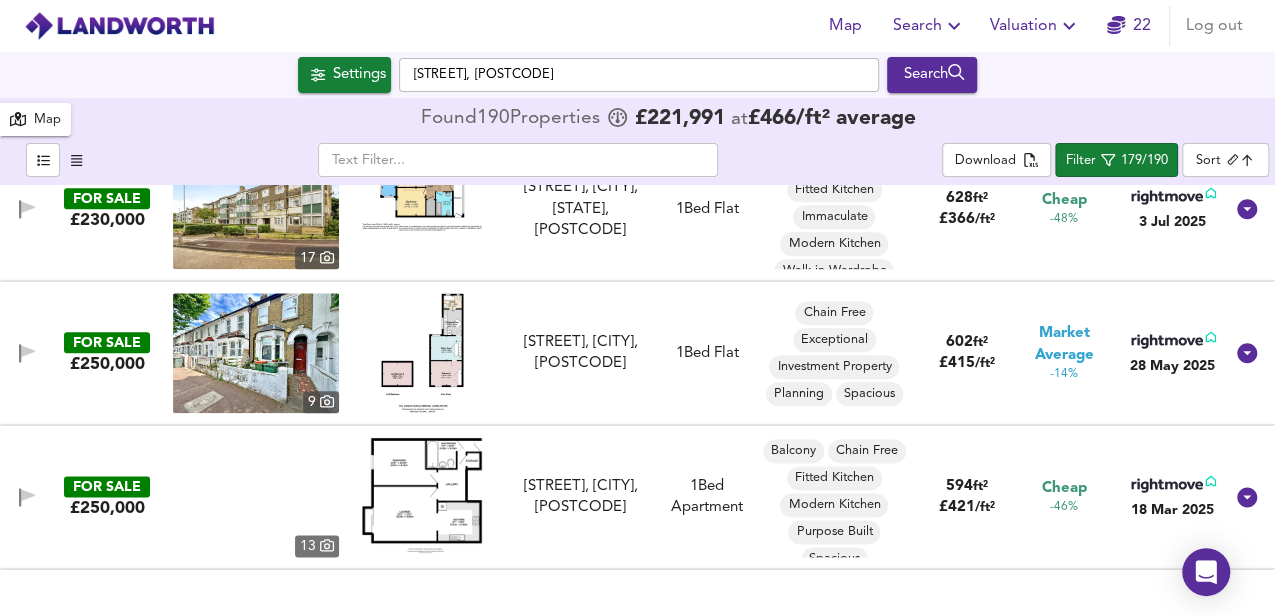 click at bounding box center [422, 353] 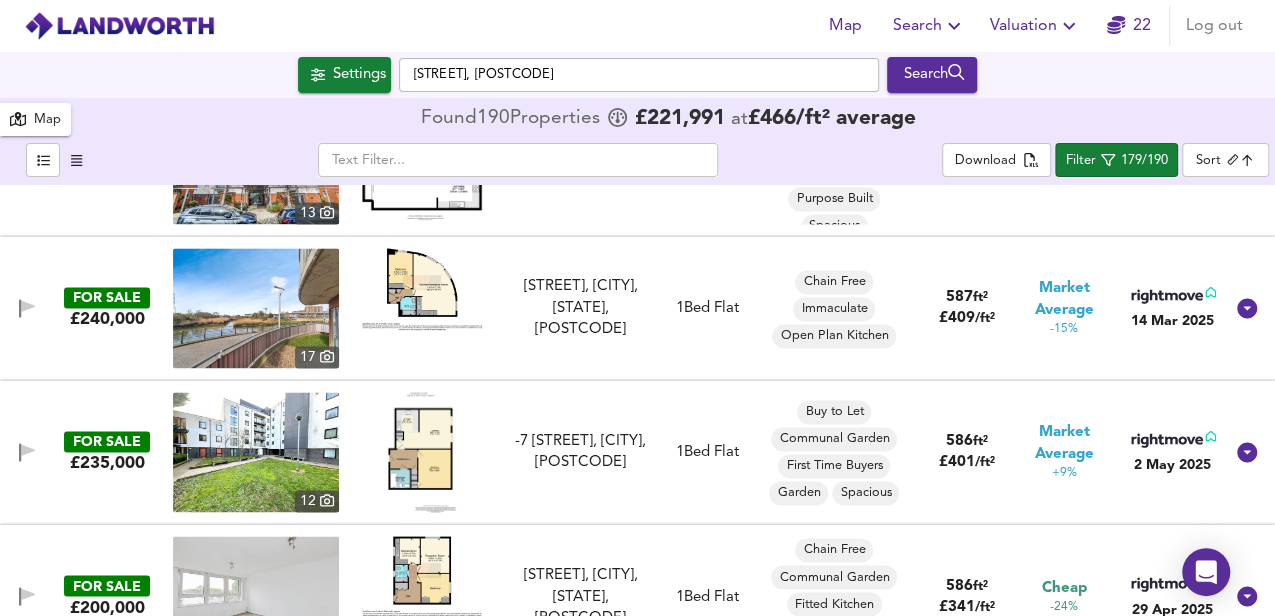 scroll, scrollTop: 1600, scrollLeft: 0, axis: vertical 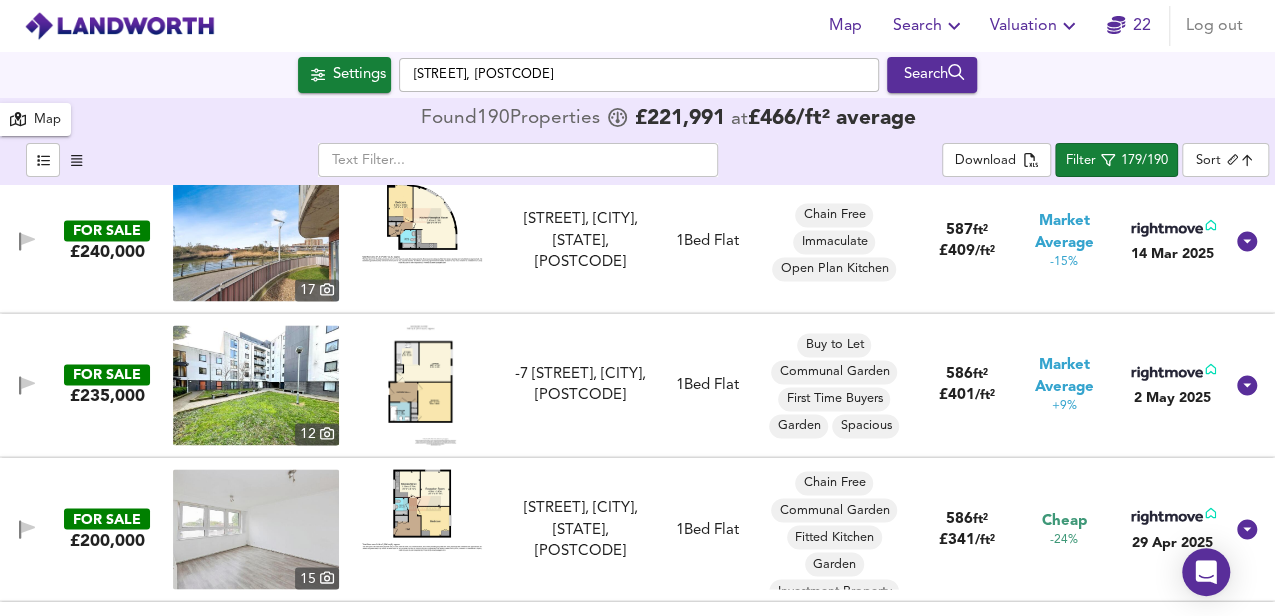 click at bounding box center (422, 385) 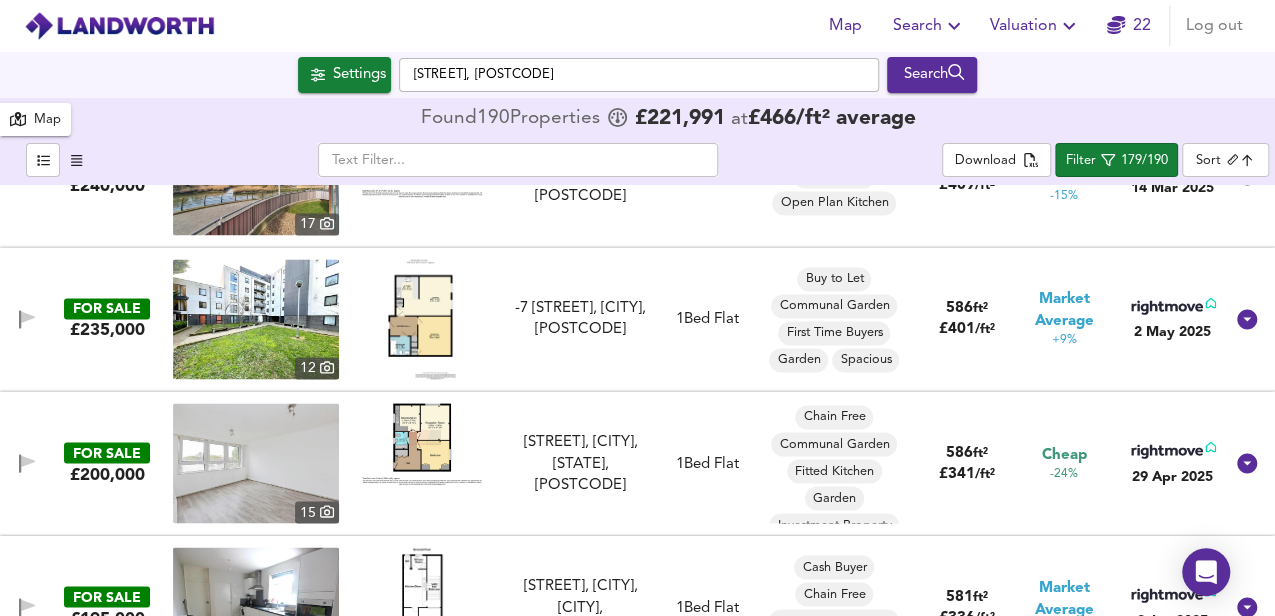 scroll, scrollTop: 1733, scrollLeft: 0, axis: vertical 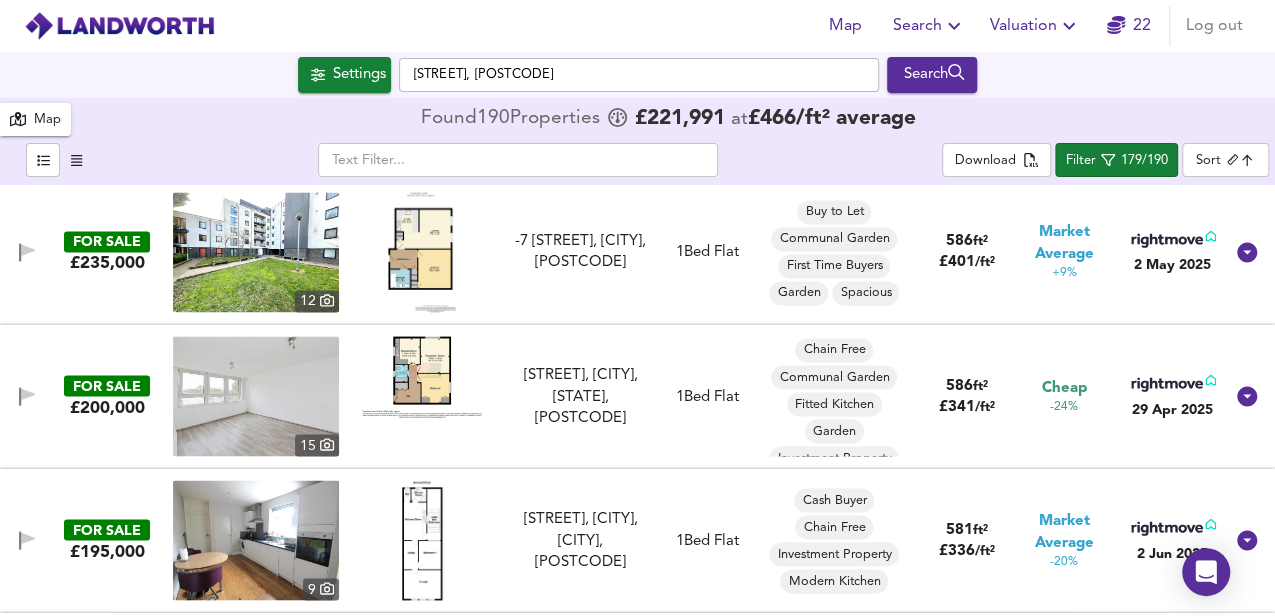 click at bounding box center [422, 376] 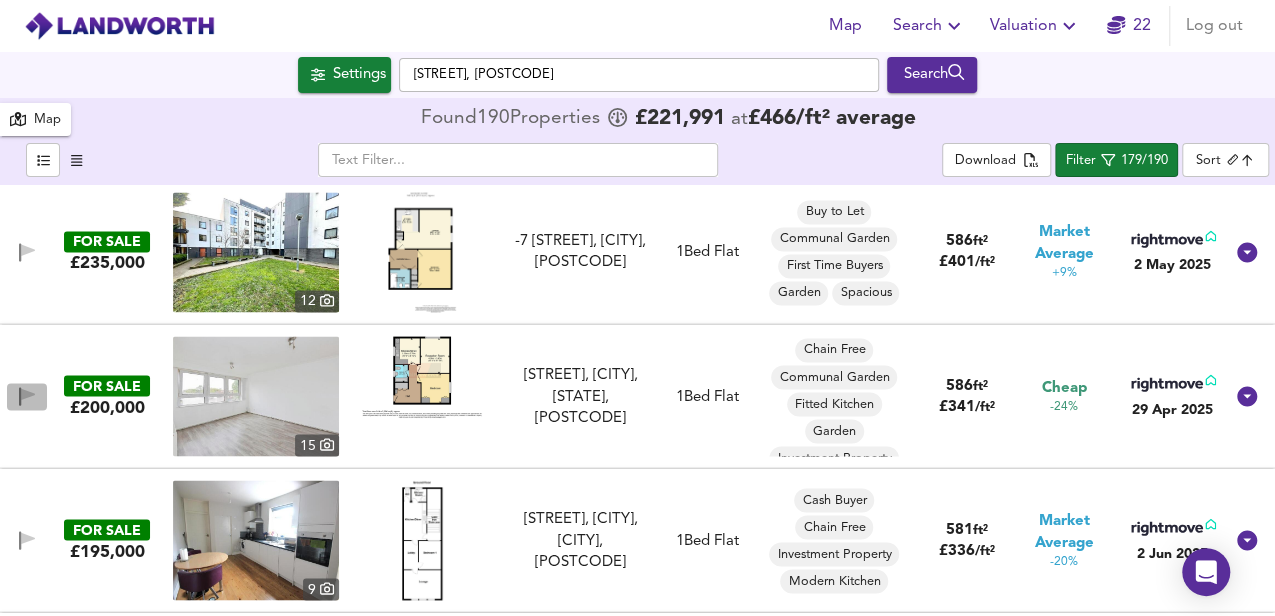 click at bounding box center (20, 396) 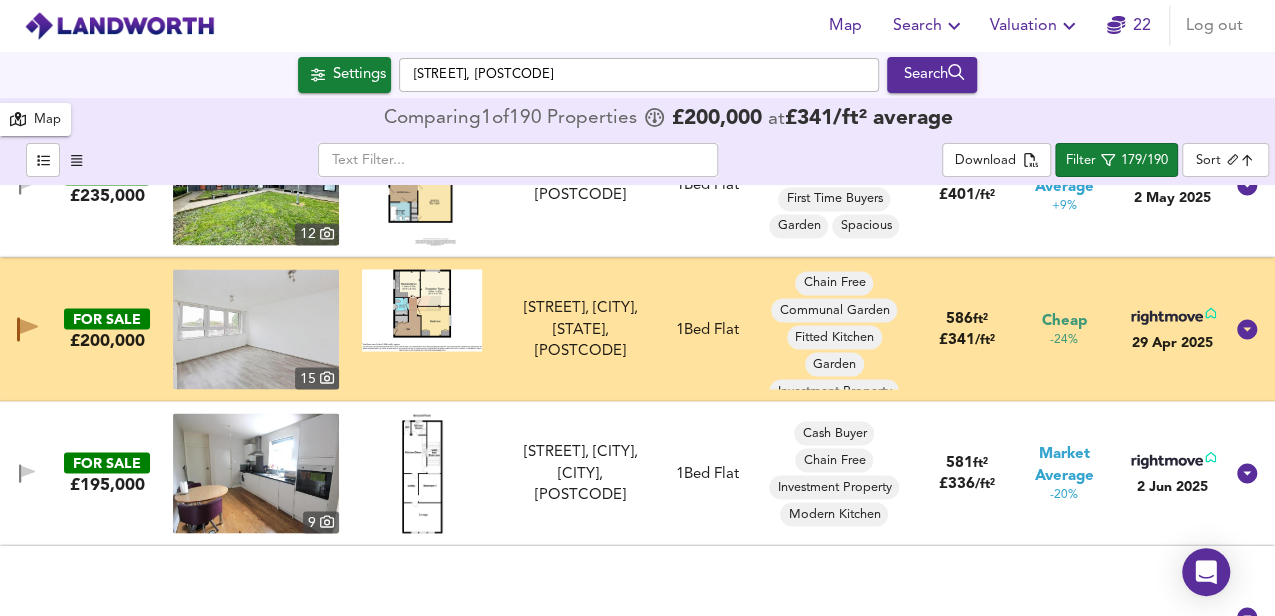 scroll, scrollTop: 1933, scrollLeft: 0, axis: vertical 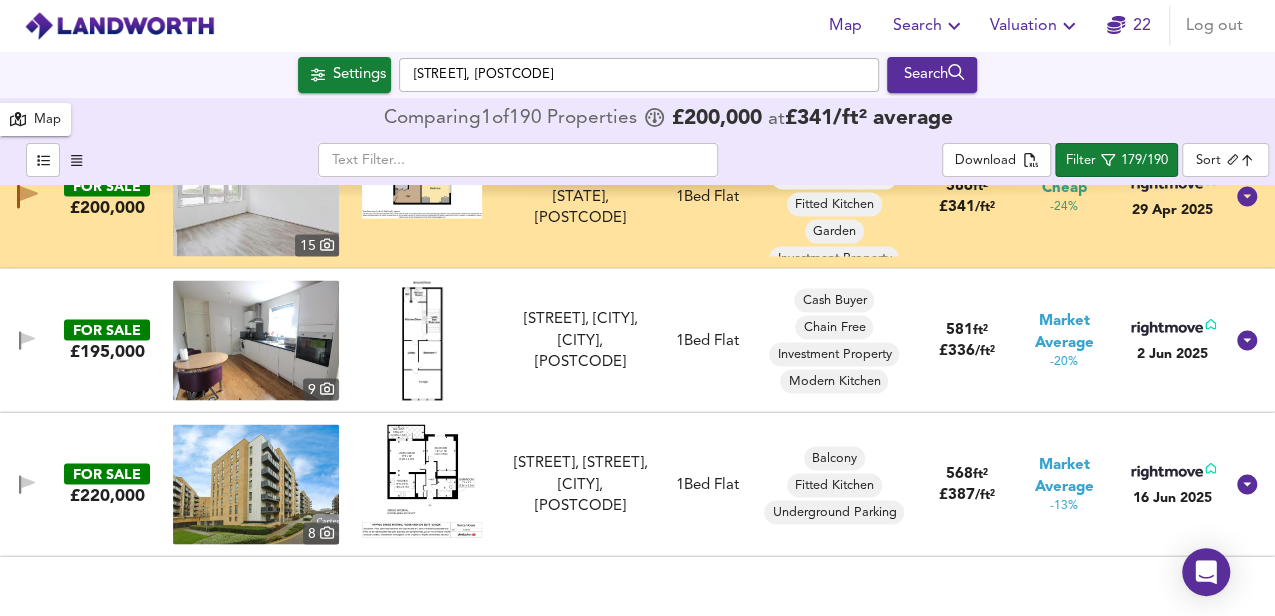 click at bounding box center [422, 340] 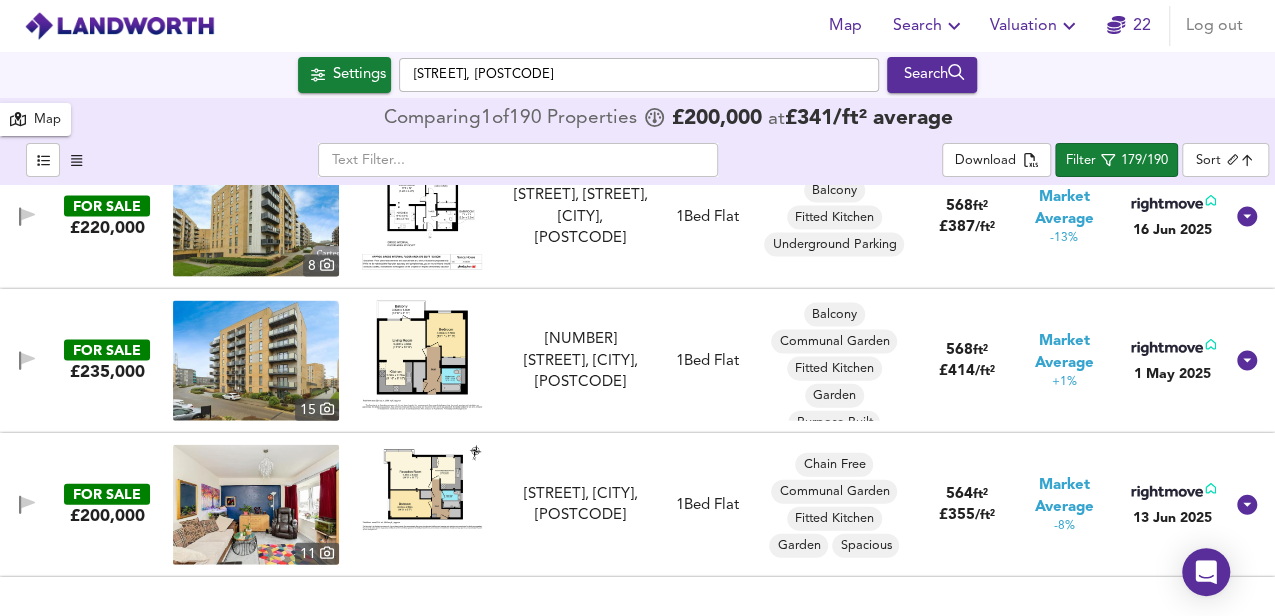 scroll, scrollTop: 2266, scrollLeft: 0, axis: vertical 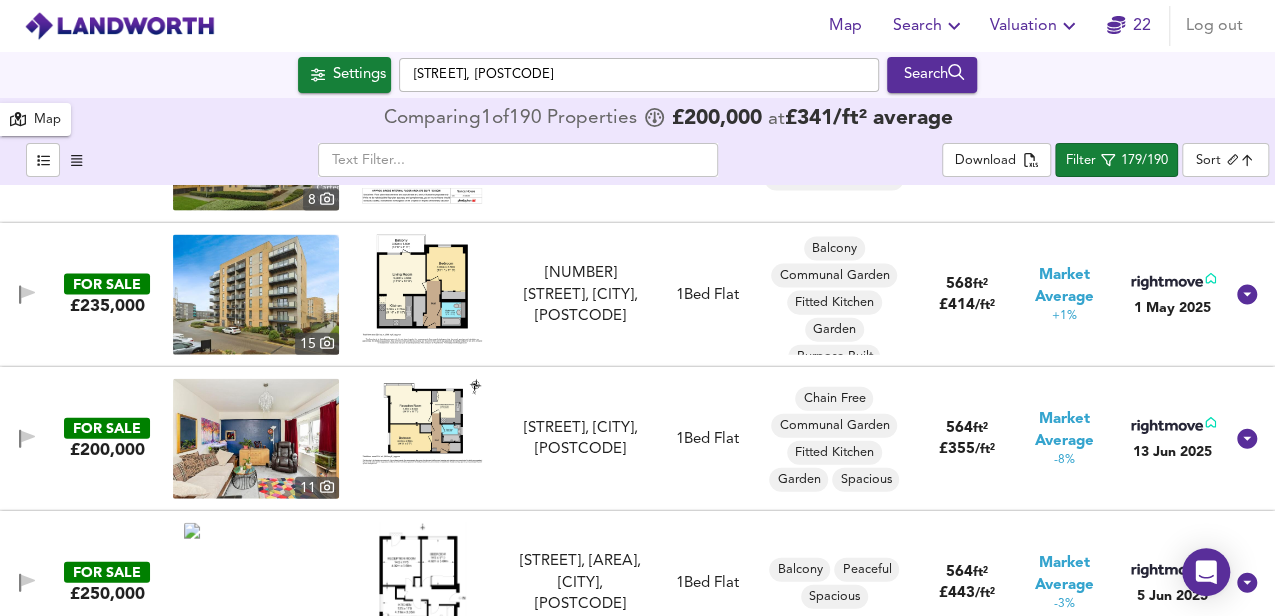 click at bounding box center [422, 421] 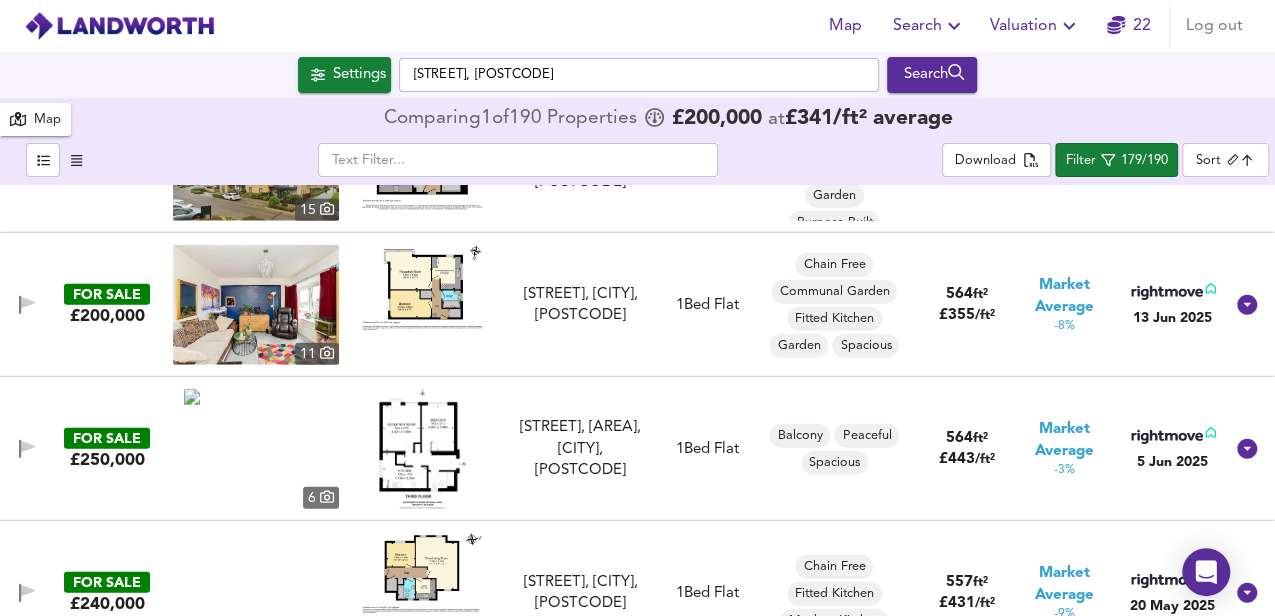 scroll, scrollTop: 2466, scrollLeft: 0, axis: vertical 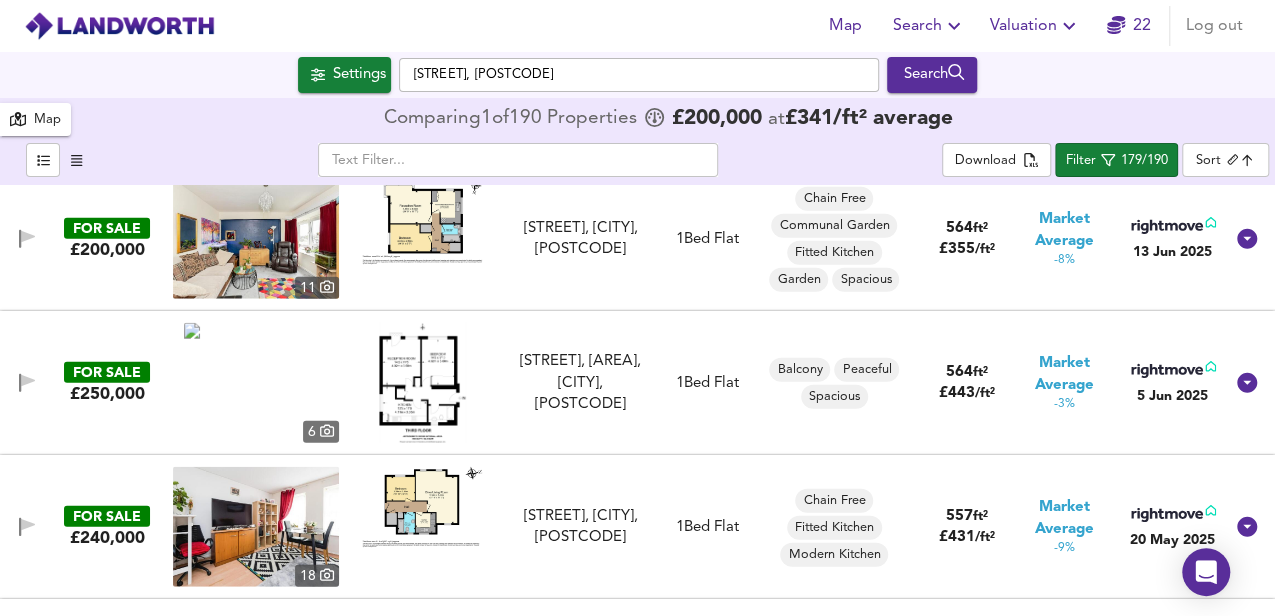 click at bounding box center (422, 383) 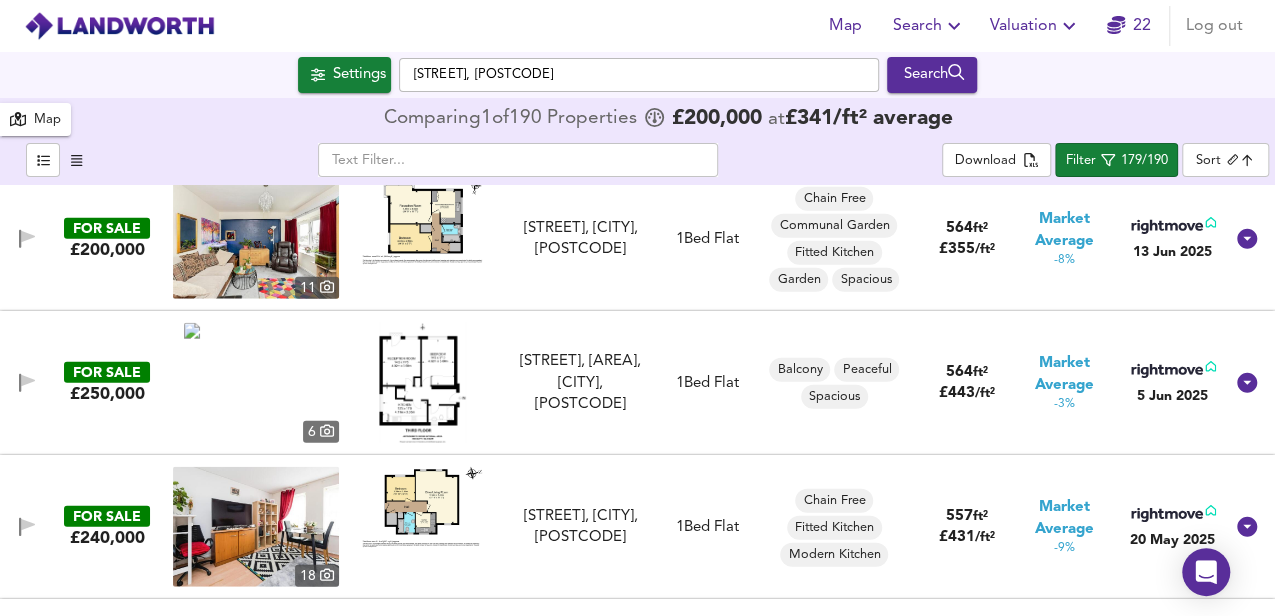 scroll, scrollTop: 2533, scrollLeft: 0, axis: vertical 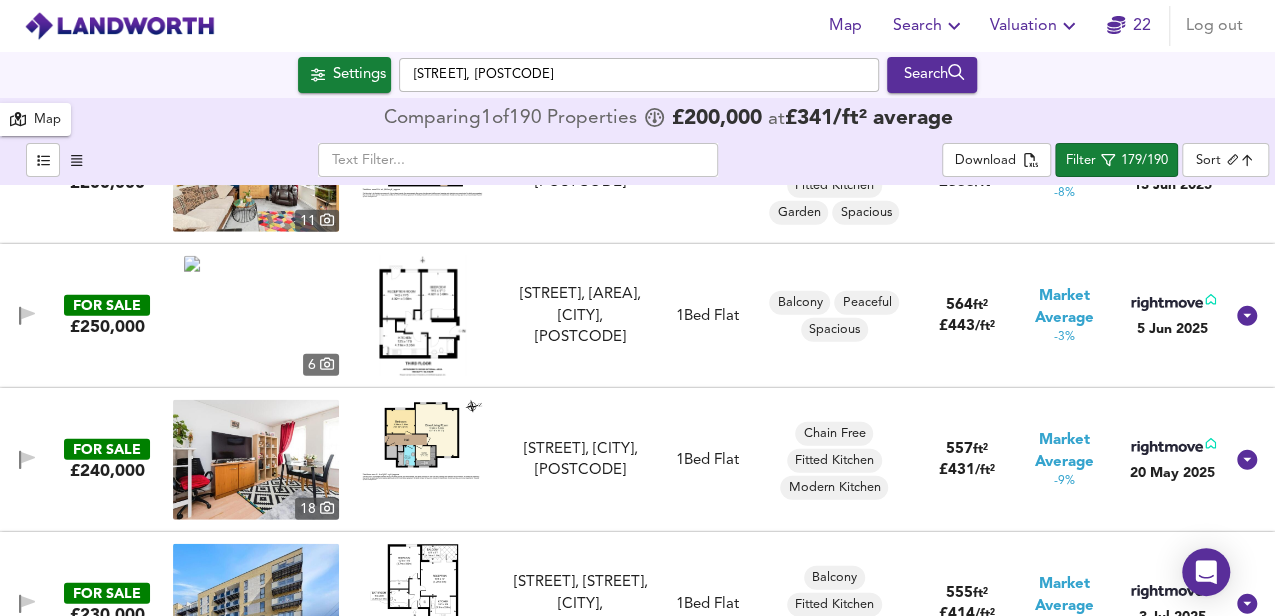 click at bounding box center (422, 440) 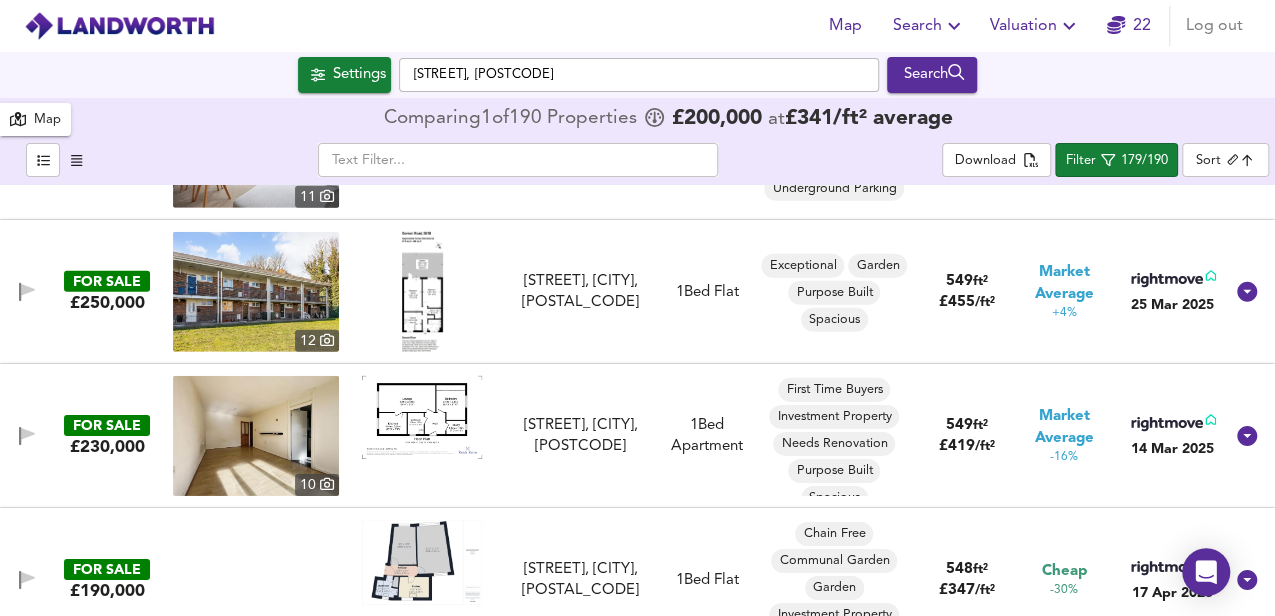 scroll, scrollTop: 3200, scrollLeft: 0, axis: vertical 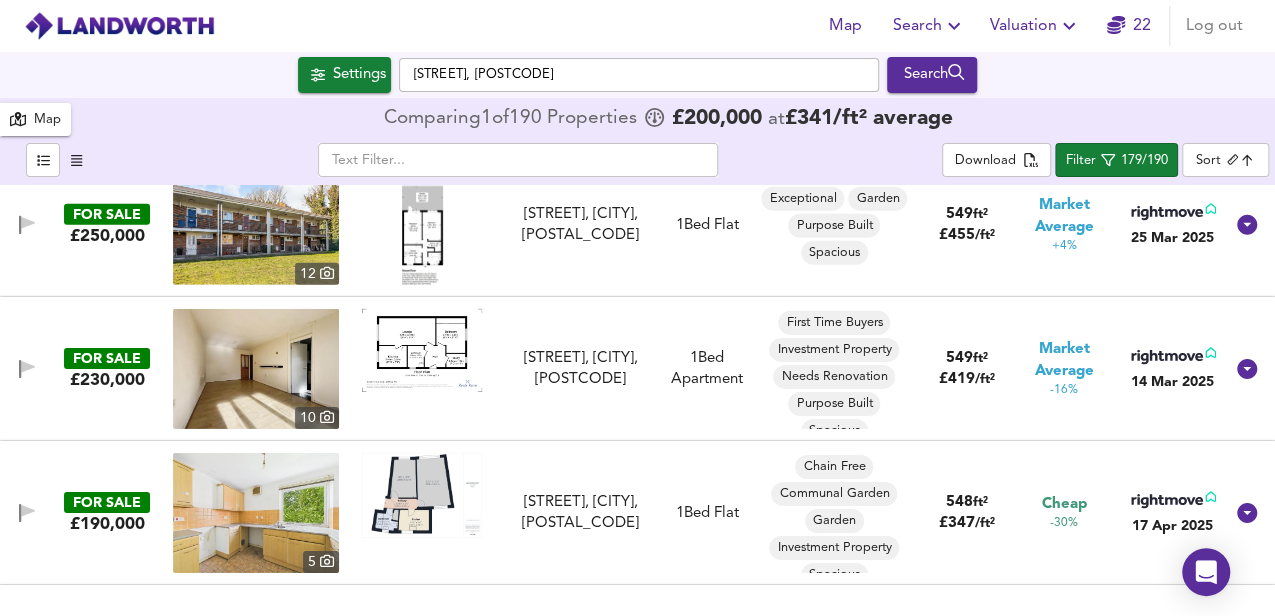 click at bounding box center [422, 350] 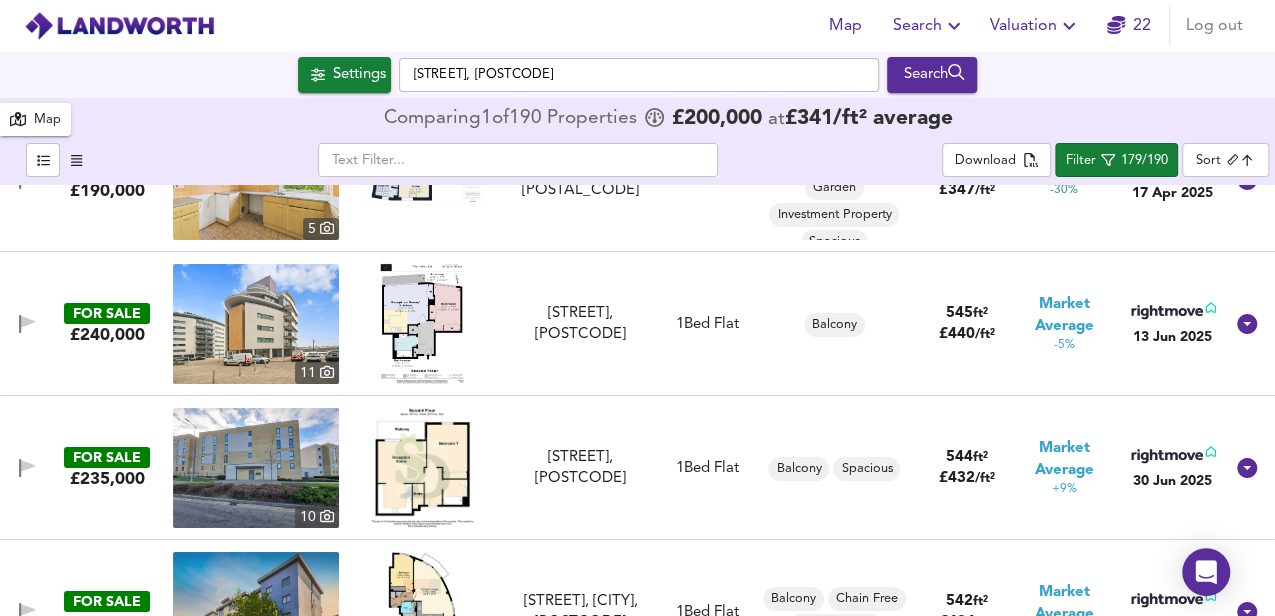 scroll, scrollTop: 3600, scrollLeft: 0, axis: vertical 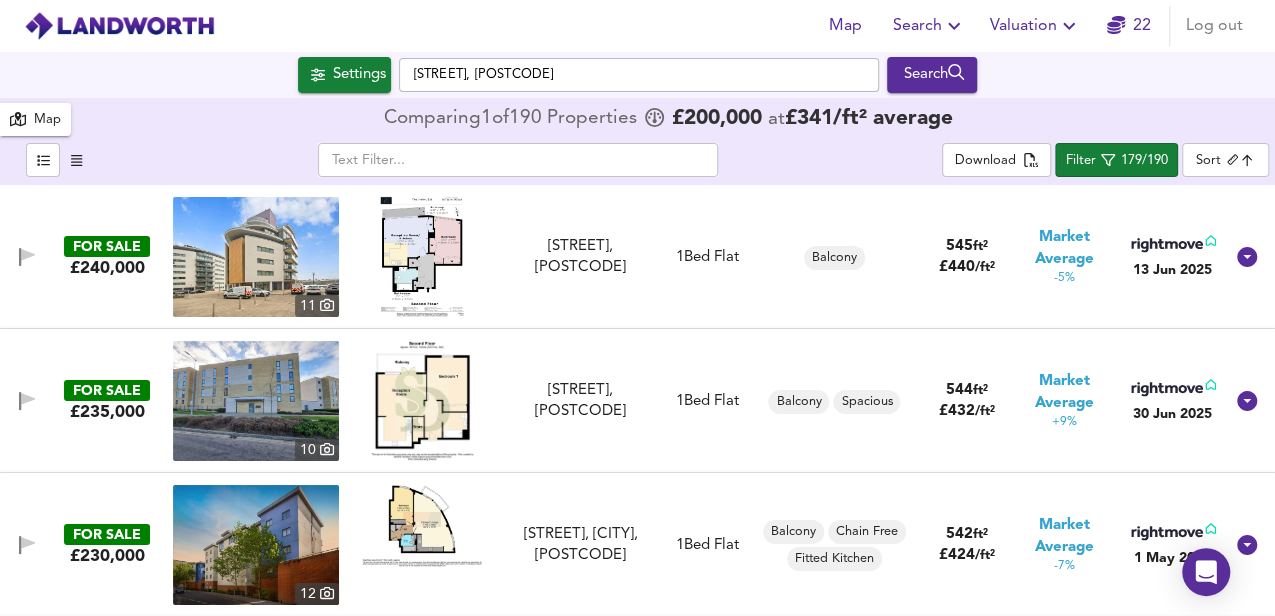 click at bounding box center (422, 401) 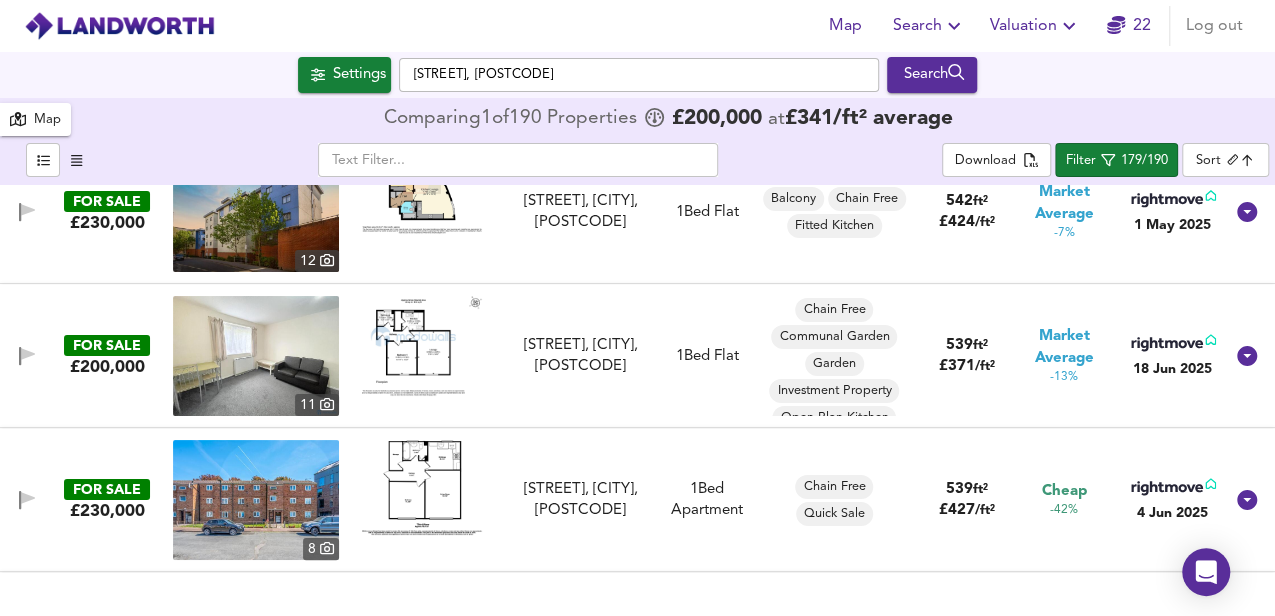 scroll, scrollTop: 4000, scrollLeft: 0, axis: vertical 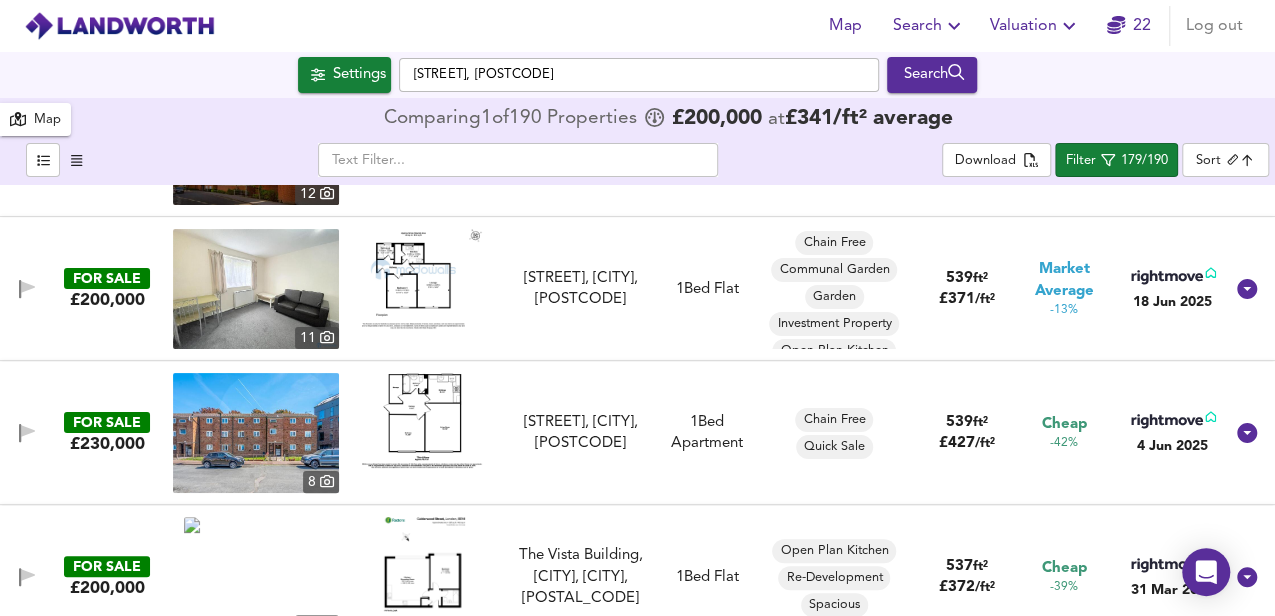 click at bounding box center [422, 420] 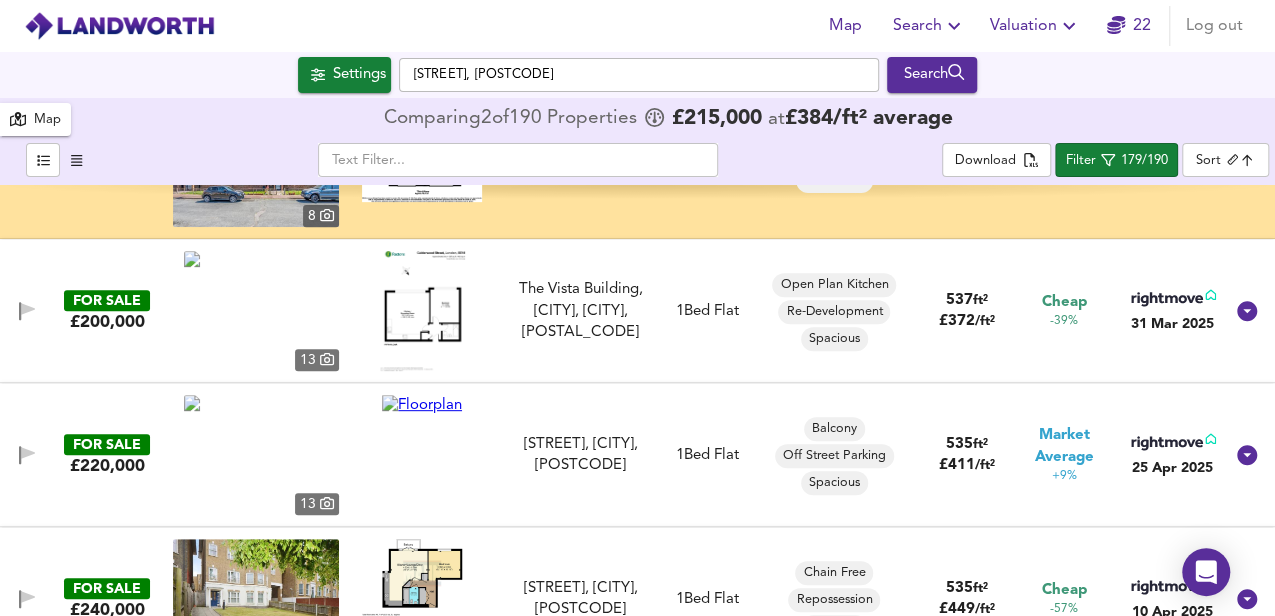scroll, scrollTop: 4333, scrollLeft: 0, axis: vertical 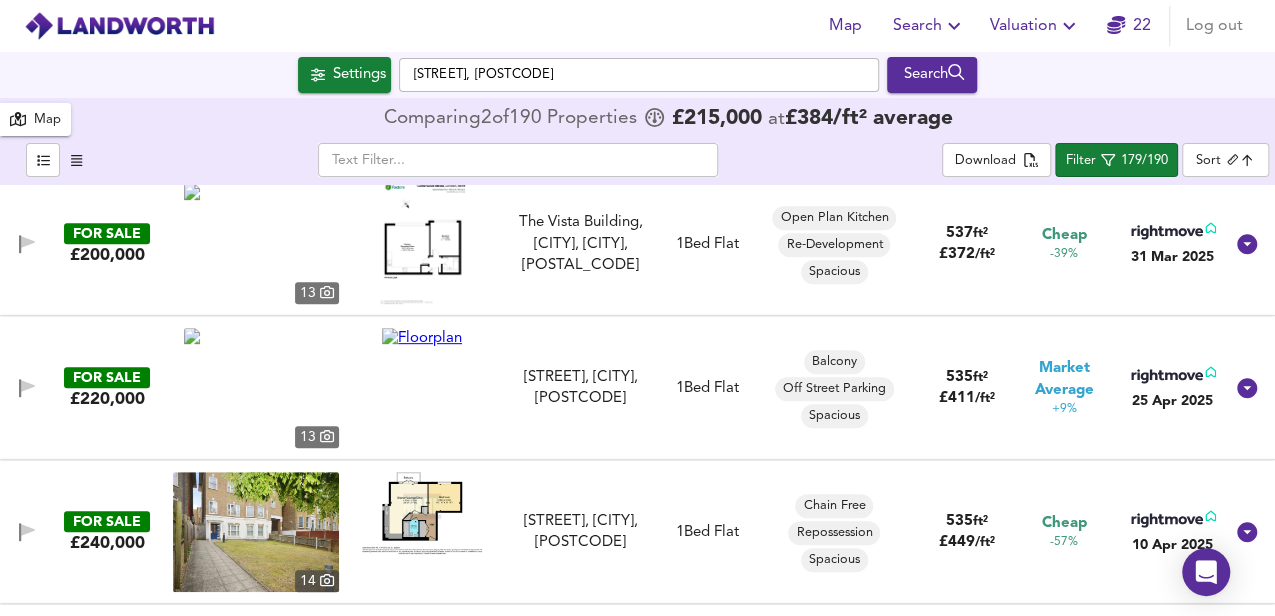 click at bounding box center (422, 338) 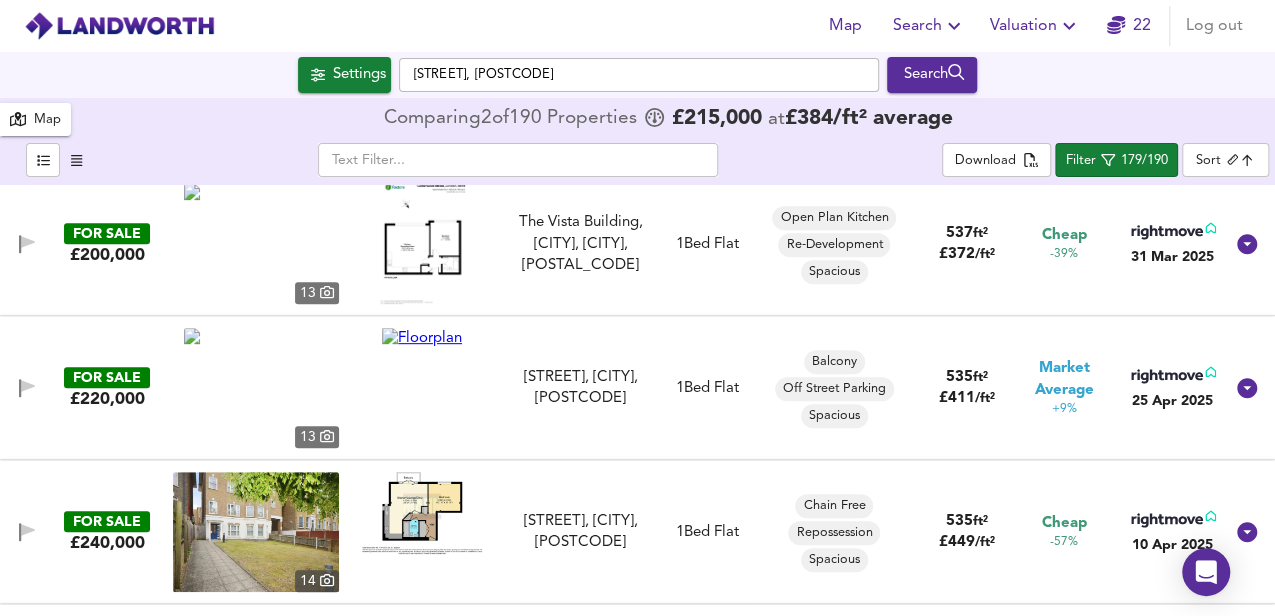 click at bounding box center (256, 338) 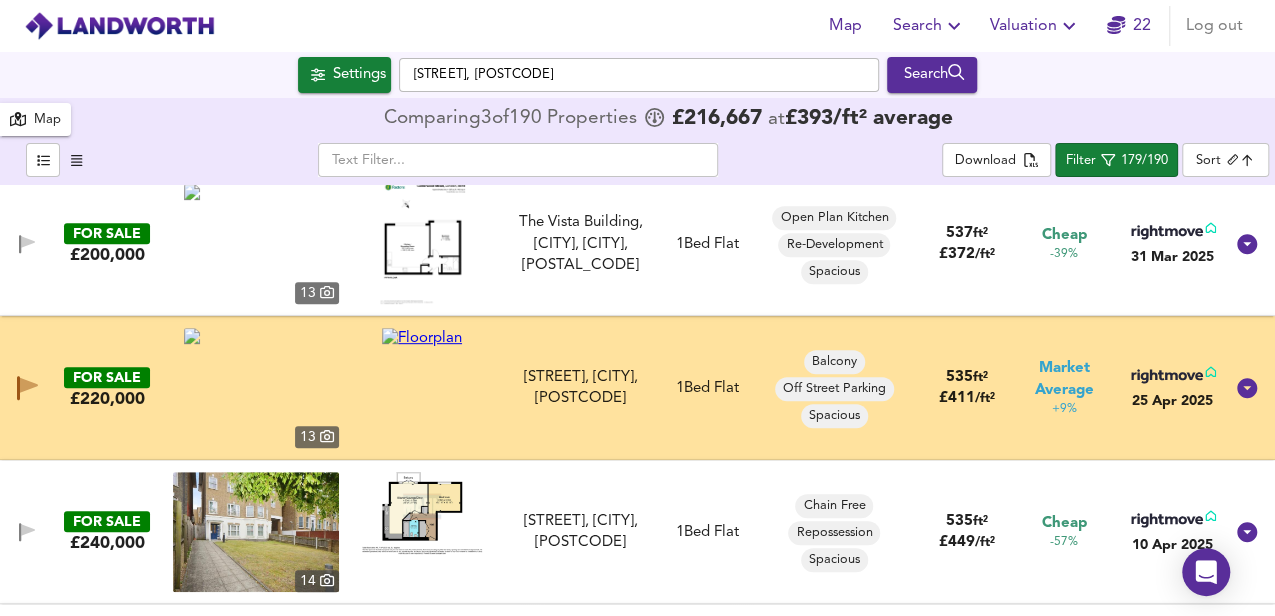 scroll, scrollTop: 4400, scrollLeft: 0, axis: vertical 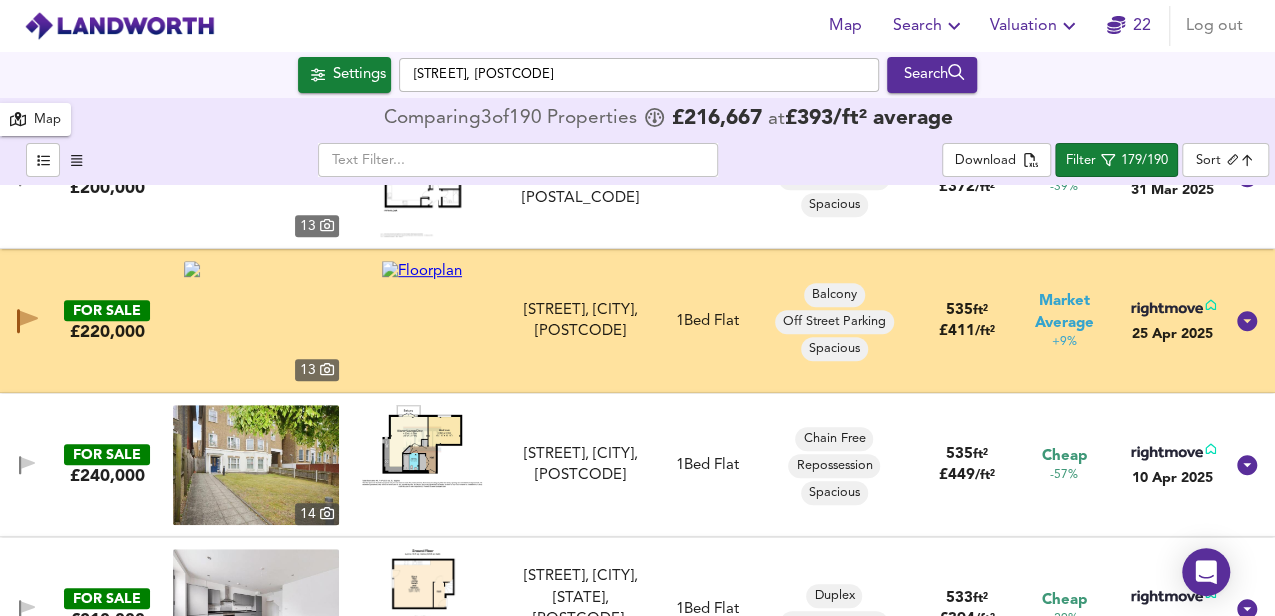 click at bounding box center [256, 465] 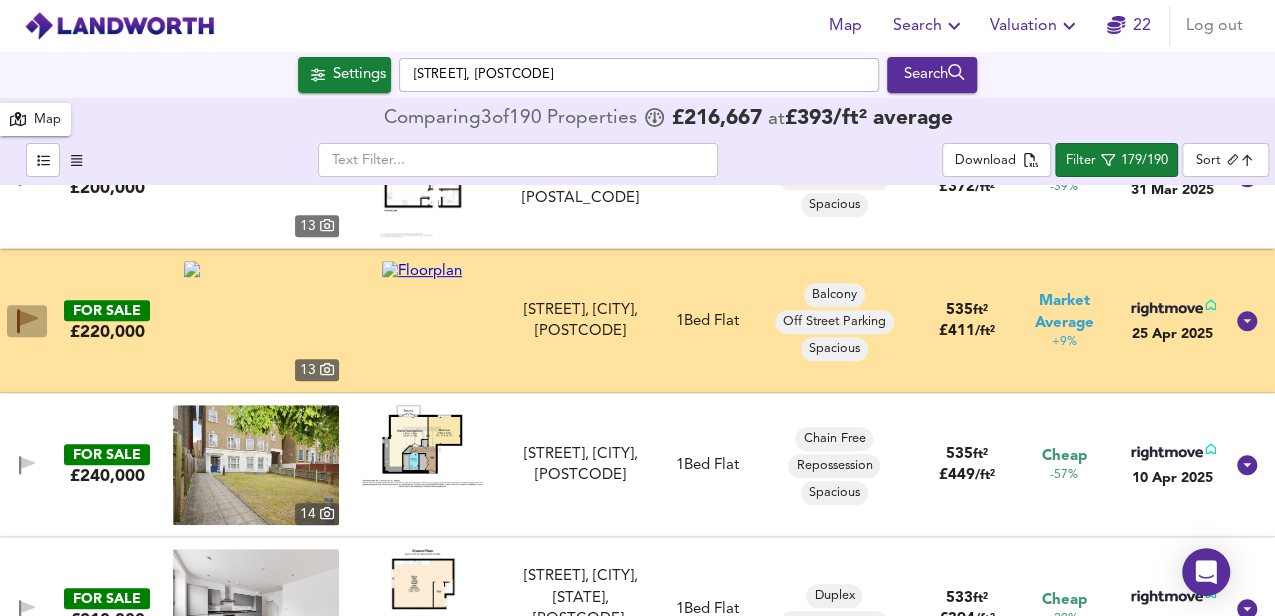 click at bounding box center (29, 318) 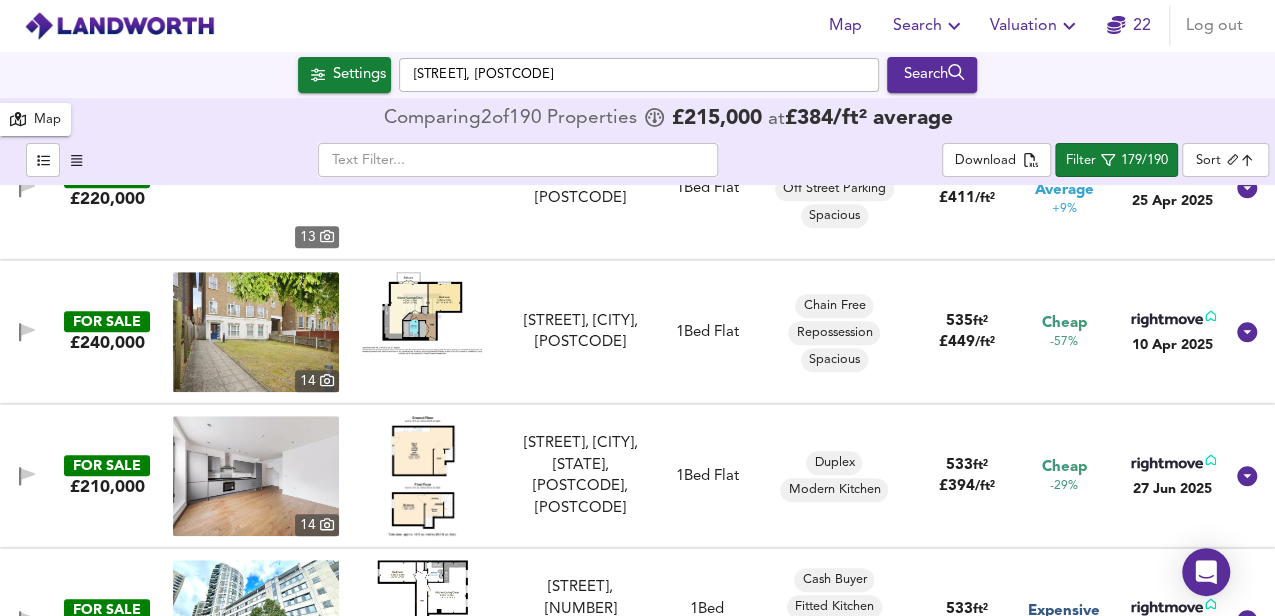 scroll, scrollTop: 4466, scrollLeft: 0, axis: vertical 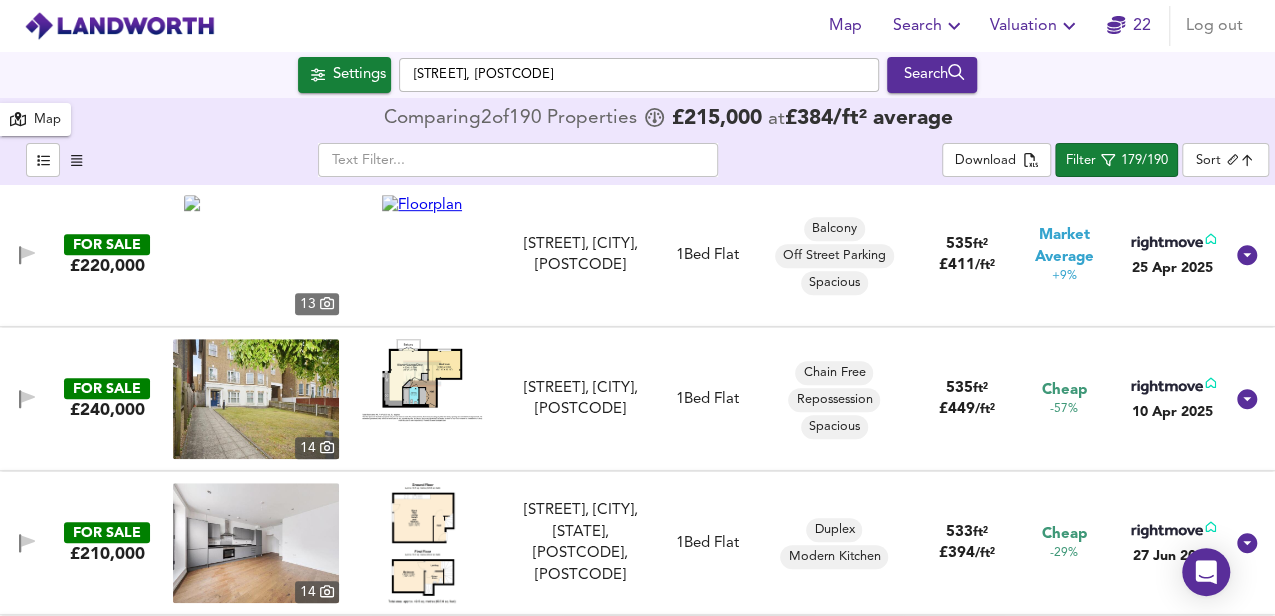 click at bounding box center (27, 255) 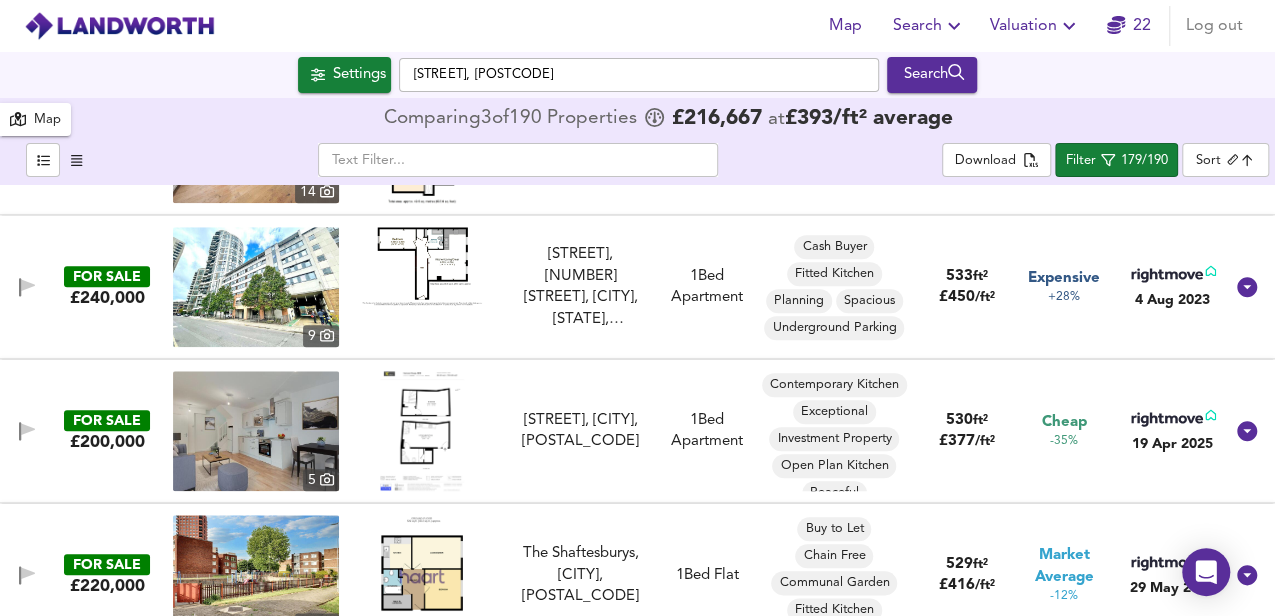 scroll, scrollTop: 5000, scrollLeft: 0, axis: vertical 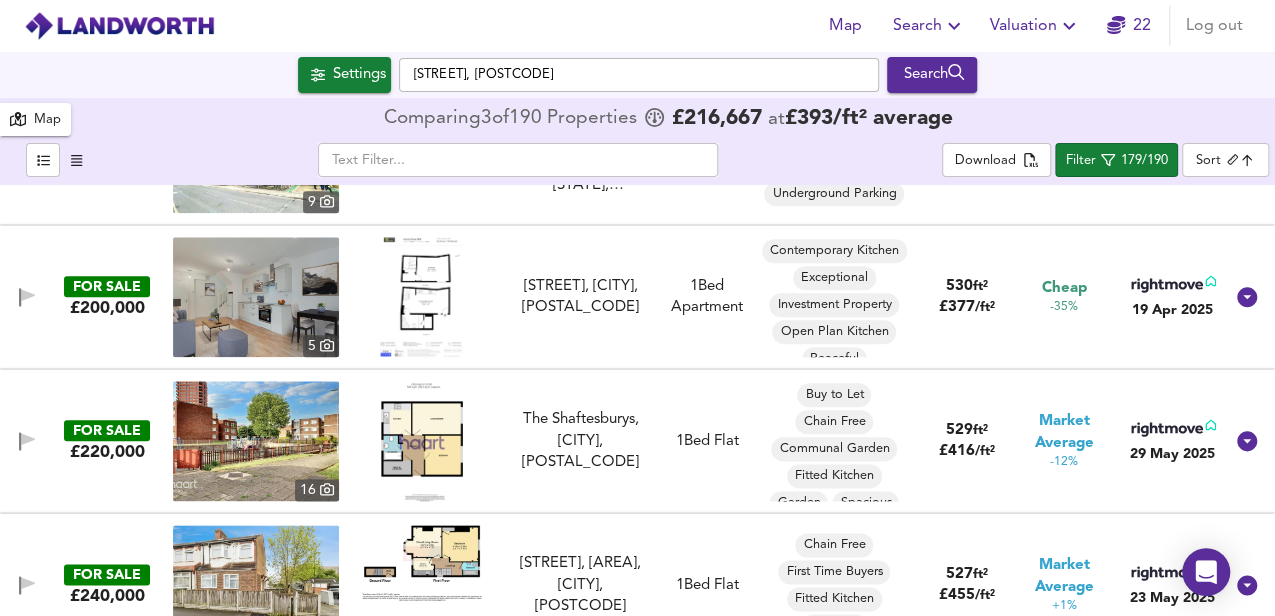 click at bounding box center [422, 441] 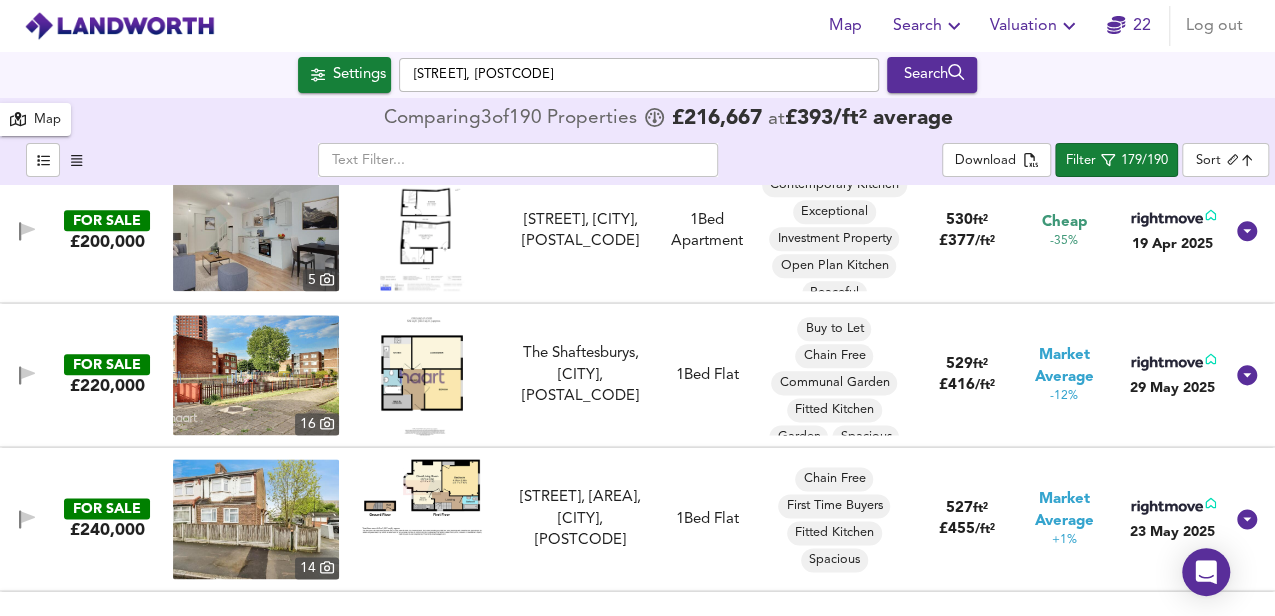 scroll, scrollTop: 5133, scrollLeft: 0, axis: vertical 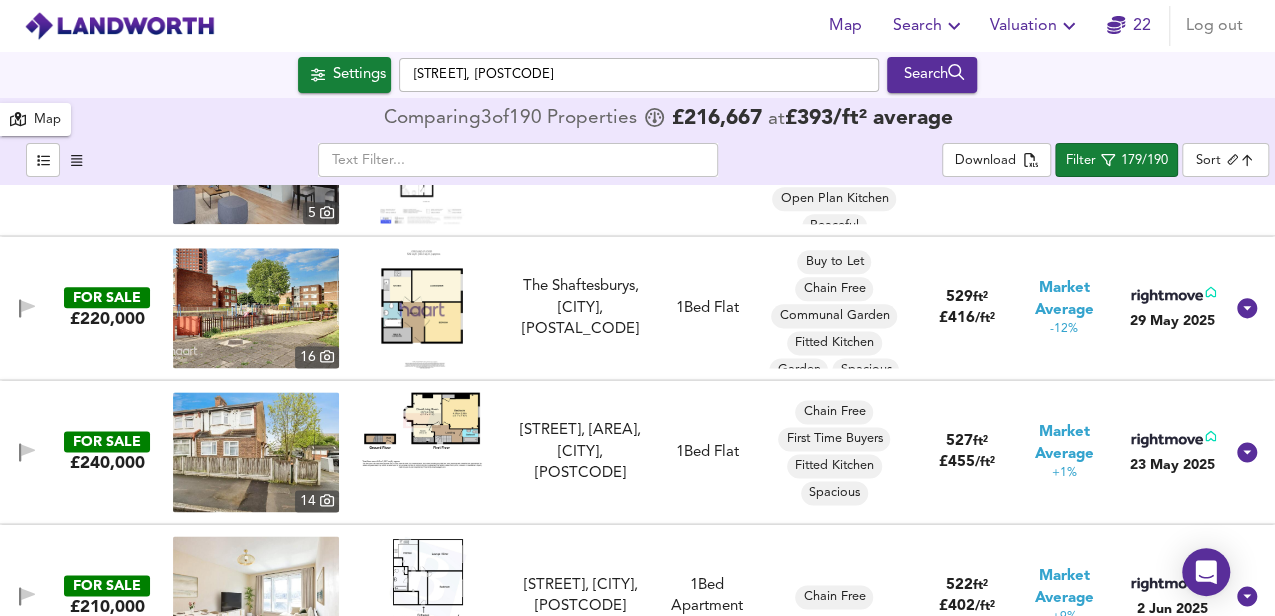 click at bounding box center [422, 430] 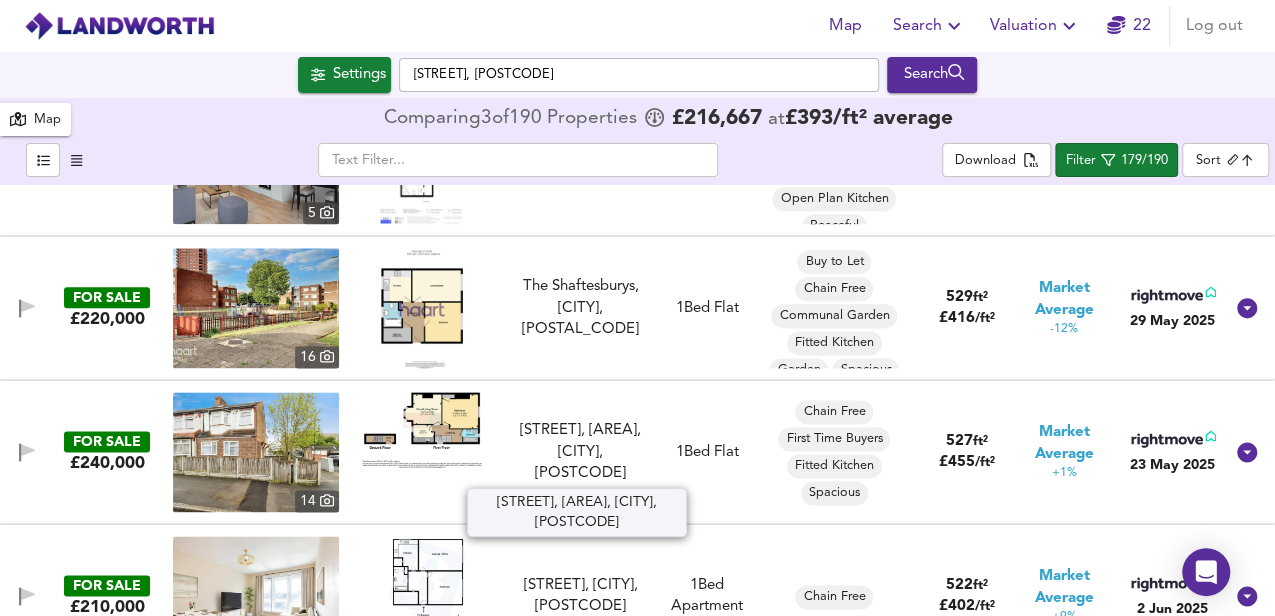 scroll, scrollTop: 5200, scrollLeft: 0, axis: vertical 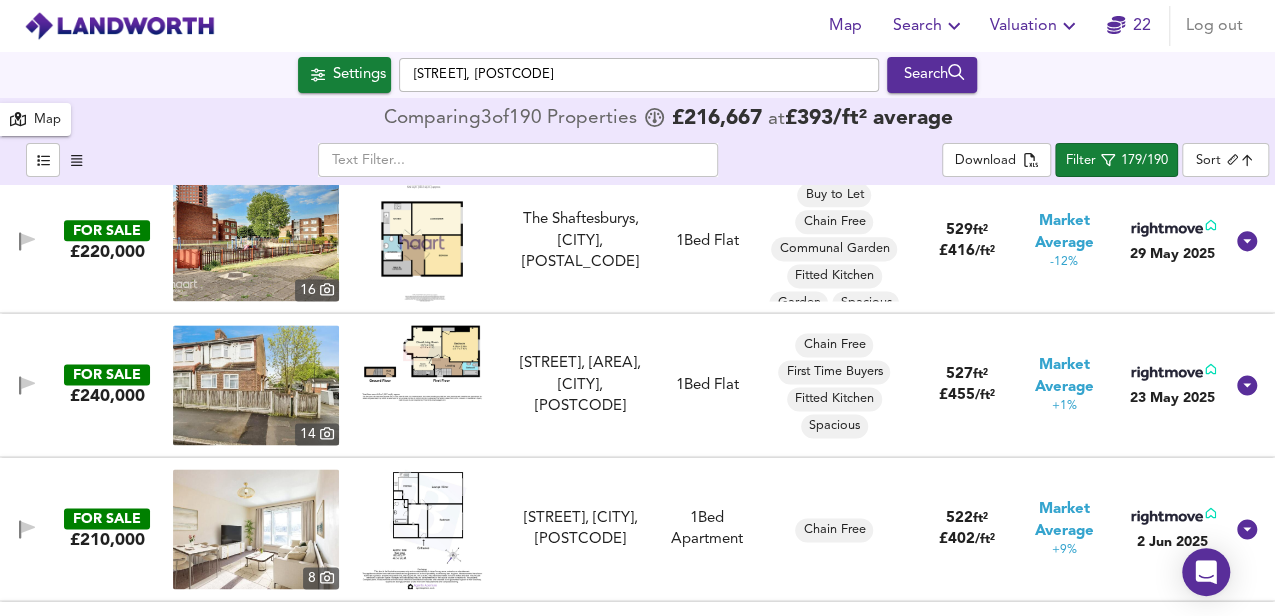 click at bounding box center (422, 528) 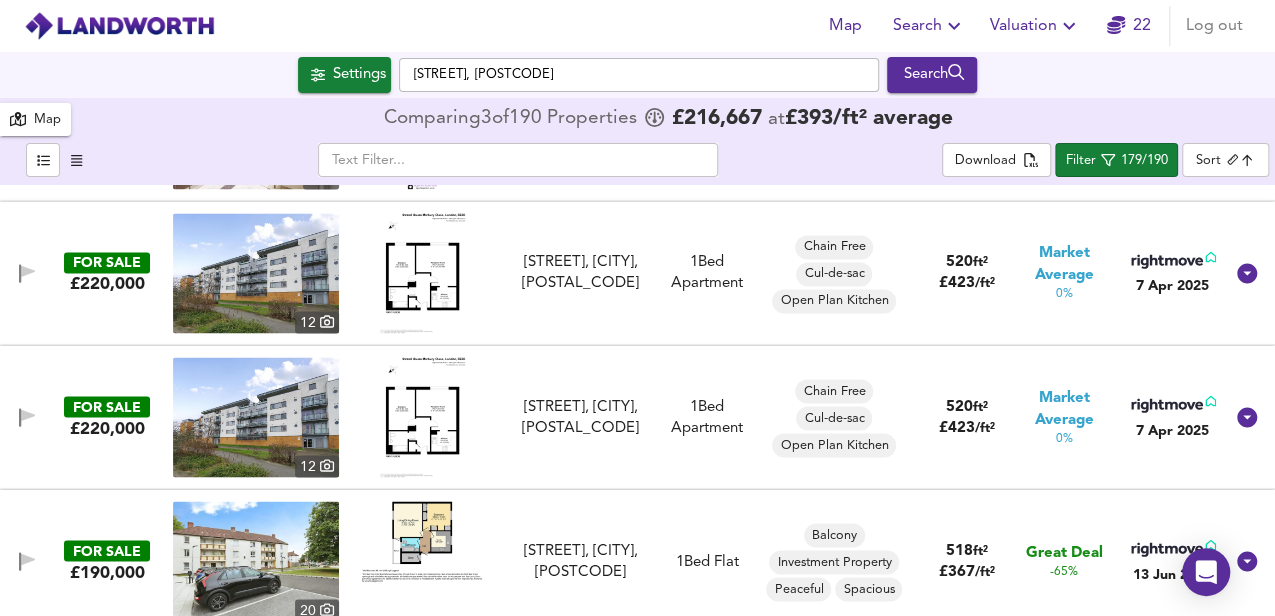 scroll, scrollTop: 5666, scrollLeft: 0, axis: vertical 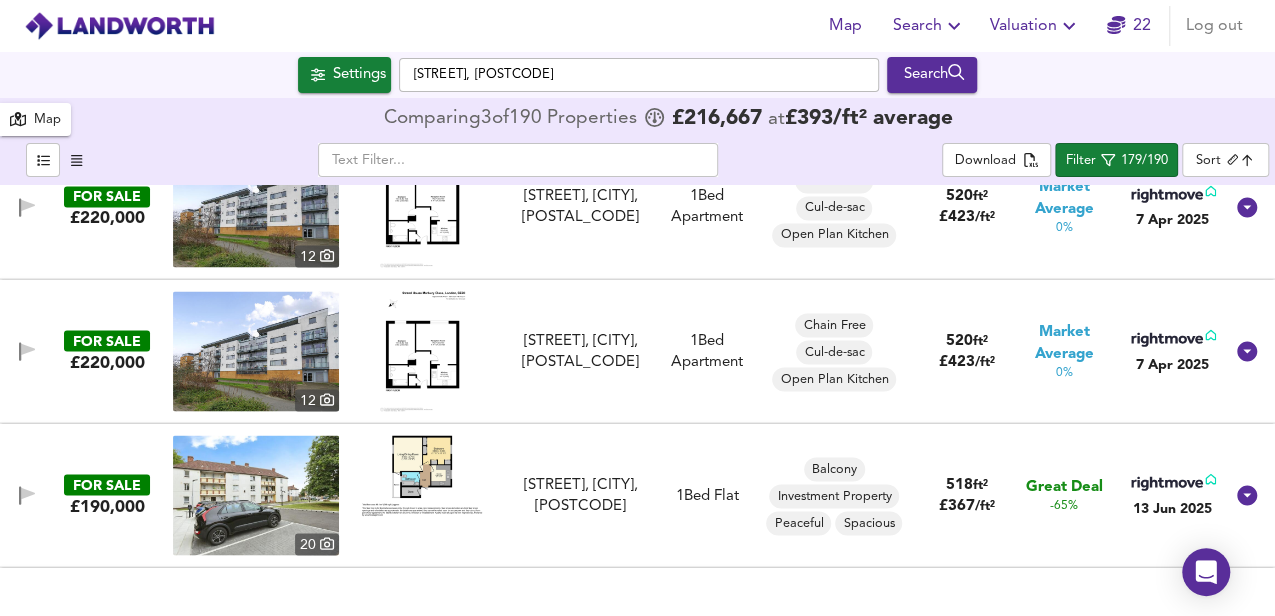 click at bounding box center [422, 207] 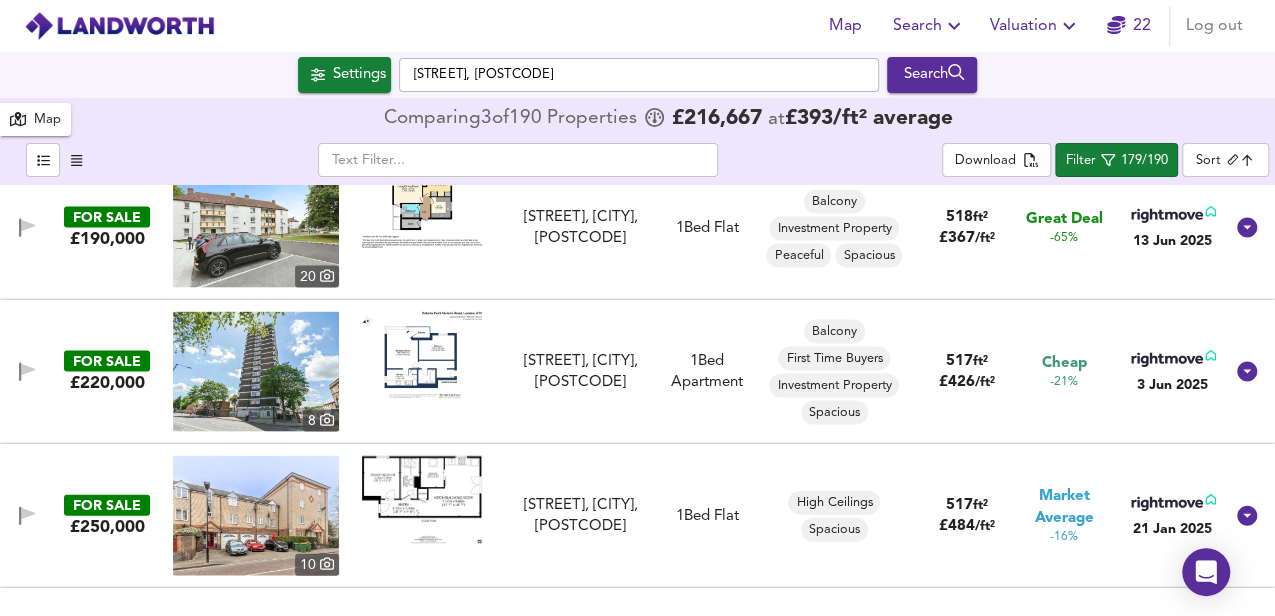 scroll, scrollTop: 6066, scrollLeft: 0, axis: vertical 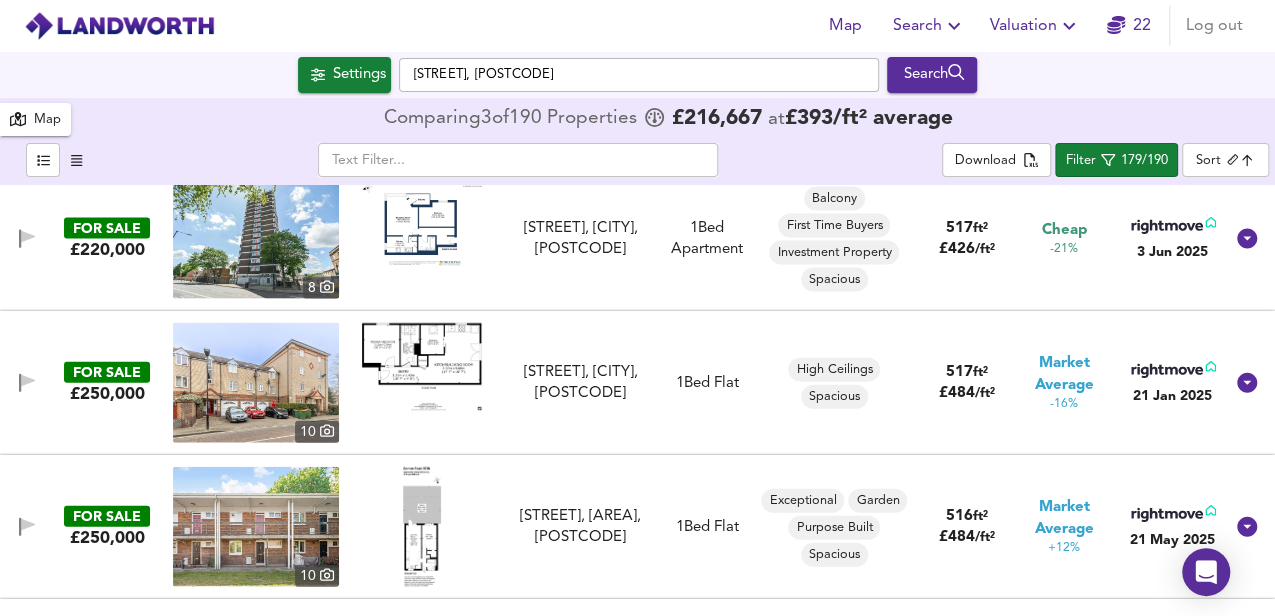 click at bounding box center [422, 367] 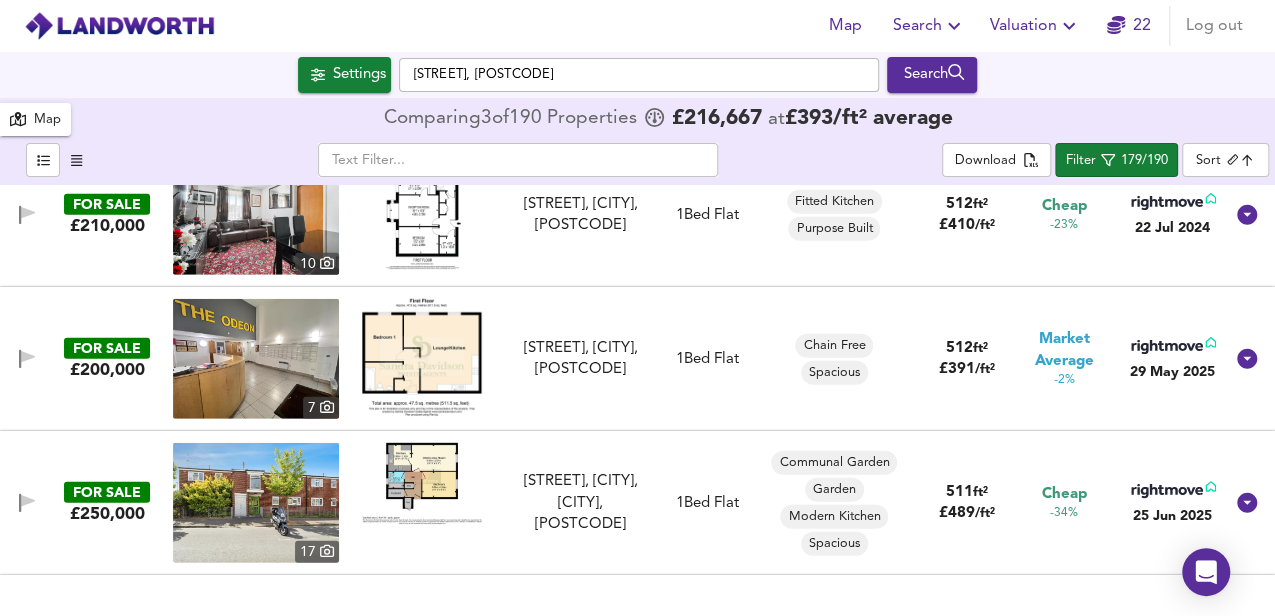 scroll, scrollTop: 6733, scrollLeft: 0, axis: vertical 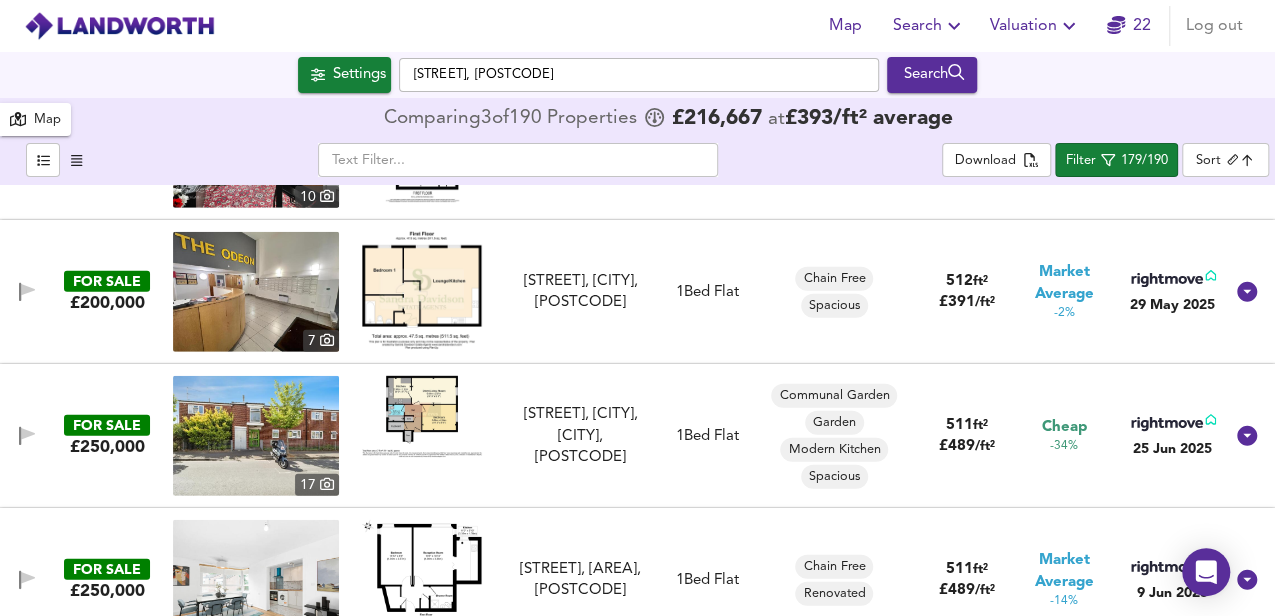 click at bounding box center [422, 416] 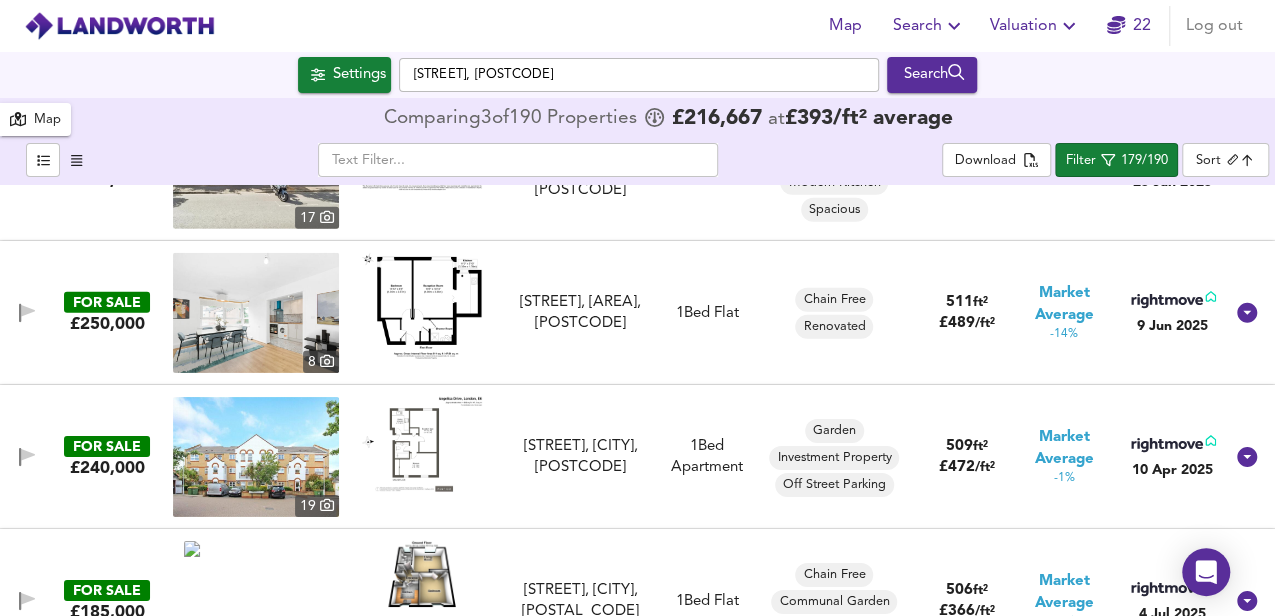 scroll, scrollTop: 7133, scrollLeft: 0, axis: vertical 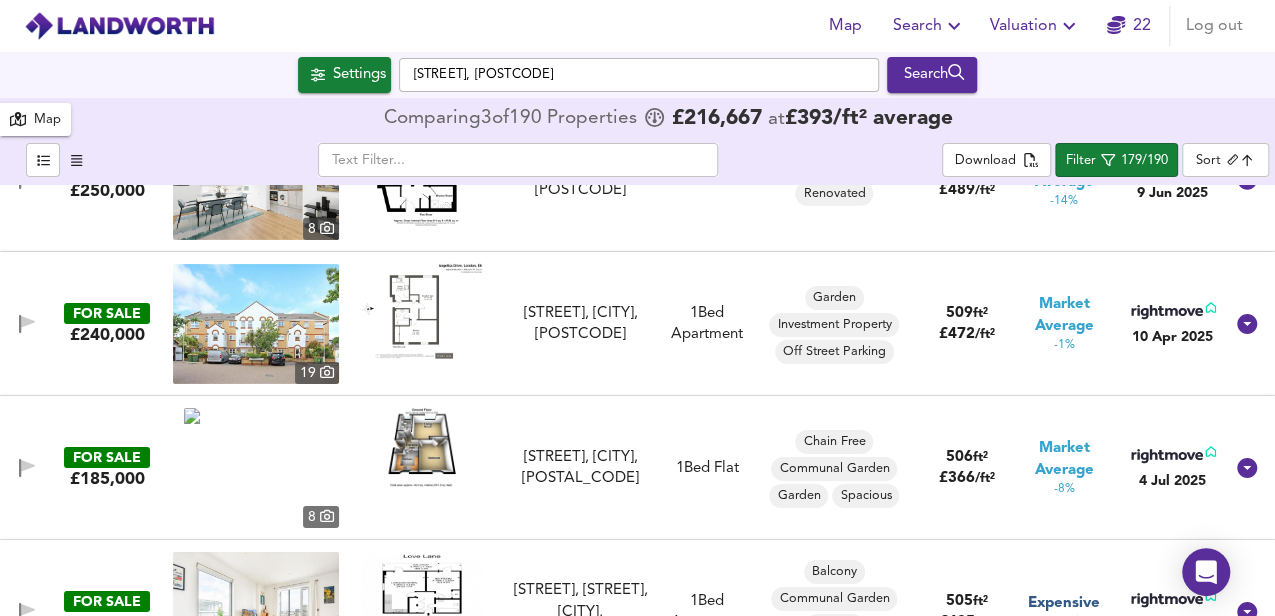 click at bounding box center [422, 311] 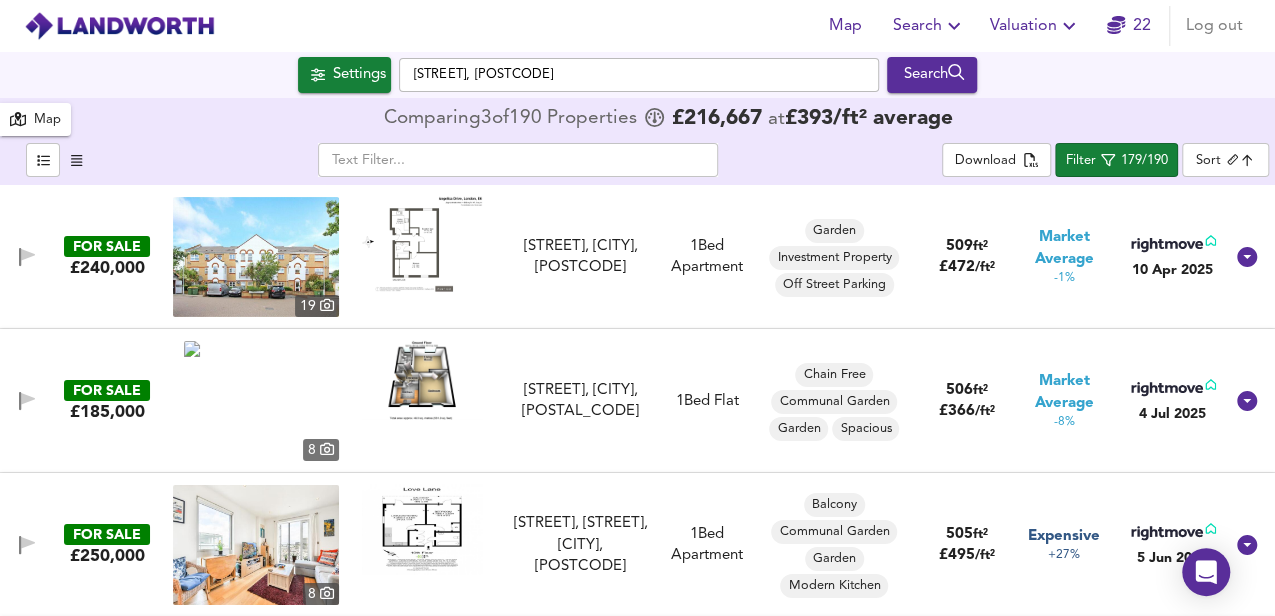scroll, scrollTop: 7266, scrollLeft: 0, axis: vertical 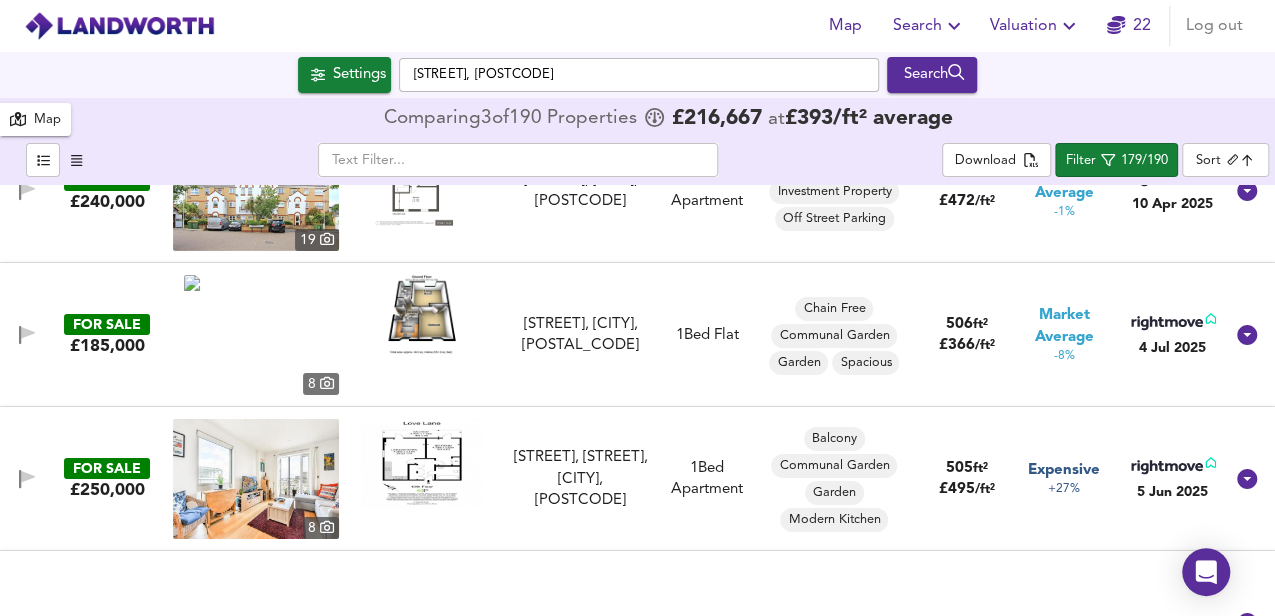 click at bounding box center (422, 314) 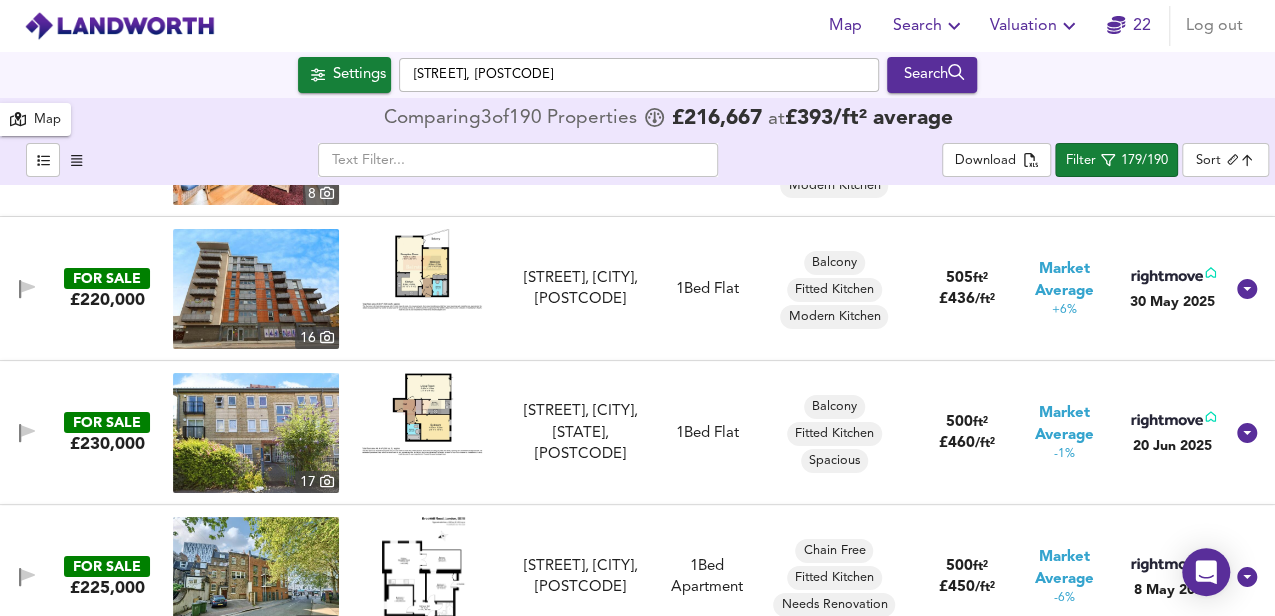 scroll, scrollTop: 7666, scrollLeft: 0, axis: vertical 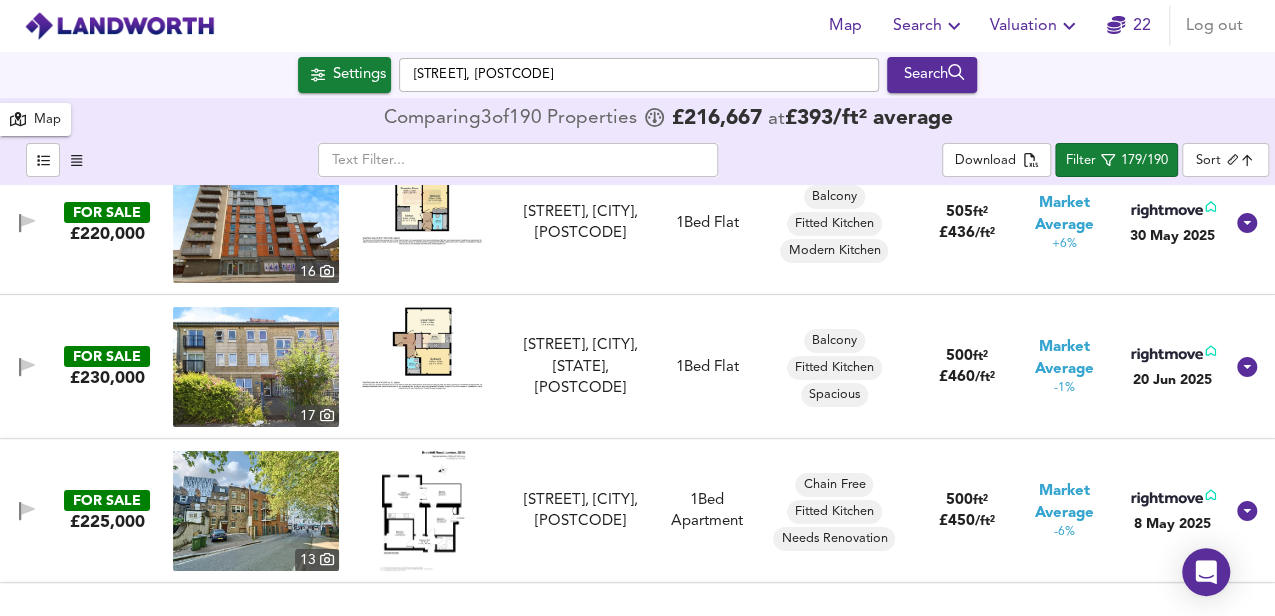 click at bounding box center (422, 348) 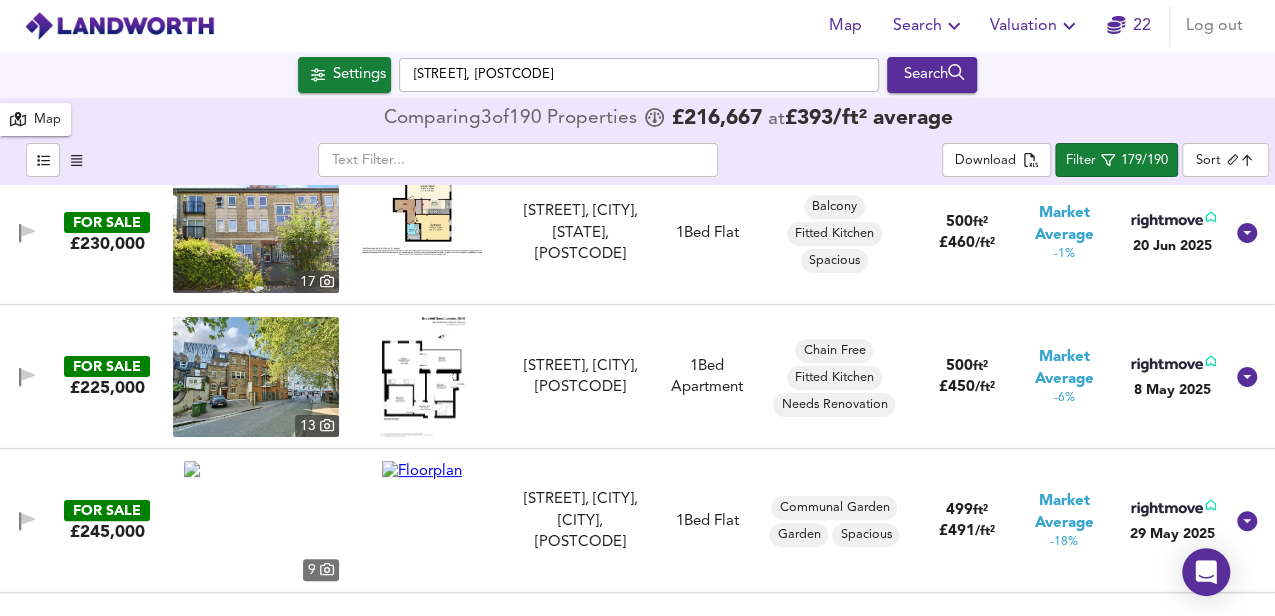 click at bounding box center (422, 377) 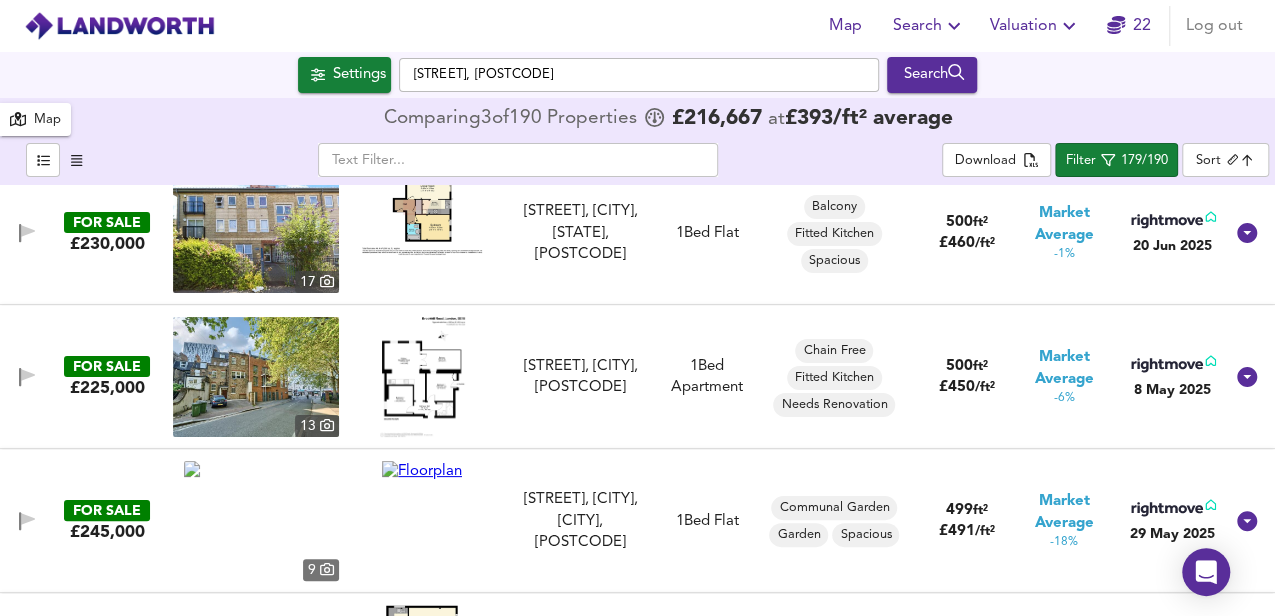 scroll, scrollTop: 7933, scrollLeft: 0, axis: vertical 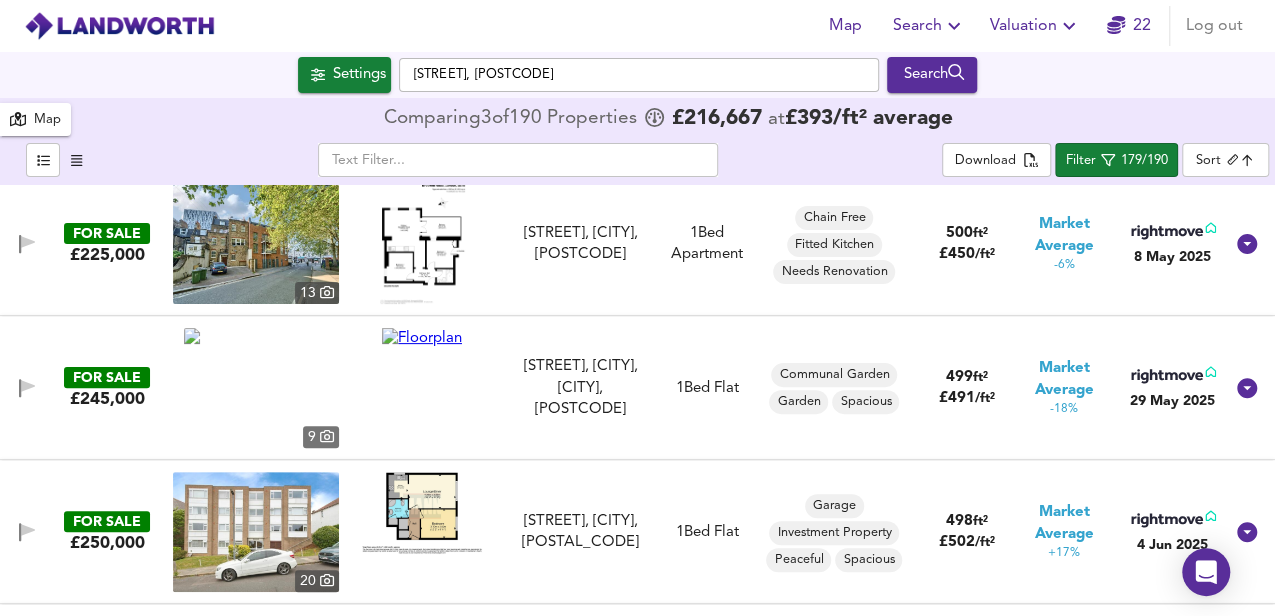 click at bounding box center (256, 244) 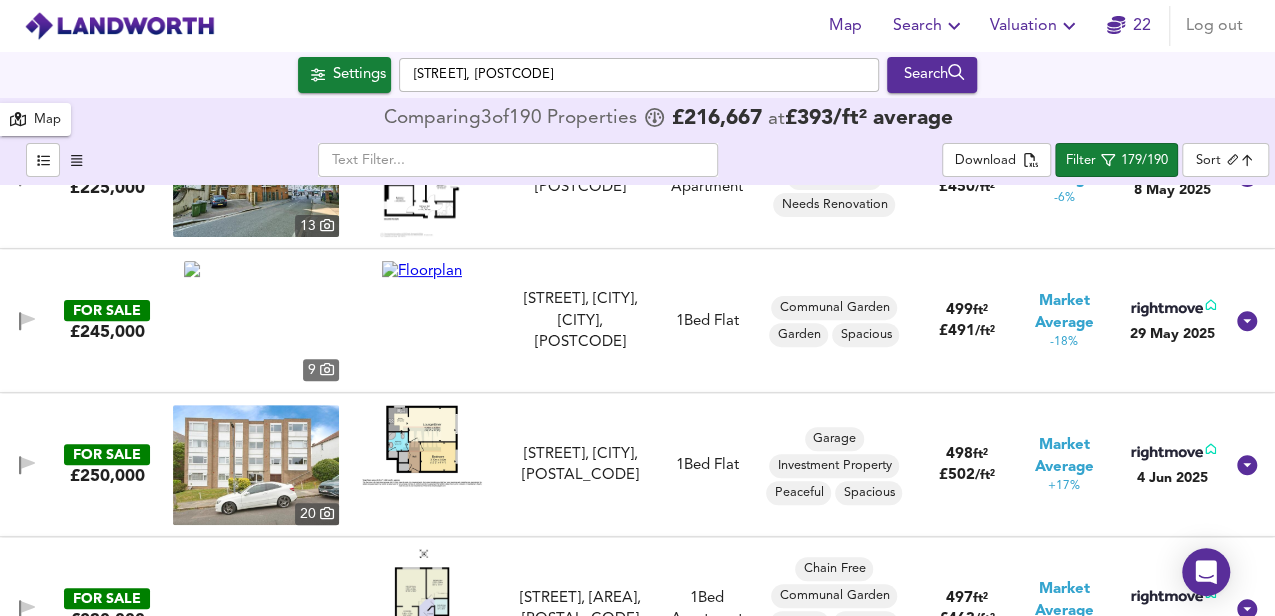 scroll, scrollTop: 8066, scrollLeft: 0, axis: vertical 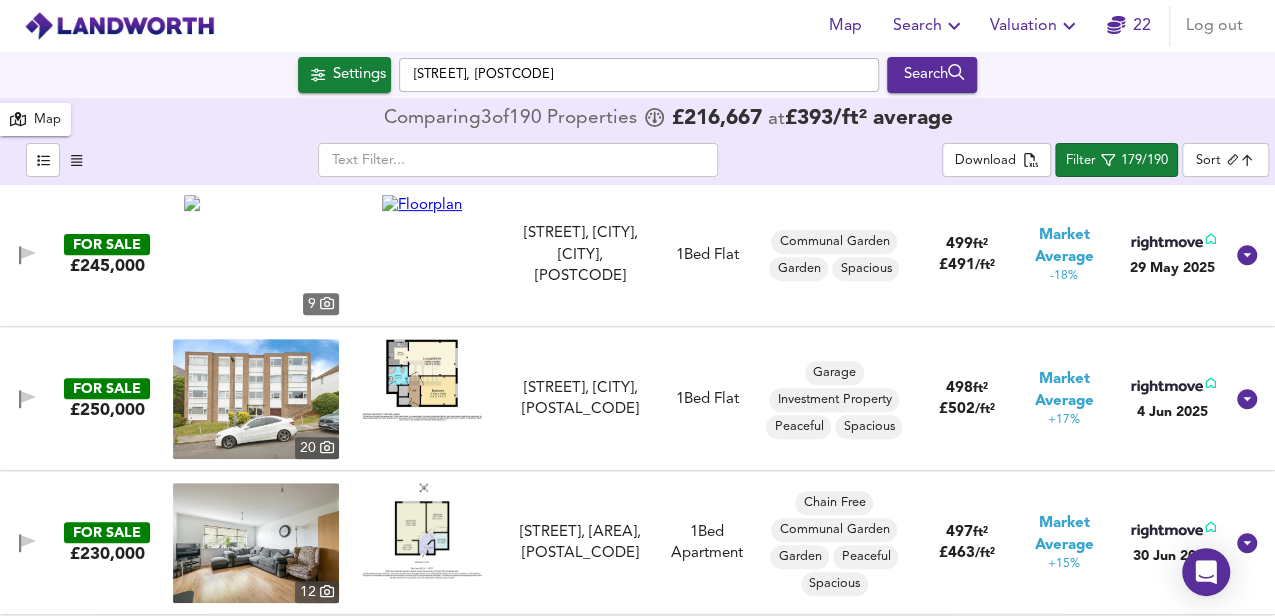 click at bounding box center [422, 379] 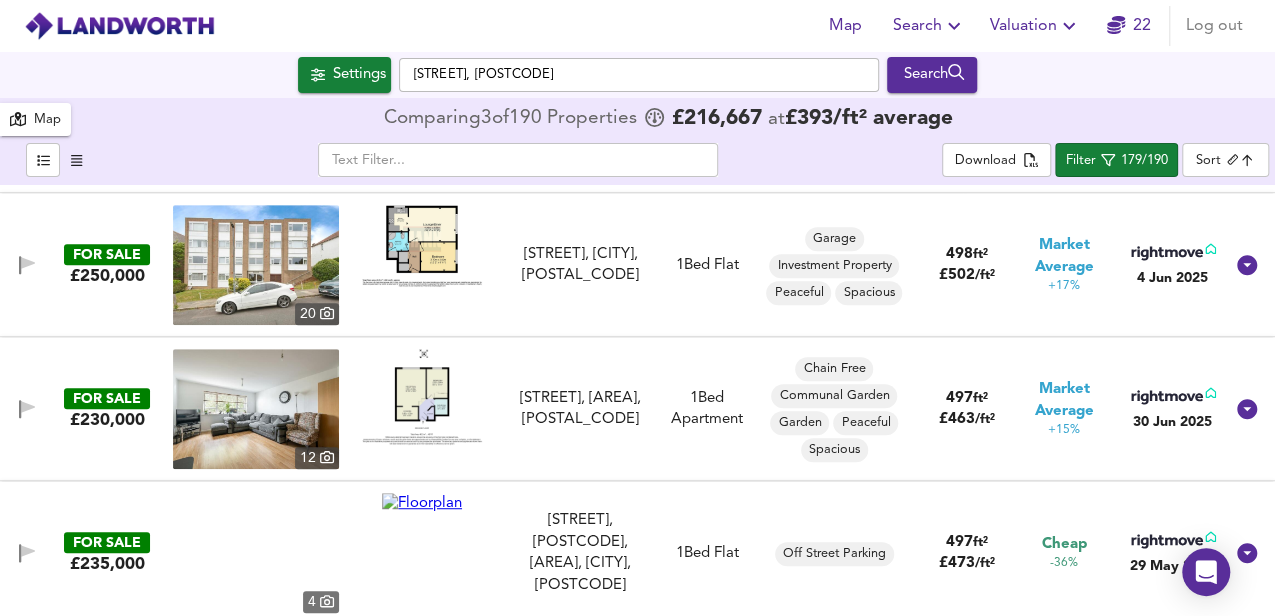 scroll, scrollTop: 8266, scrollLeft: 0, axis: vertical 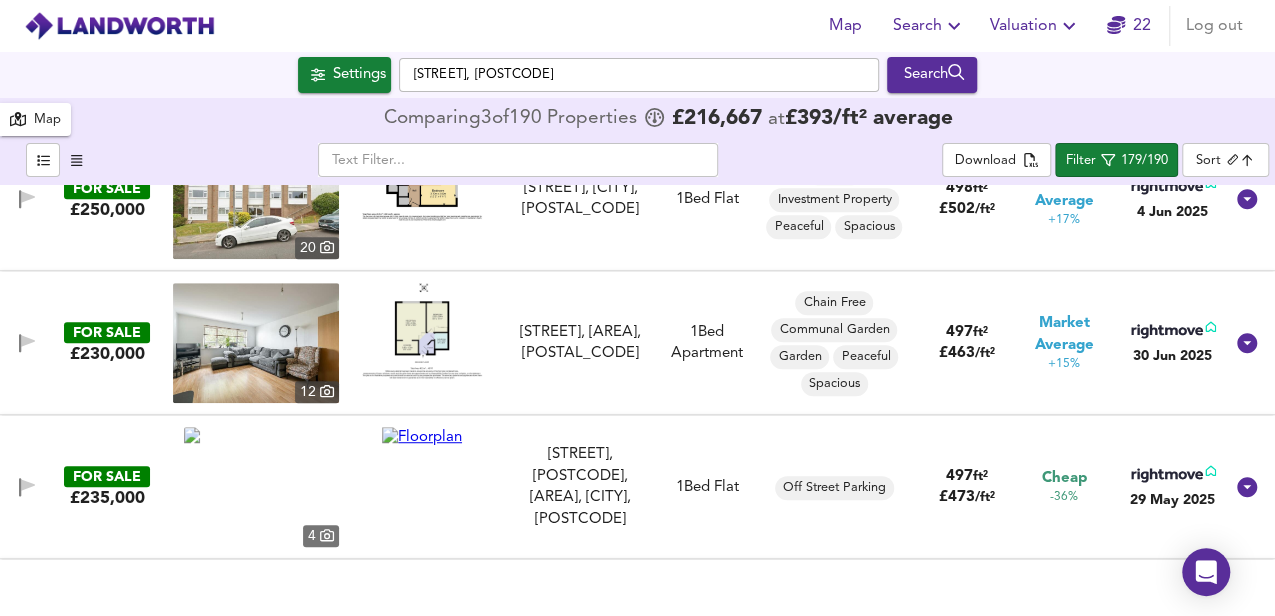 click at bounding box center (422, 331) 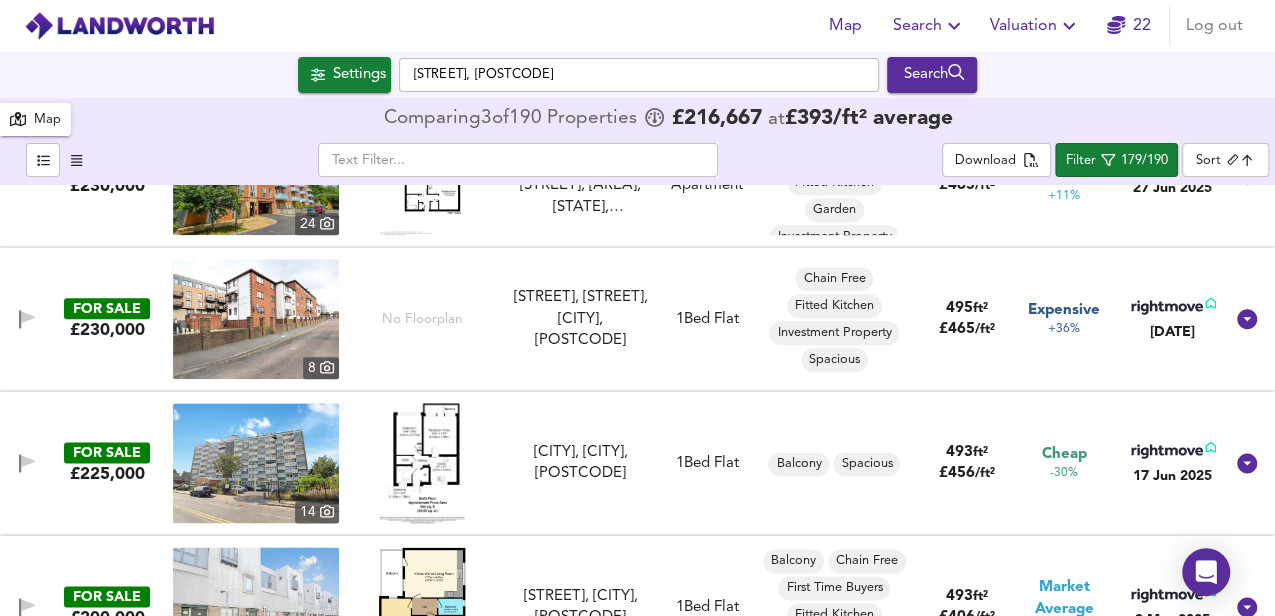 scroll, scrollTop: 9000, scrollLeft: 0, axis: vertical 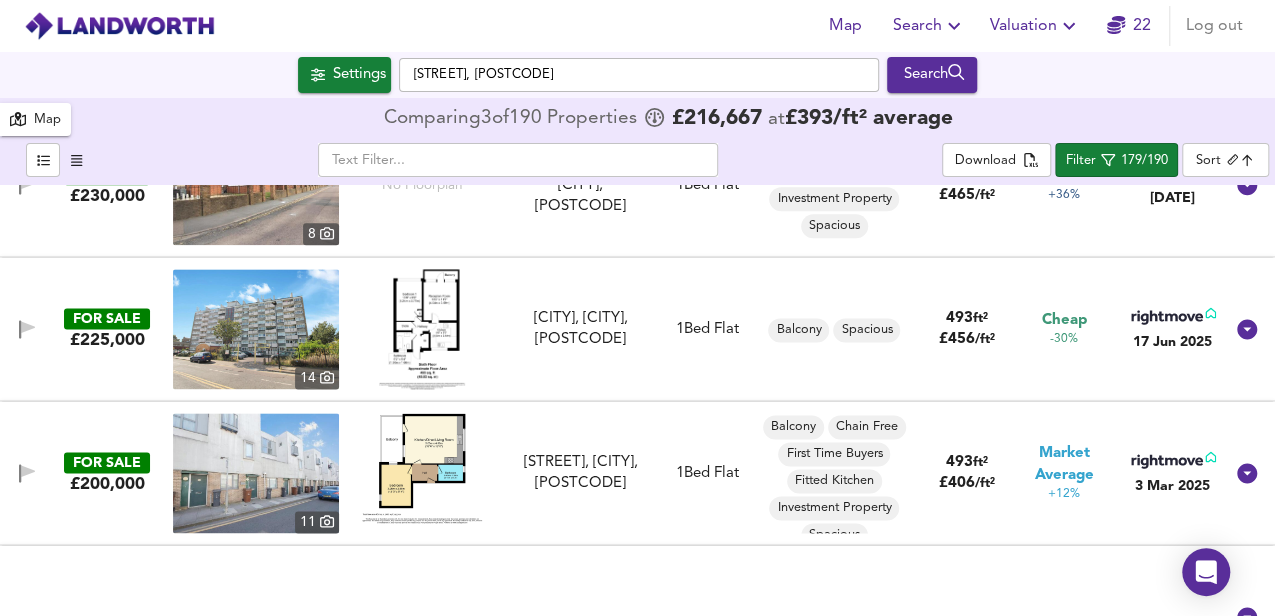 click at bounding box center [422, 329] 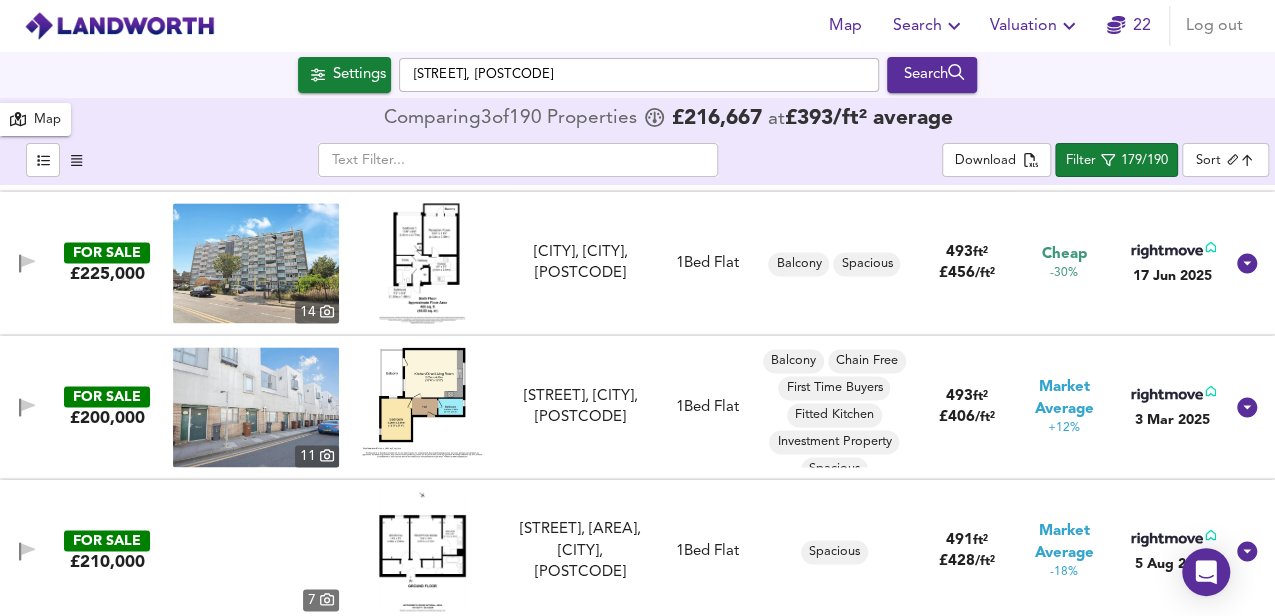 scroll, scrollTop: 9133, scrollLeft: 0, axis: vertical 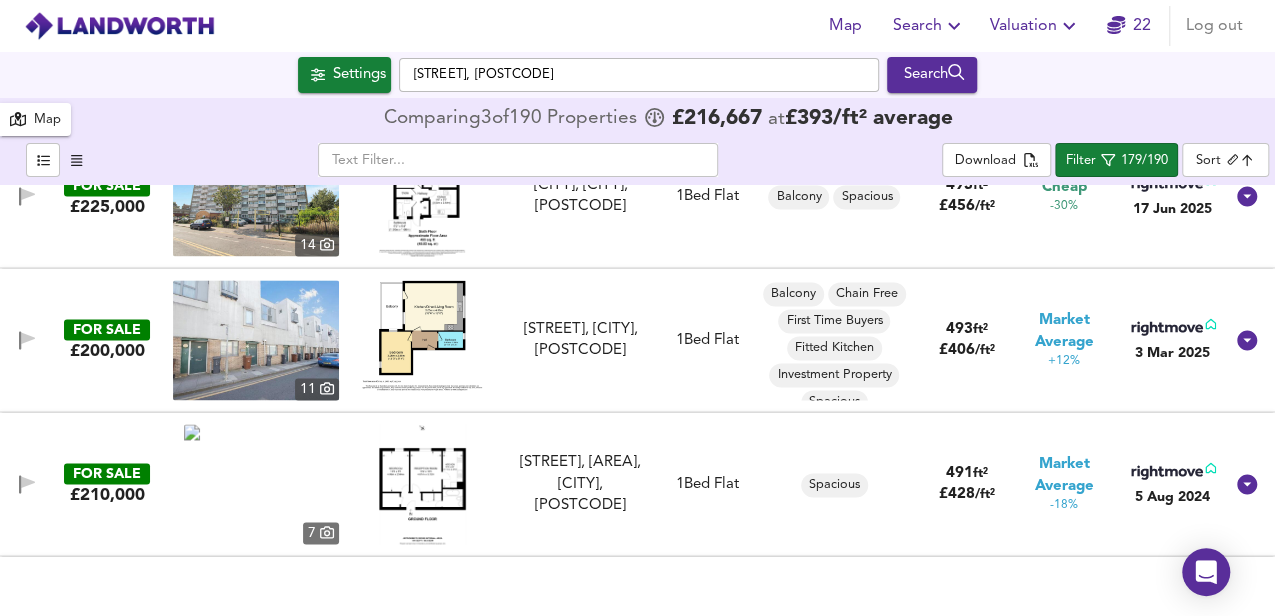 click at bounding box center [422, 335] 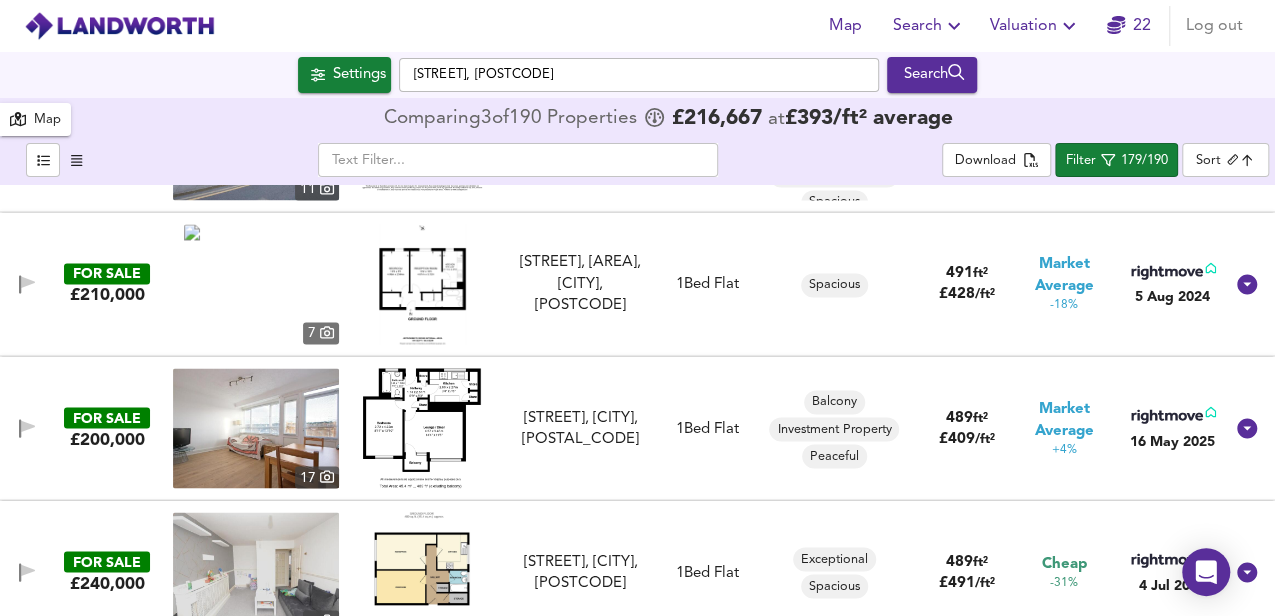 scroll, scrollTop: 9266, scrollLeft: 0, axis: vertical 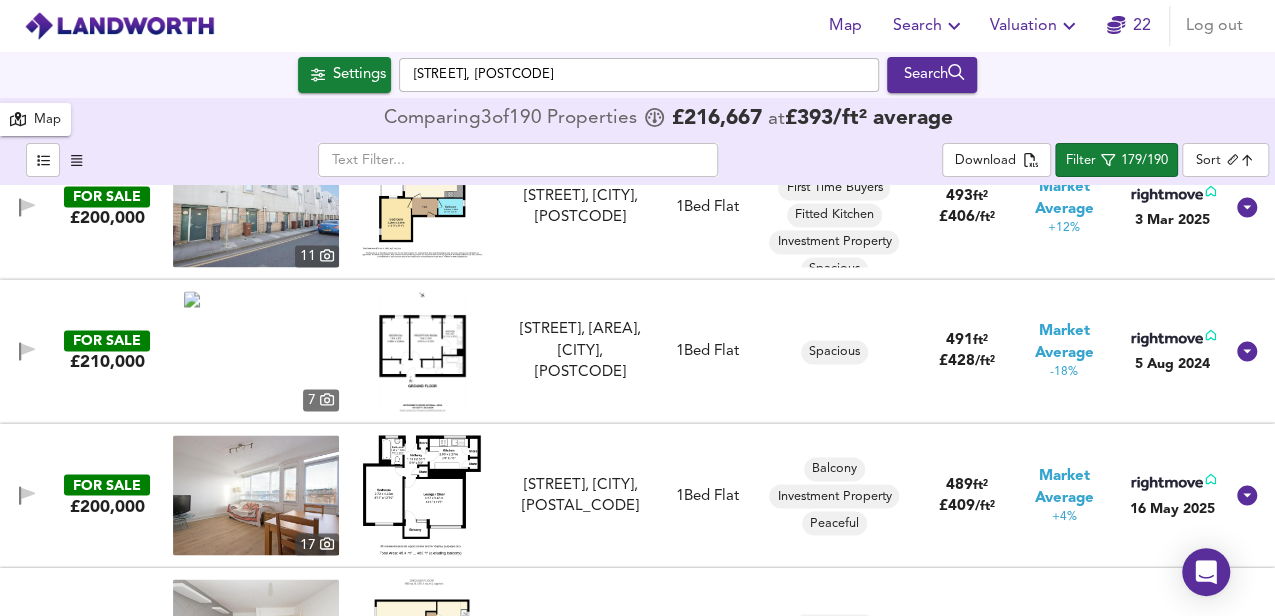click at bounding box center [422, 351] 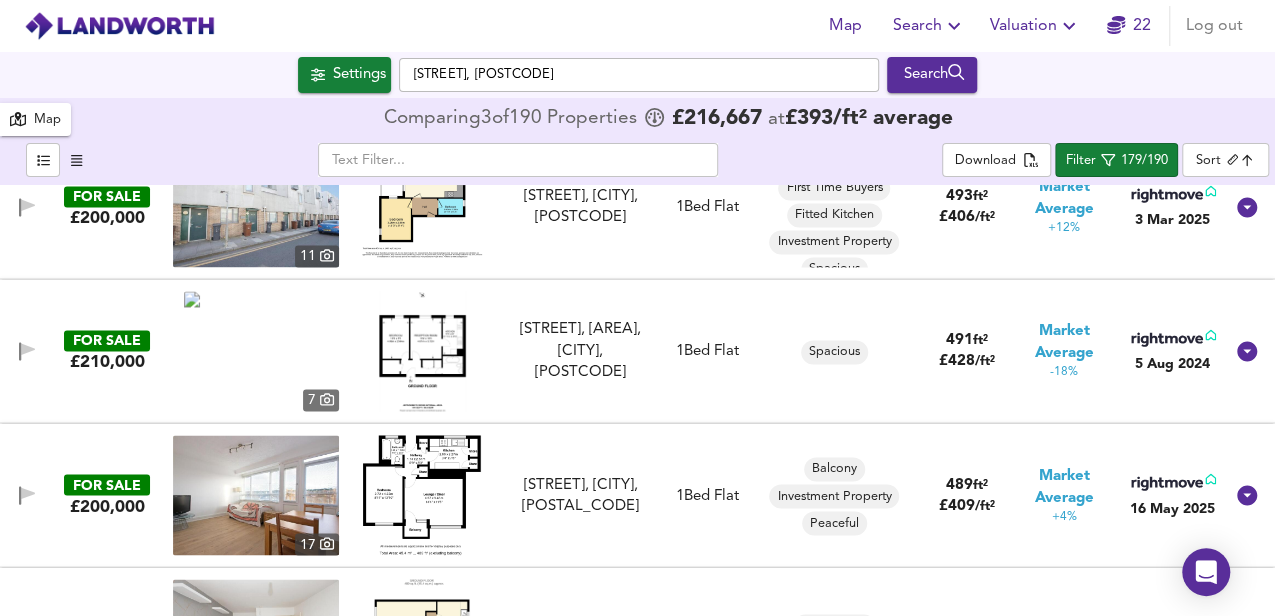 scroll, scrollTop: 9333, scrollLeft: 0, axis: vertical 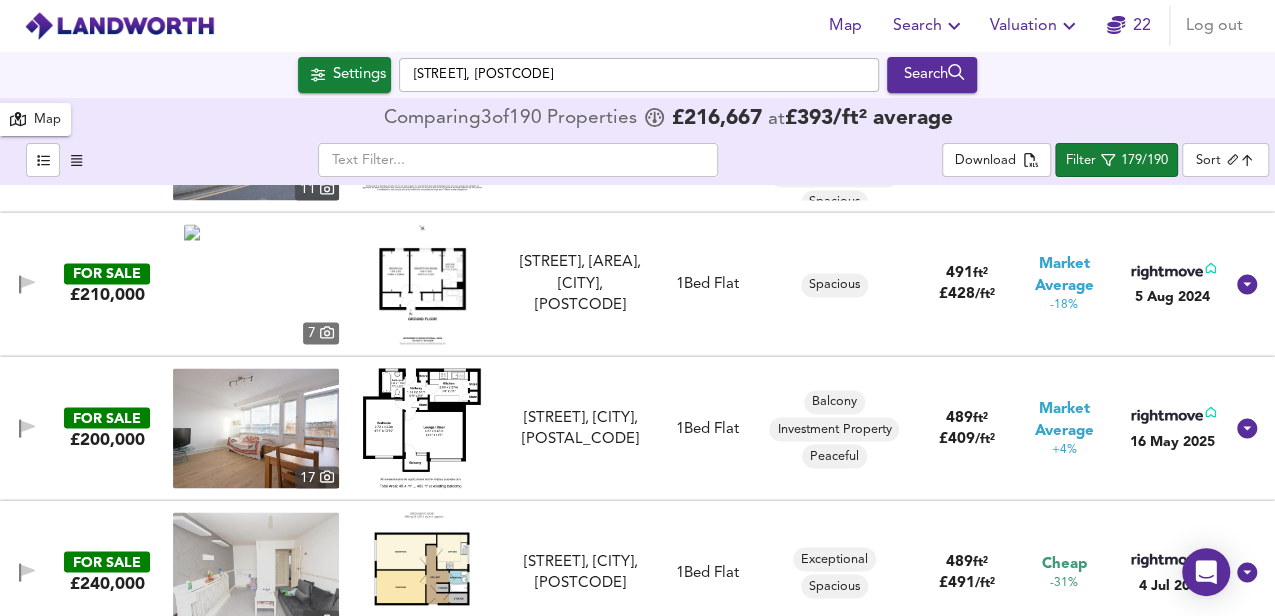 click at bounding box center [422, 428] 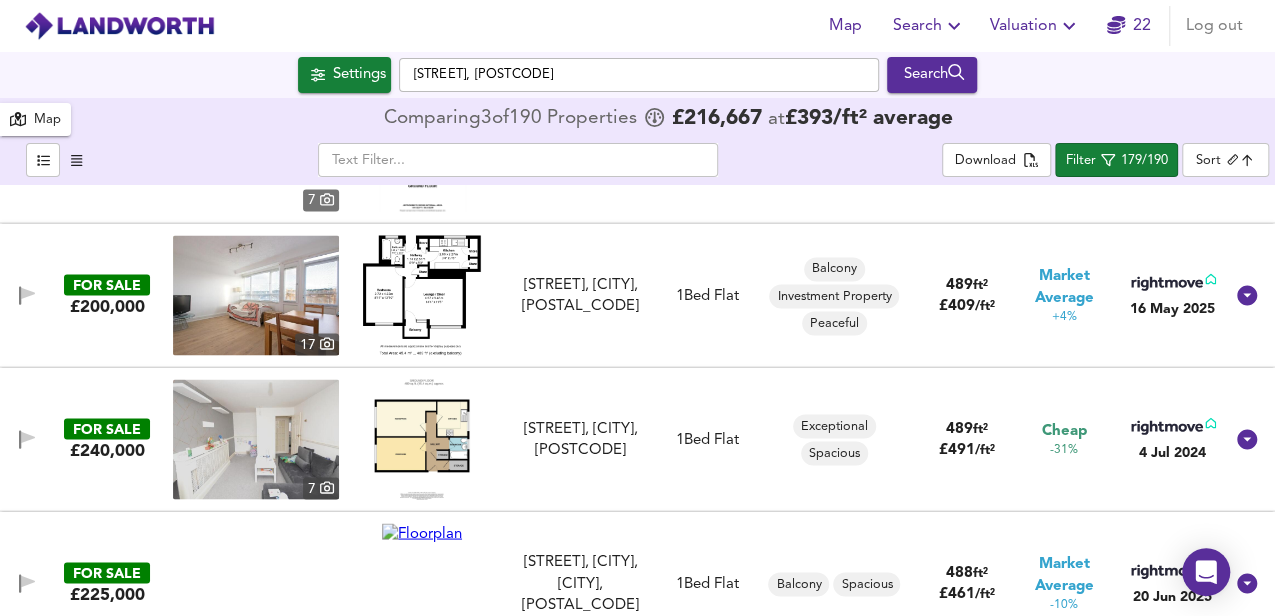 scroll, scrollTop: 9533, scrollLeft: 0, axis: vertical 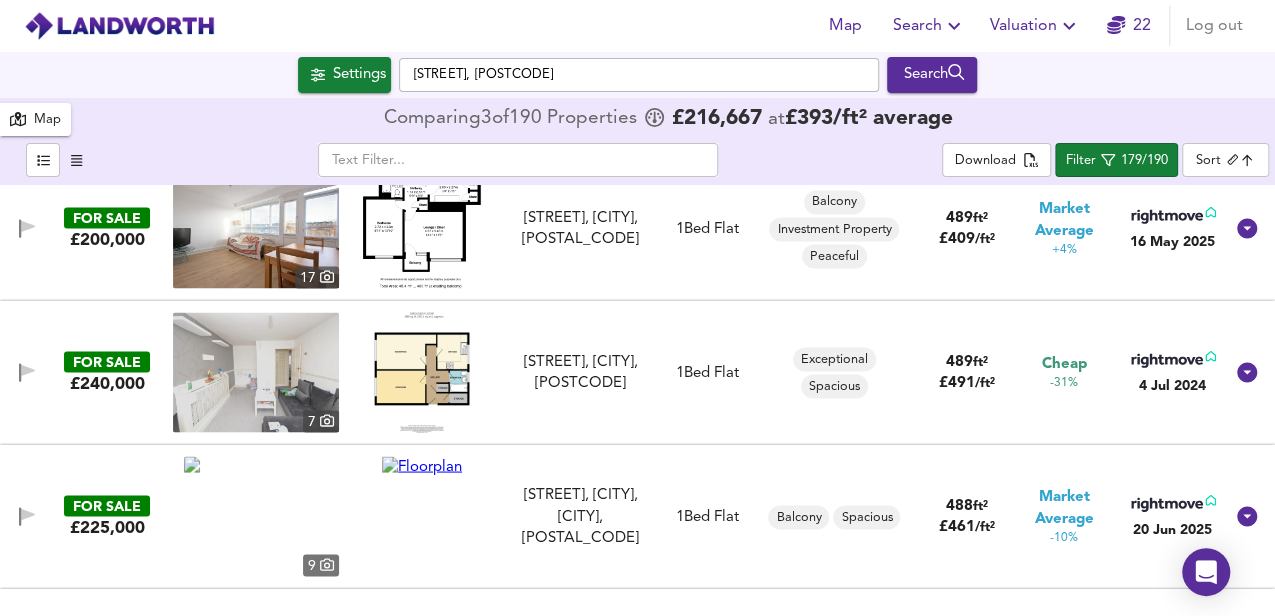 click at bounding box center [422, 372] 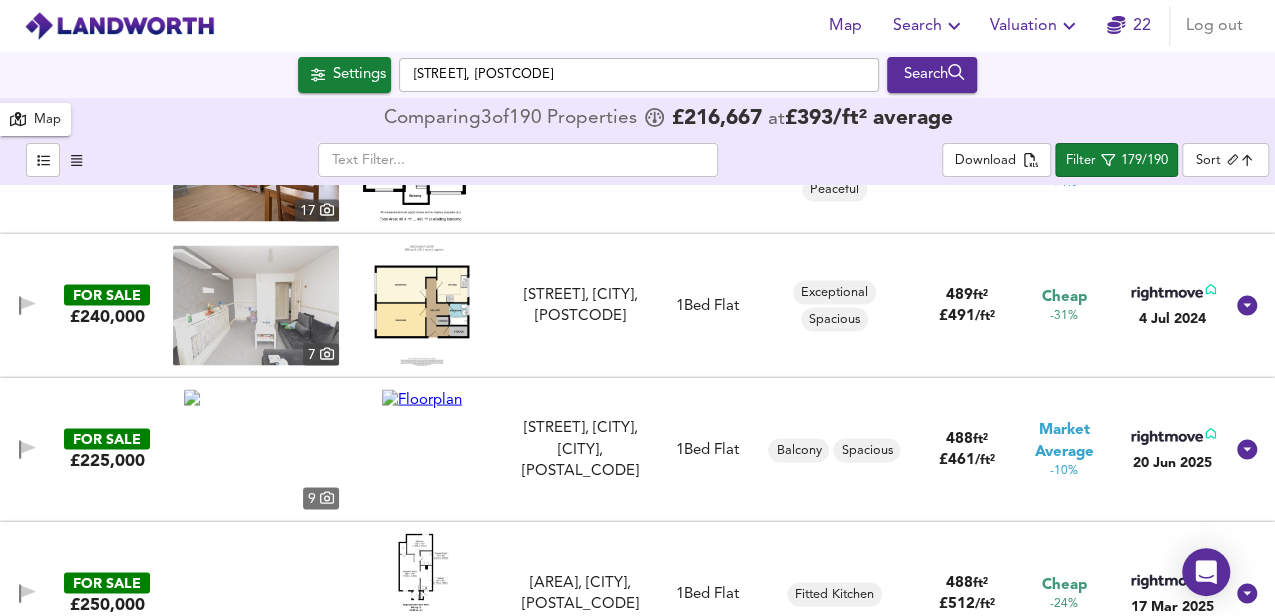 scroll, scrollTop: 9666, scrollLeft: 0, axis: vertical 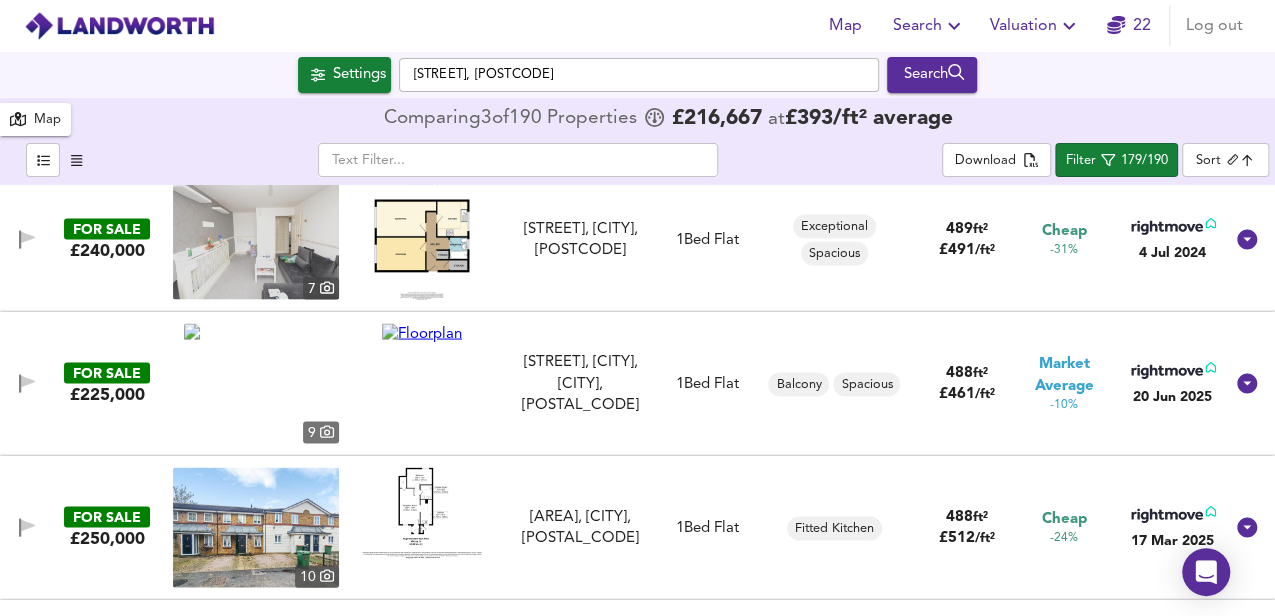 click at bounding box center [422, 333] 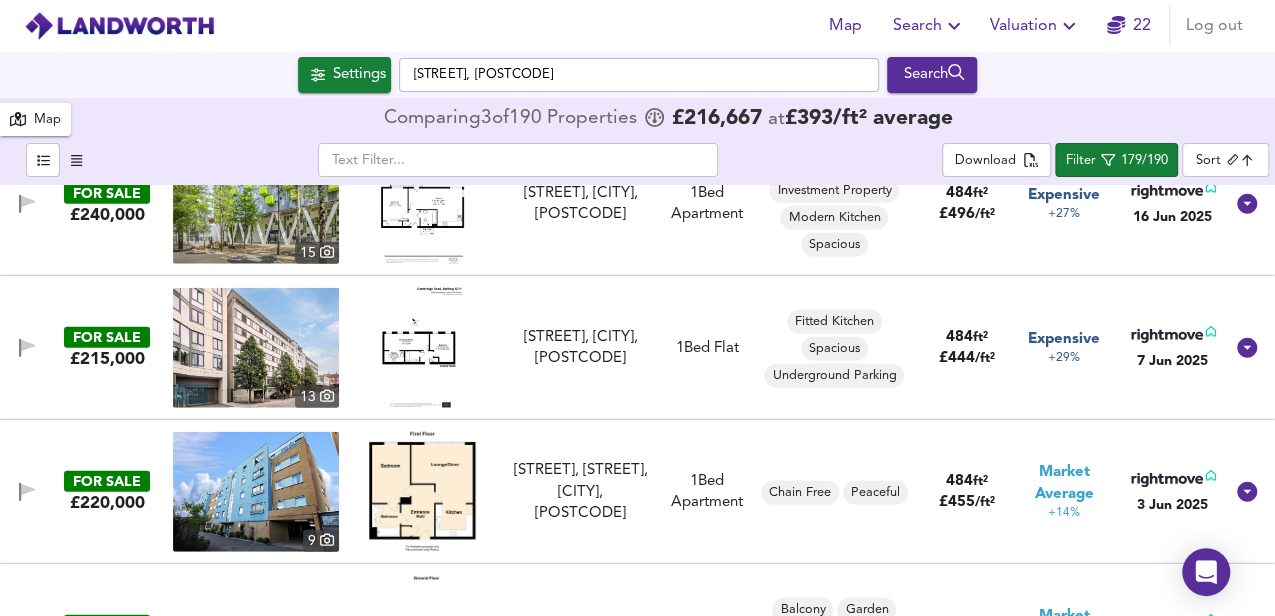 scroll, scrollTop: 10266, scrollLeft: 0, axis: vertical 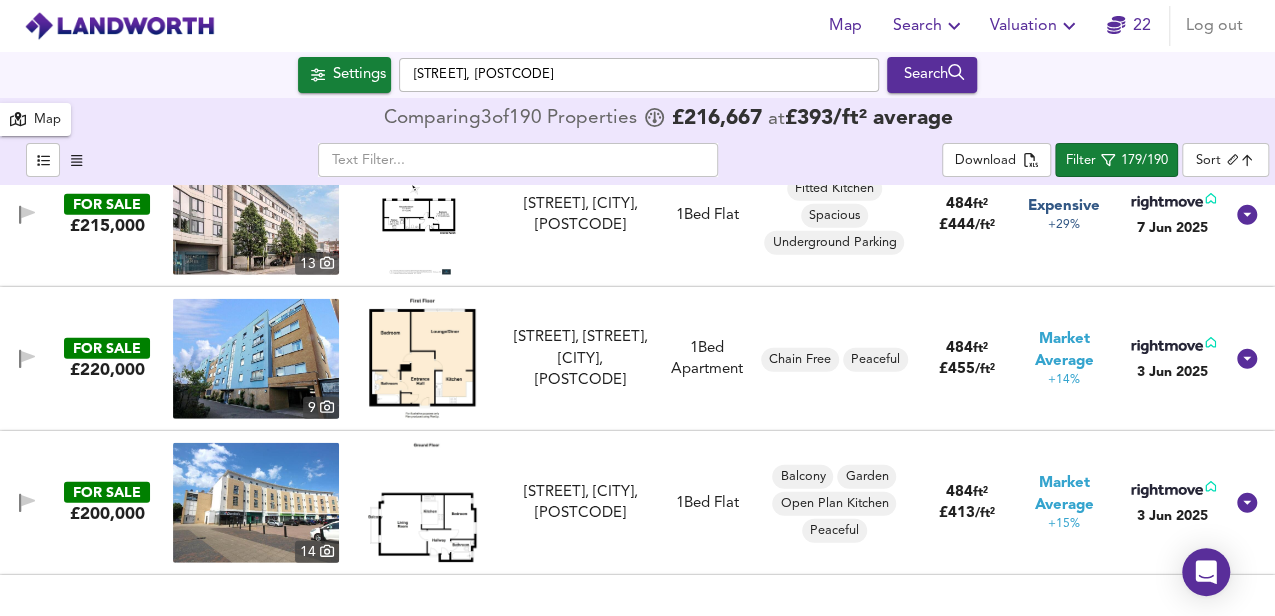 click at bounding box center (422, 359) 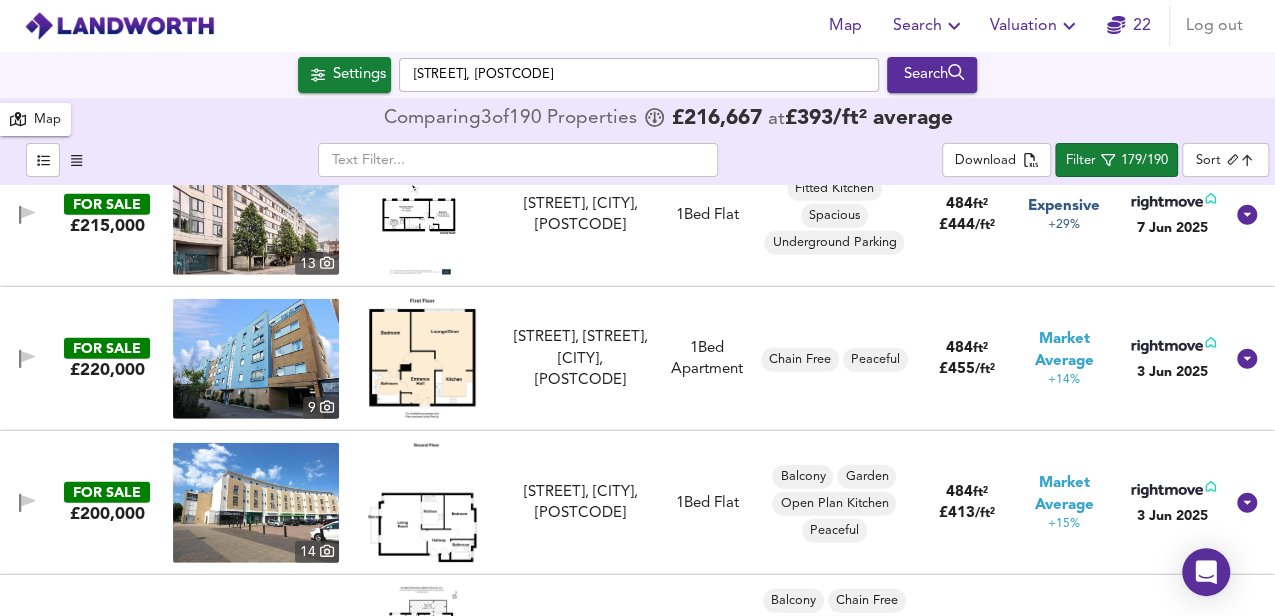 scroll, scrollTop: 10466, scrollLeft: 0, axis: vertical 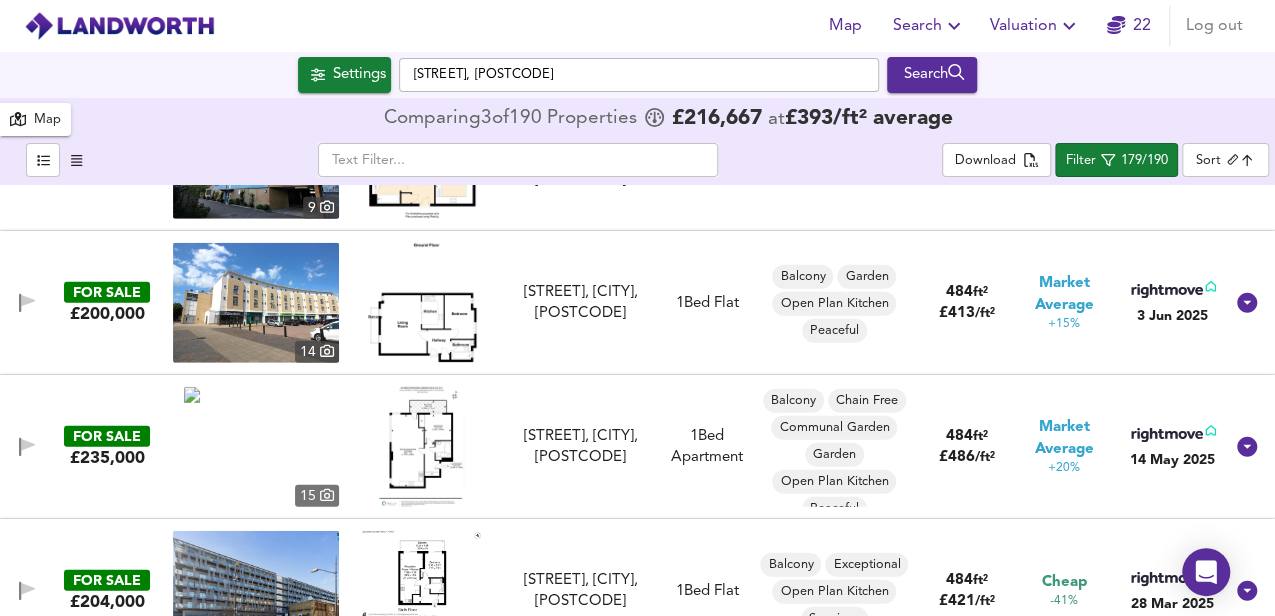 click at bounding box center [422, 303] 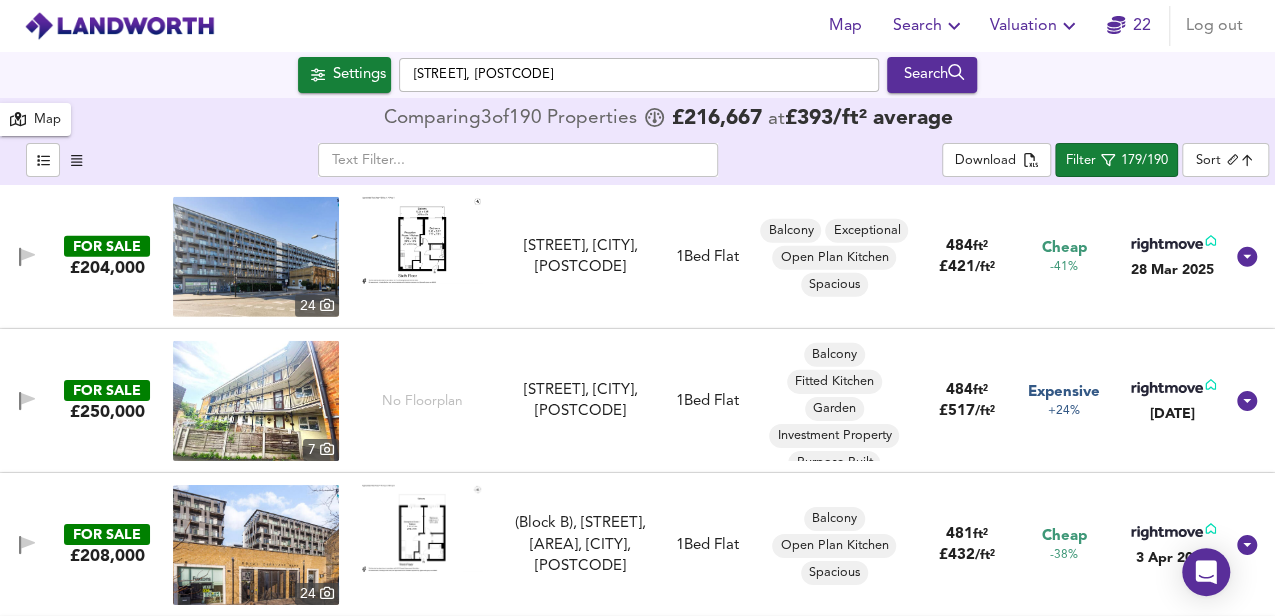 scroll, scrollTop: 10866, scrollLeft: 0, axis: vertical 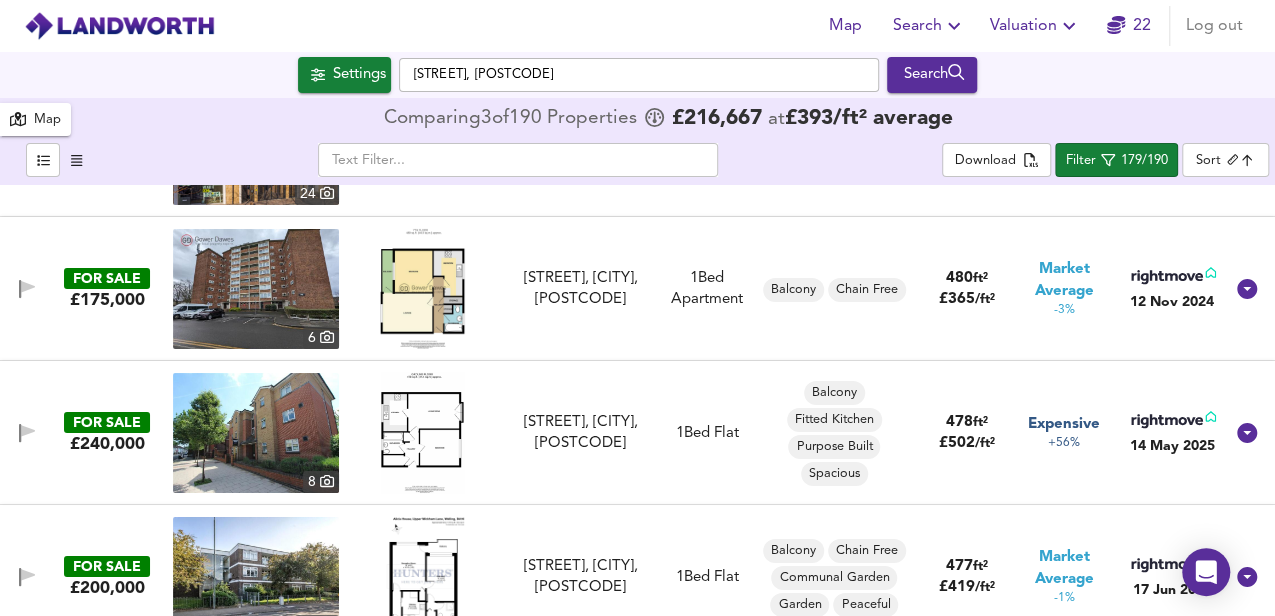 click at bounding box center [422, 433] 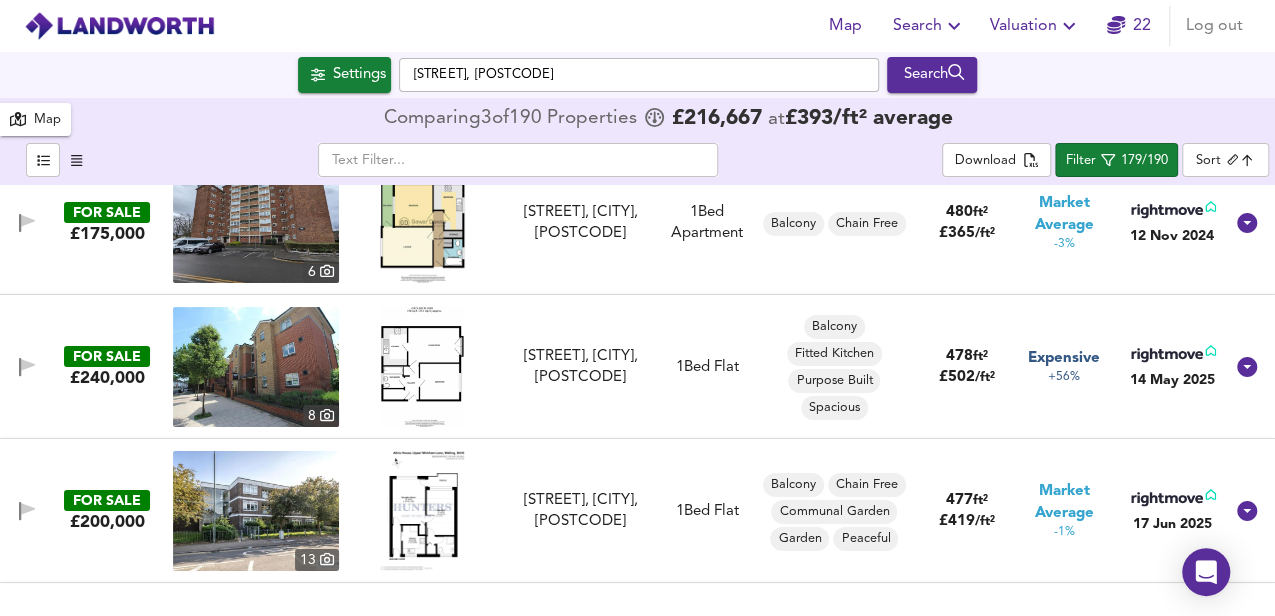 scroll, scrollTop: 11333, scrollLeft: 0, axis: vertical 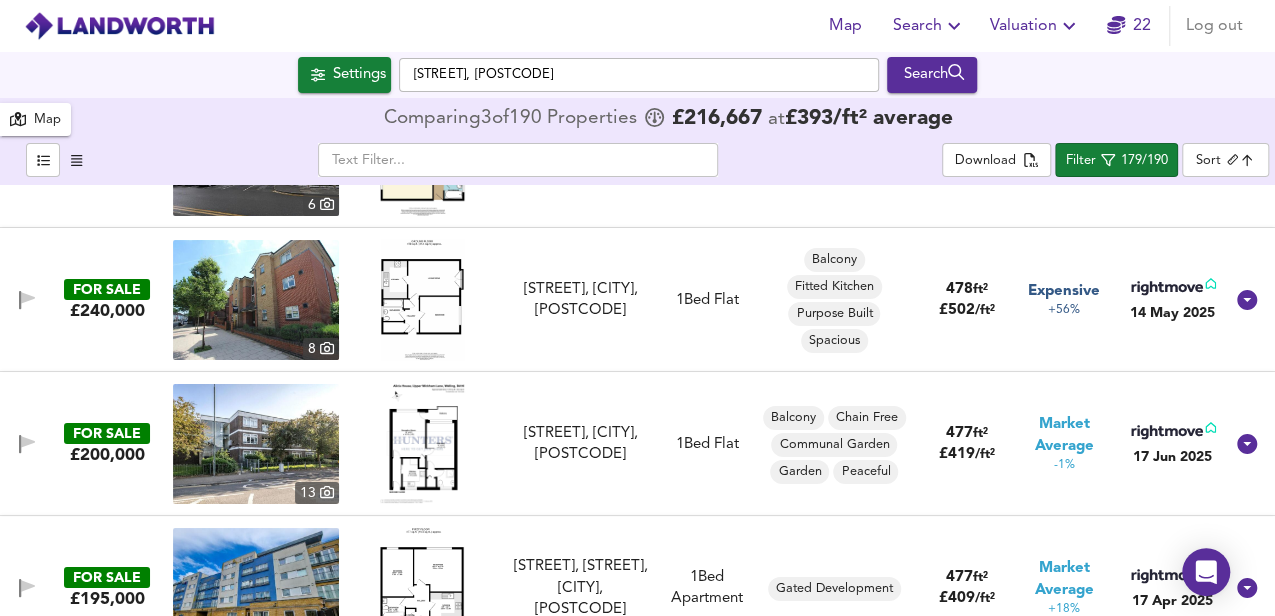 click at bounding box center (422, 444) 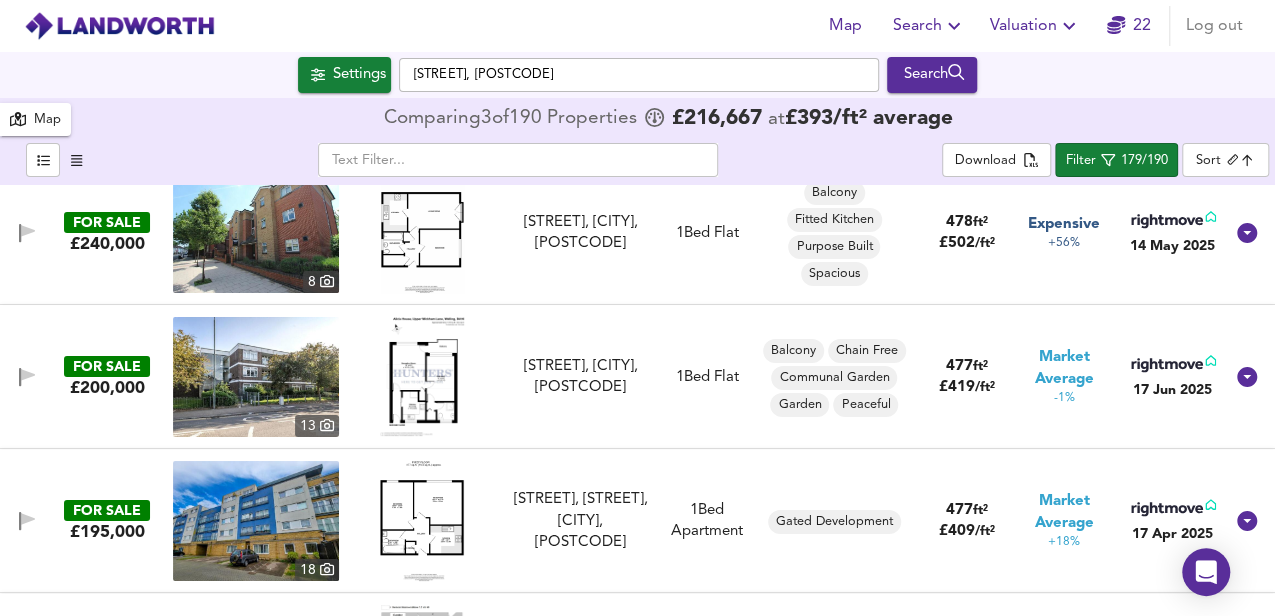 scroll, scrollTop: 11466, scrollLeft: 0, axis: vertical 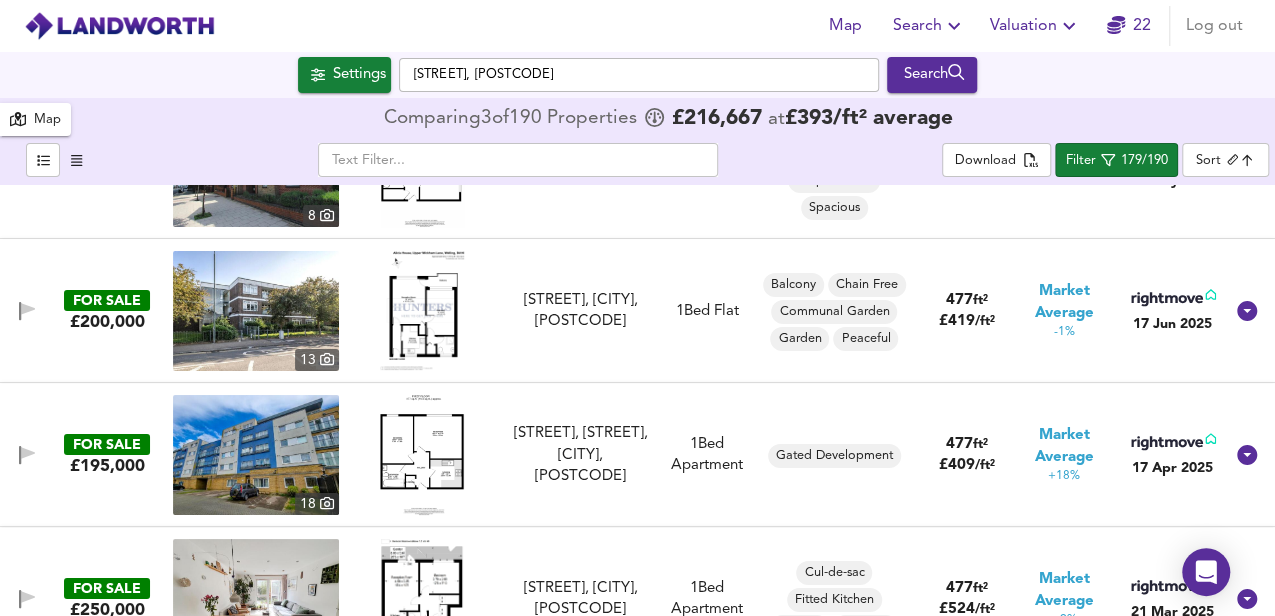 click at bounding box center (422, 455) 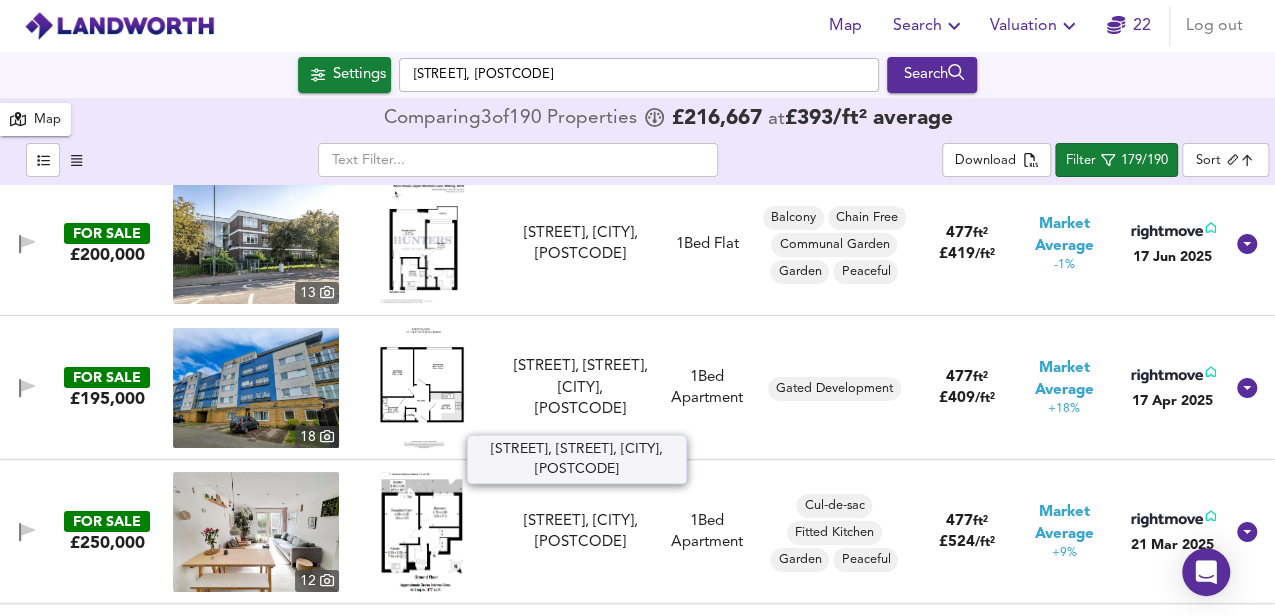 scroll, scrollTop: 11600, scrollLeft: 0, axis: vertical 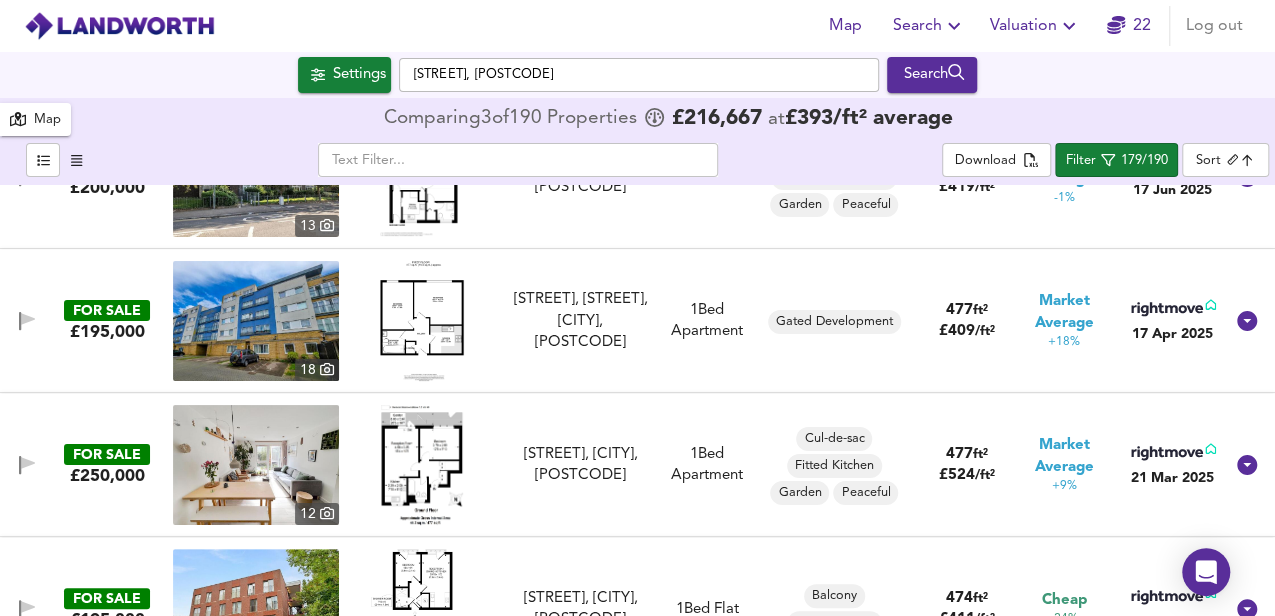click at bounding box center [422, 465] 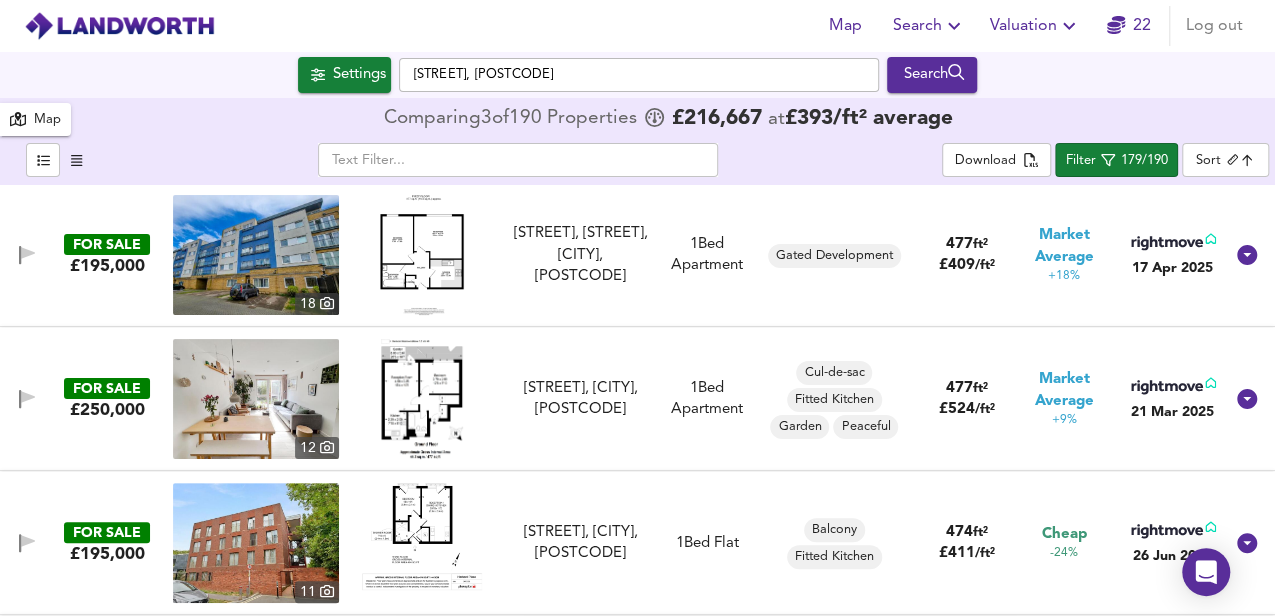 scroll, scrollTop: 11800, scrollLeft: 0, axis: vertical 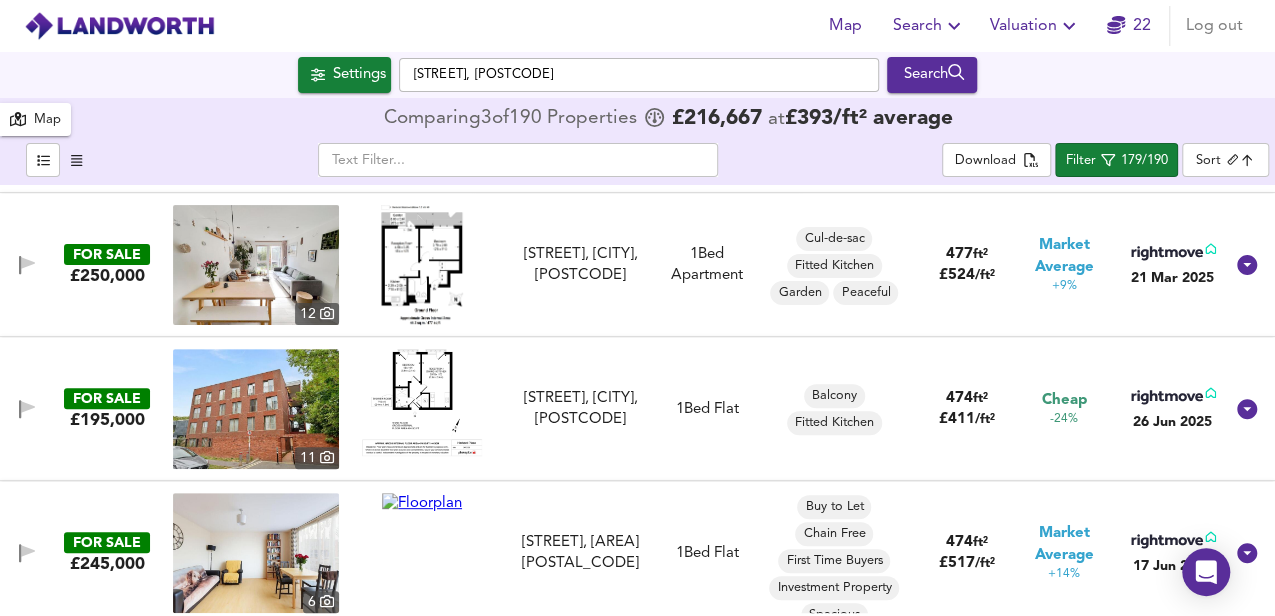 click at bounding box center [422, 402] 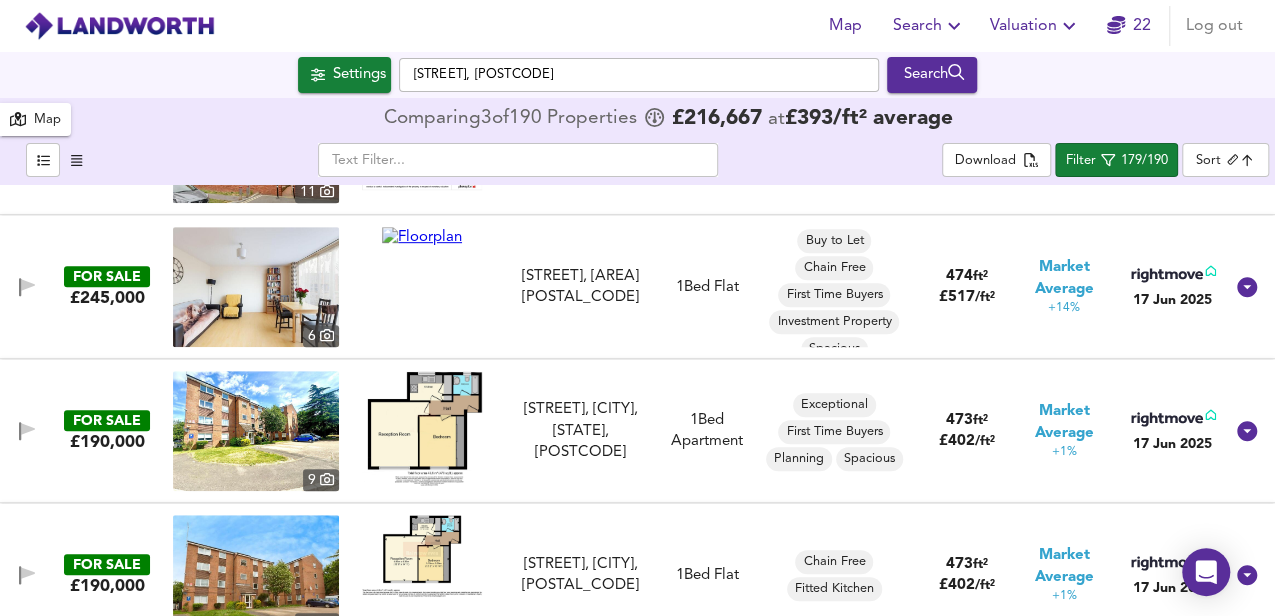 scroll, scrollTop: 12200, scrollLeft: 0, axis: vertical 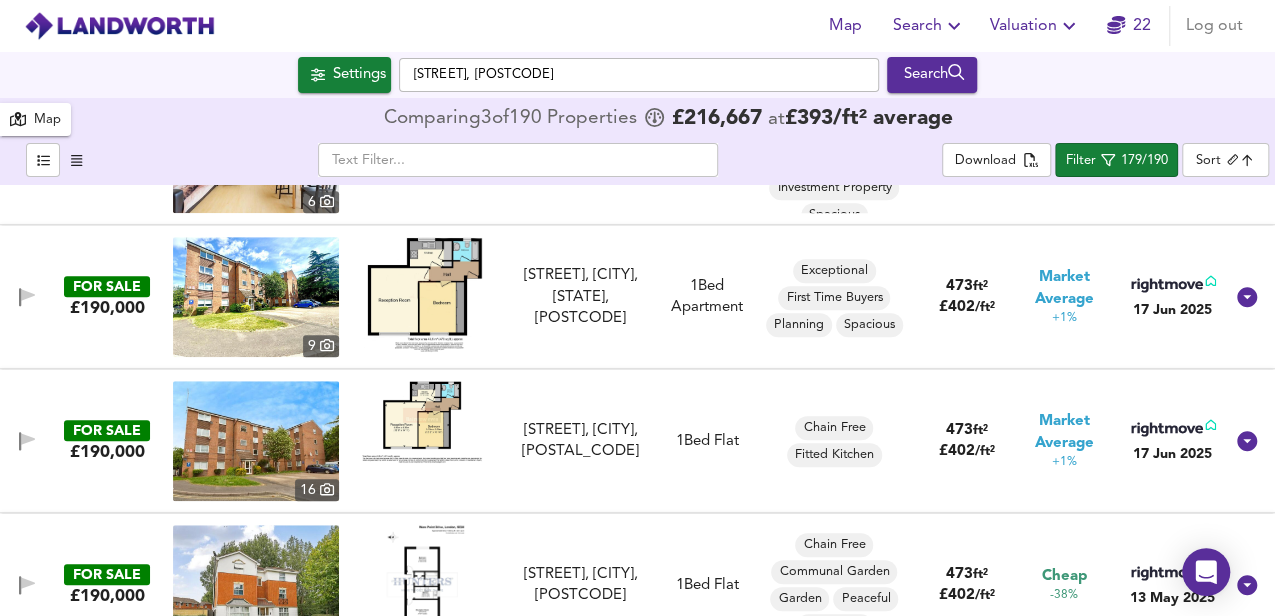 click at bounding box center (422, 294) 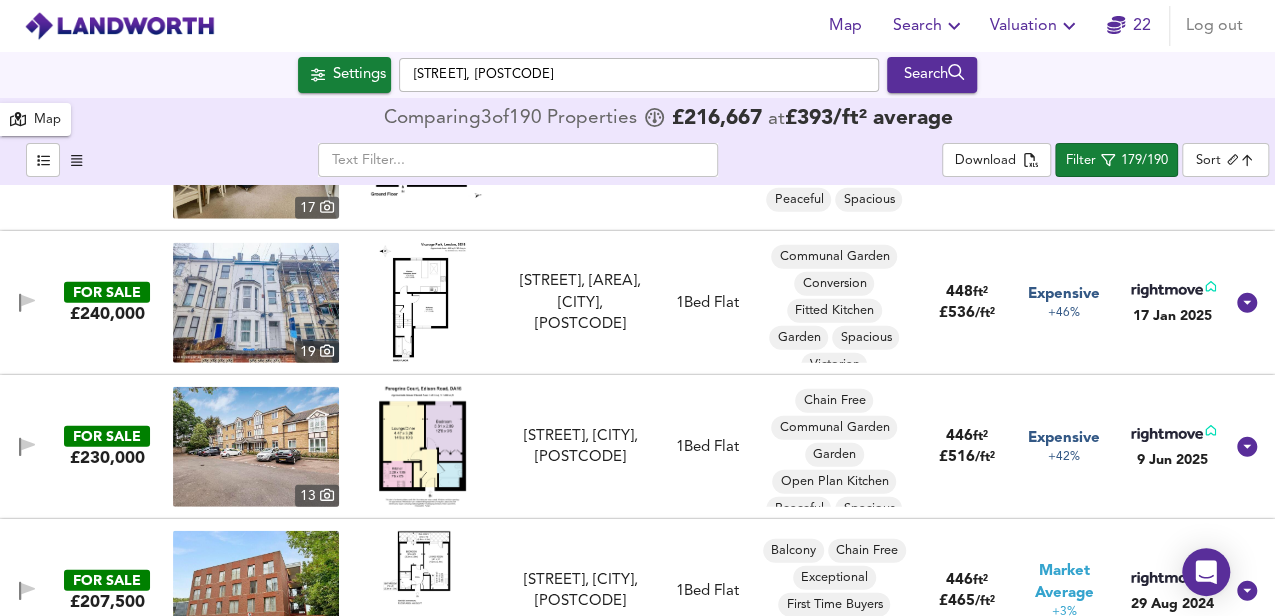 scroll, scrollTop: 14133, scrollLeft: 0, axis: vertical 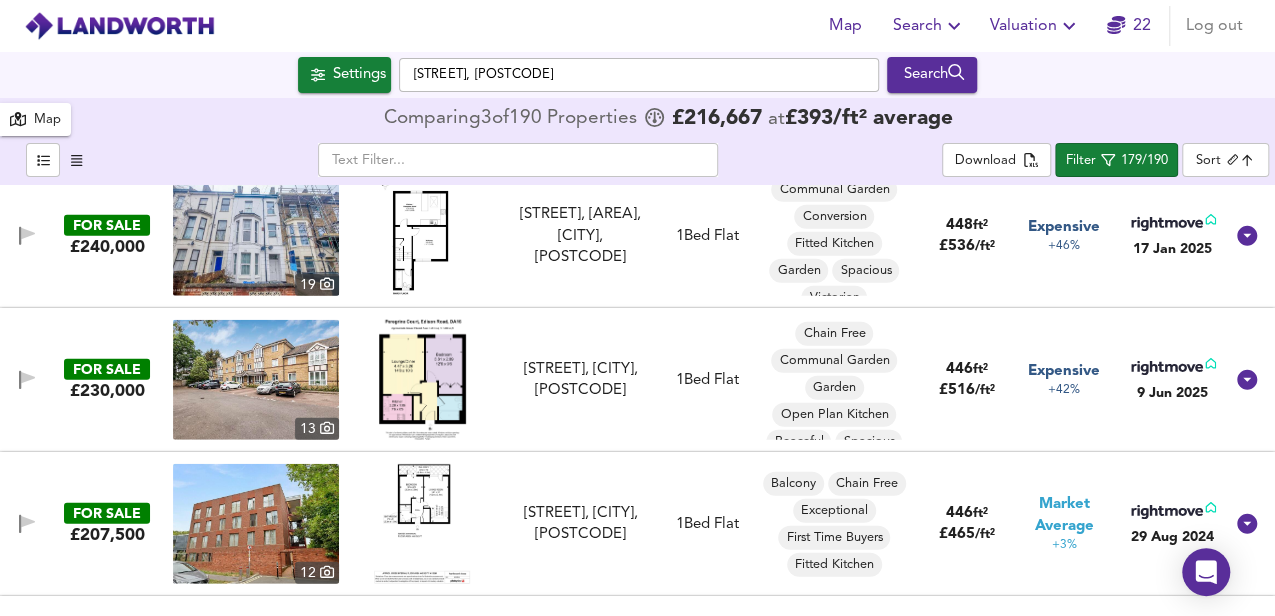 click at bounding box center (422, 524) 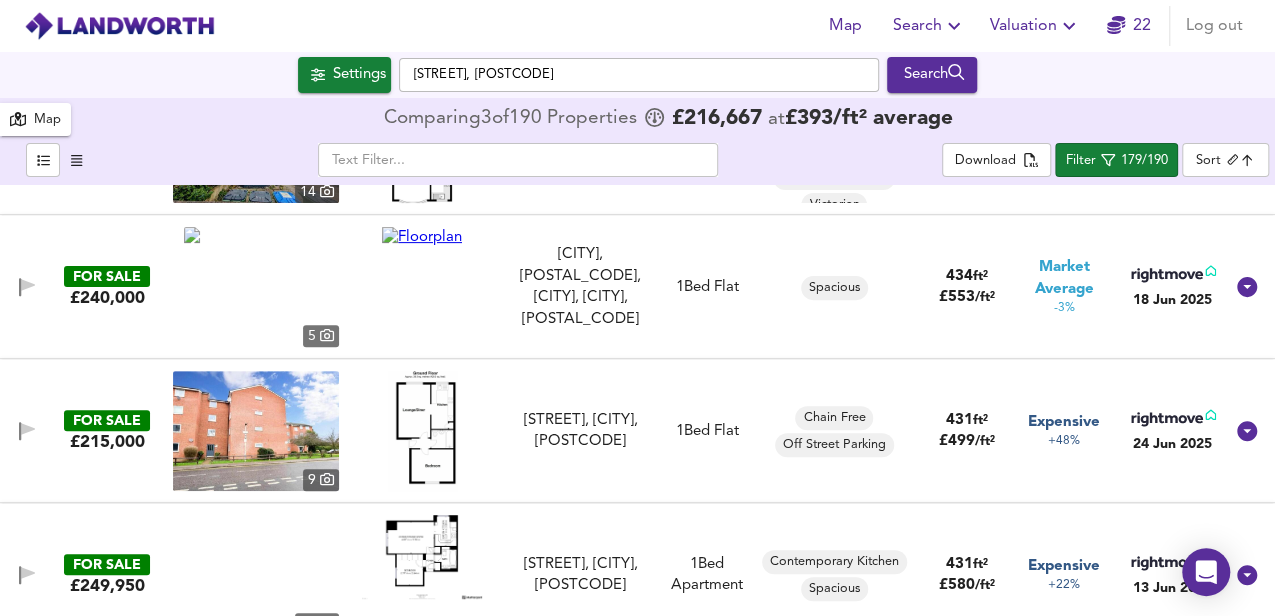scroll, scrollTop: 15733, scrollLeft: 0, axis: vertical 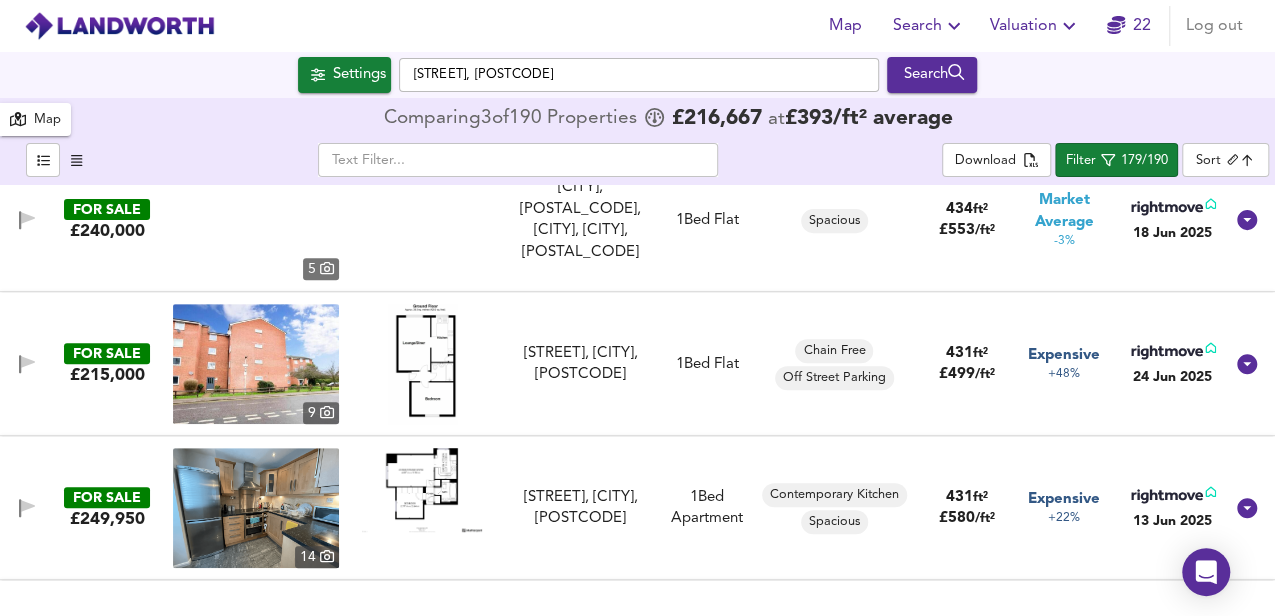 click at bounding box center (422, 364) 